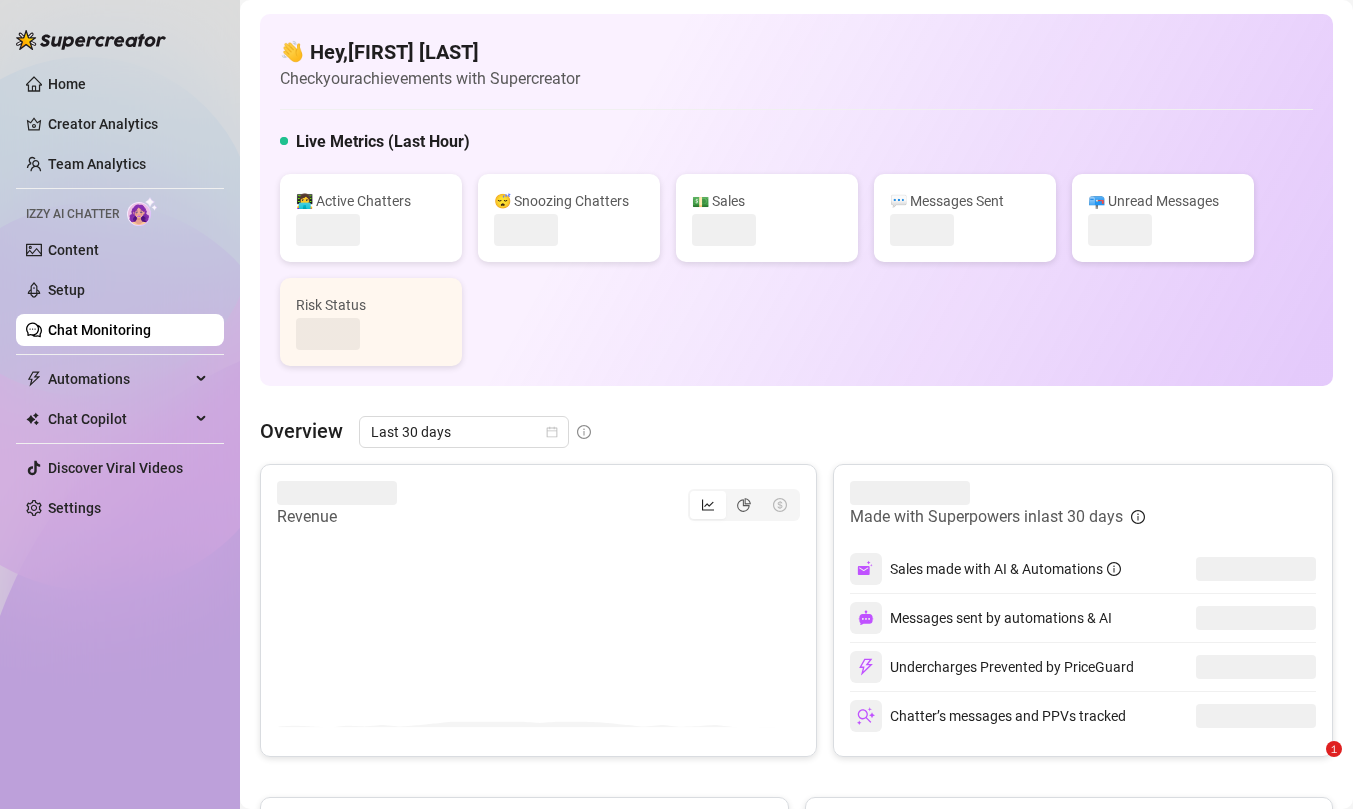 scroll, scrollTop: 0, scrollLeft: 0, axis: both 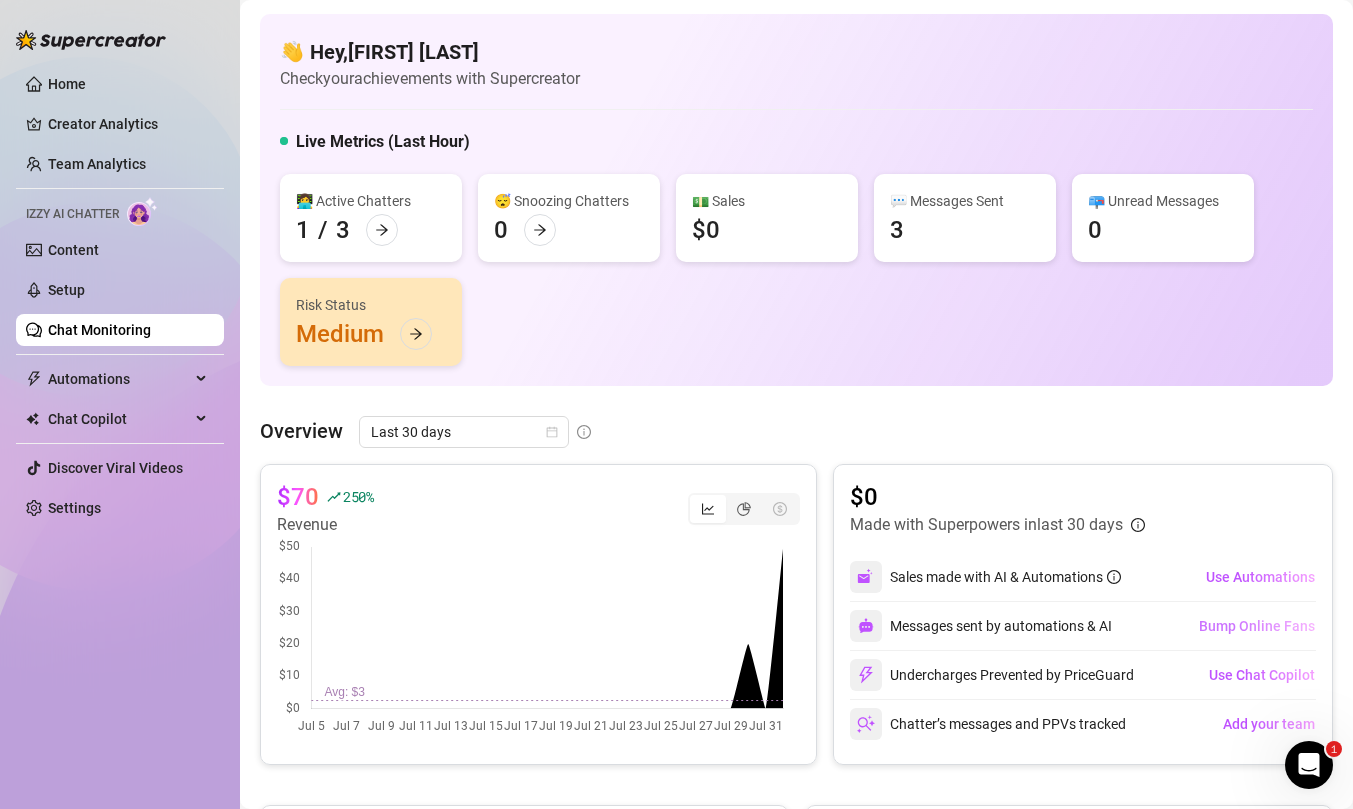click on "Bump Online Fans" at bounding box center (1257, 626) 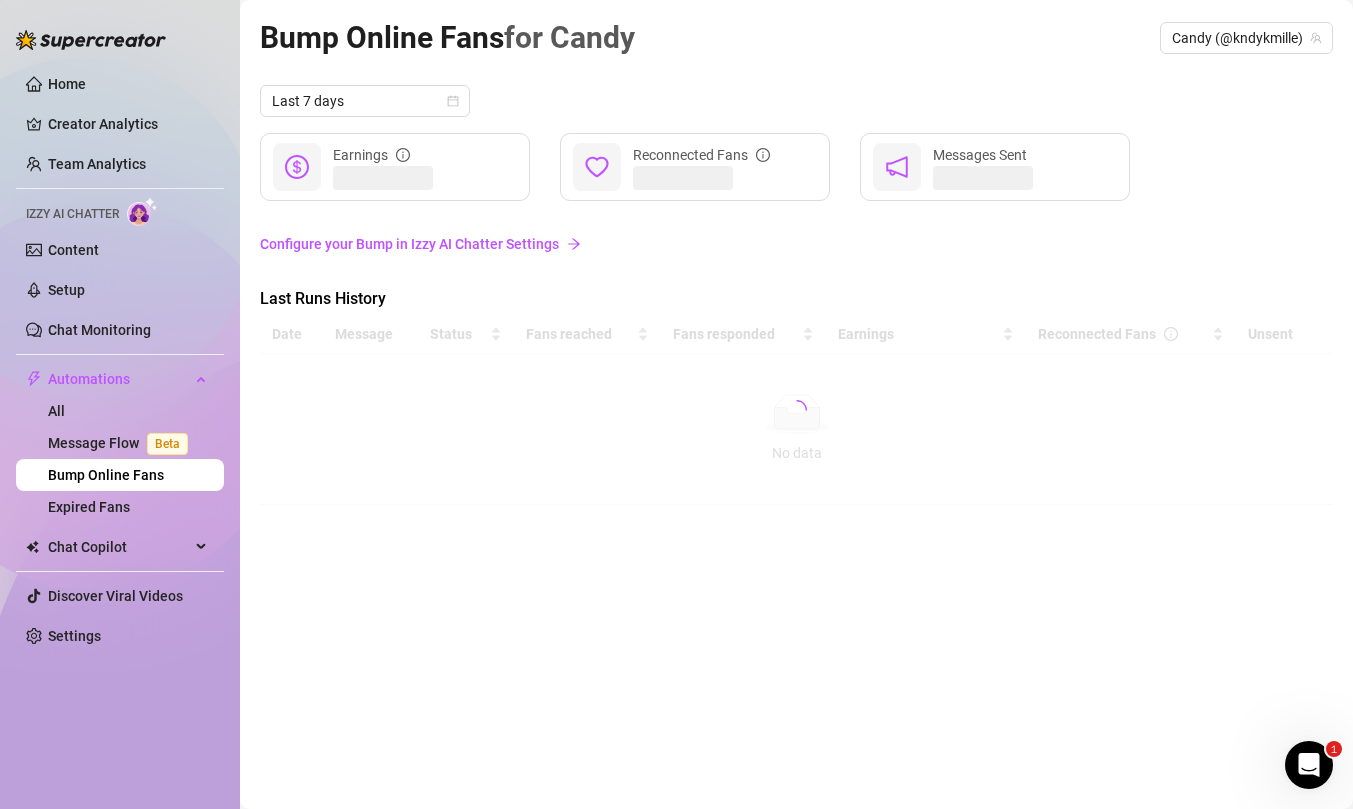 click on "Configure your Bump in Izzy AI Chatter Settings" at bounding box center [796, 244] 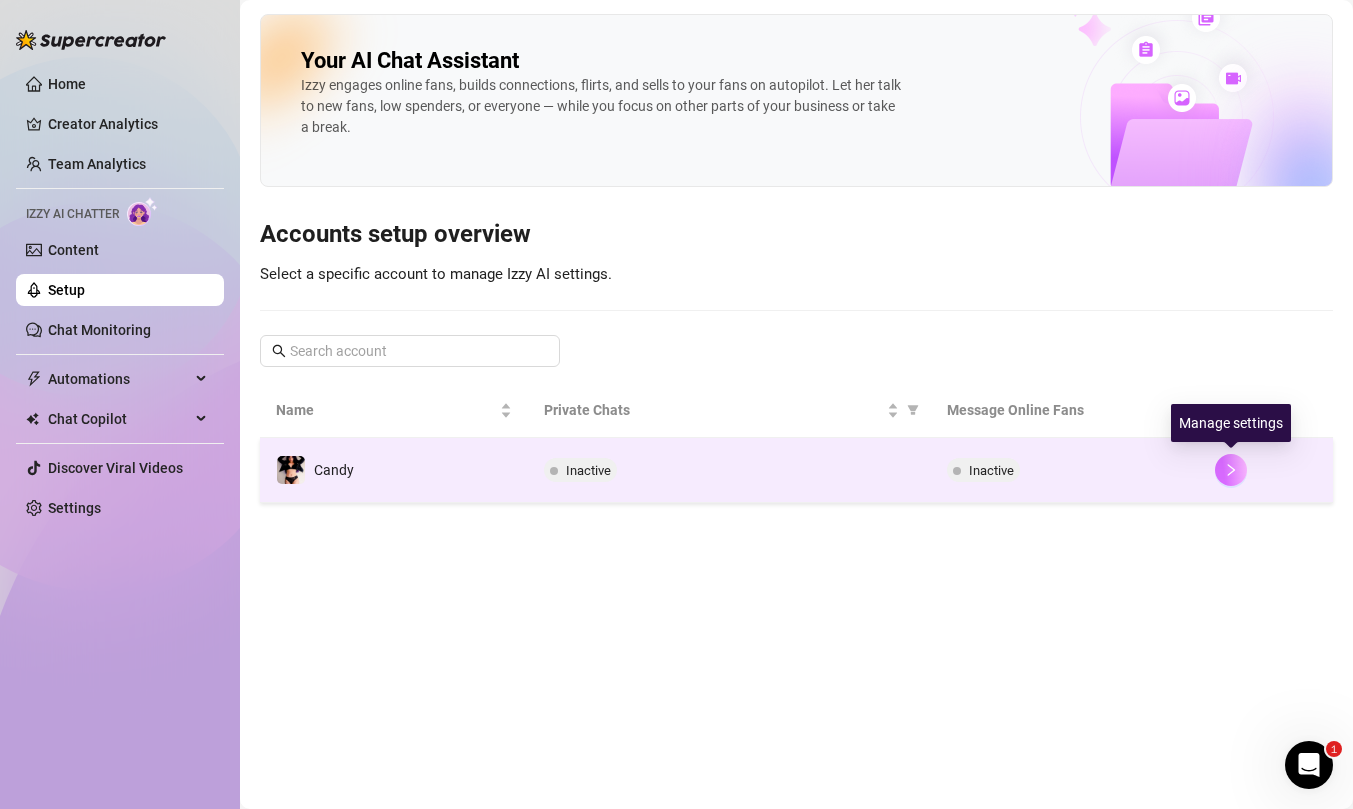 click 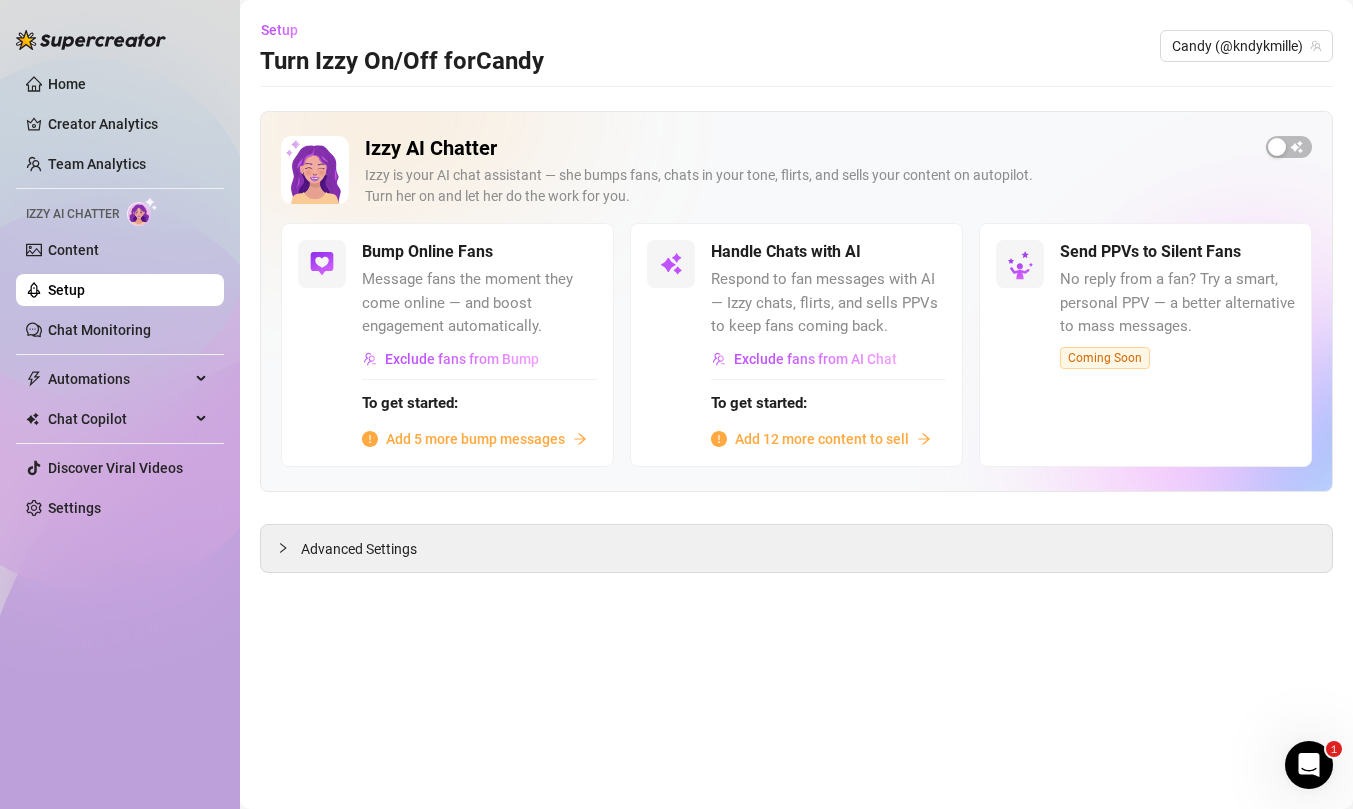 click on "Add 5 more bump messages" at bounding box center [475, 439] 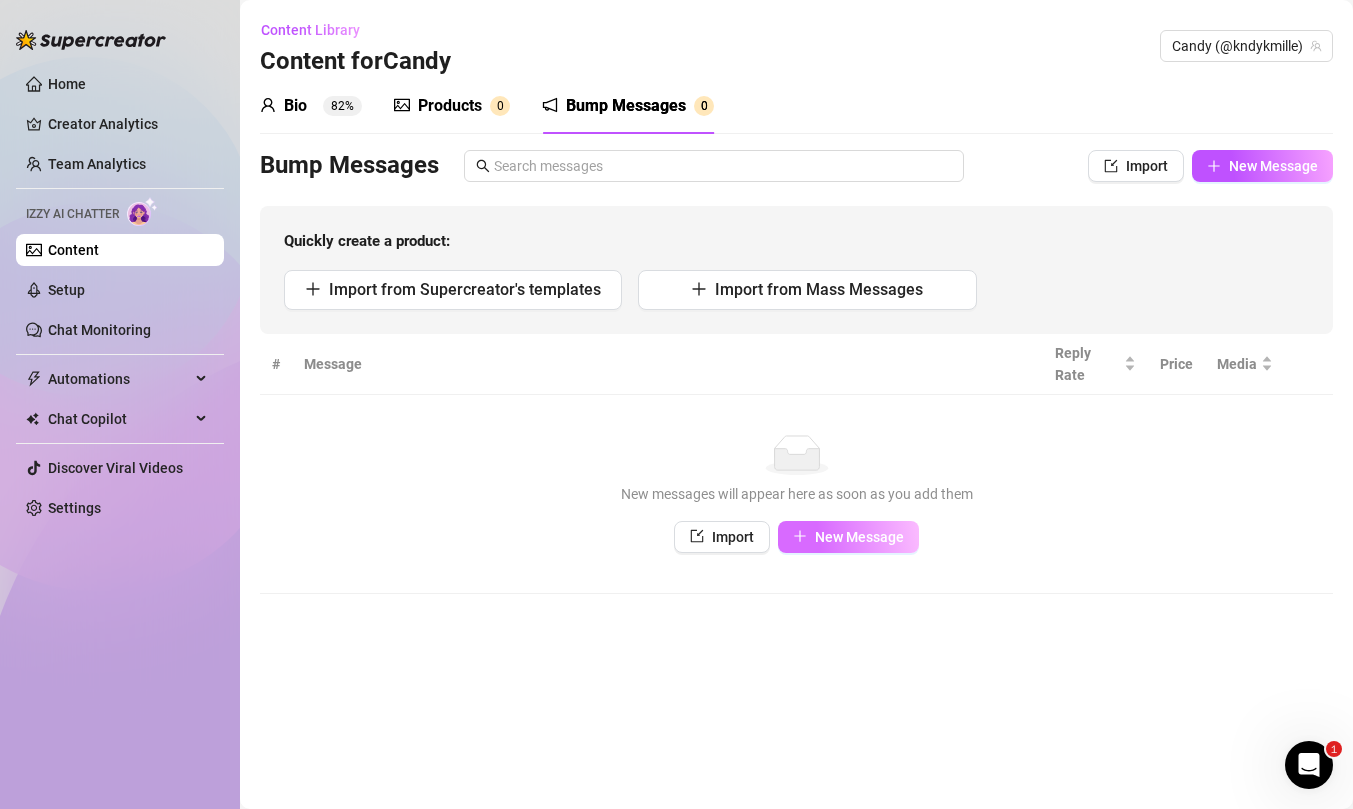 click on "New Message" at bounding box center [848, 537] 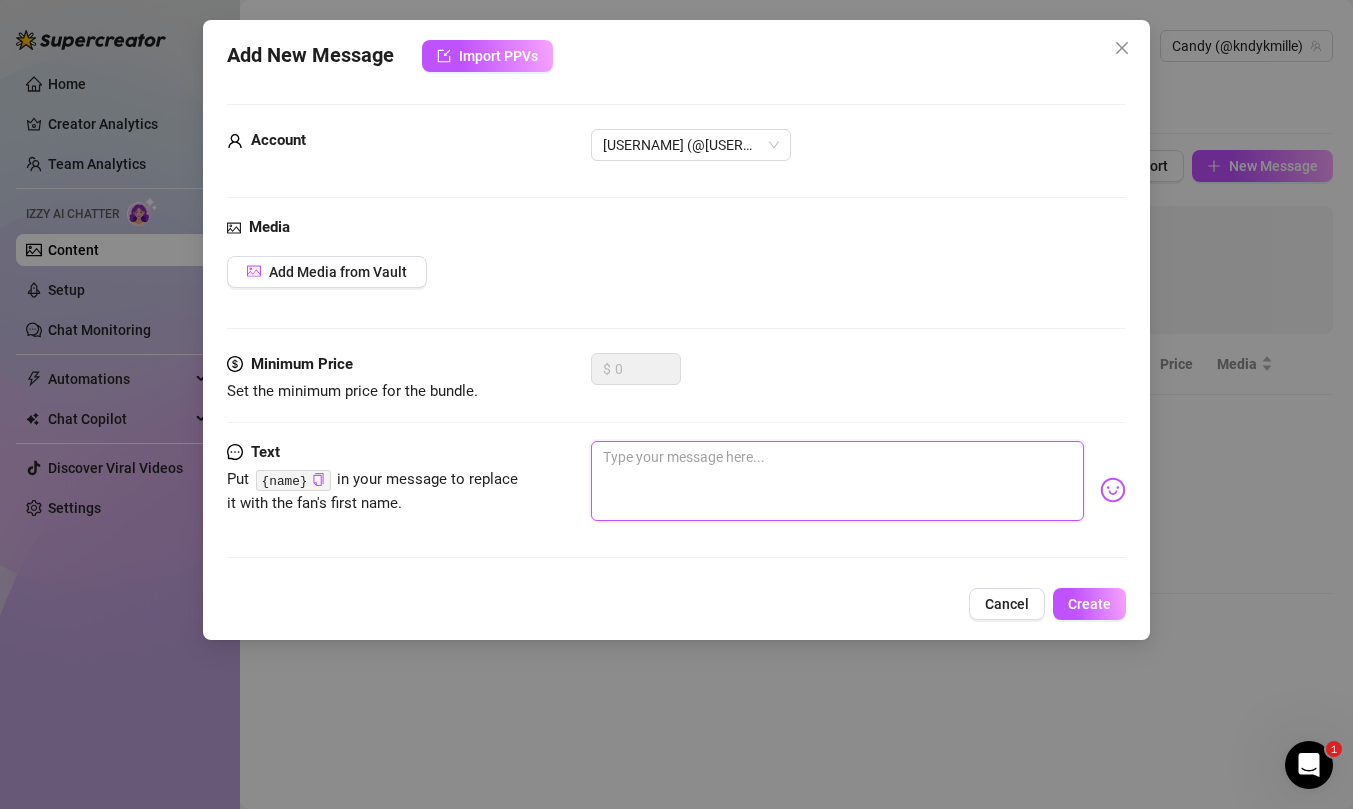 click at bounding box center [837, 481] 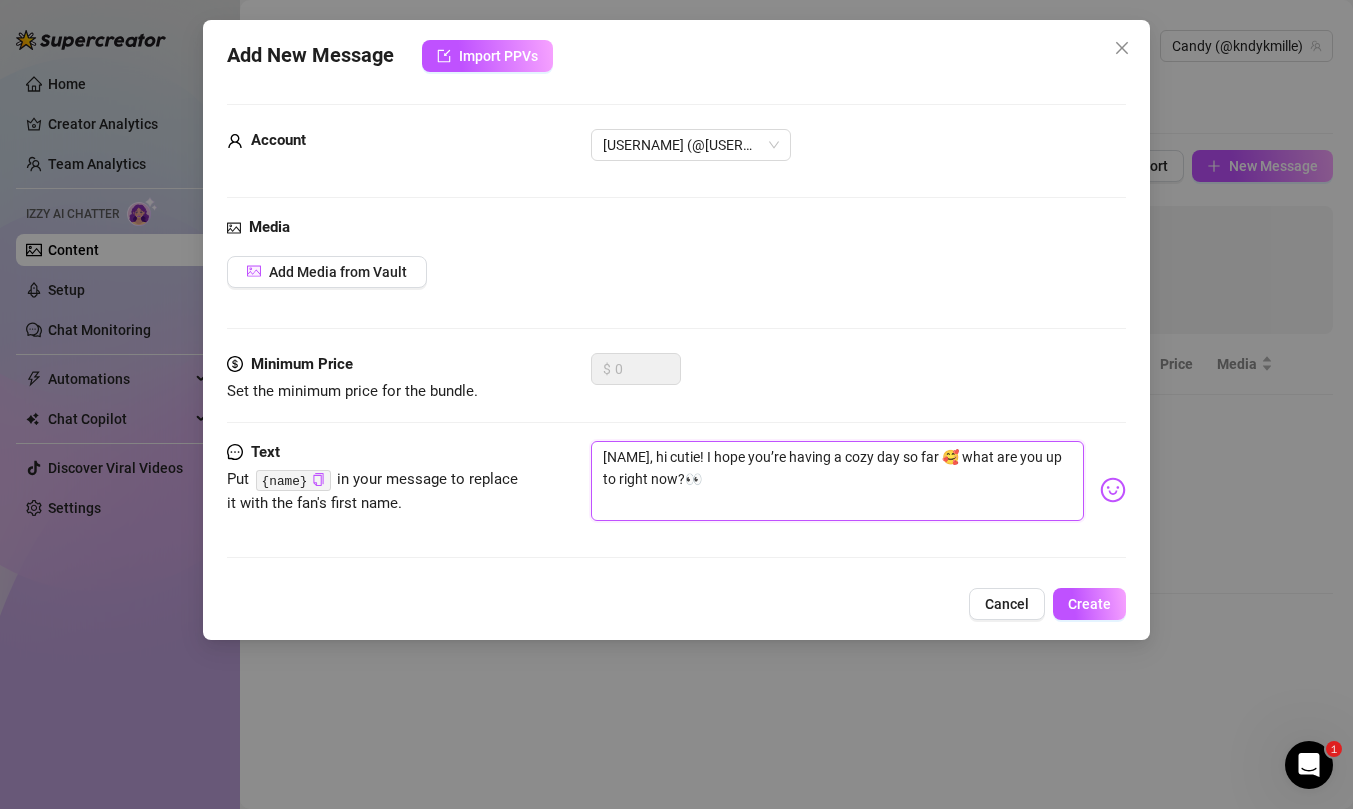 drag, startPoint x: 696, startPoint y: 456, endPoint x: 645, endPoint y: 450, distance: 51.351727 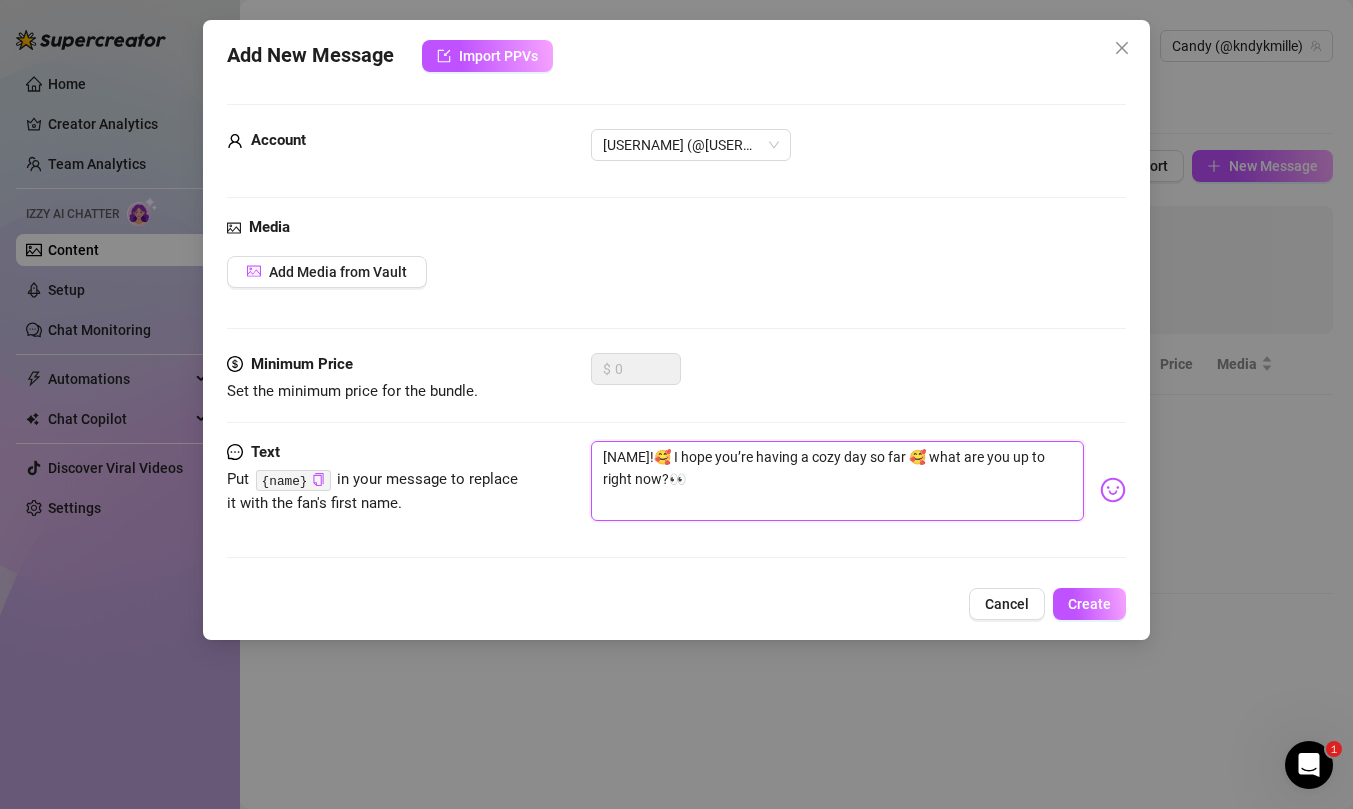 type on "H[NAME]! I hope you’re having a cozy day so far 🥰 what are you up to right now?👀" 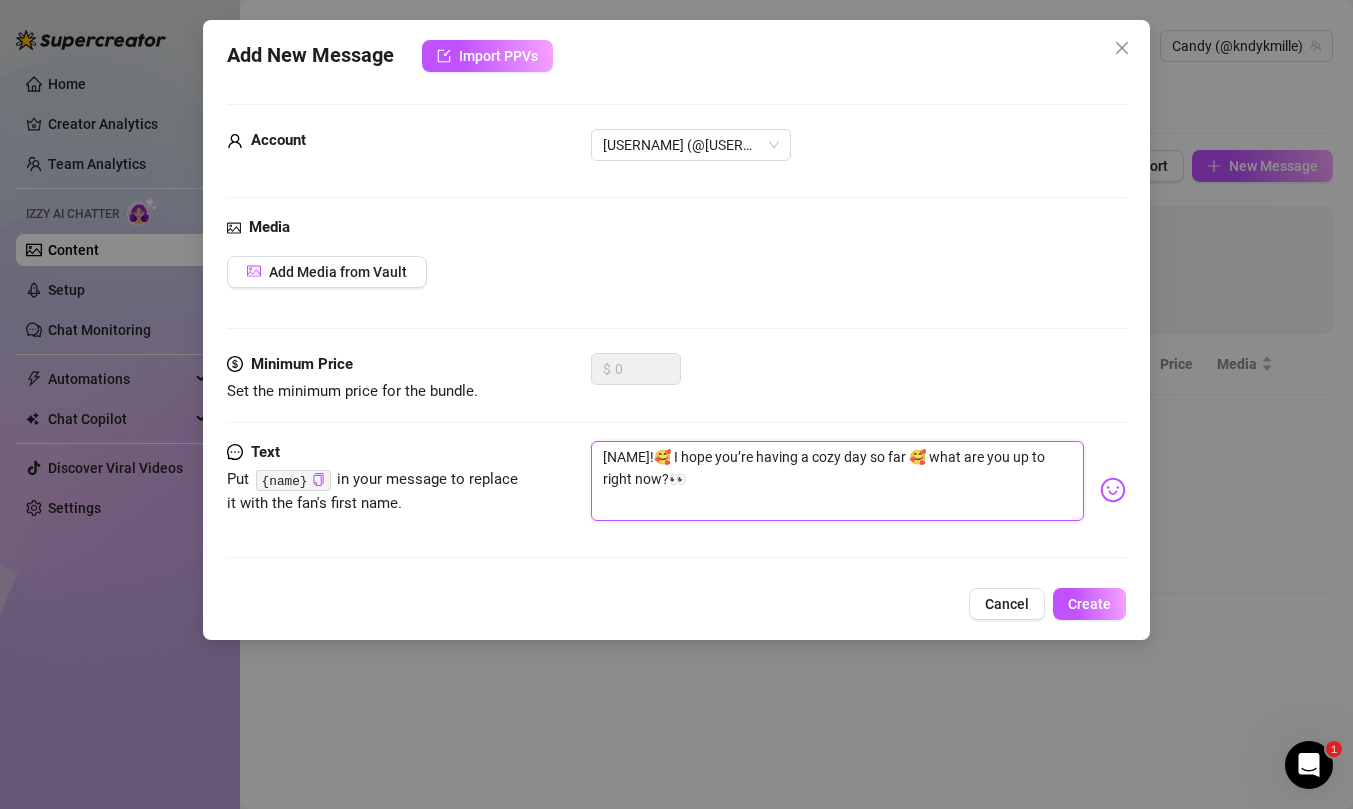 type on "H[NAME]! I hope you’re having a cozy day so far 🥰 what are you up to right now?👀" 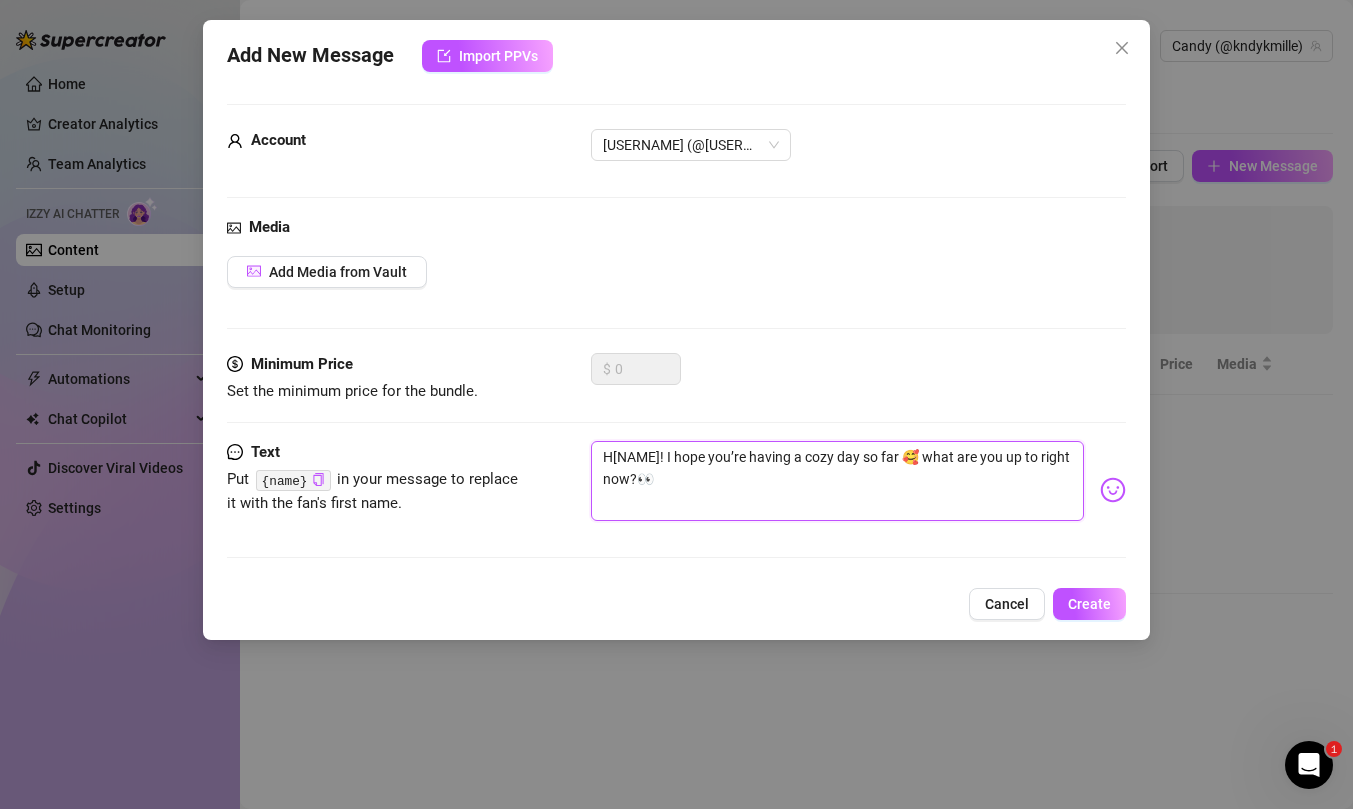 type on "Hey {[NAME]}! I hope you’re having a cozy day so far 🥰 what are you up to right now?👀" 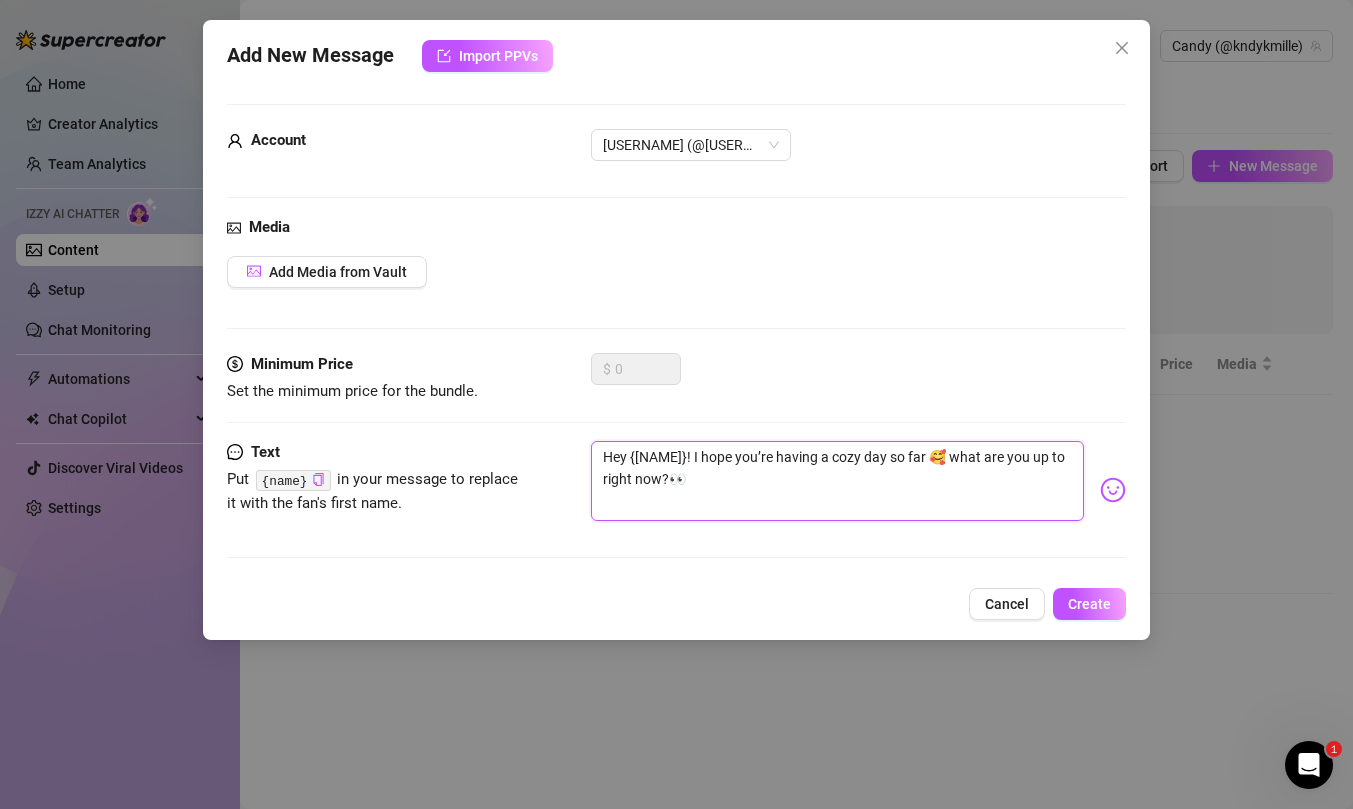 type on "Hey{name}! I hope you’re having a cozy day so far 🥰 what are you up to right now?👀" 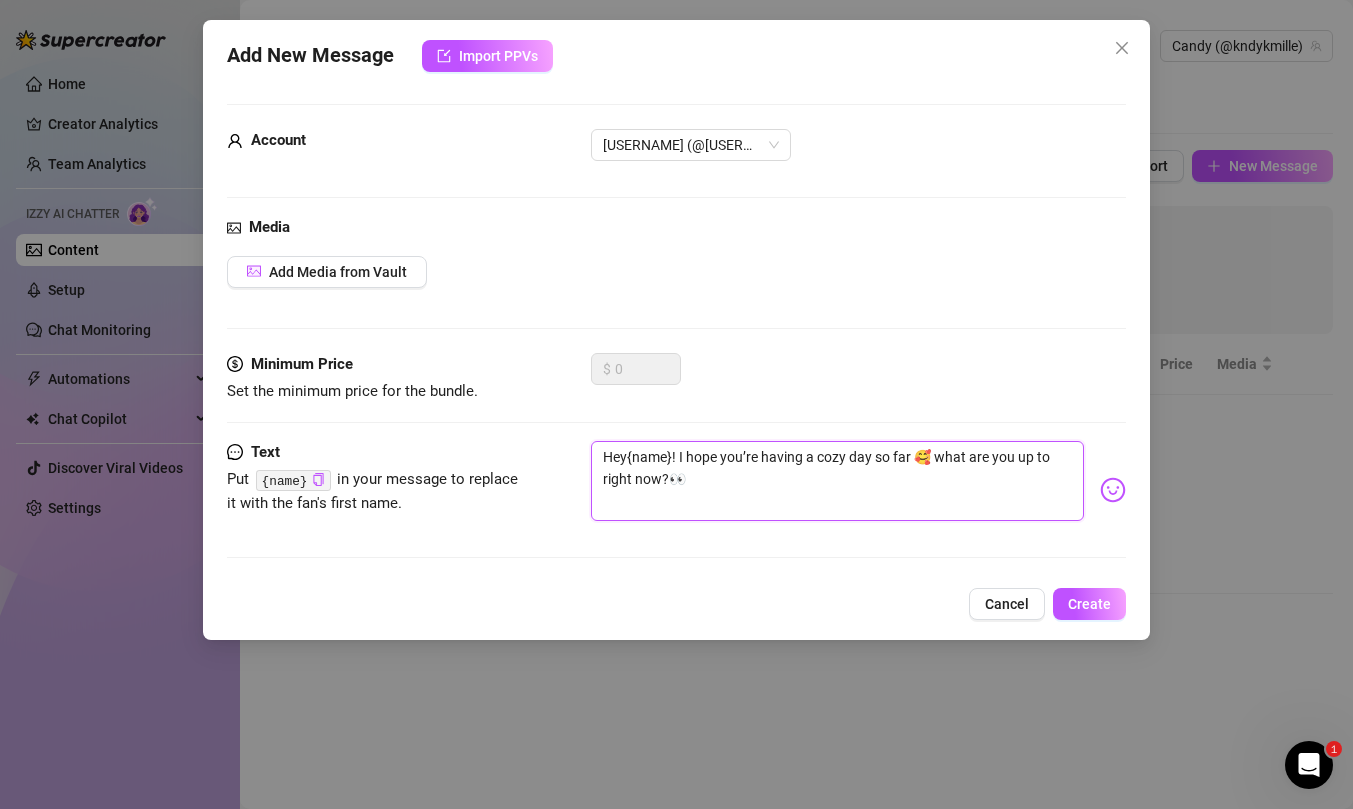 type on "Hey {[NAME]}! I hope you’re having a cozy day so far 🥰 what are you up to right now?👀" 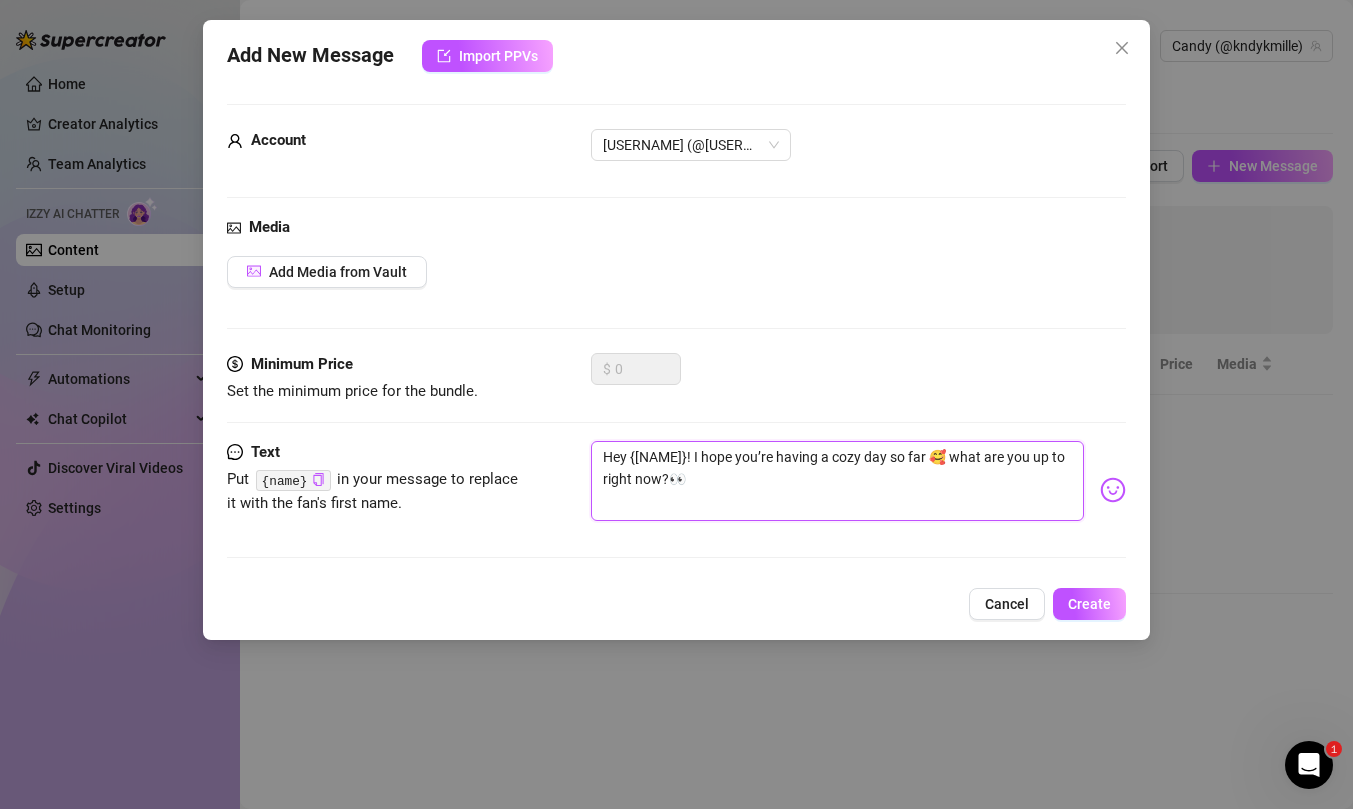 type on "Hey {[NAME]}! I hope you’re having a cozy day so far 🥰 what are you up to right now?👀" 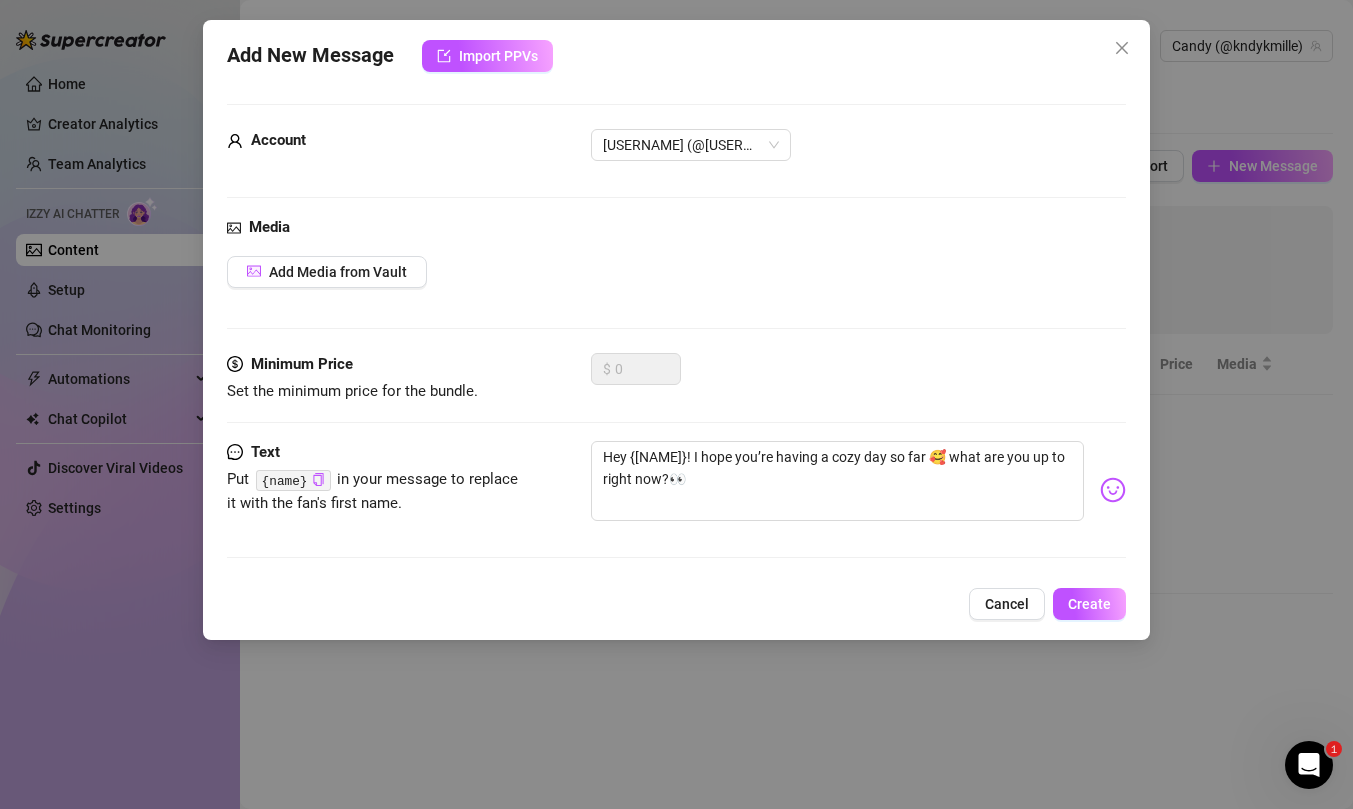 click on "Hey {[NAME]}! I hope you’re having a cozy day so far 🥰 what are you up to right now?👀" at bounding box center [858, 490] 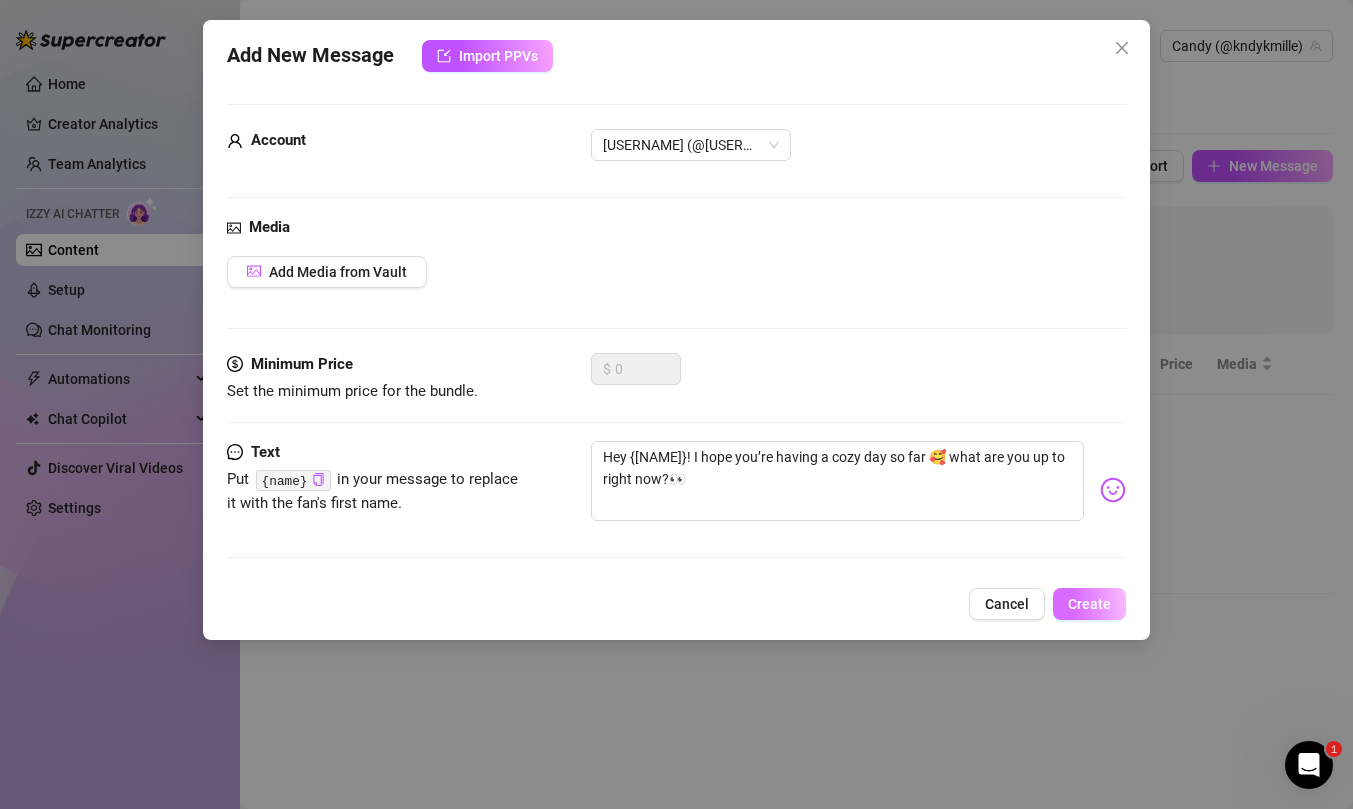 click on "Create" at bounding box center (1089, 604) 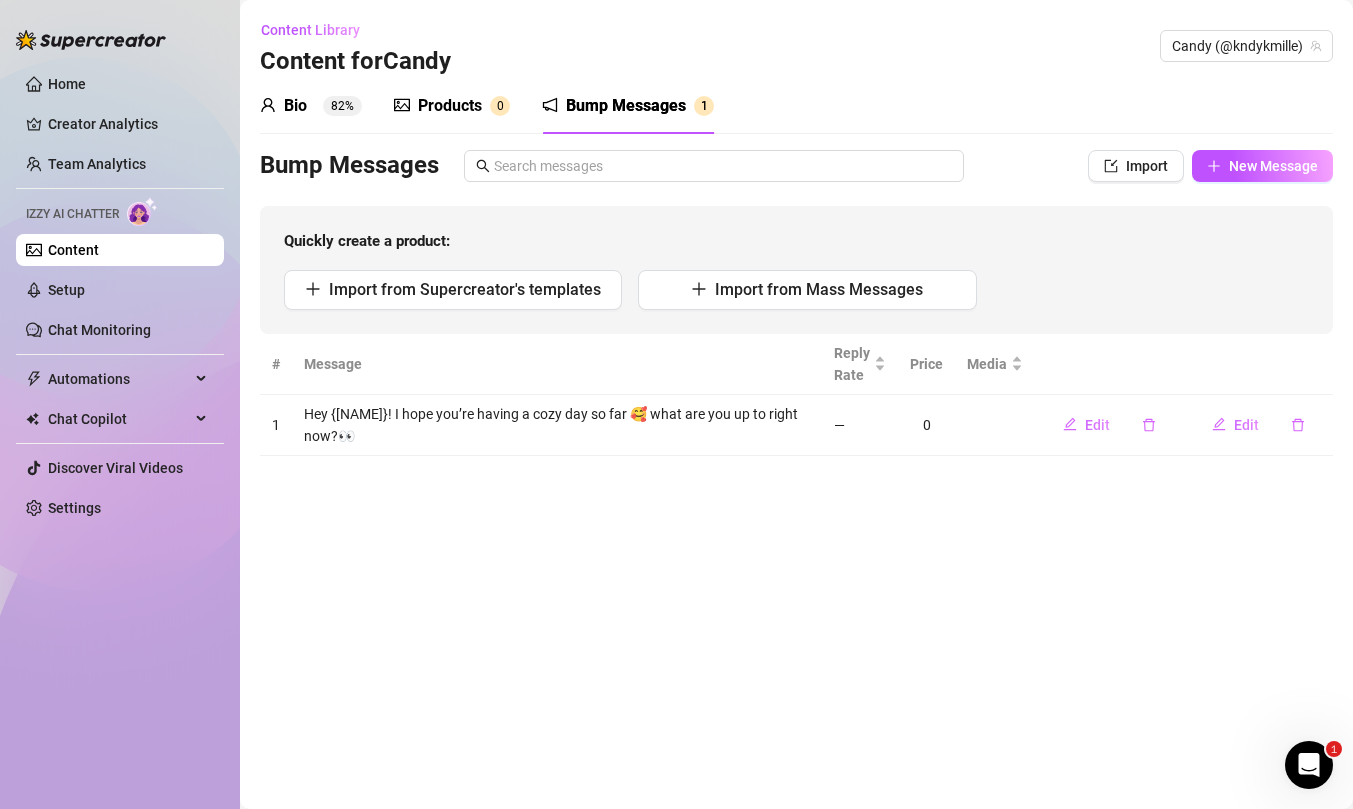 click on "Products" at bounding box center [450, 106] 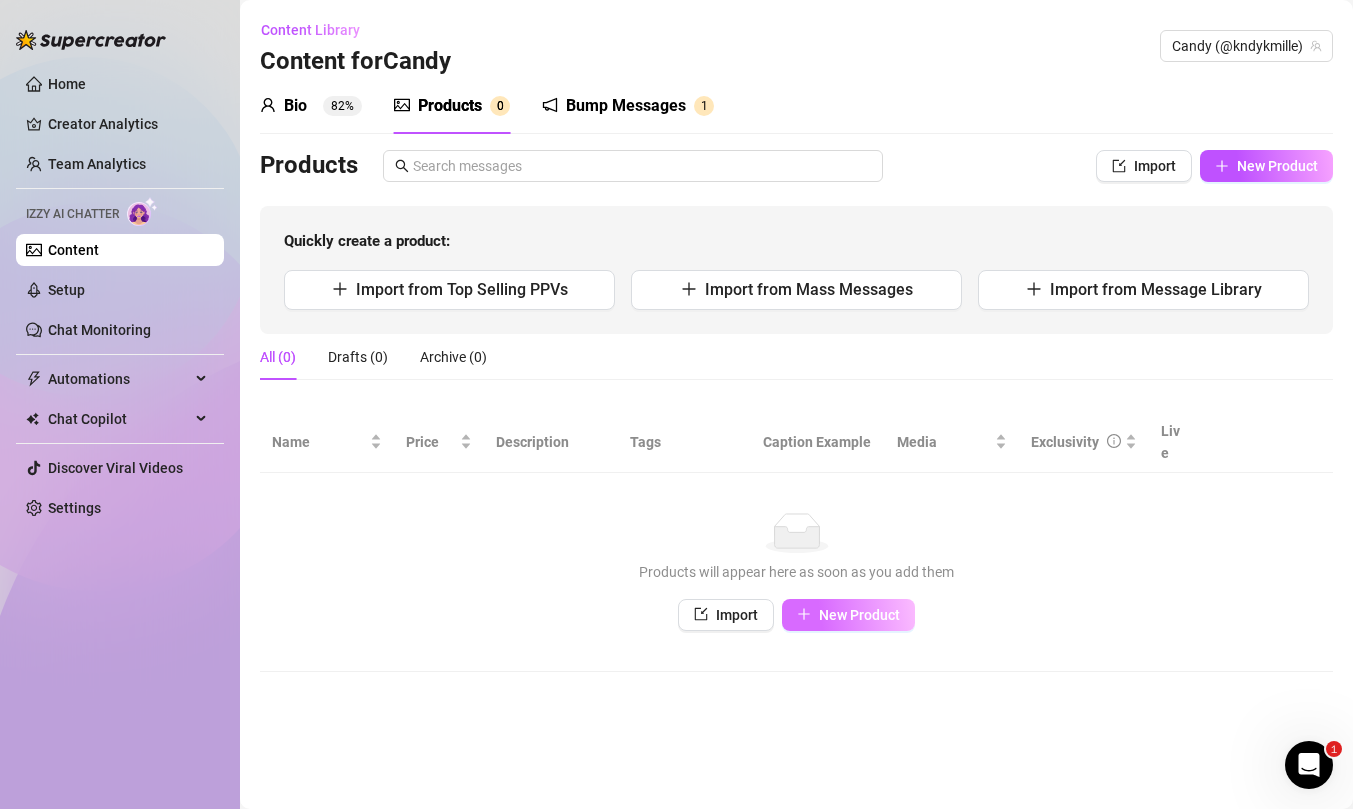 click on "New Product" at bounding box center [859, 615] 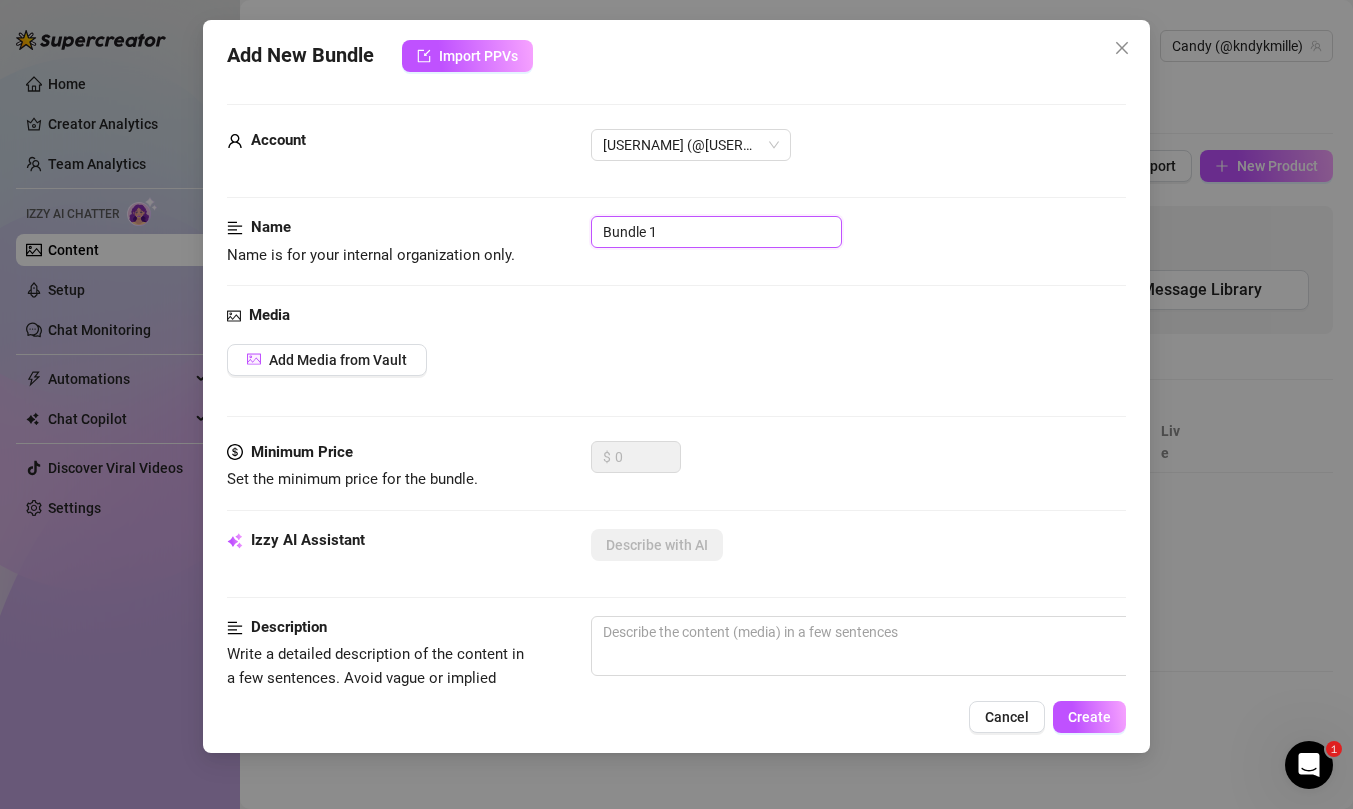 click on "Bundle 1" at bounding box center [716, 232] 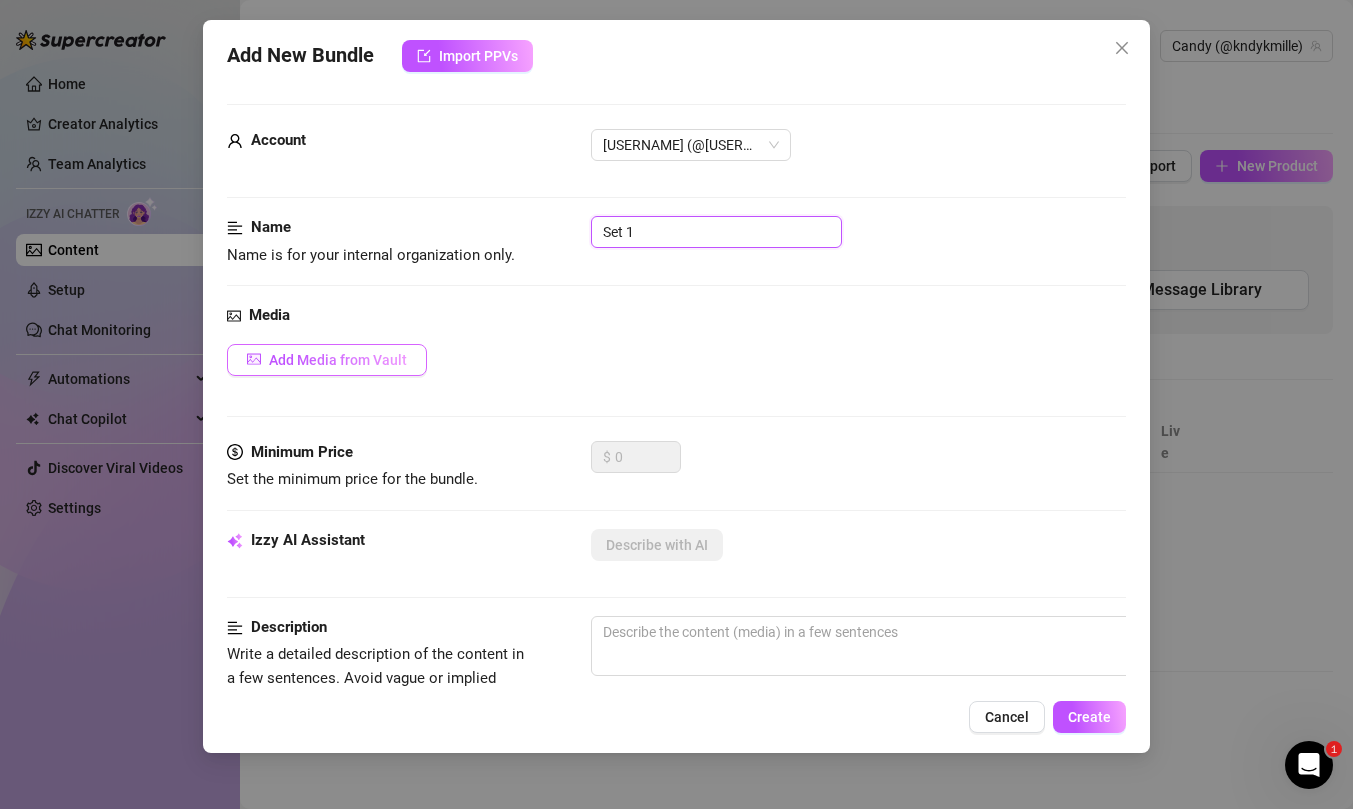 type on "Set 1" 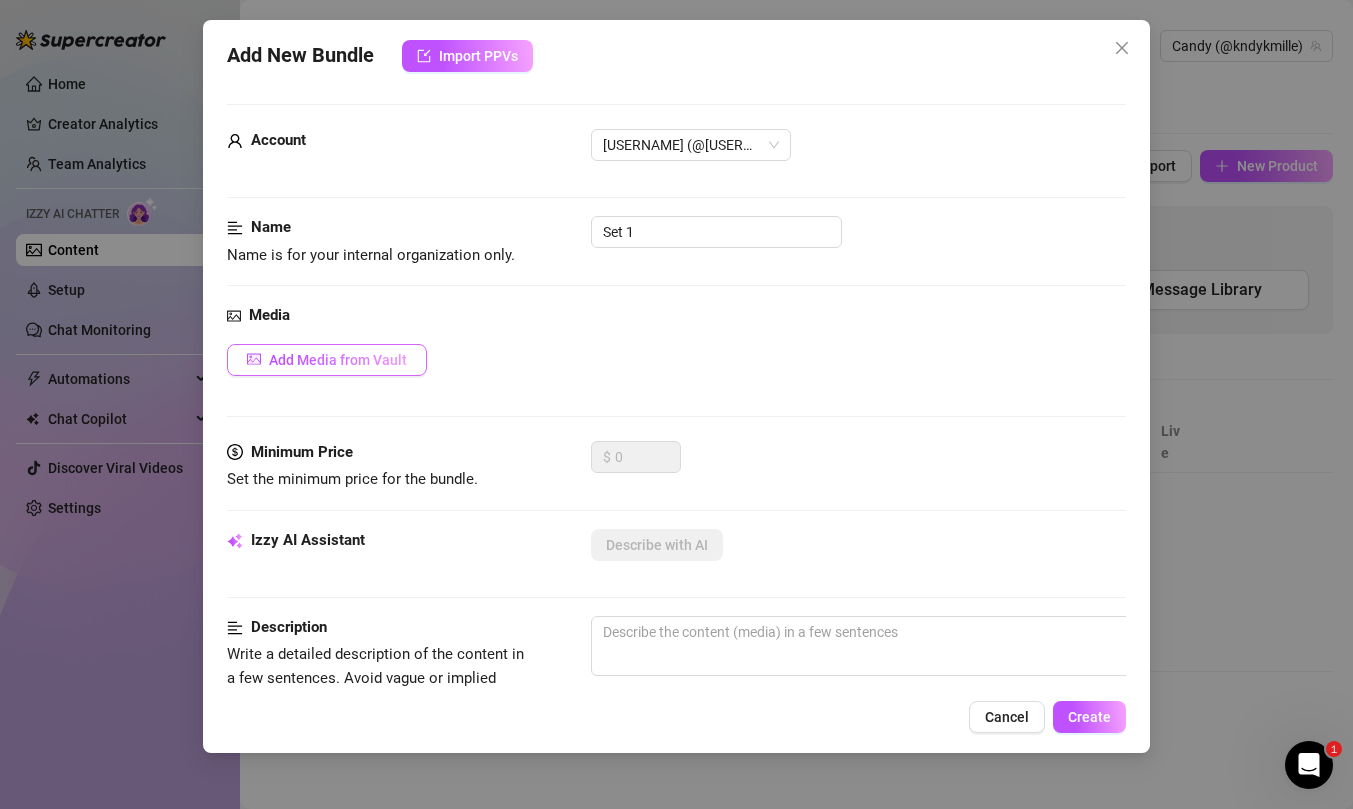 click on "Add Media from Vault" at bounding box center (338, 360) 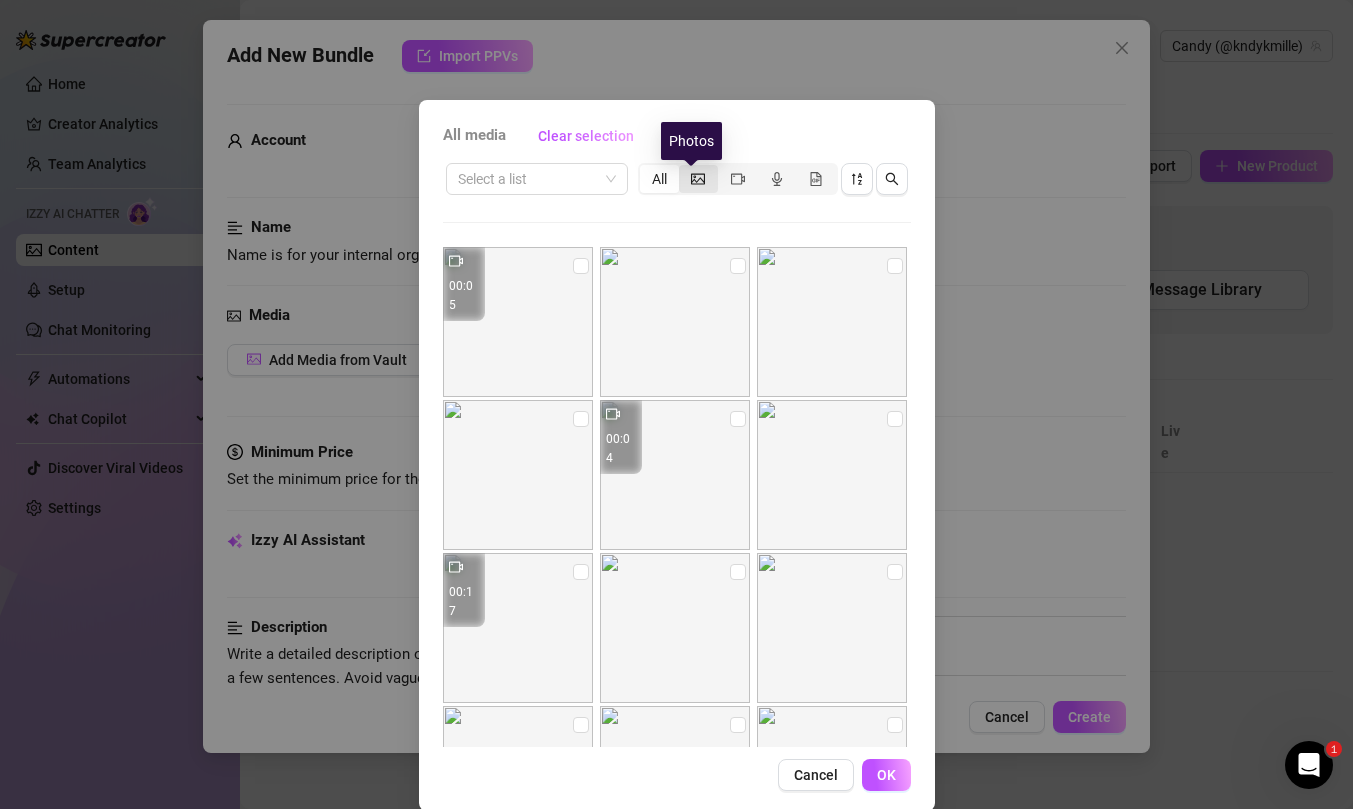 click 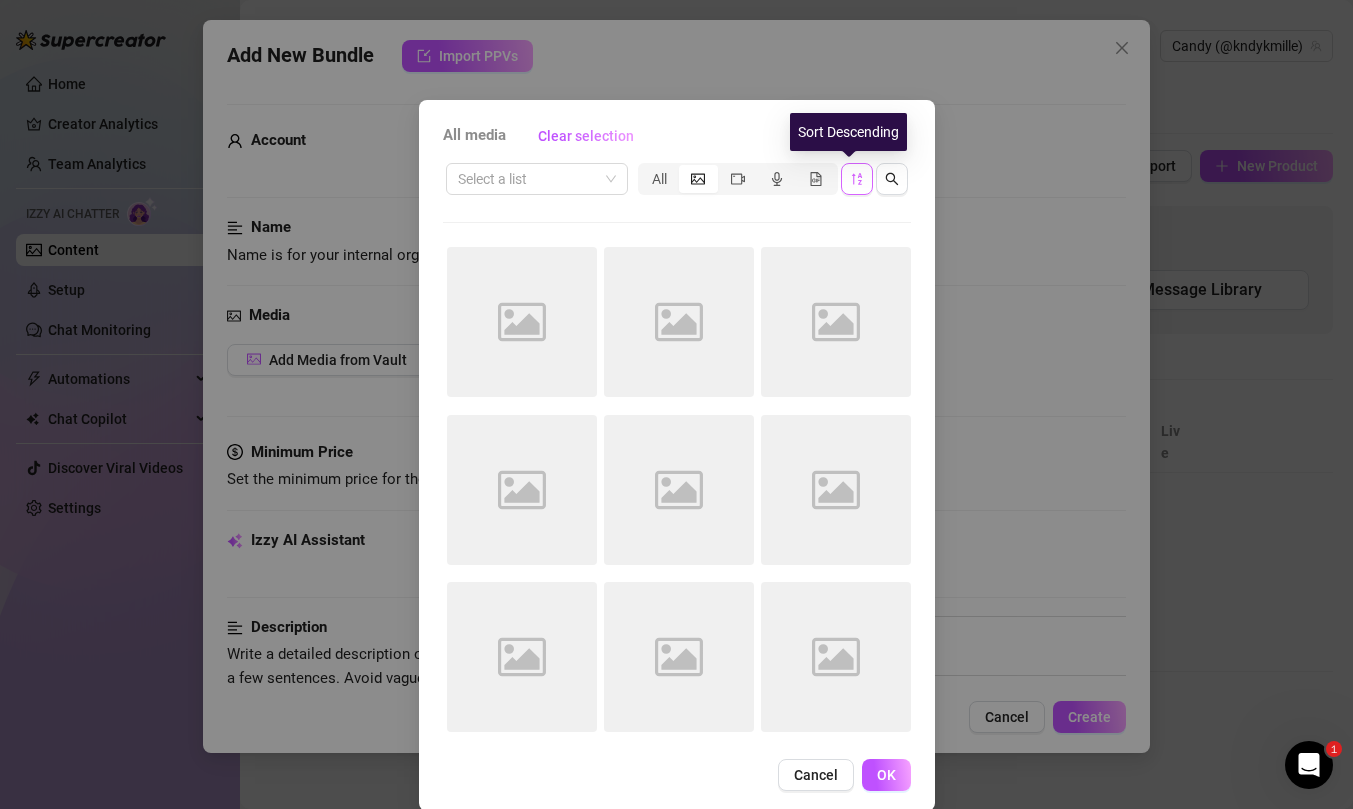 click 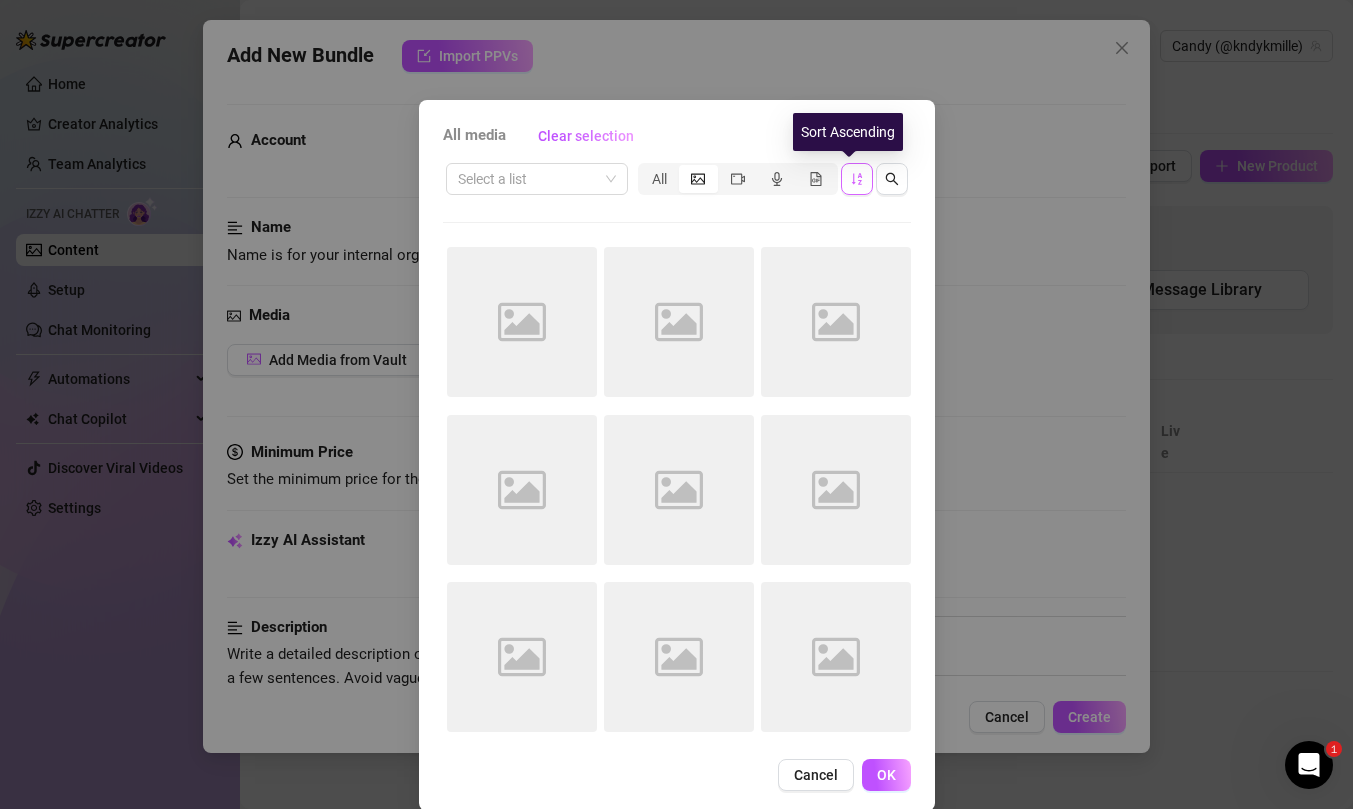 click 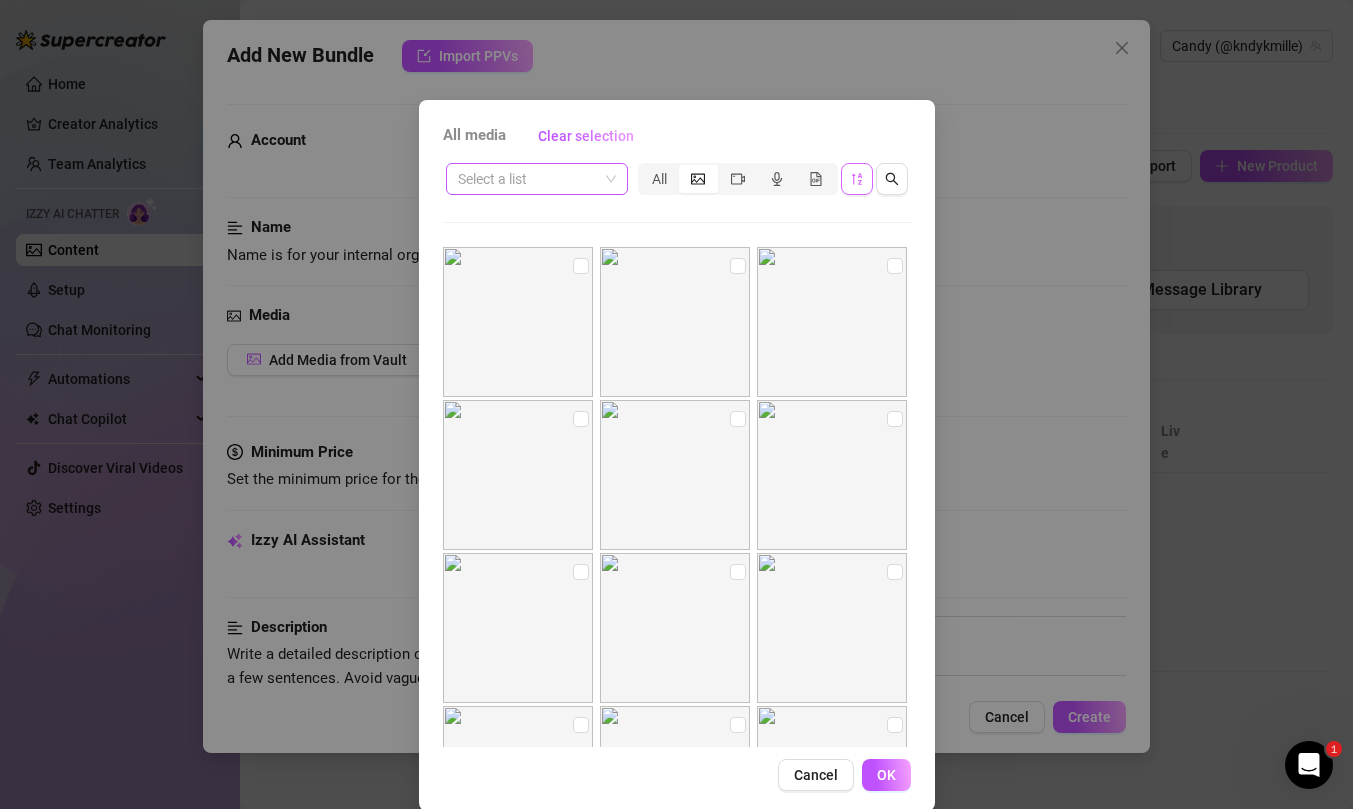 click at bounding box center [528, 179] 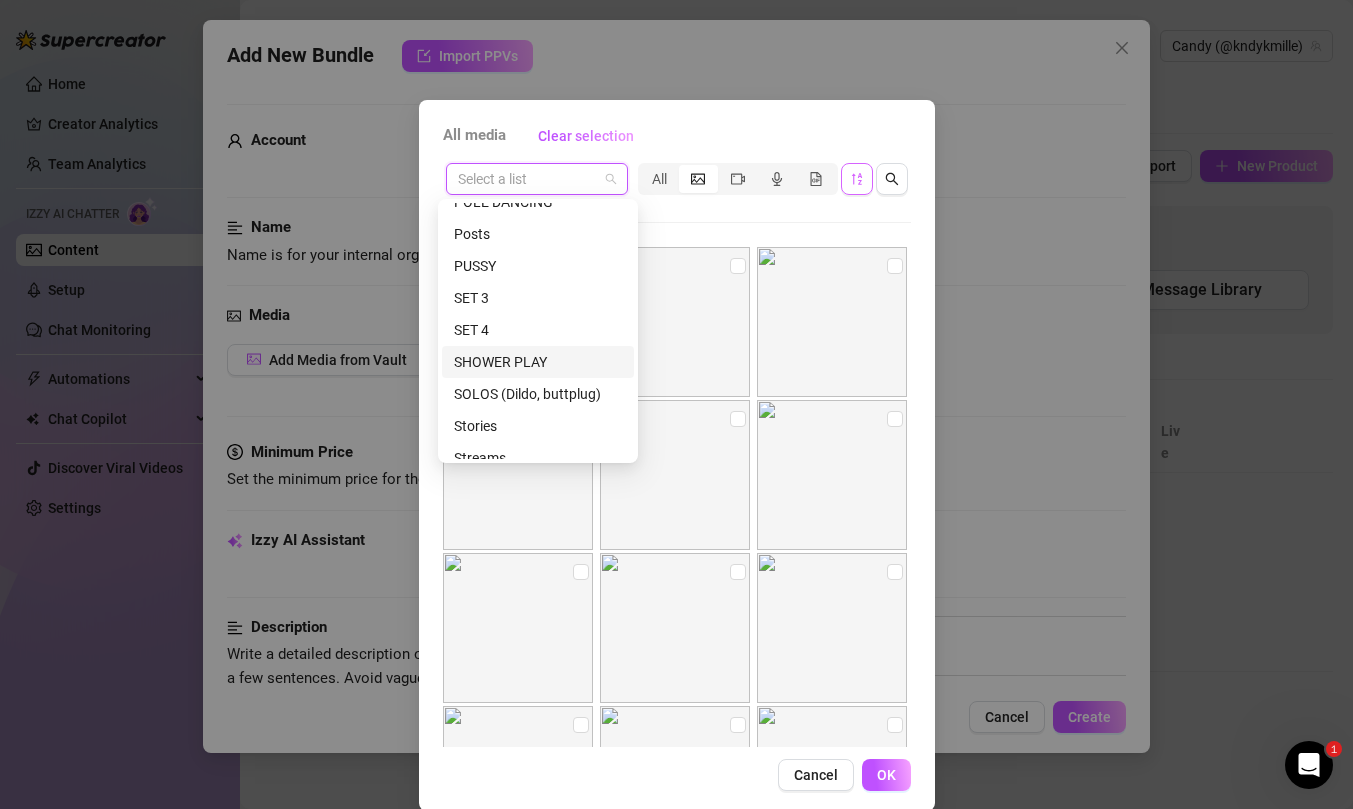 scroll, scrollTop: 384, scrollLeft: 0, axis: vertical 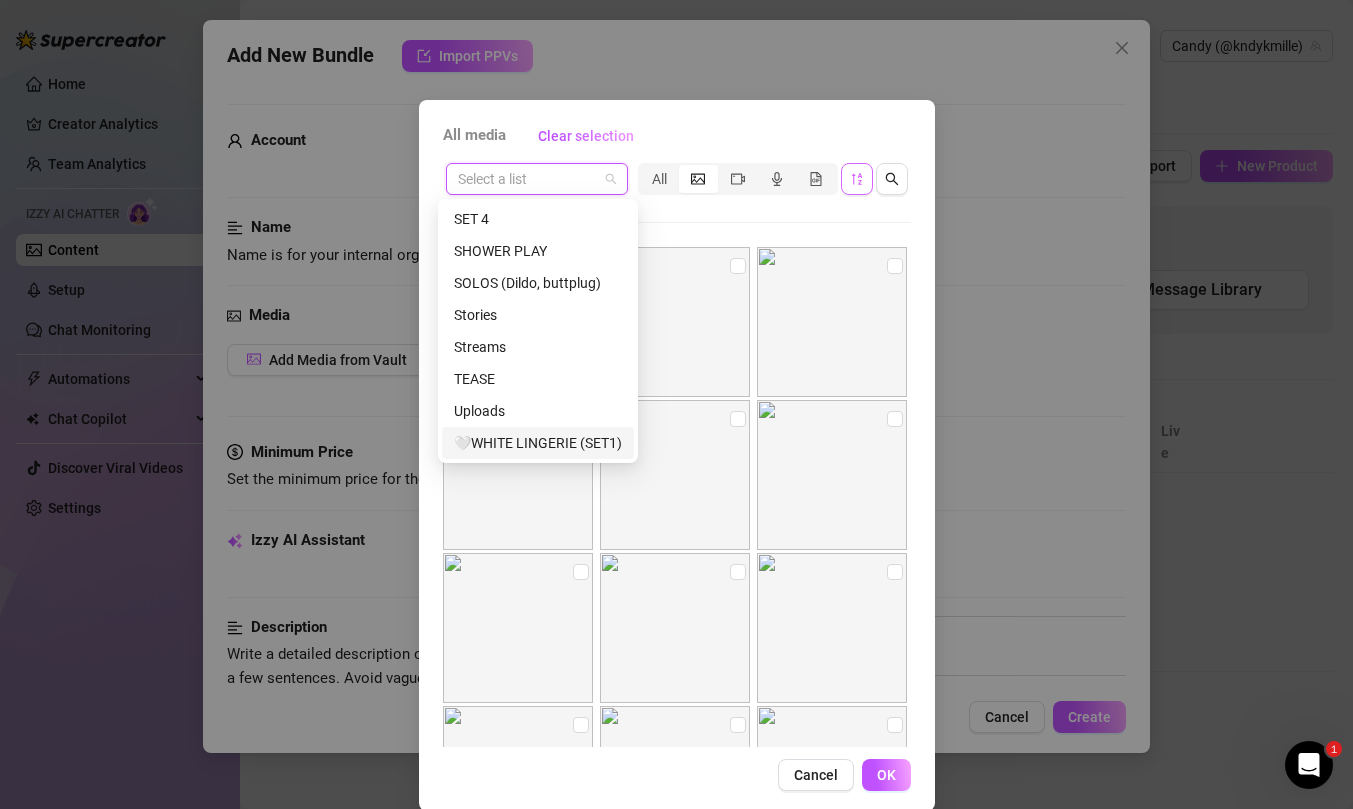click on "🤍WHITE LINGERIE (SET1)" at bounding box center (538, 443) 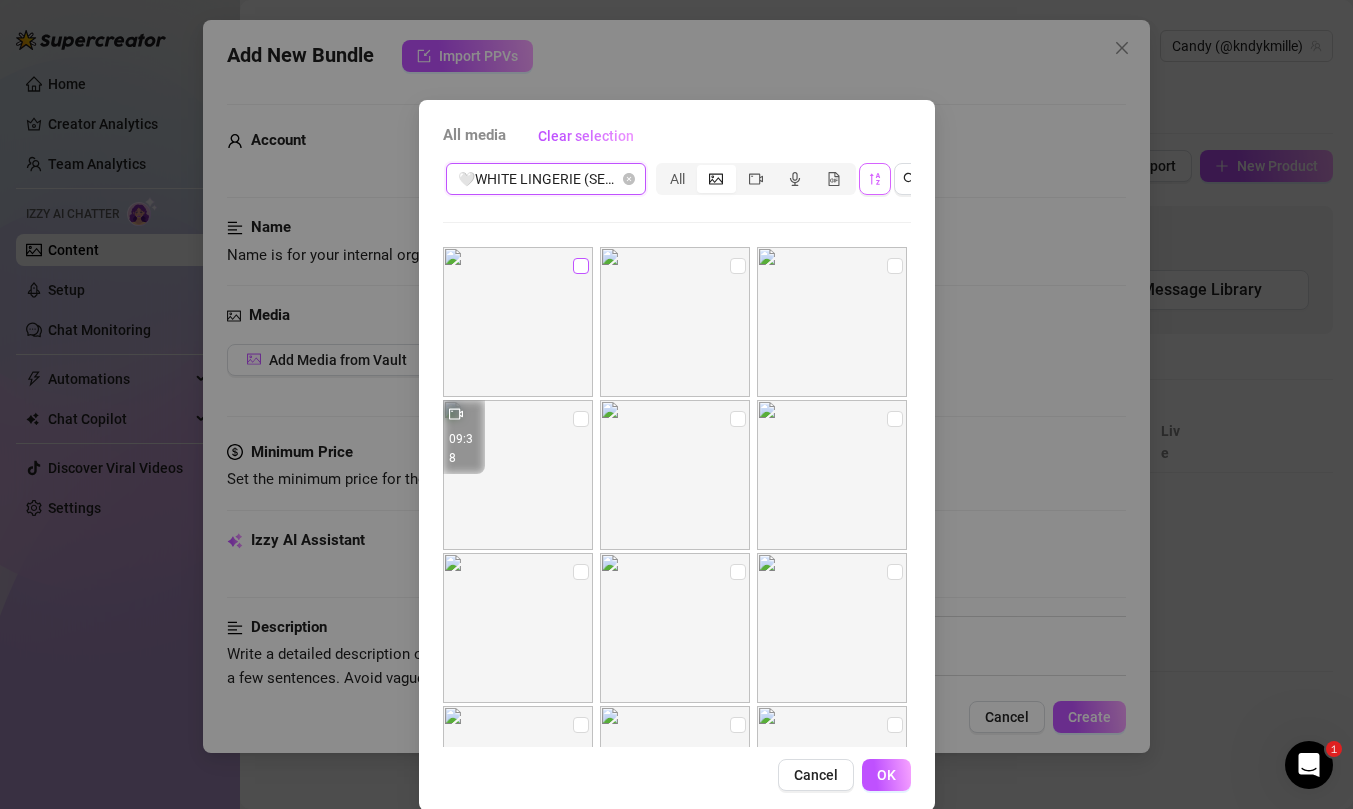 click at bounding box center (581, 266) 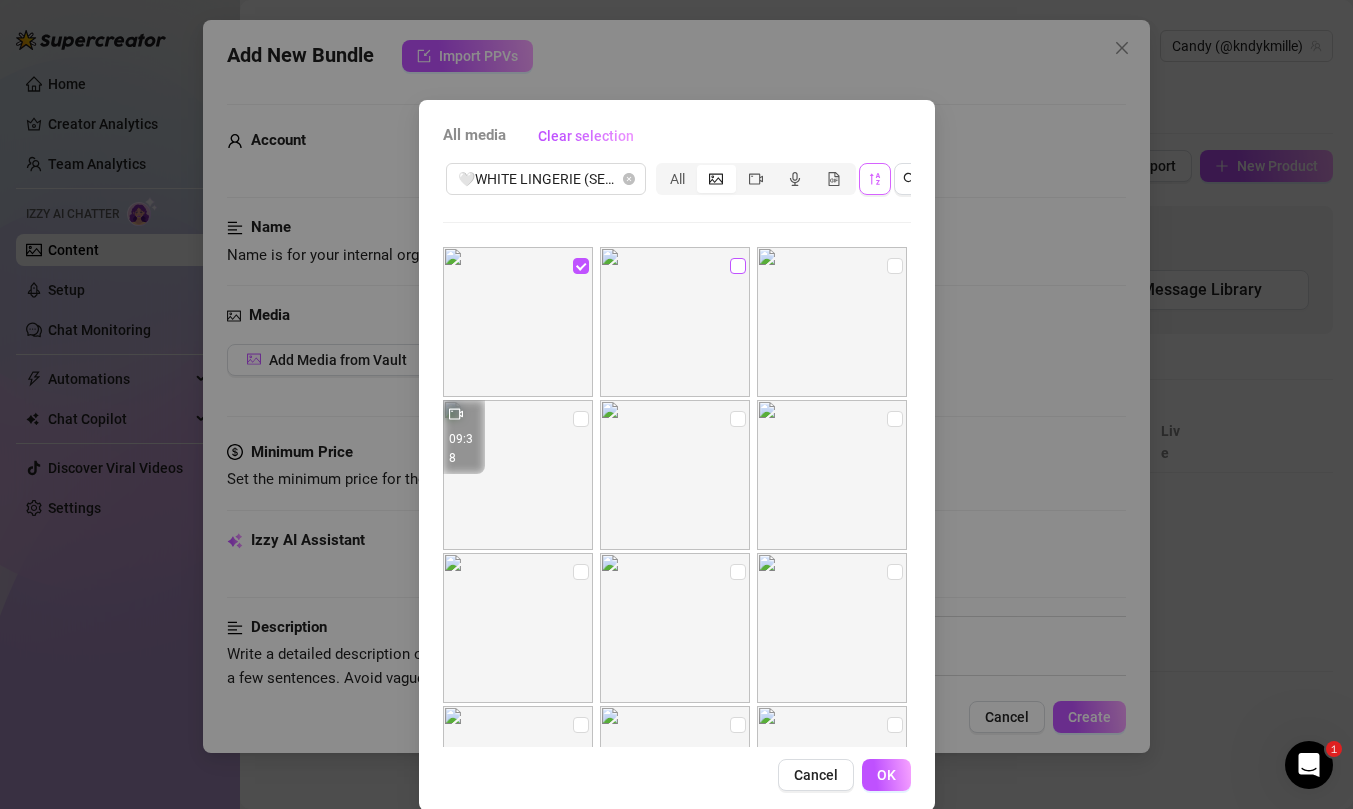 click at bounding box center (738, 266) 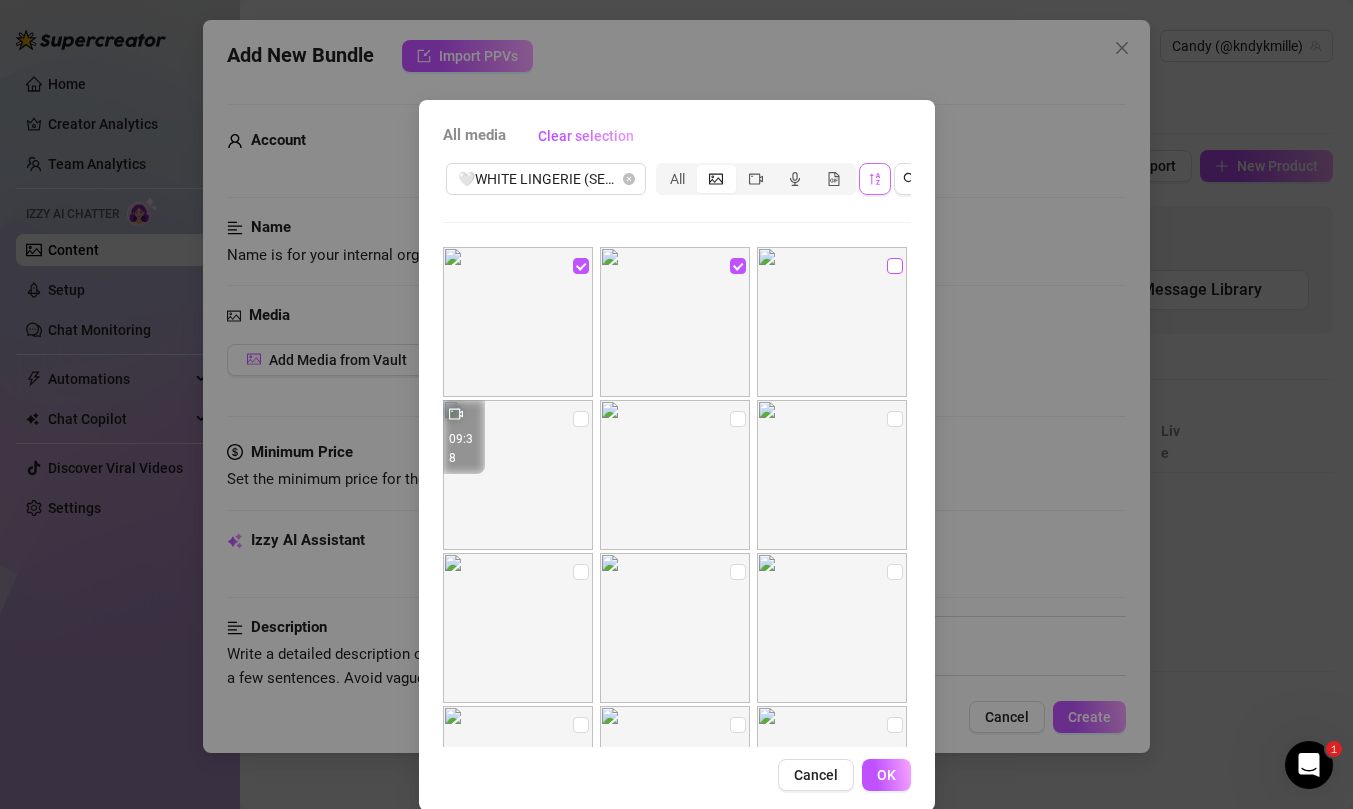 click at bounding box center (895, 266) 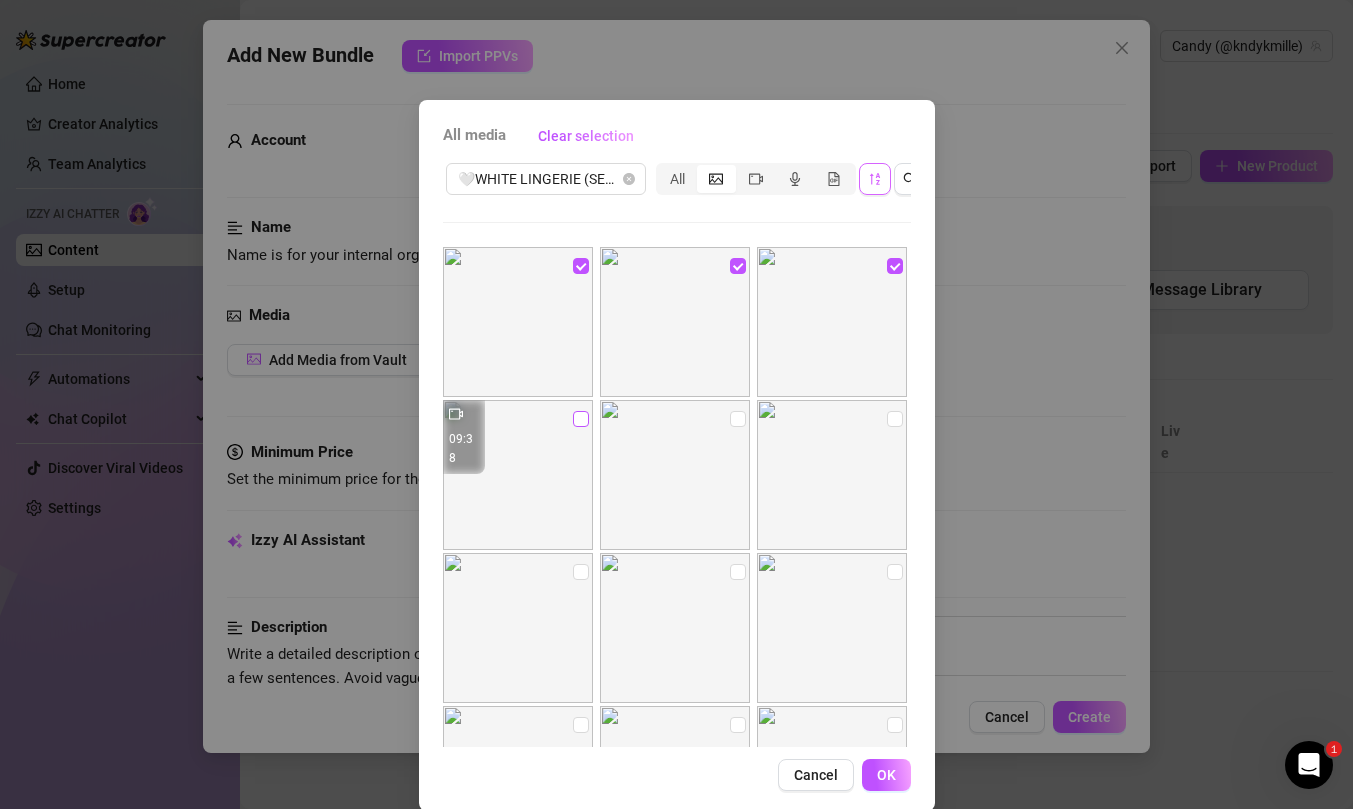 click at bounding box center [581, 419] 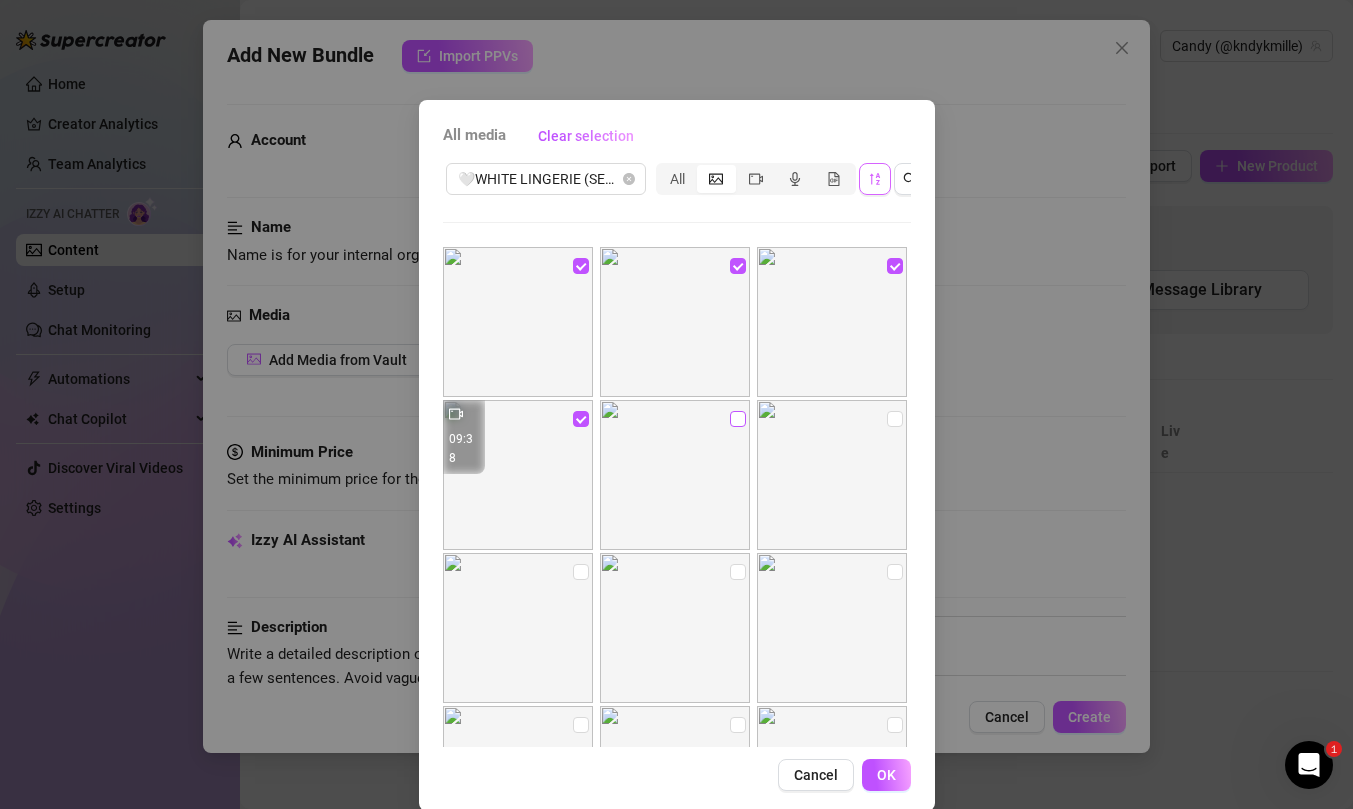 click at bounding box center [738, 419] 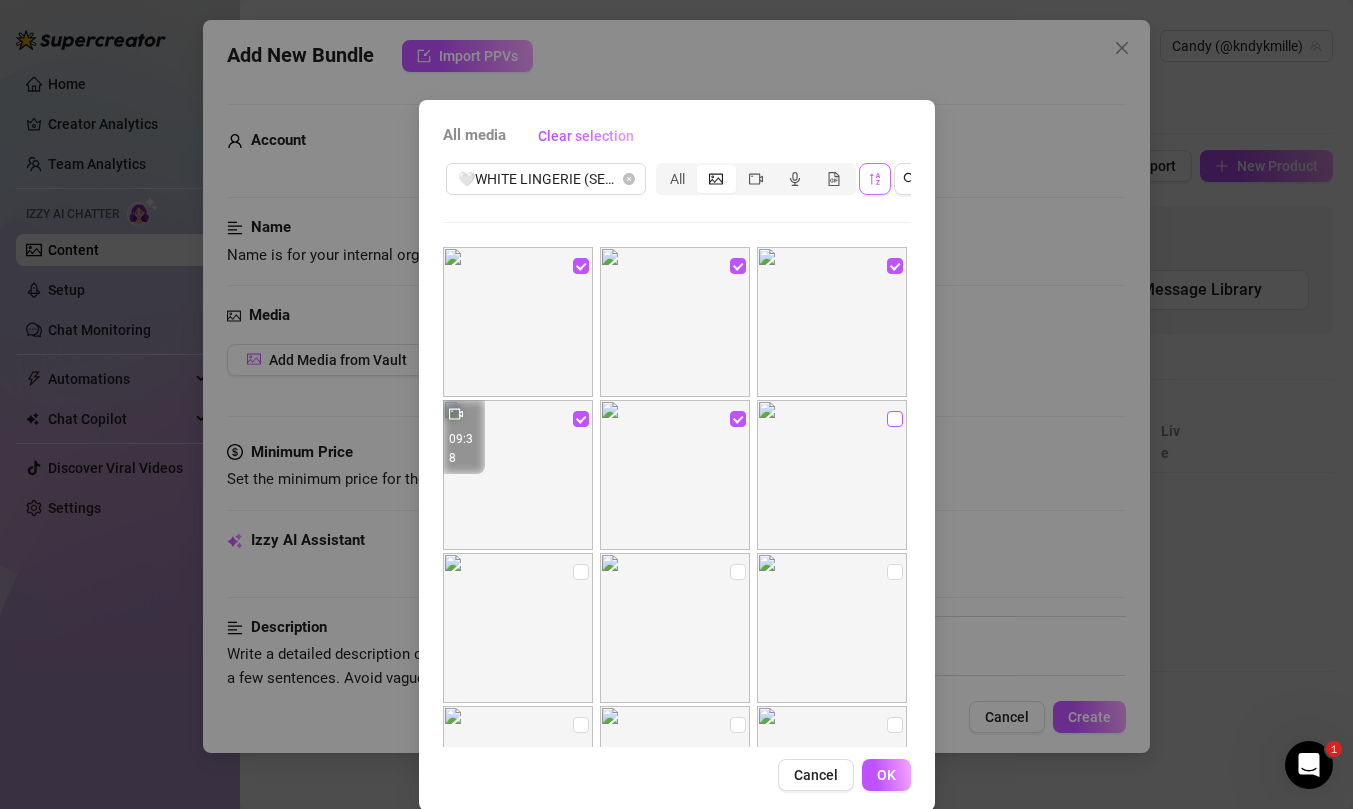 click at bounding box center (895, 419) 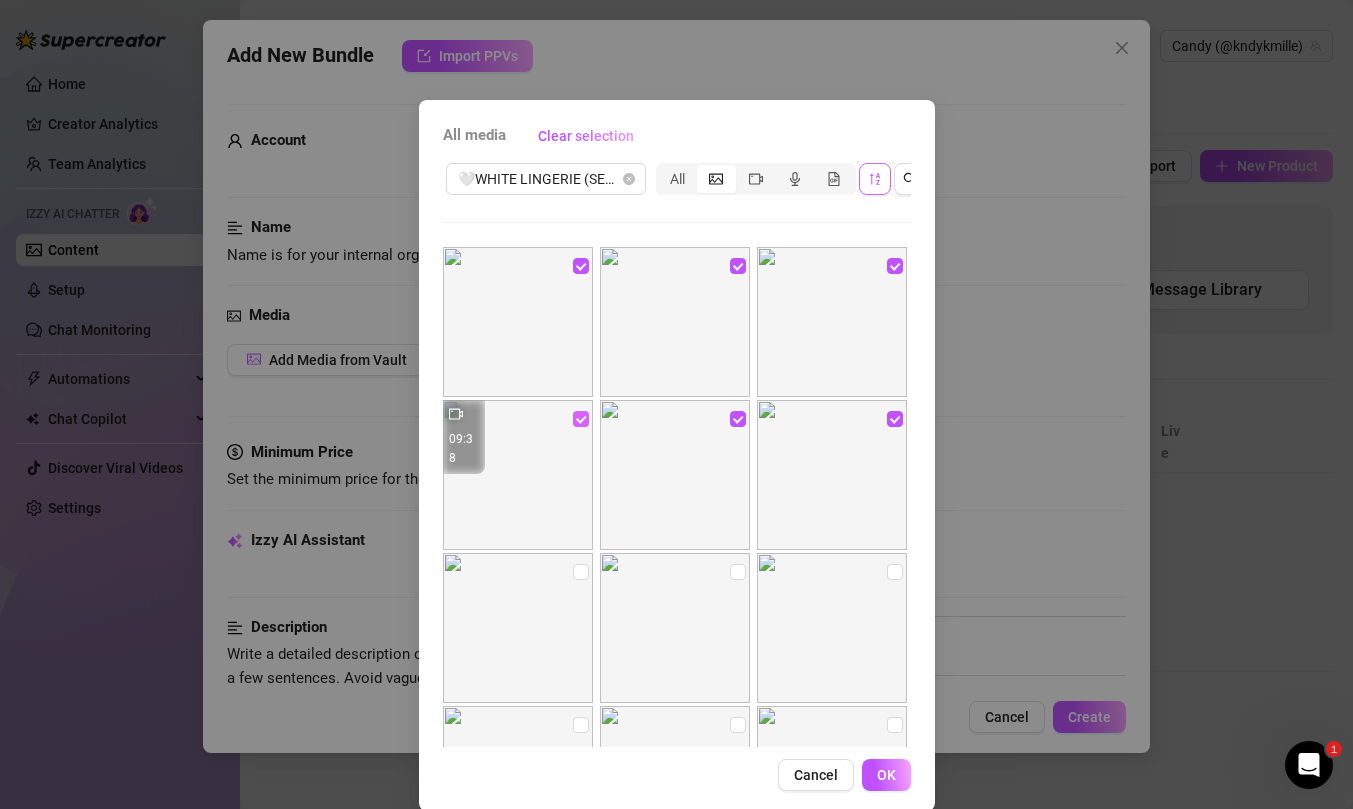 click at bounding box center [581, 419] 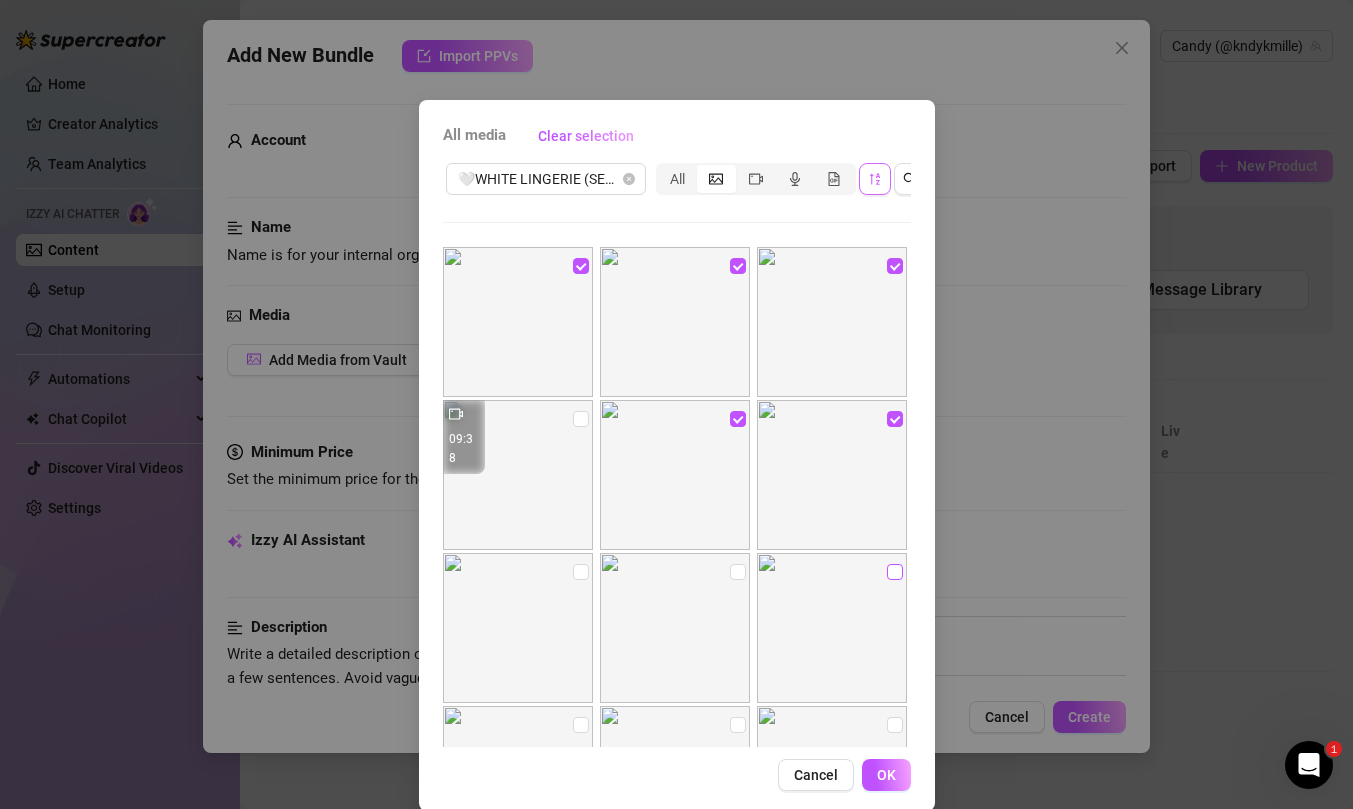 click at bounding box center (895, 572) 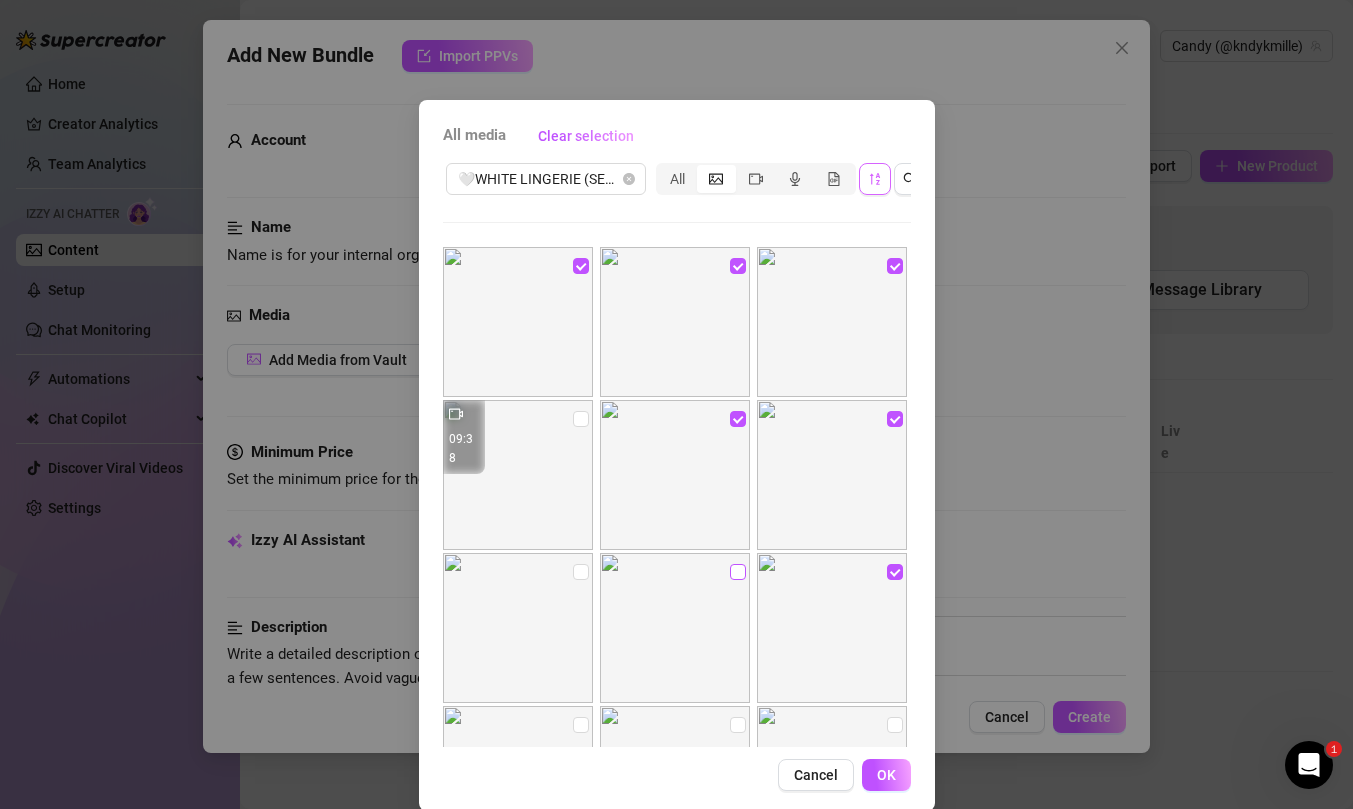 click at bounding box center (738, 572) 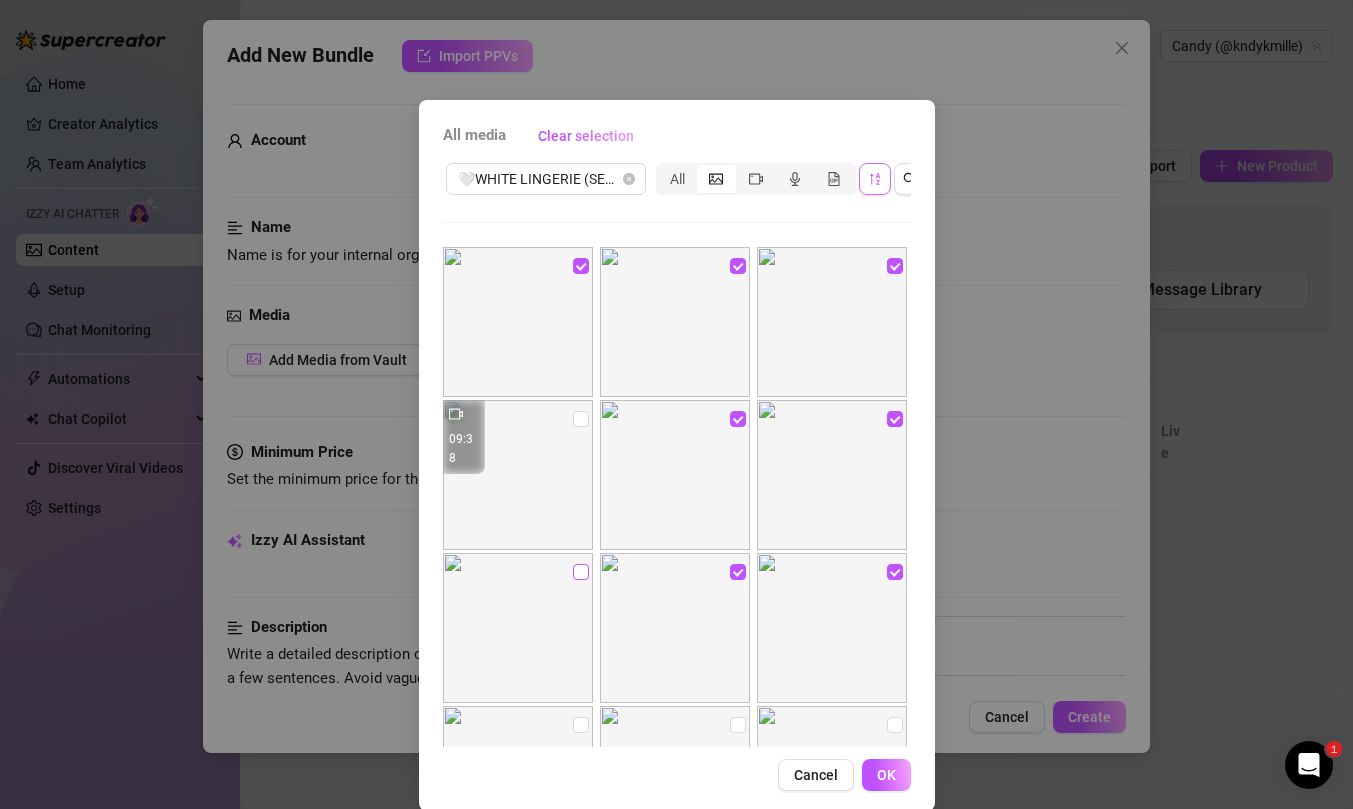 click at bounding box center (581, 572) 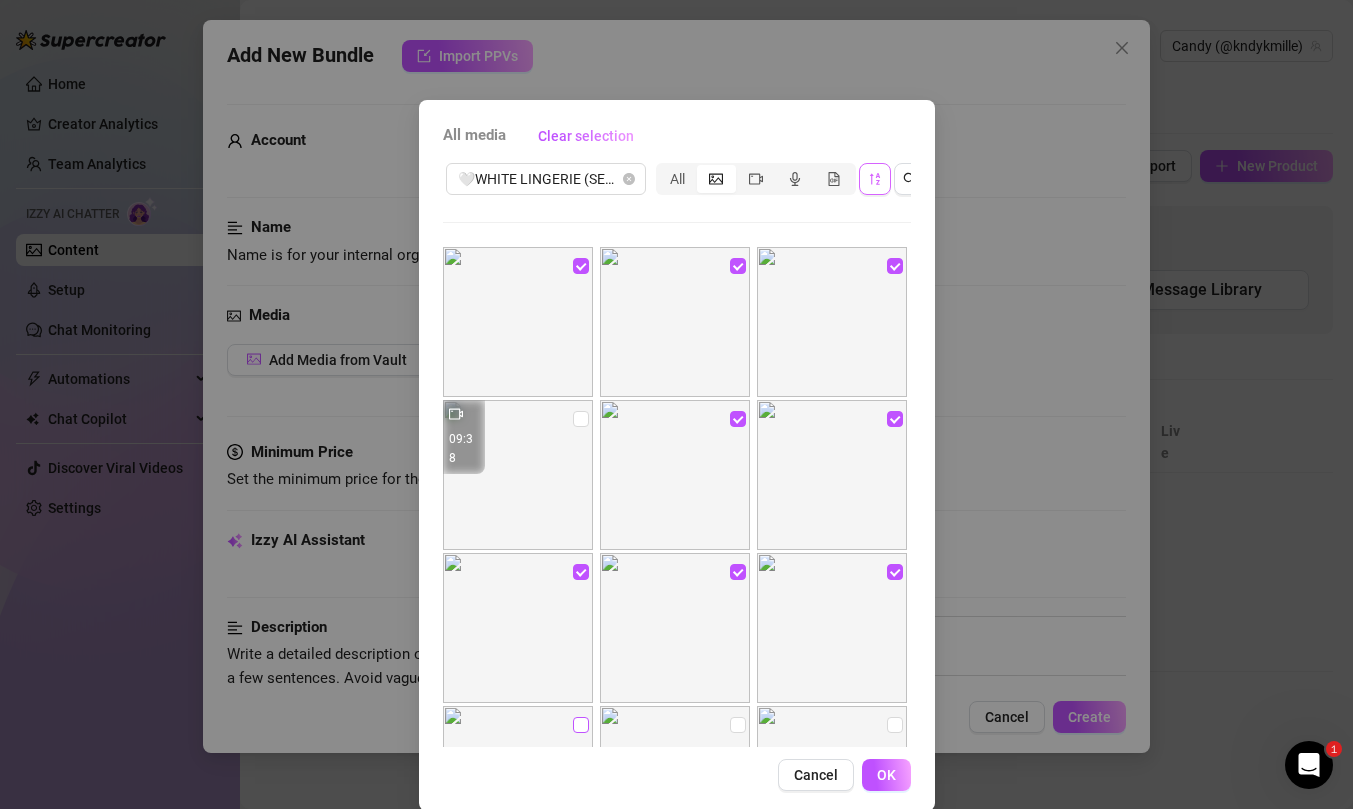 click at bounding box center (581, 725) 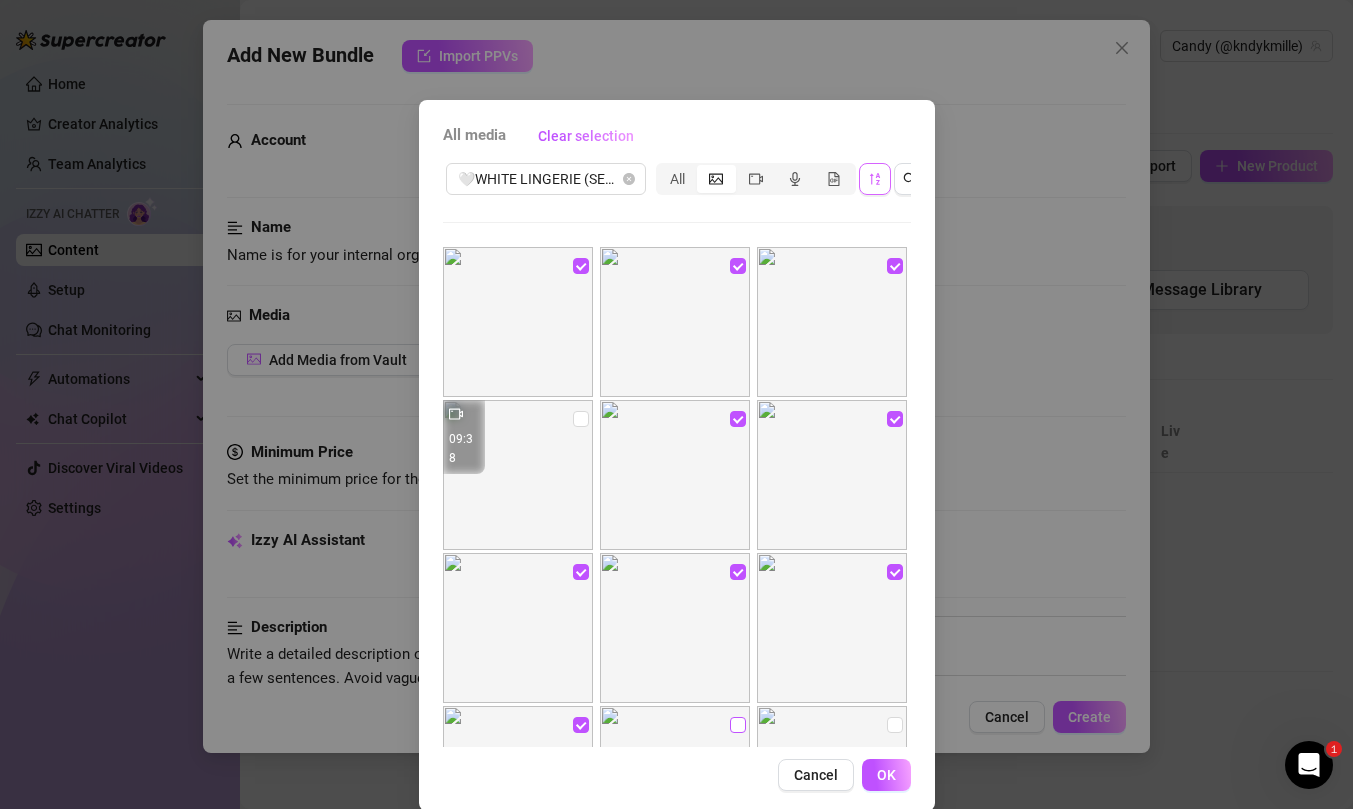 click at bounding box center (738, 725) 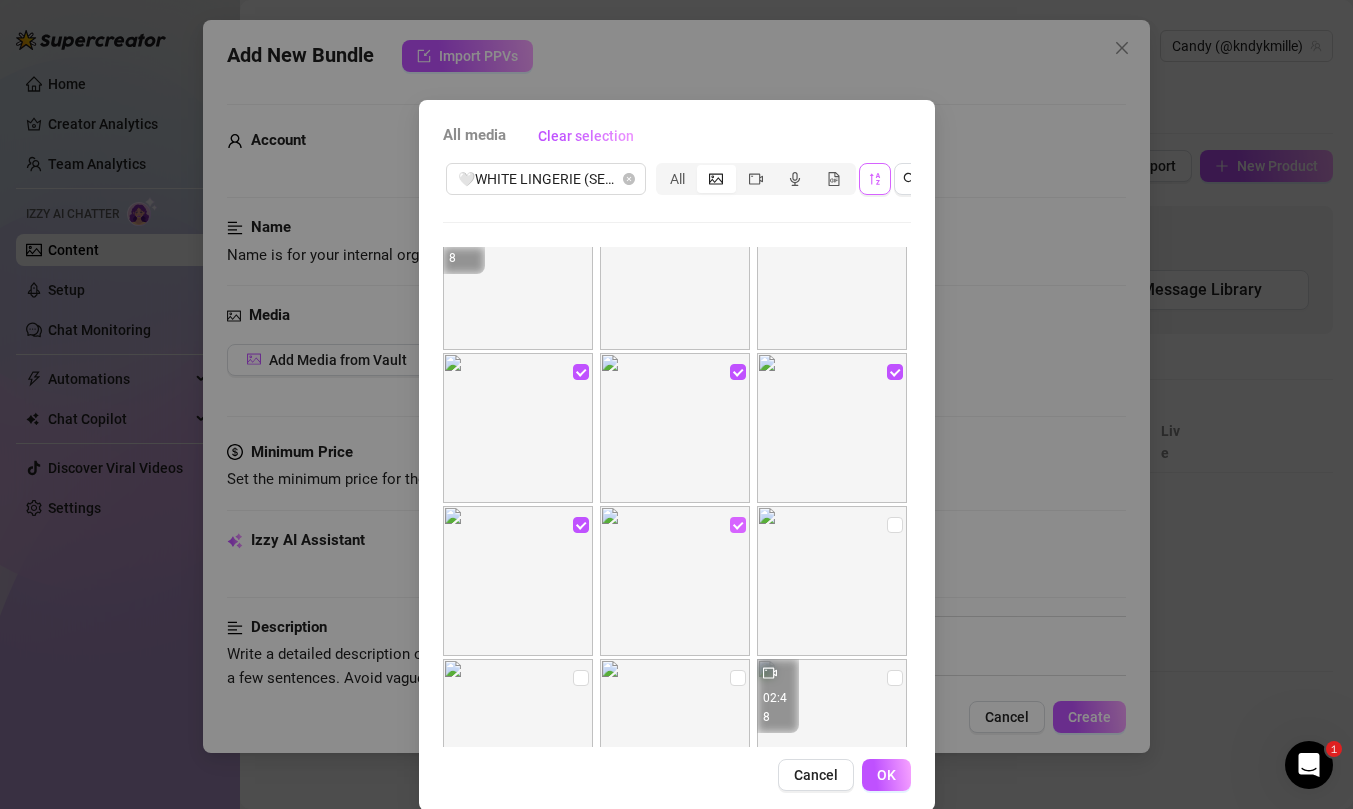 scroll, scrollTop: 240, scrollLeft: 0, axis: vertical 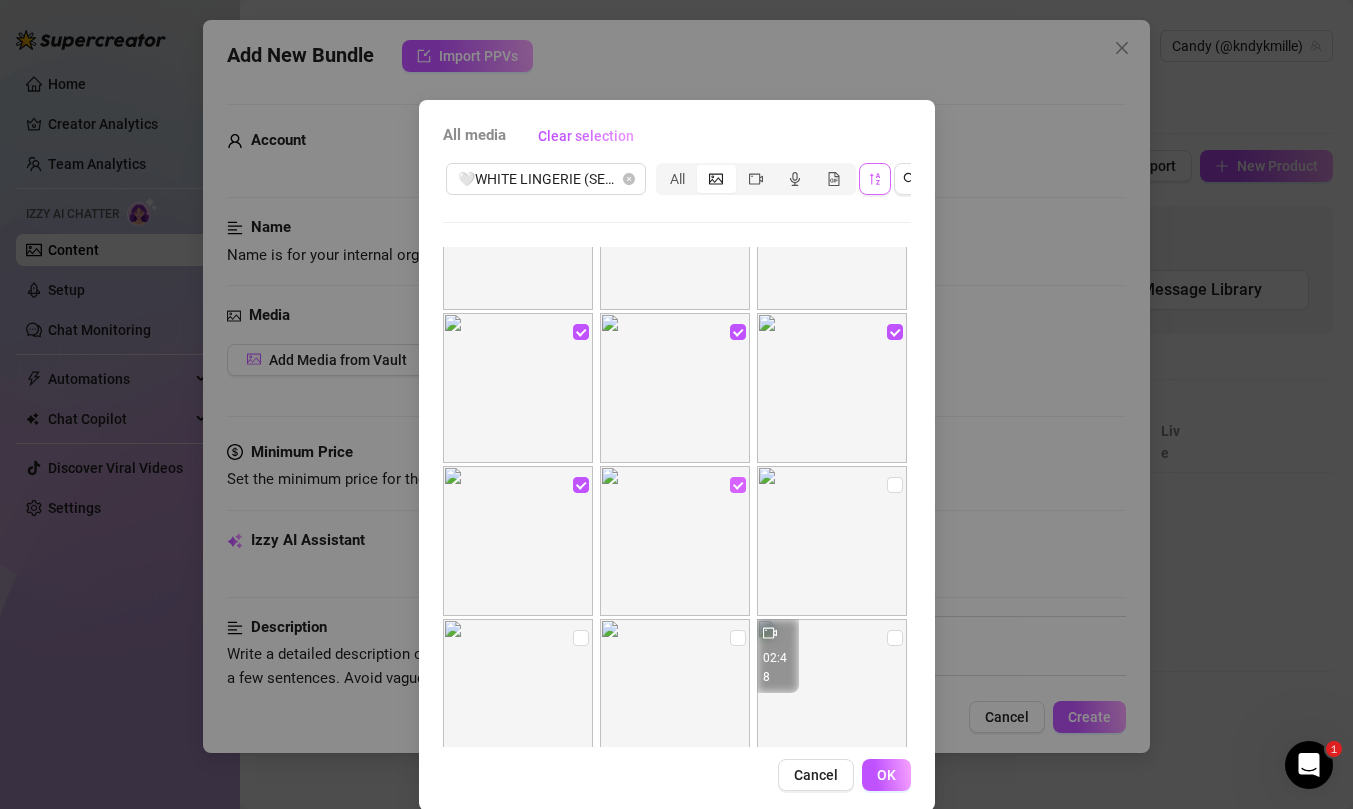 click at bounding box center [738, 485] 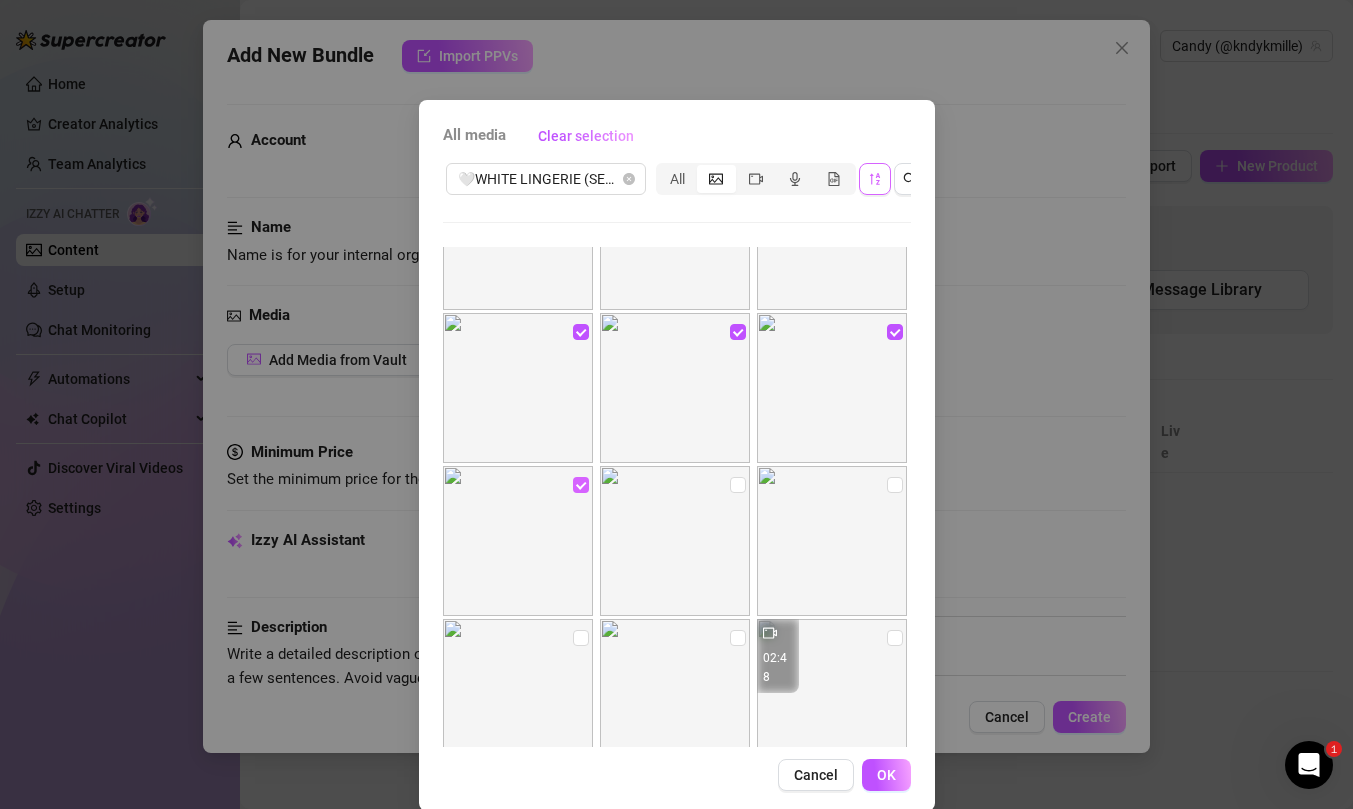 click at bounding box center (581, 485) 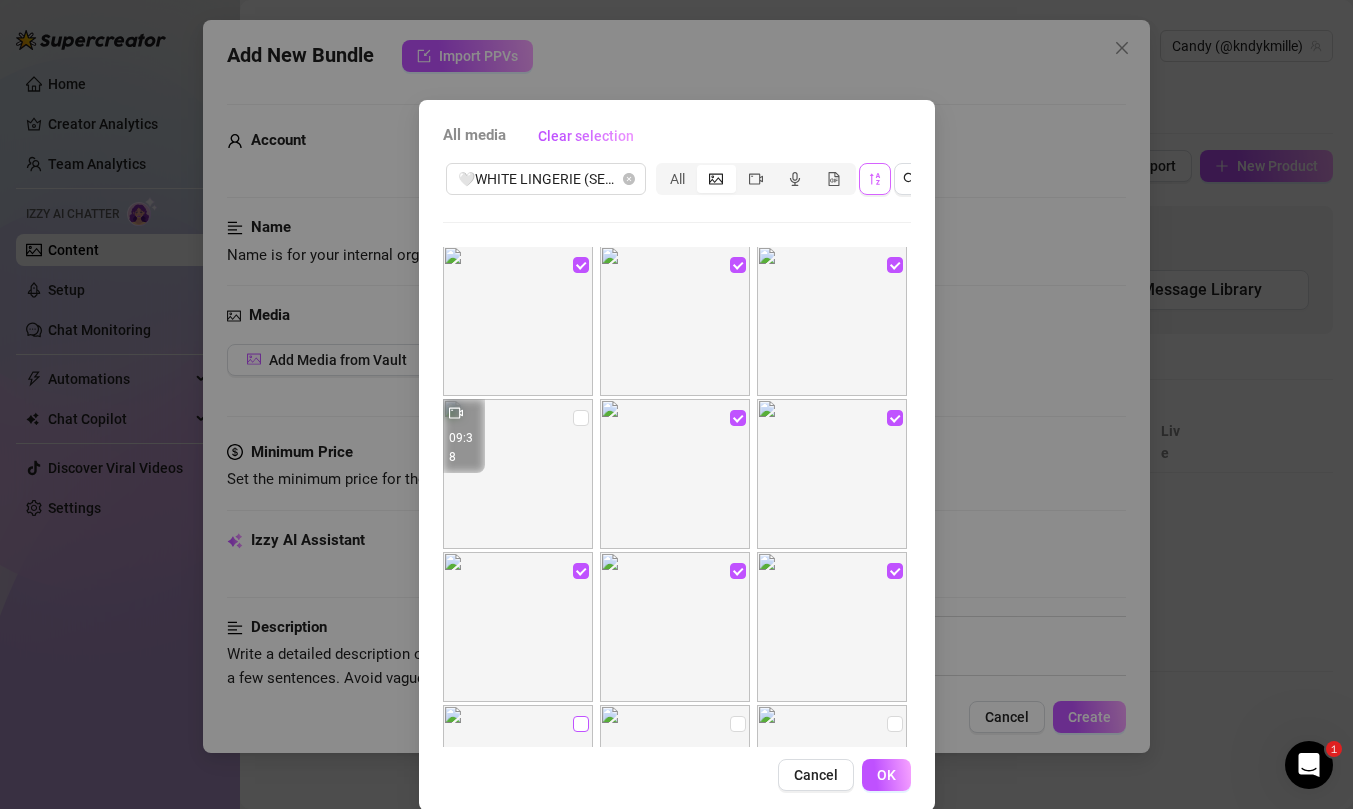 scroll, scrollTop: 0, scrollLeft: 0, axis: both 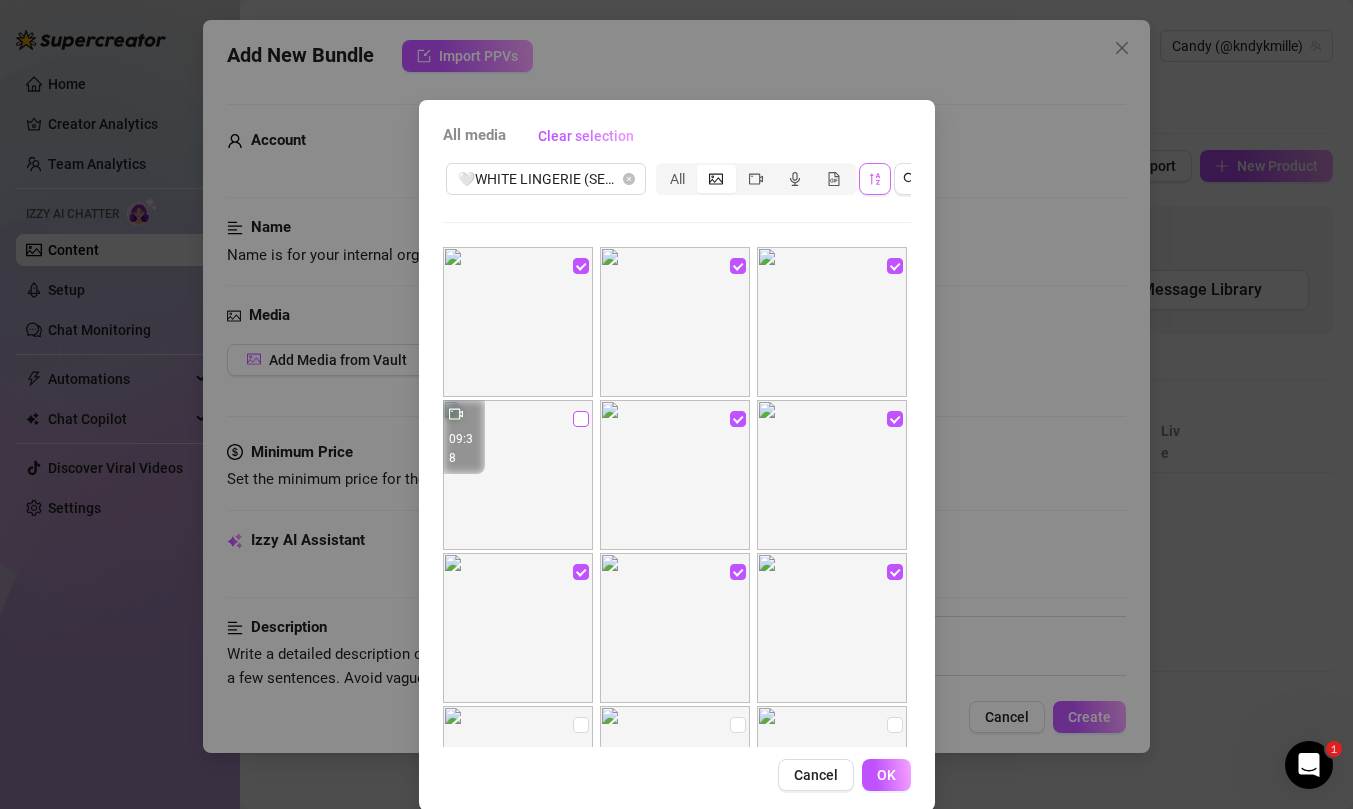 click at bounding box center (581, 419) 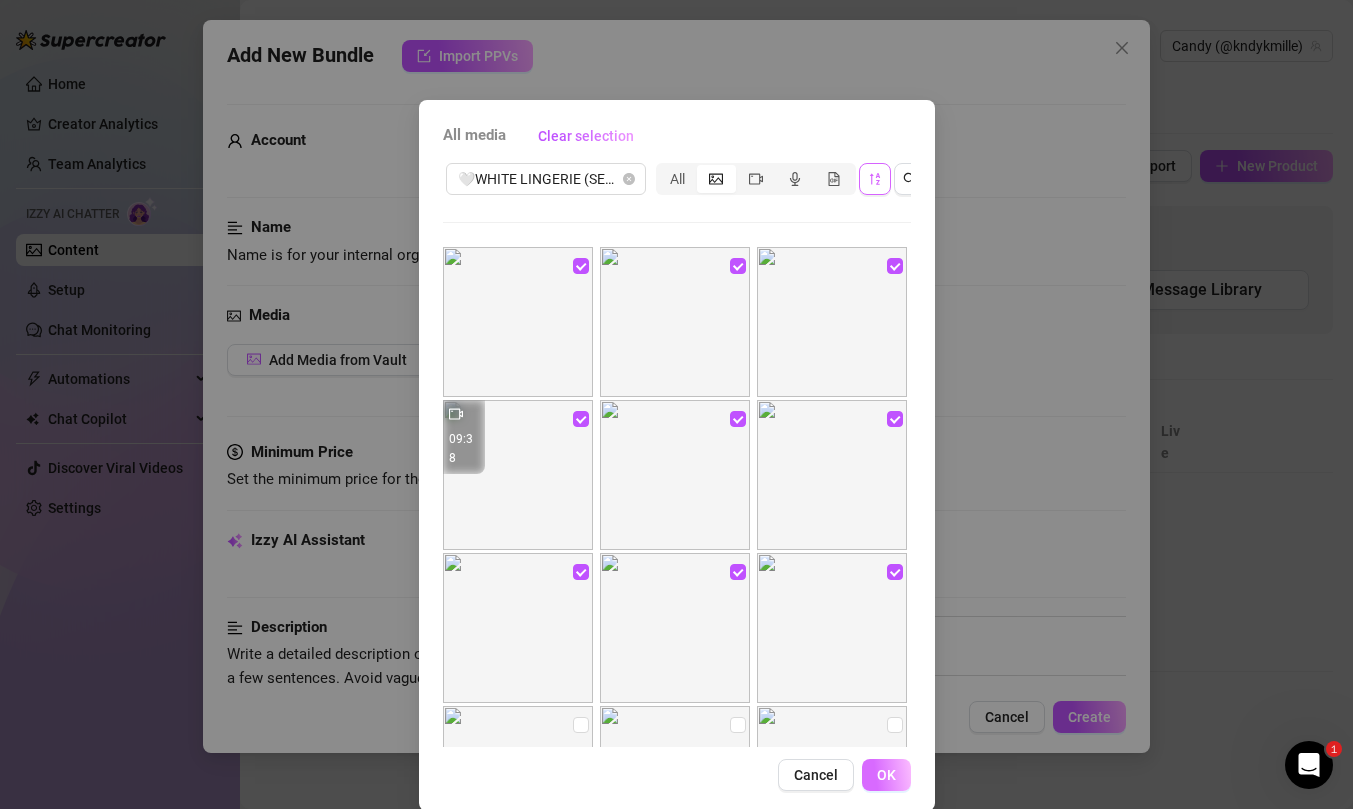 click on "OK" at bounding box center [886, 775] 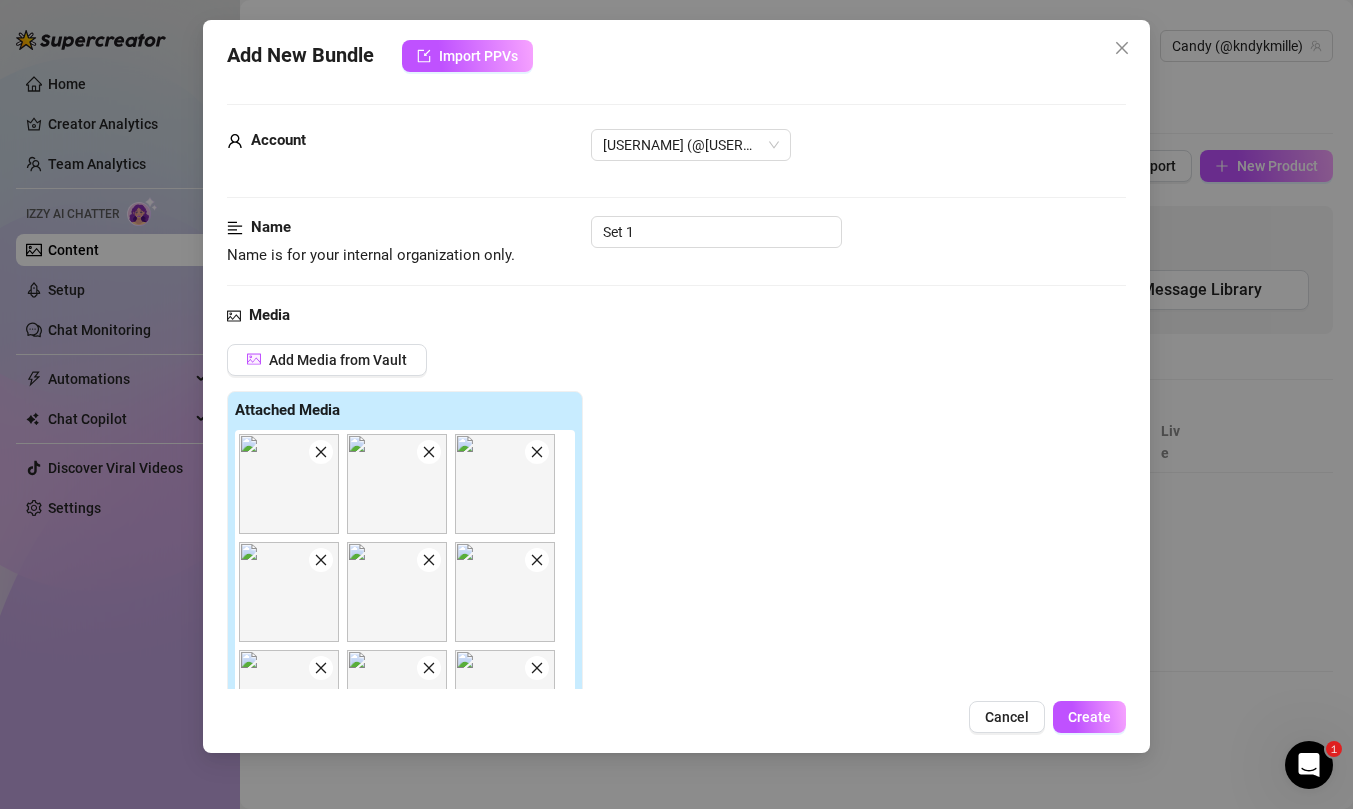 click on "Media Add Media from Vault Attached Media Tag Collaborators   @ Tag creator" at bounding box center [676, 622] 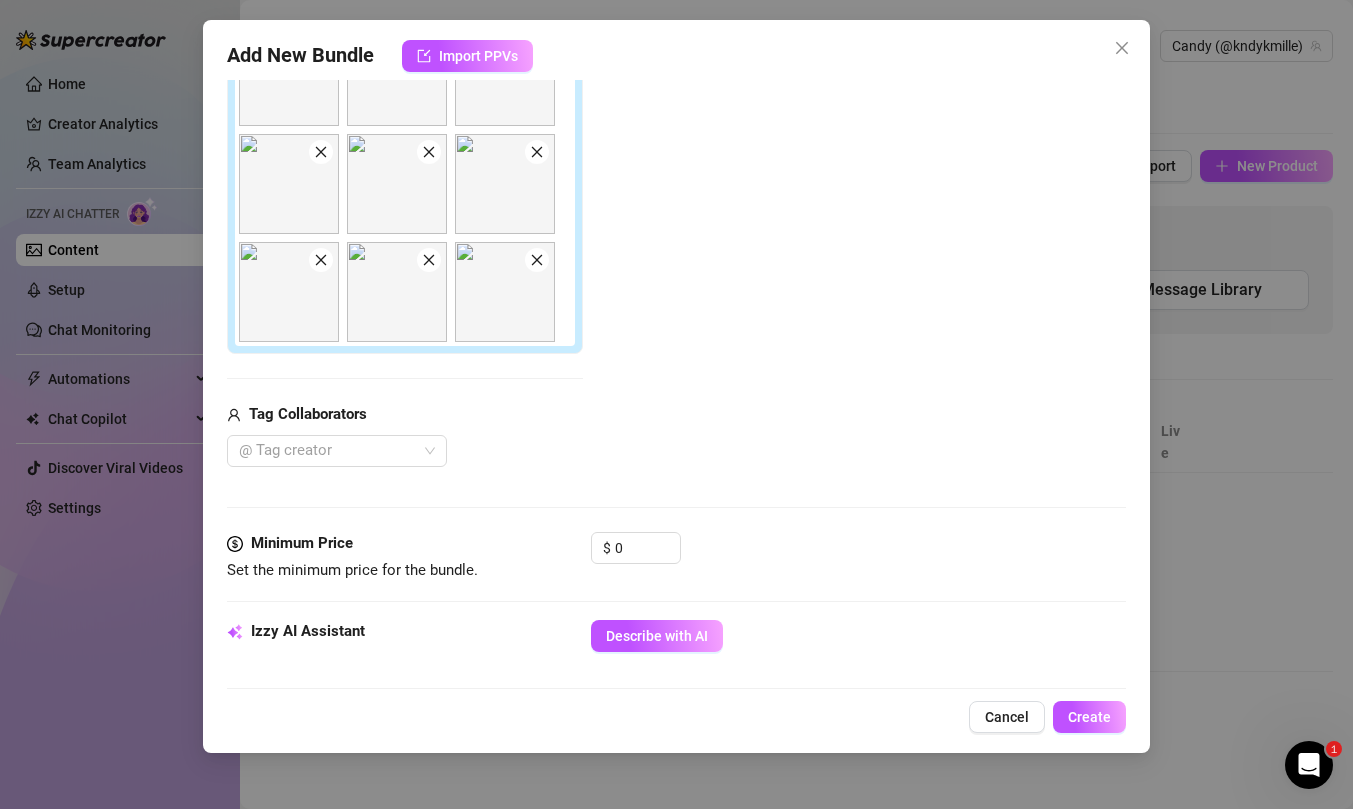 scroll, scrollTop: 411, scrollLeft: 0, axis: vertical 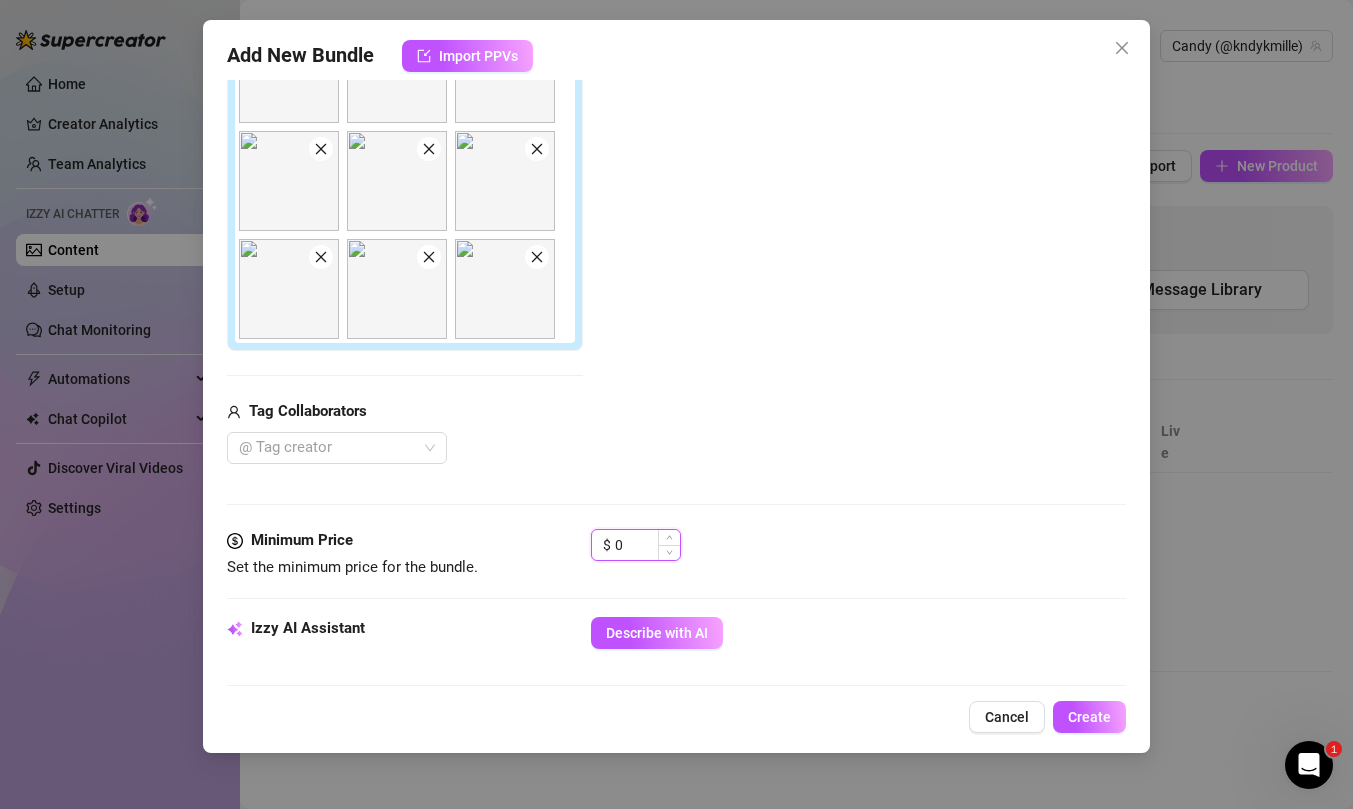 click on "0" at bounding box center (647, 545) 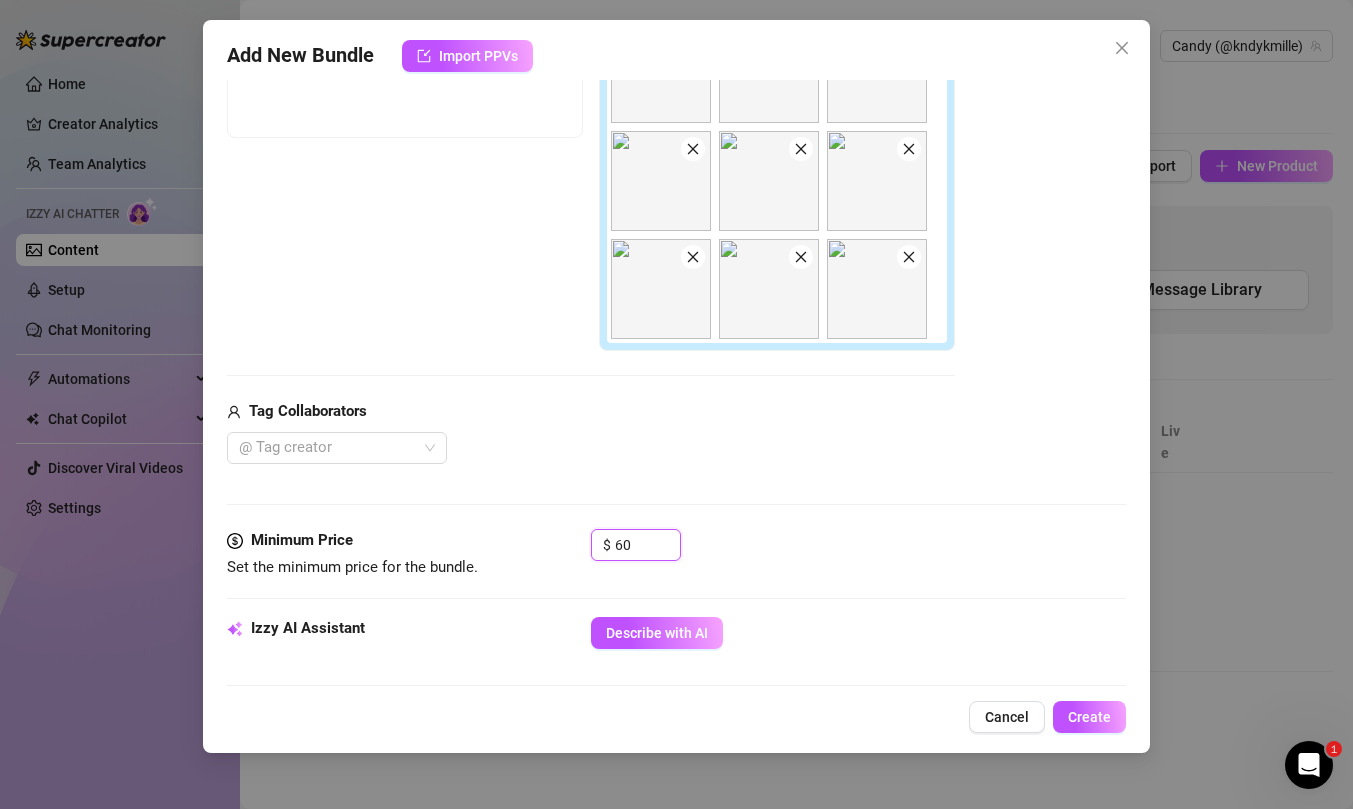 type on "60" 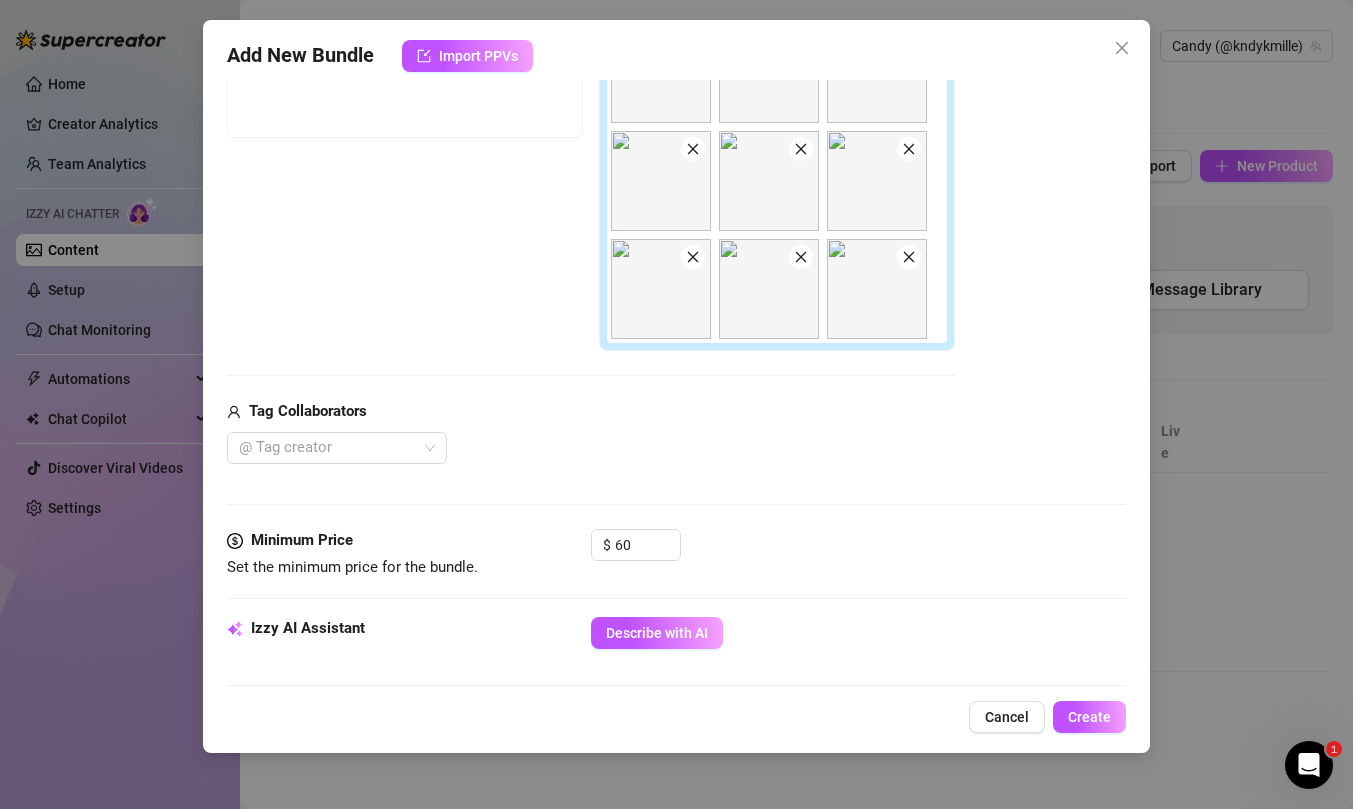 click on "$ 60" at bounding box center (858, 554) 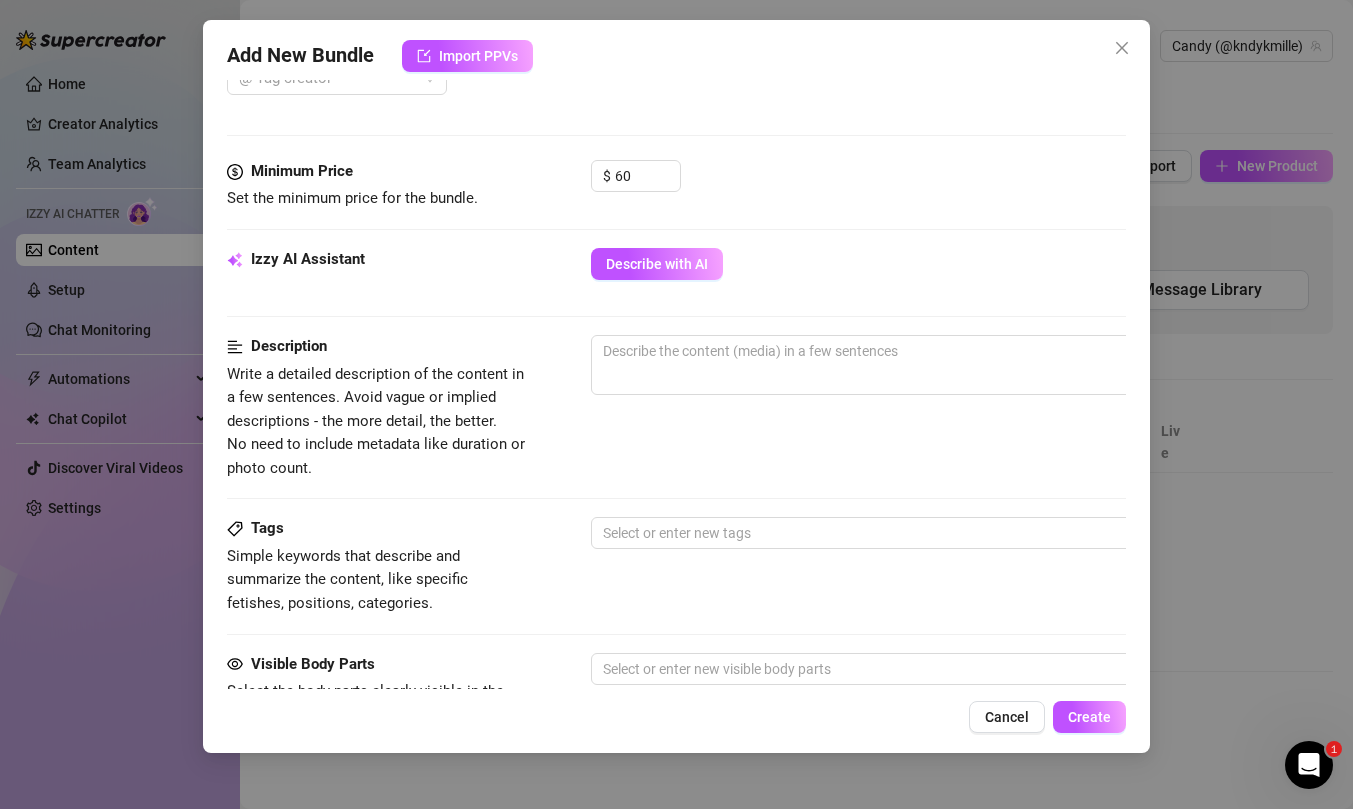 scroll, scrollTop: 797, scrollLeft: 0, axis: vertical 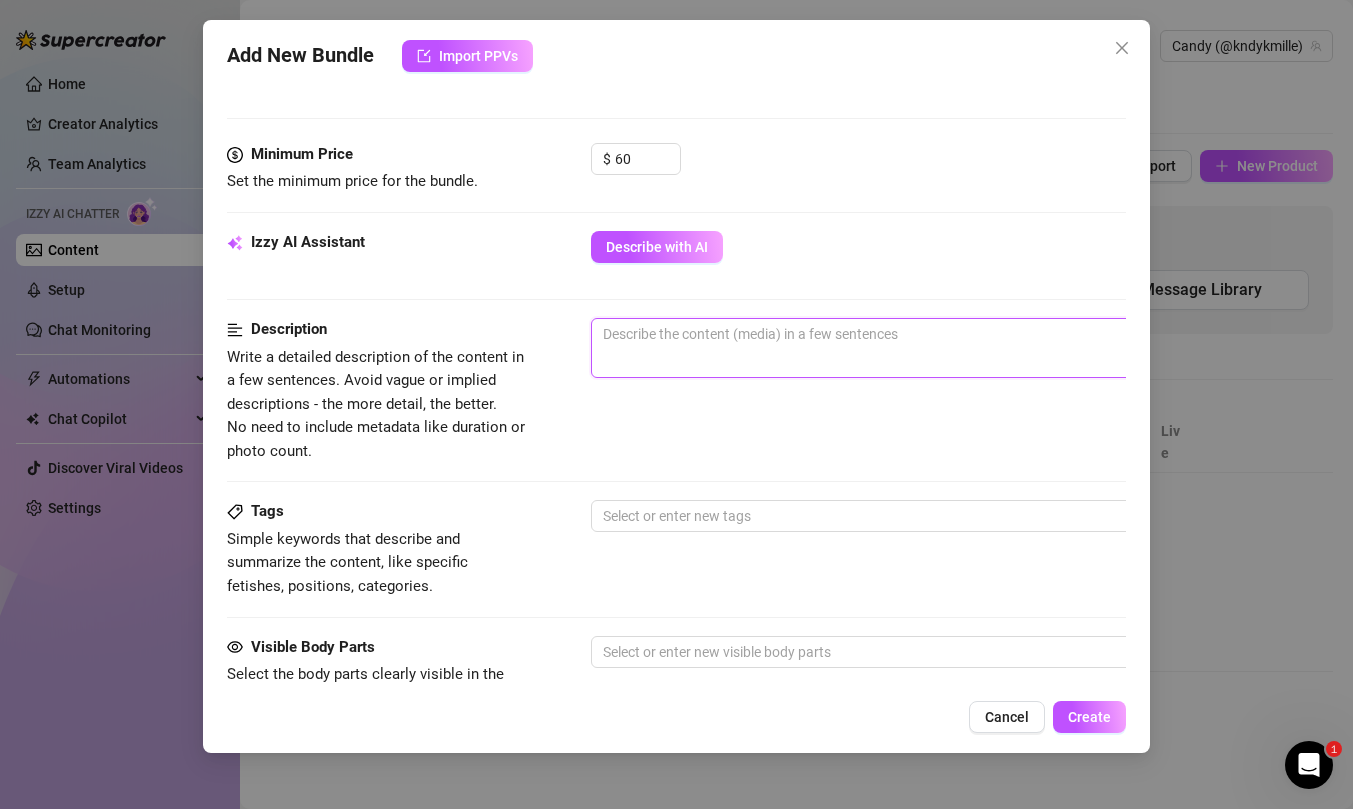 click at bounding box center [941, 348] 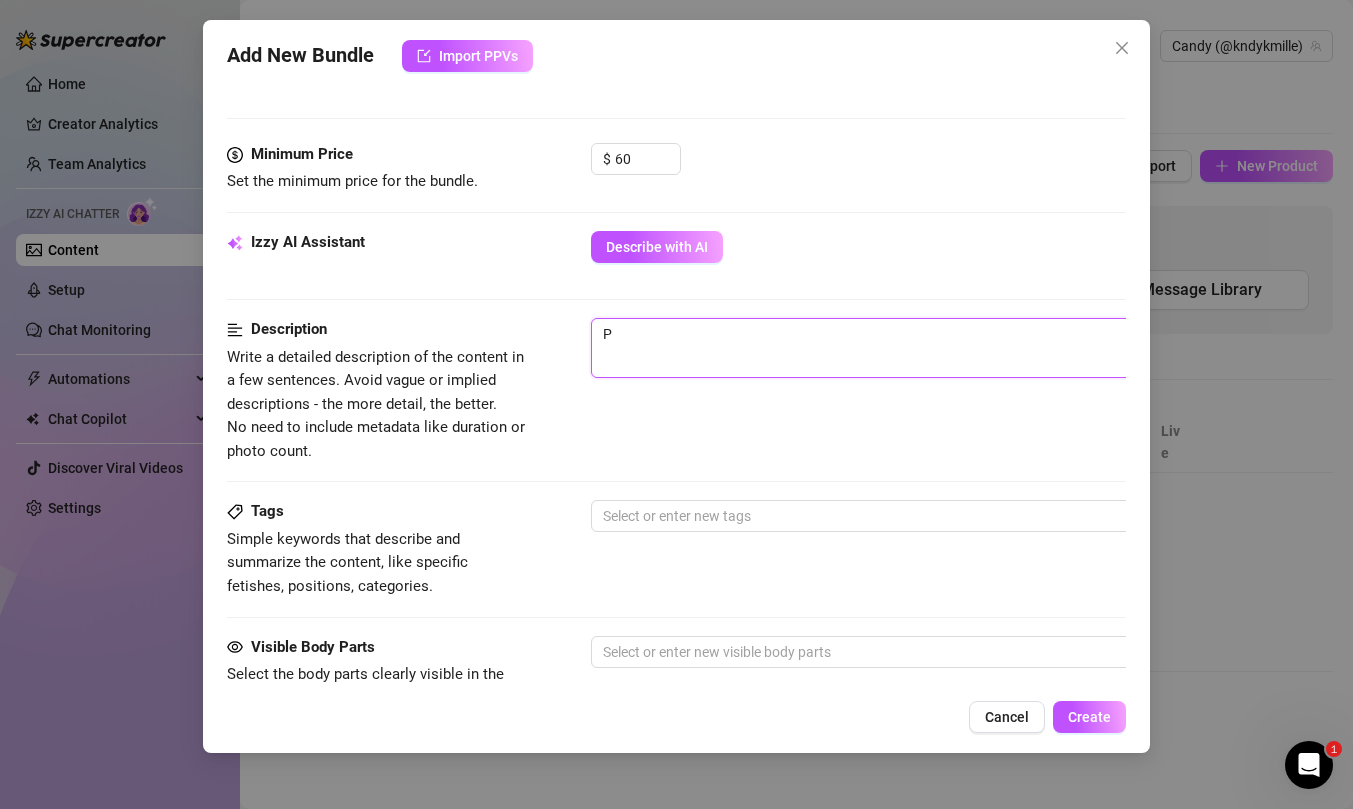 type on "Po" 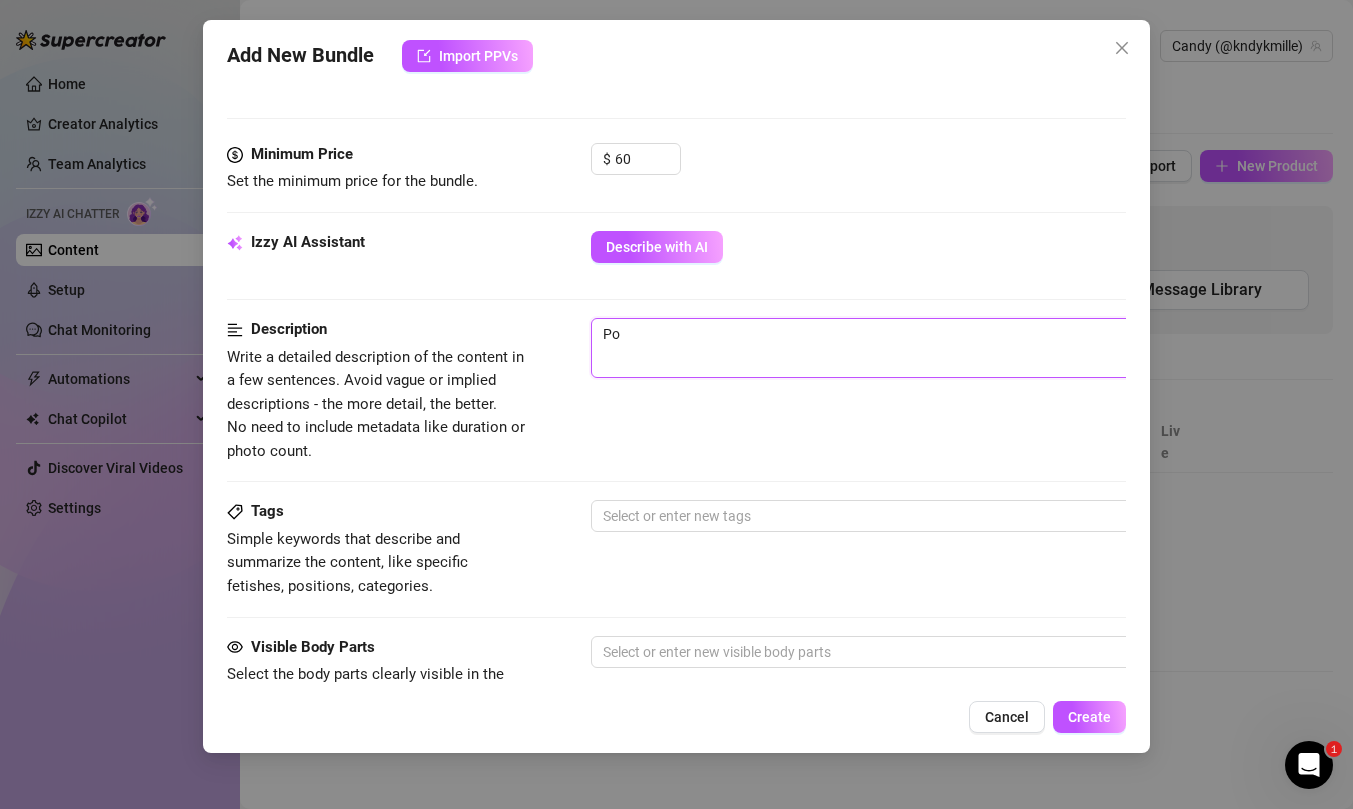 type on "Pol" 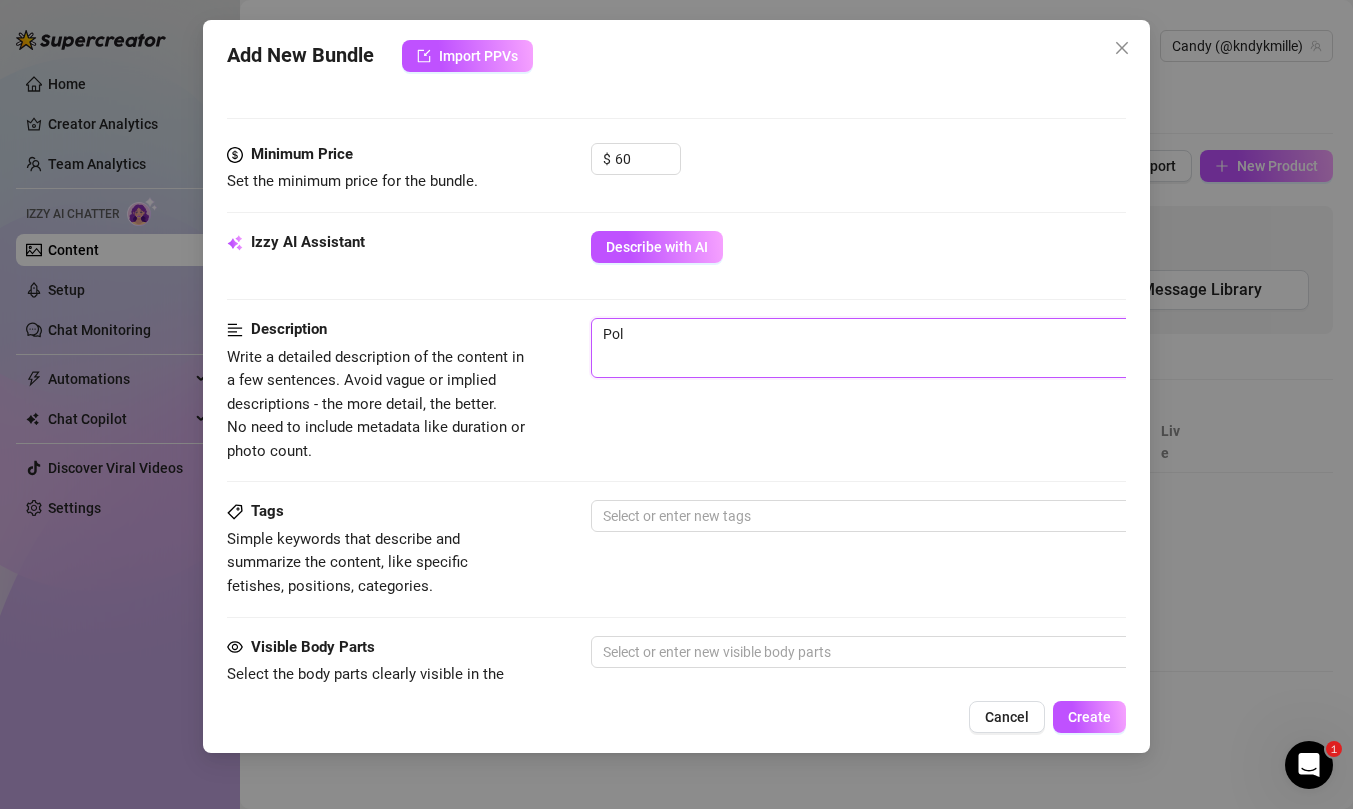 type on "Pole" 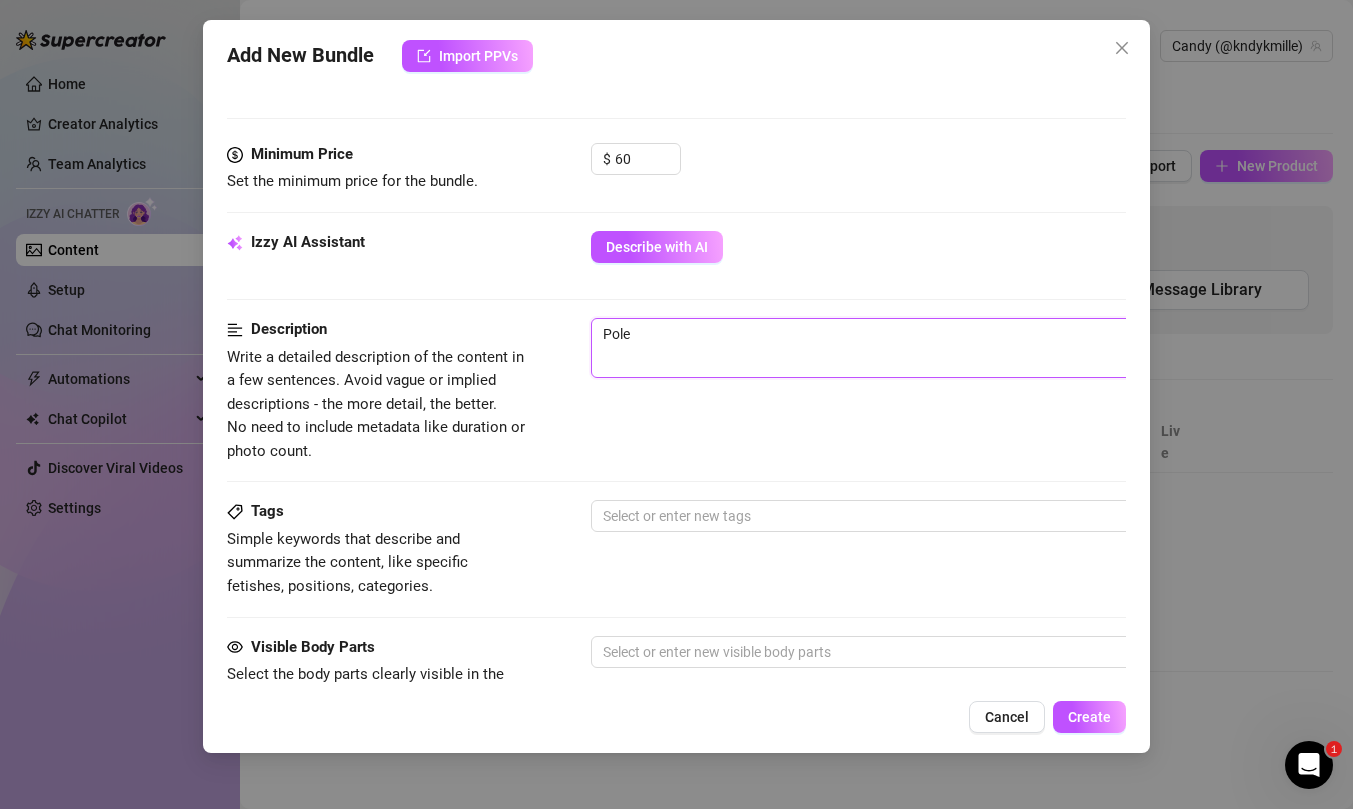 type on "Pole" 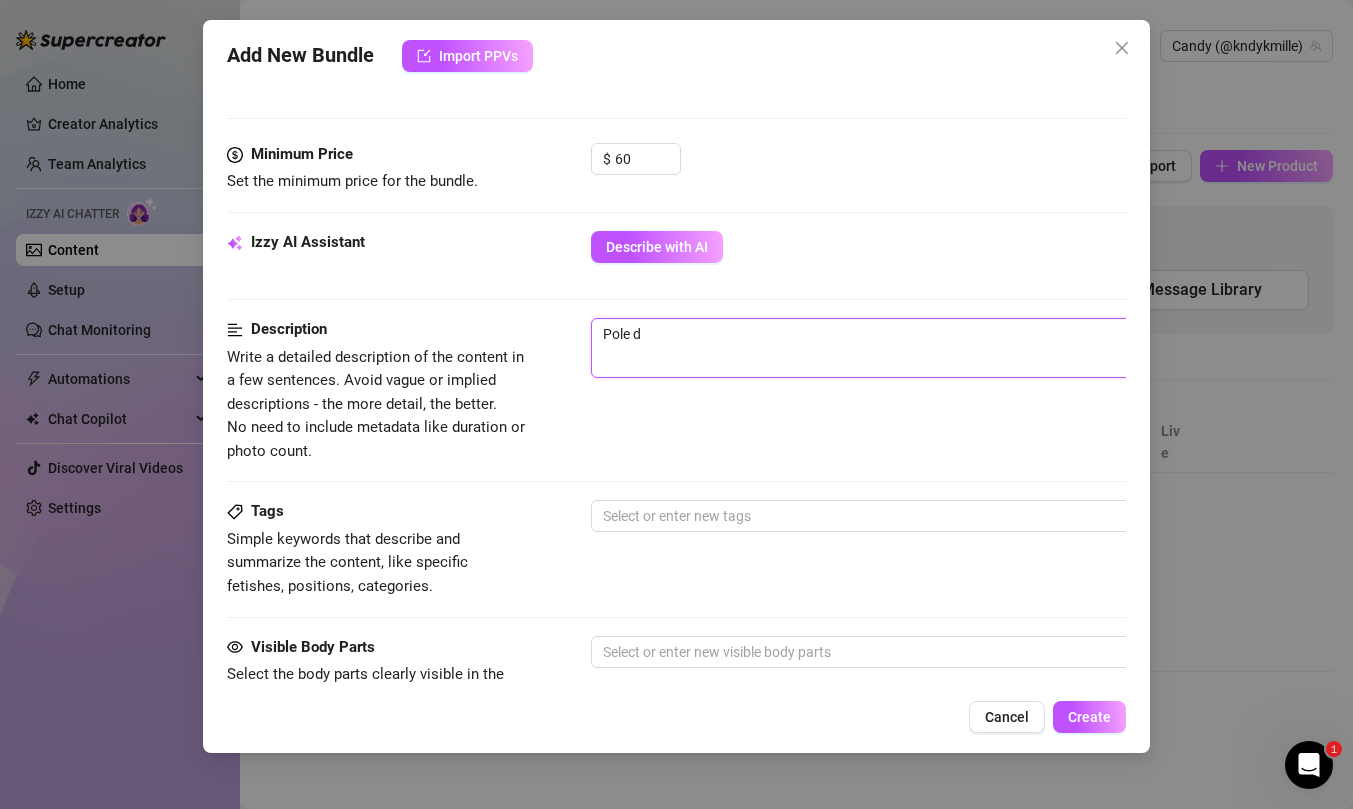 type on "Pole da" 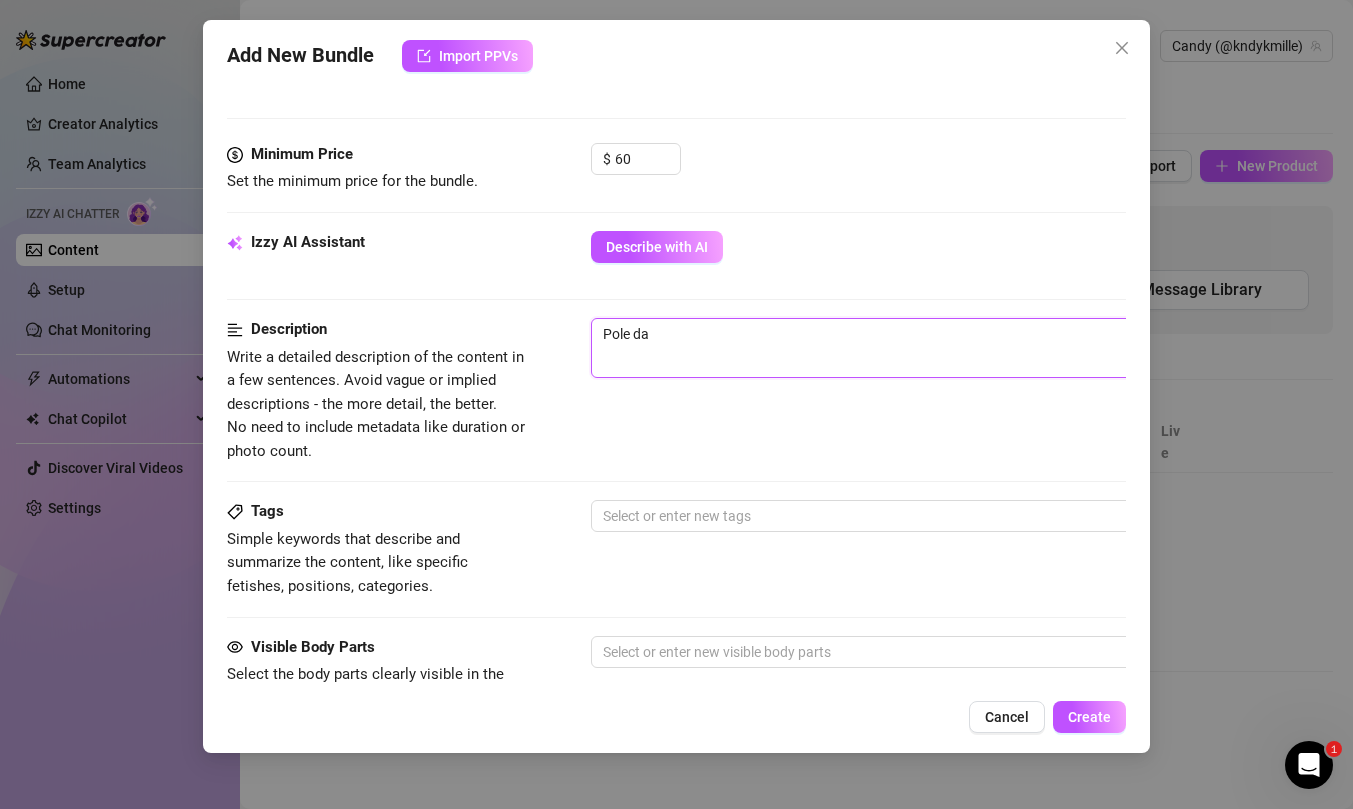 type on "Pole dan" 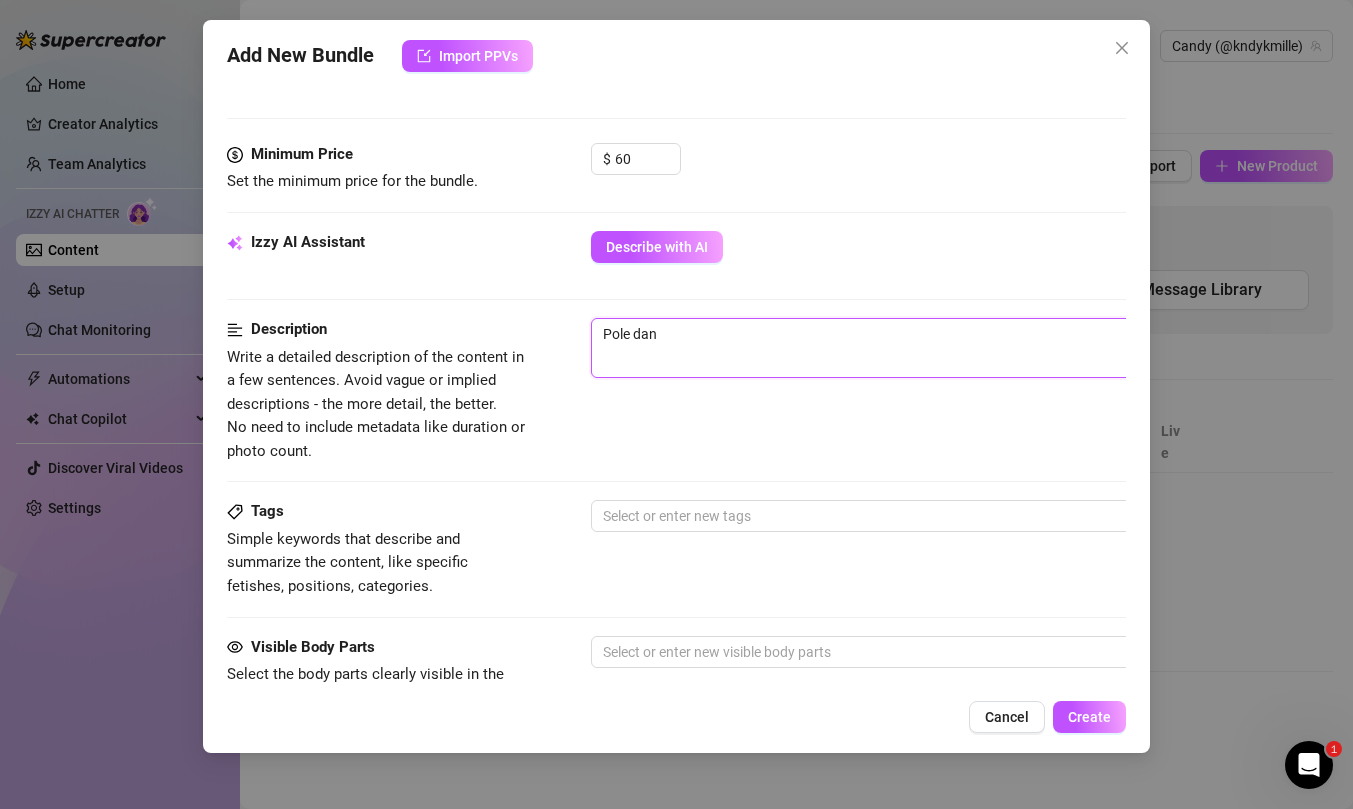 type on "Pole danc" 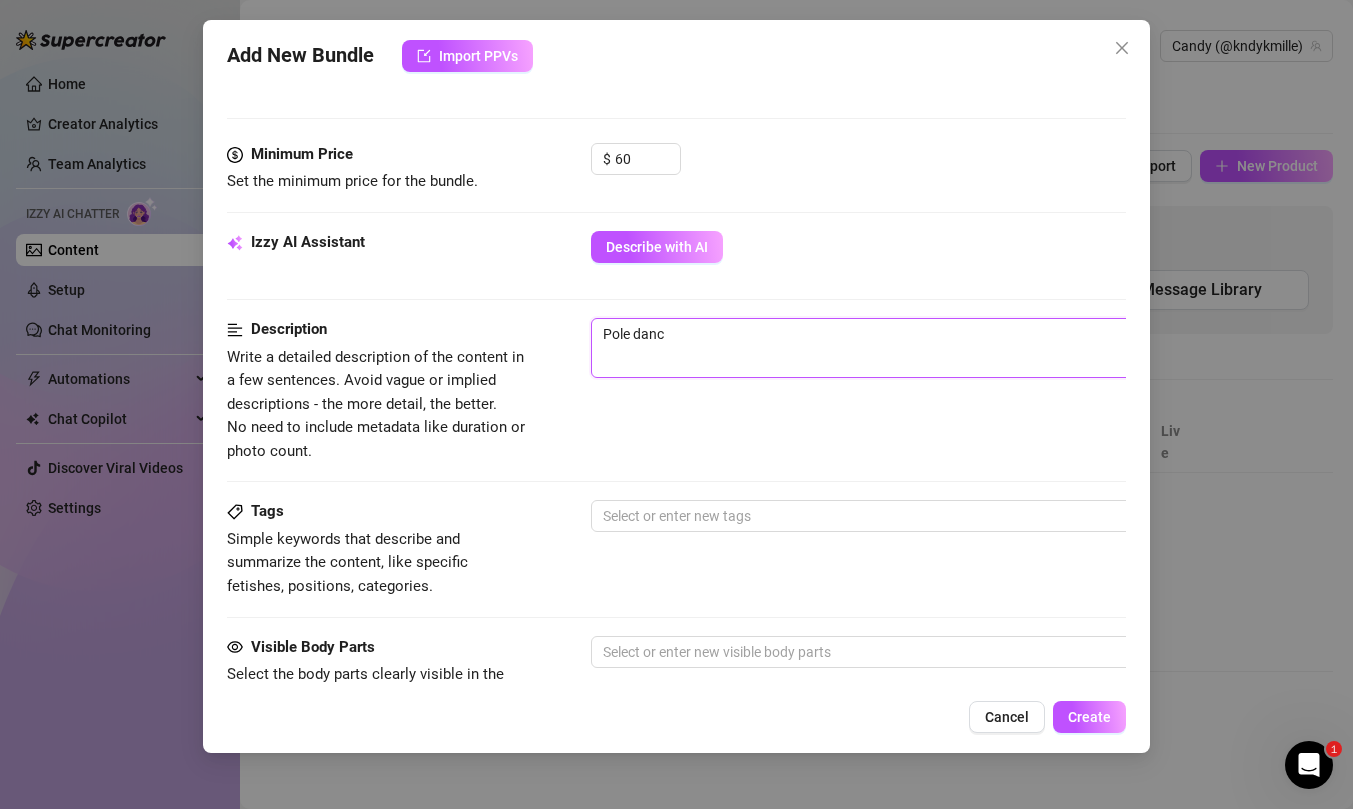 type on "Pole danci" 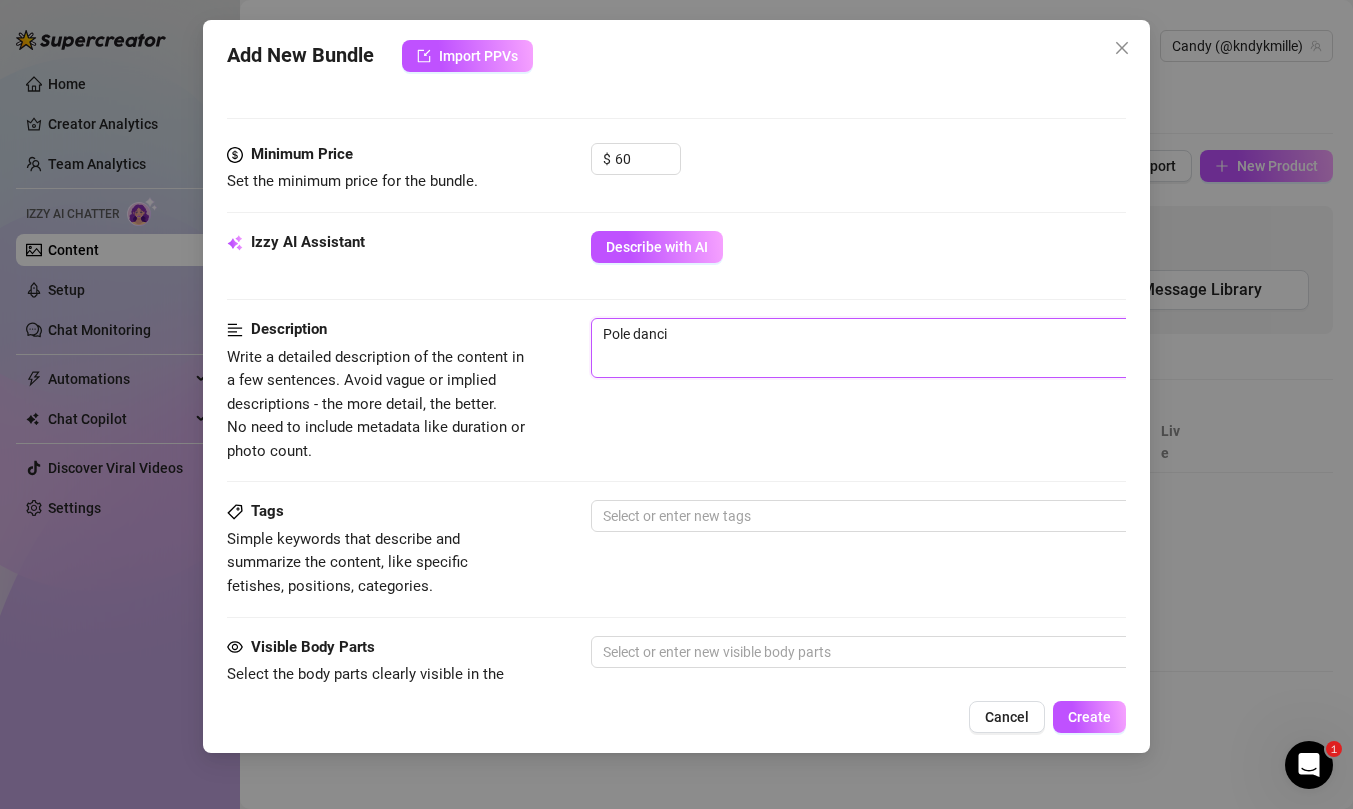 type on "Pole dancin" 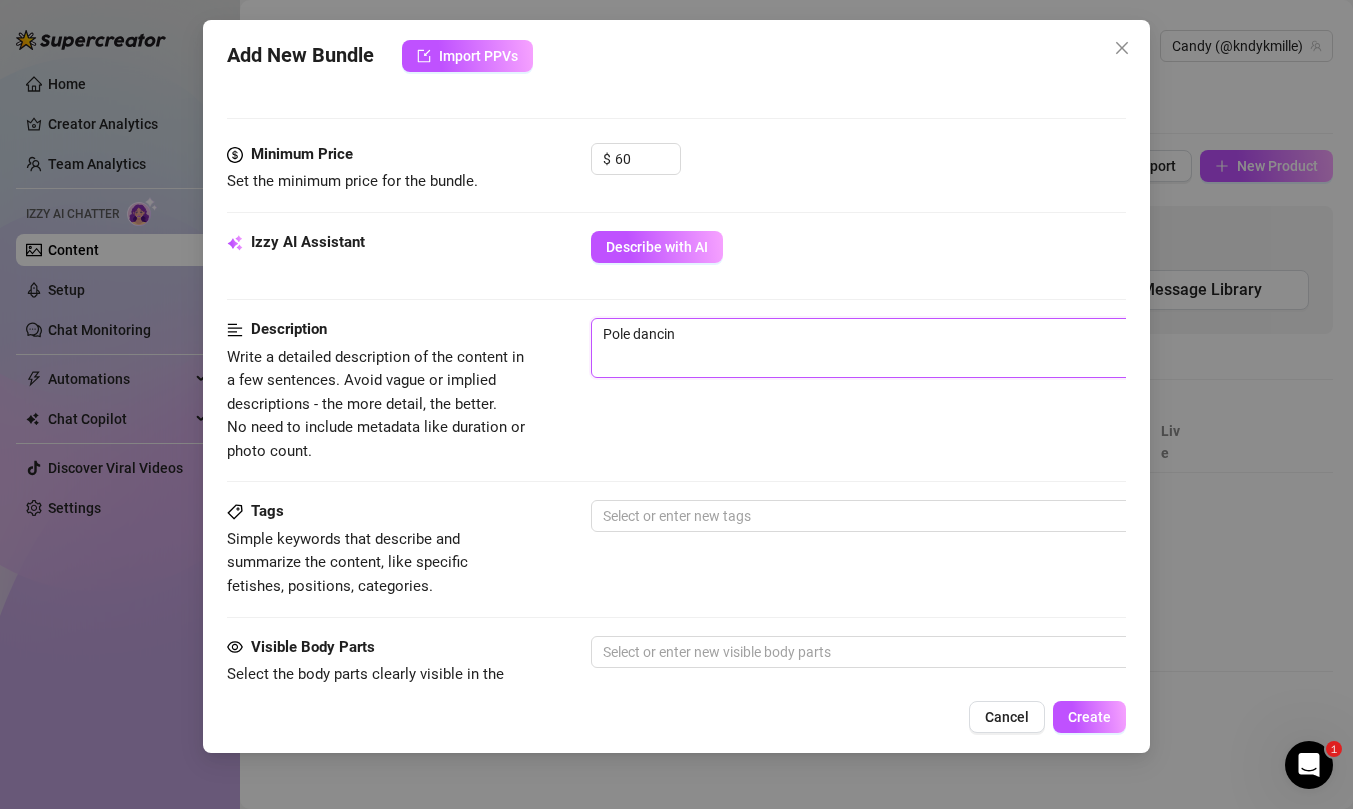 type on "Pole dancing" 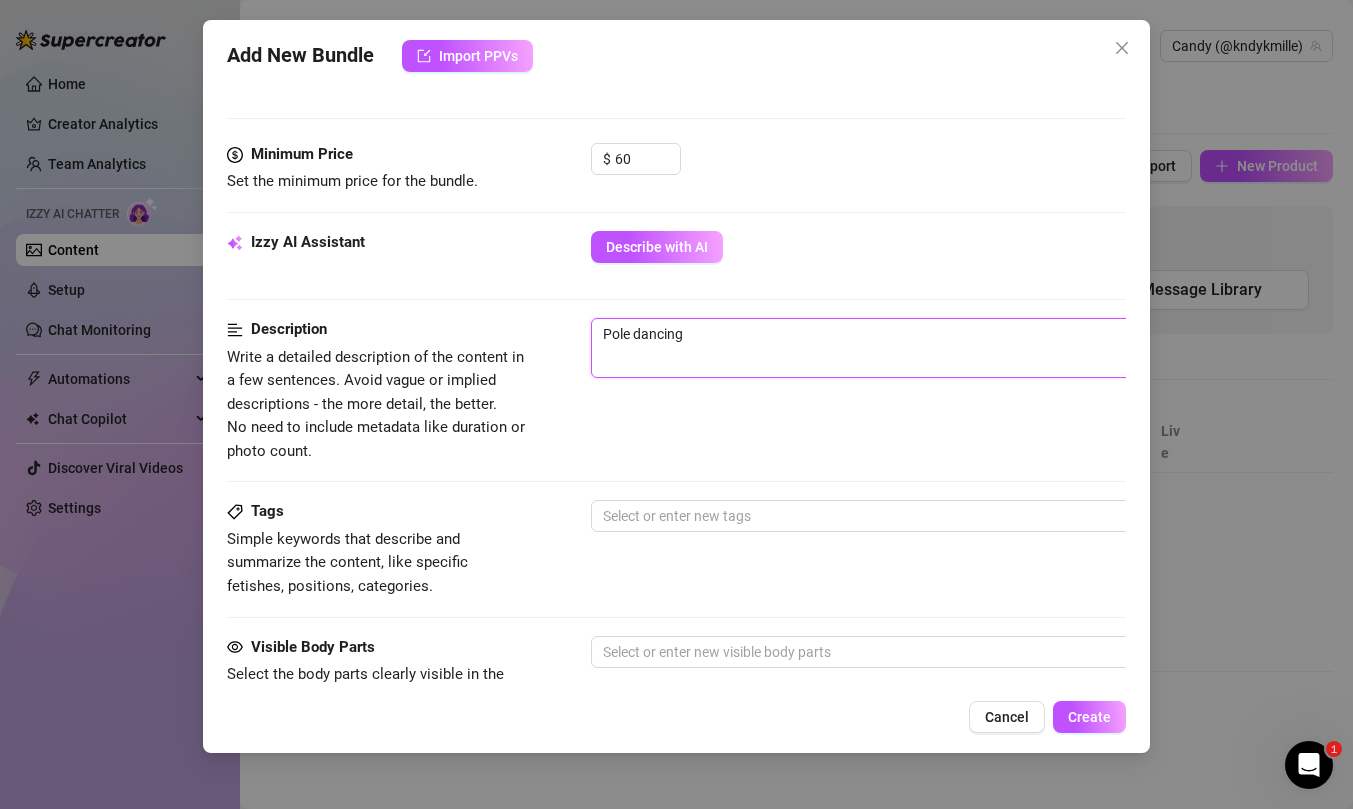 type on "Pole dancing" 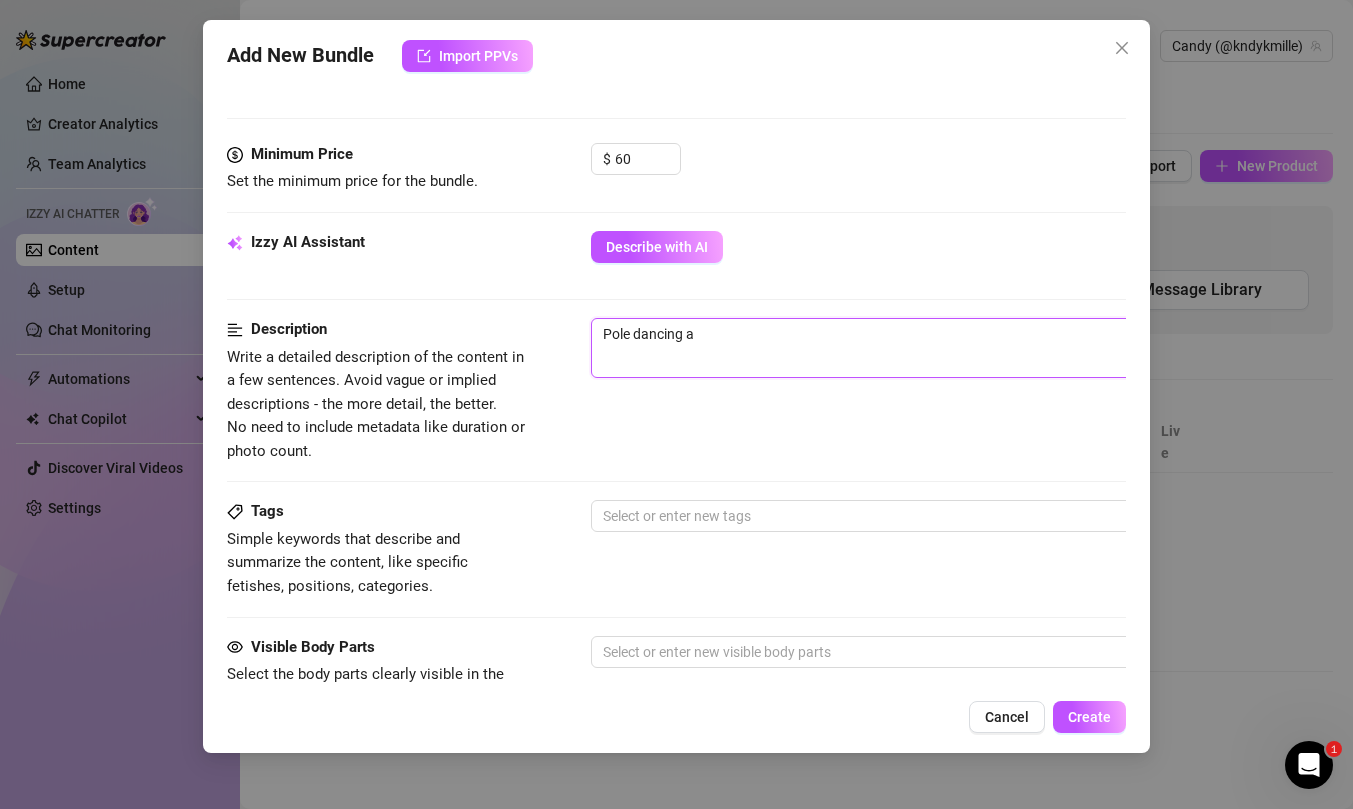 type on "Pole dancing an" 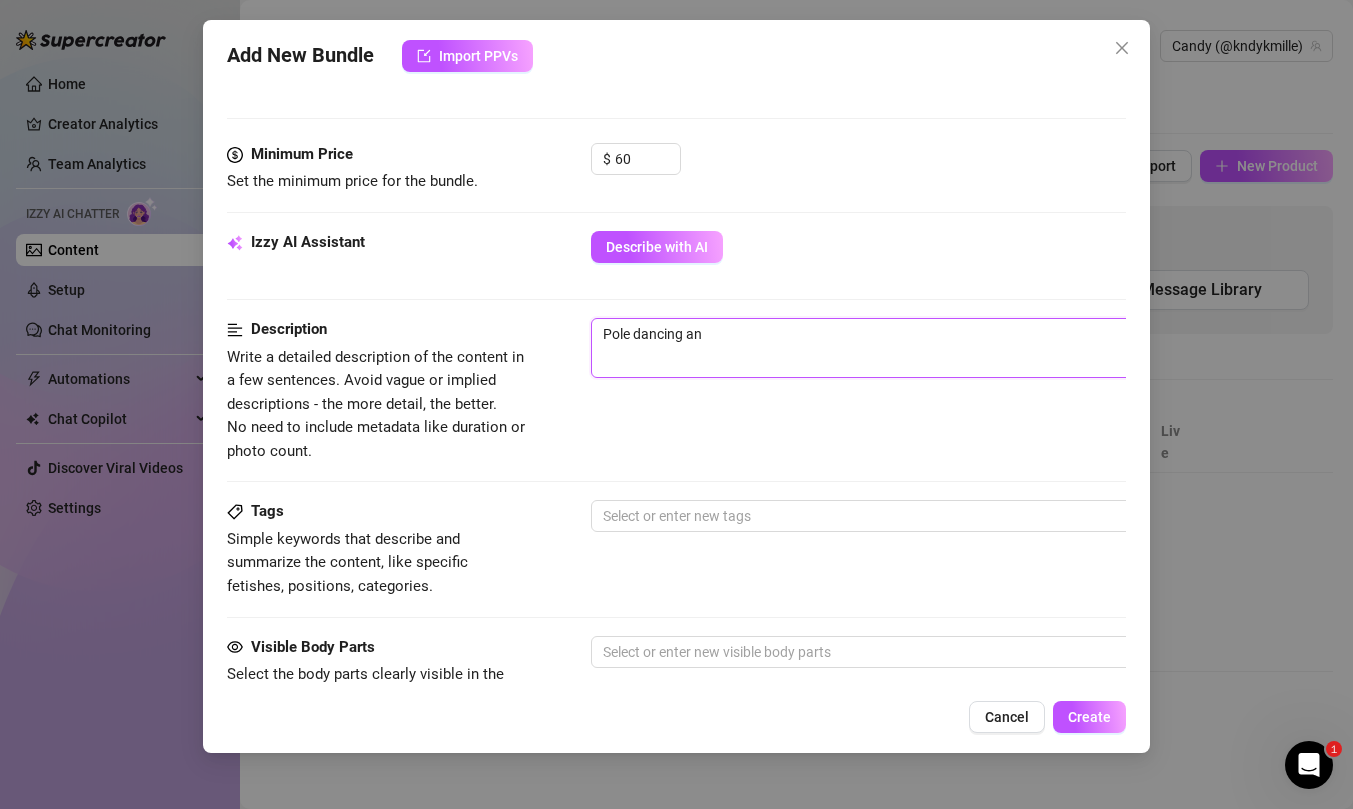 type on "Pole dancing an" 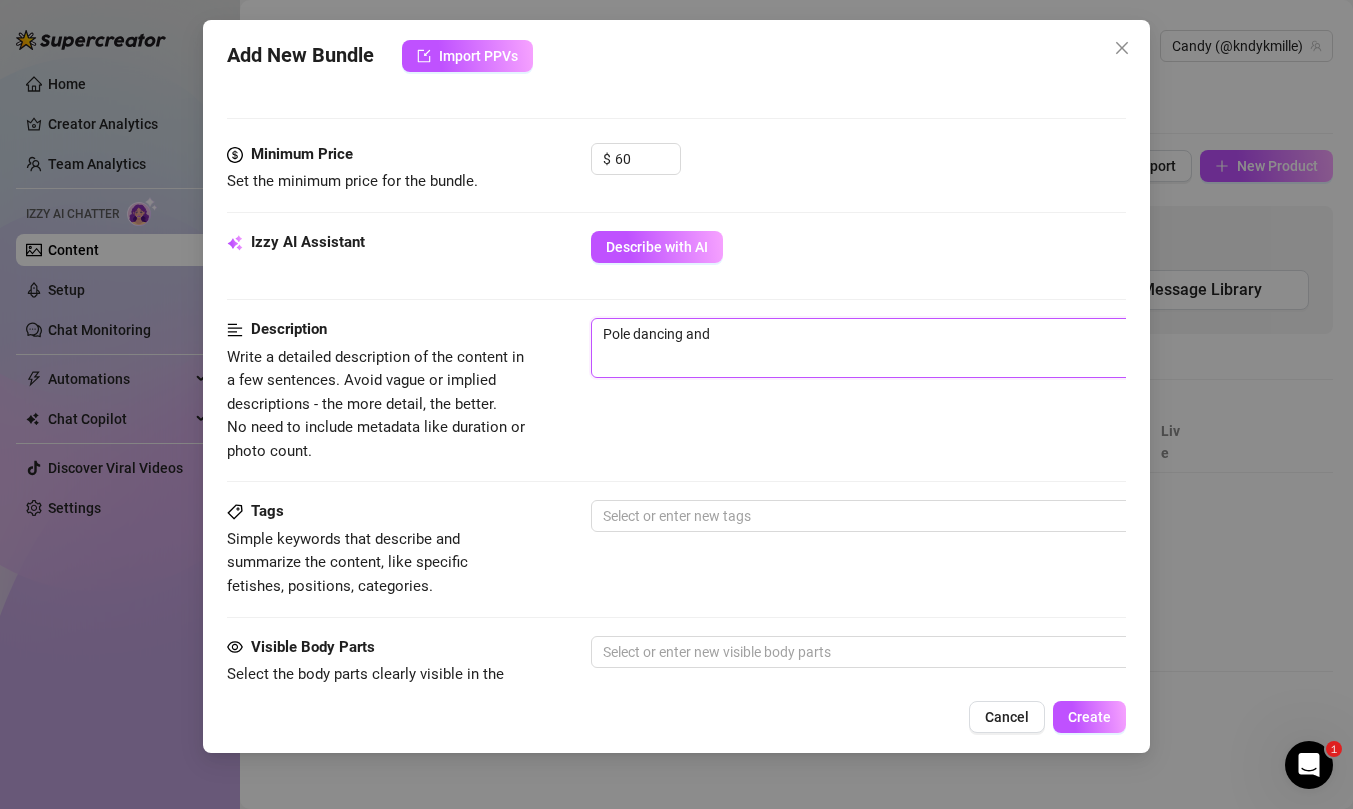 type on "Pole dancing and" 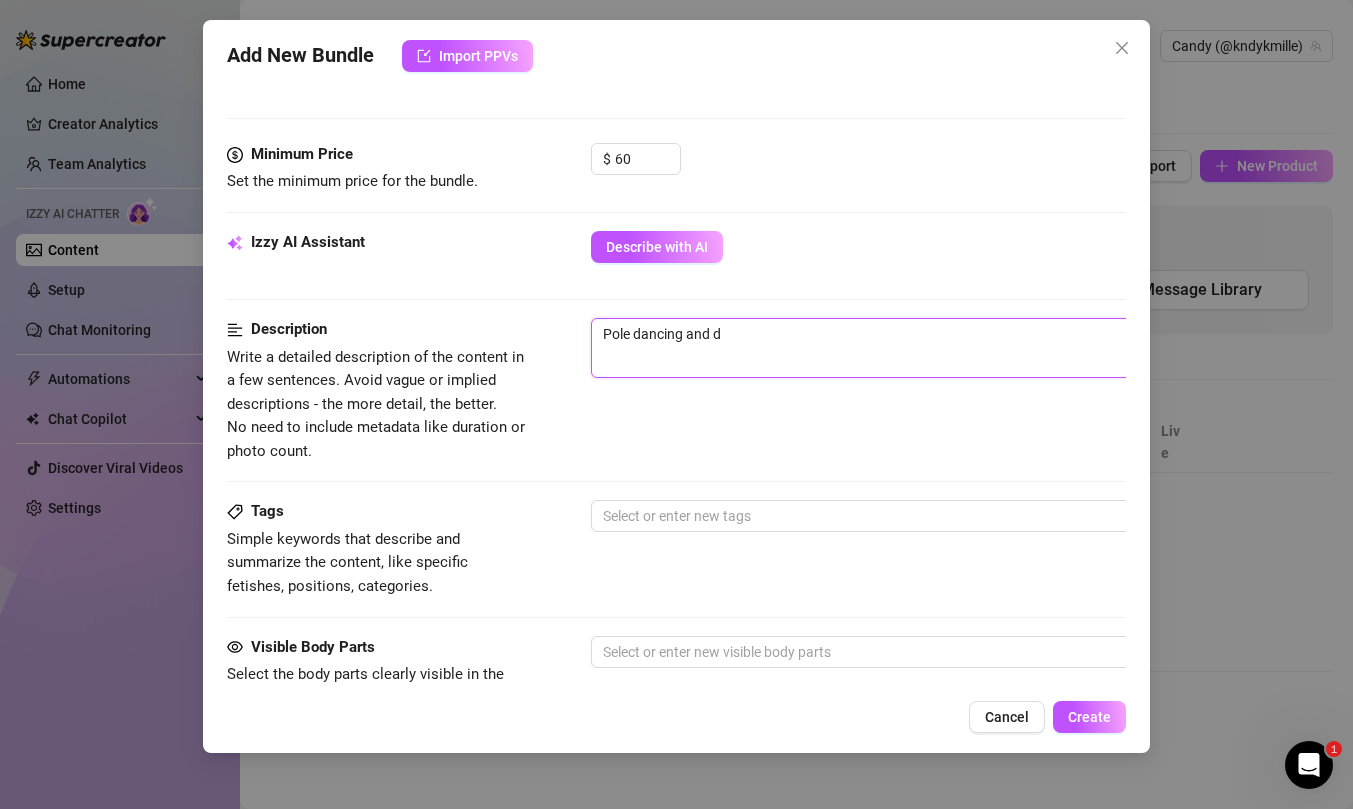 type on "Pole dancing and do" 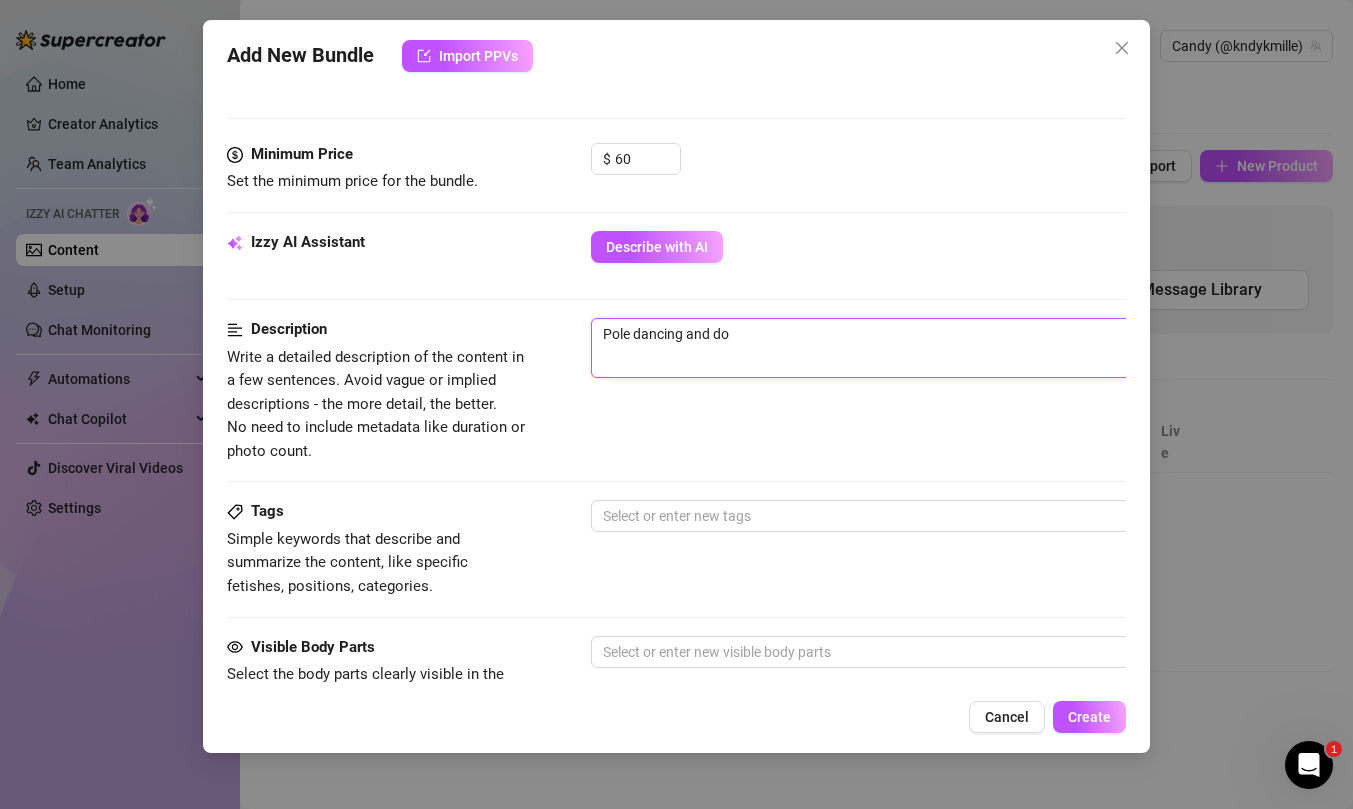type on "Pole dancing and doi" 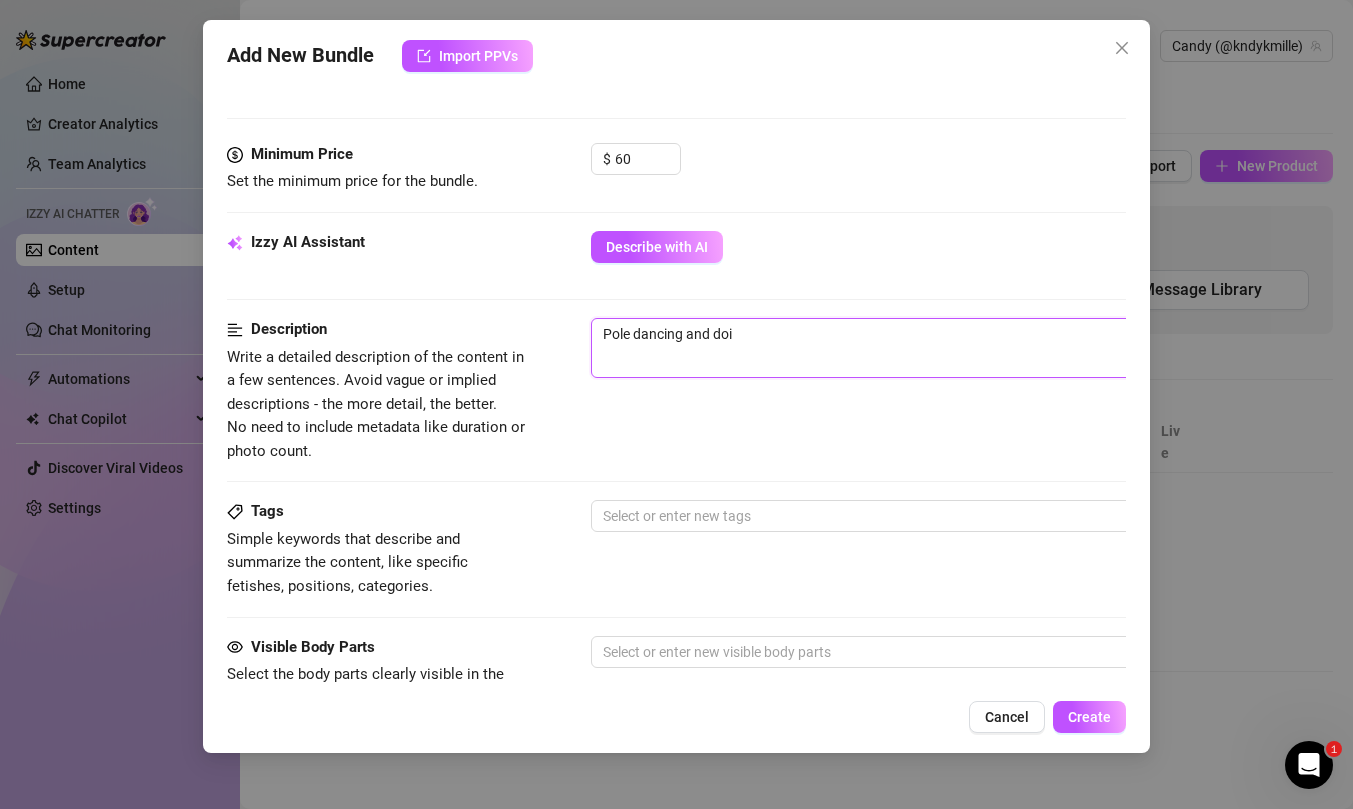 type on "Pole dancing and doin" 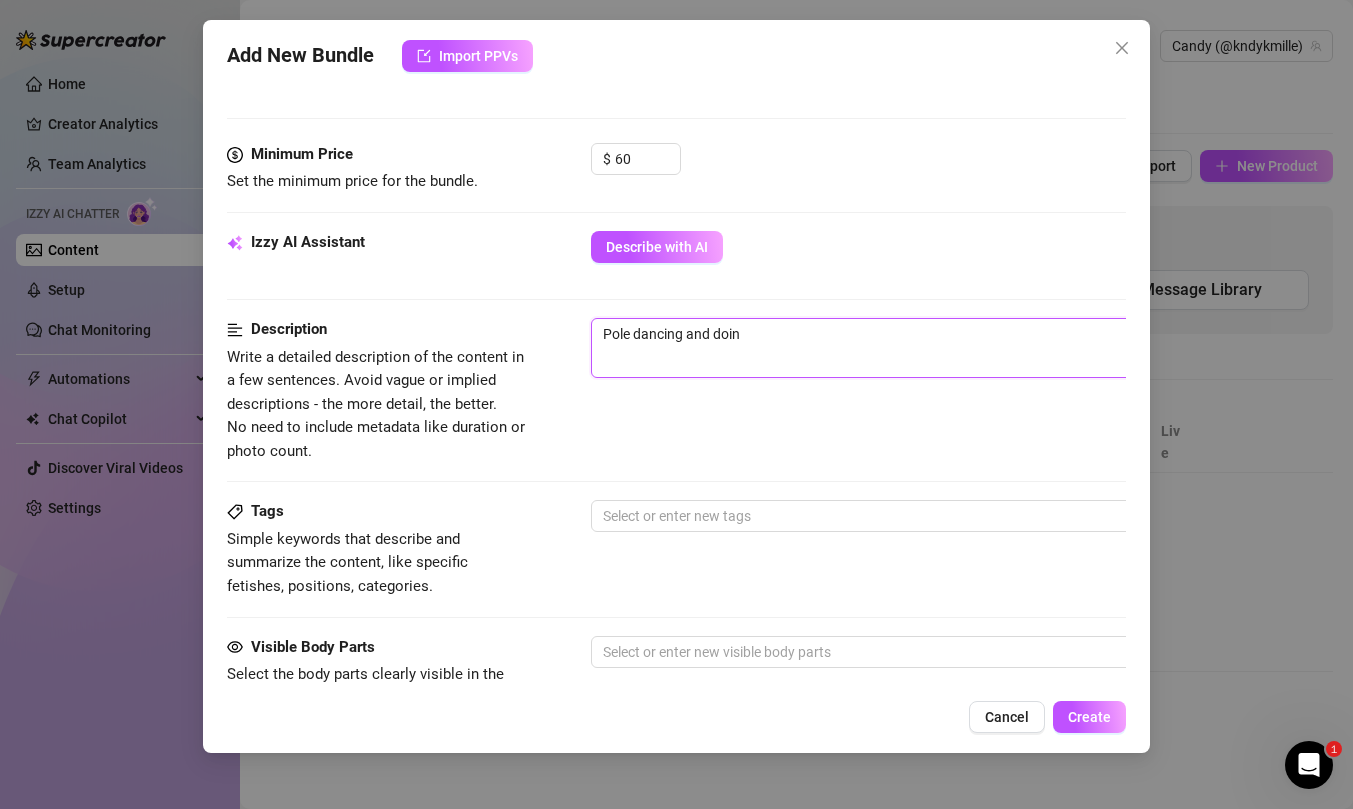 type on "Pole dancing and doing" 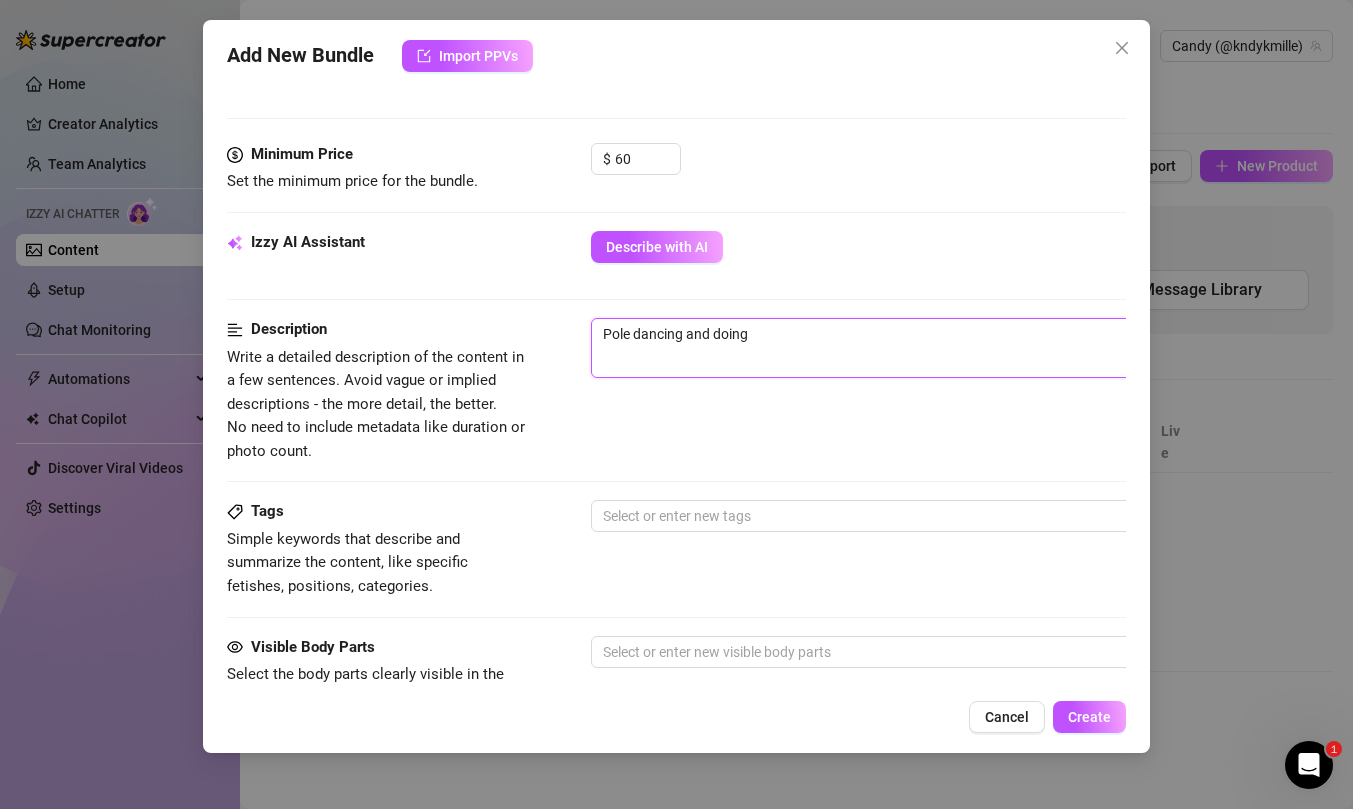 type on "Pole dancing and doing" 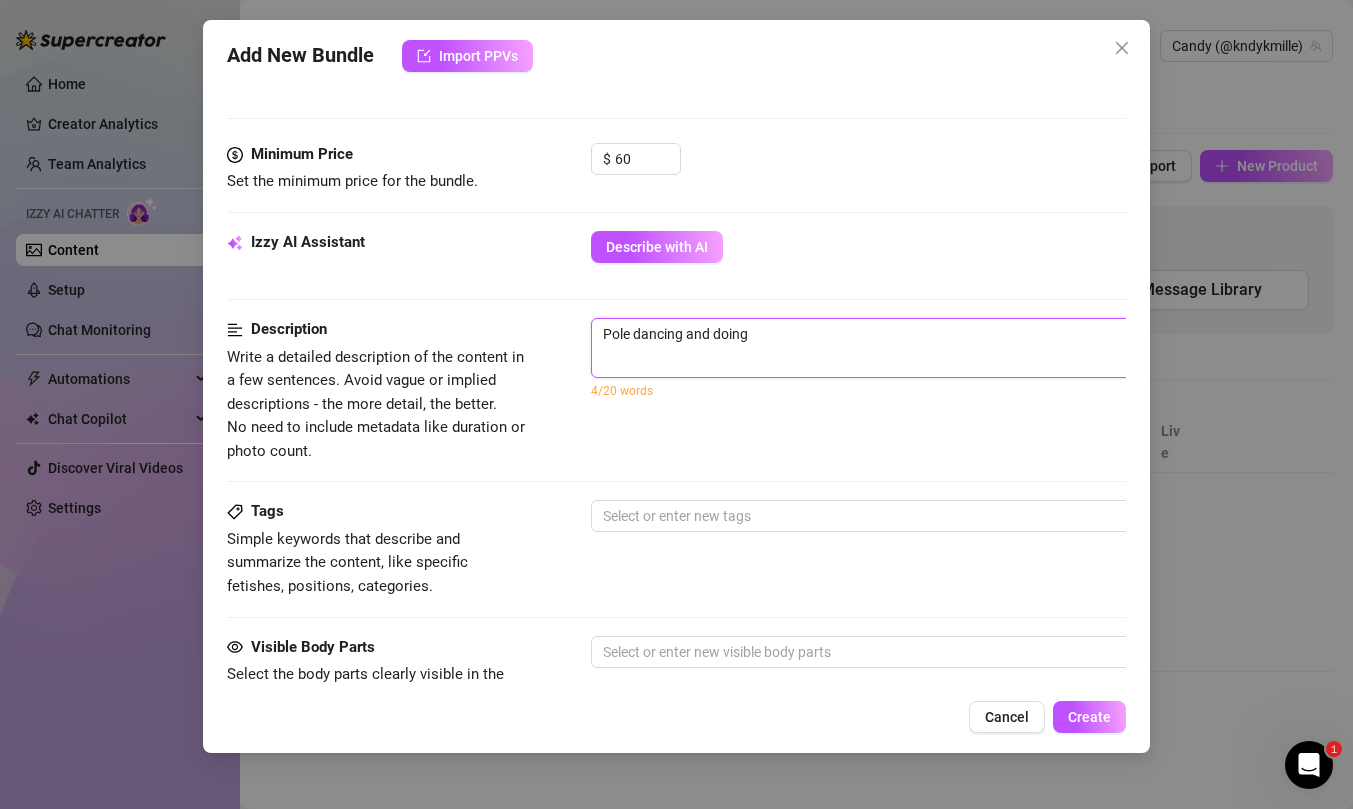 type on "Pole dancing and doing s" 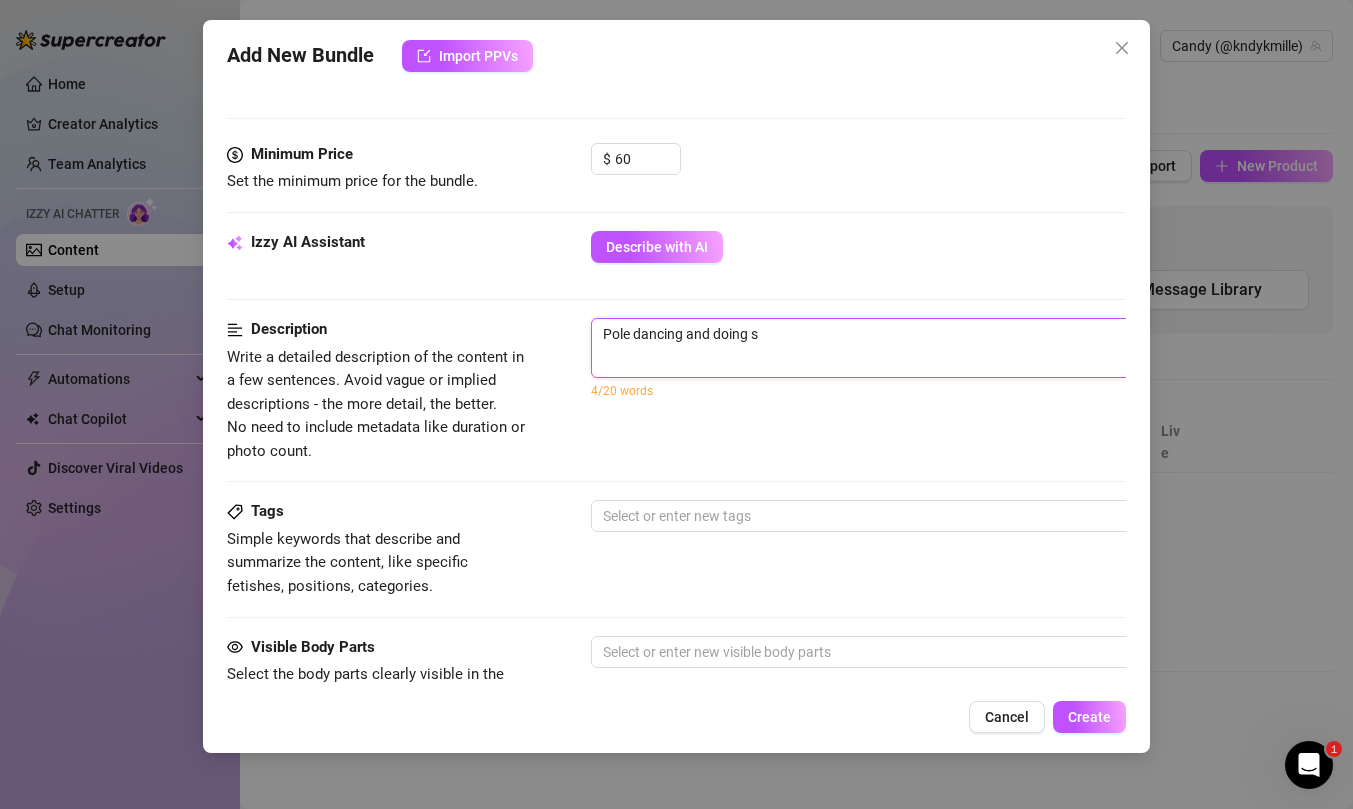 type on "Pole dancing and doing so" 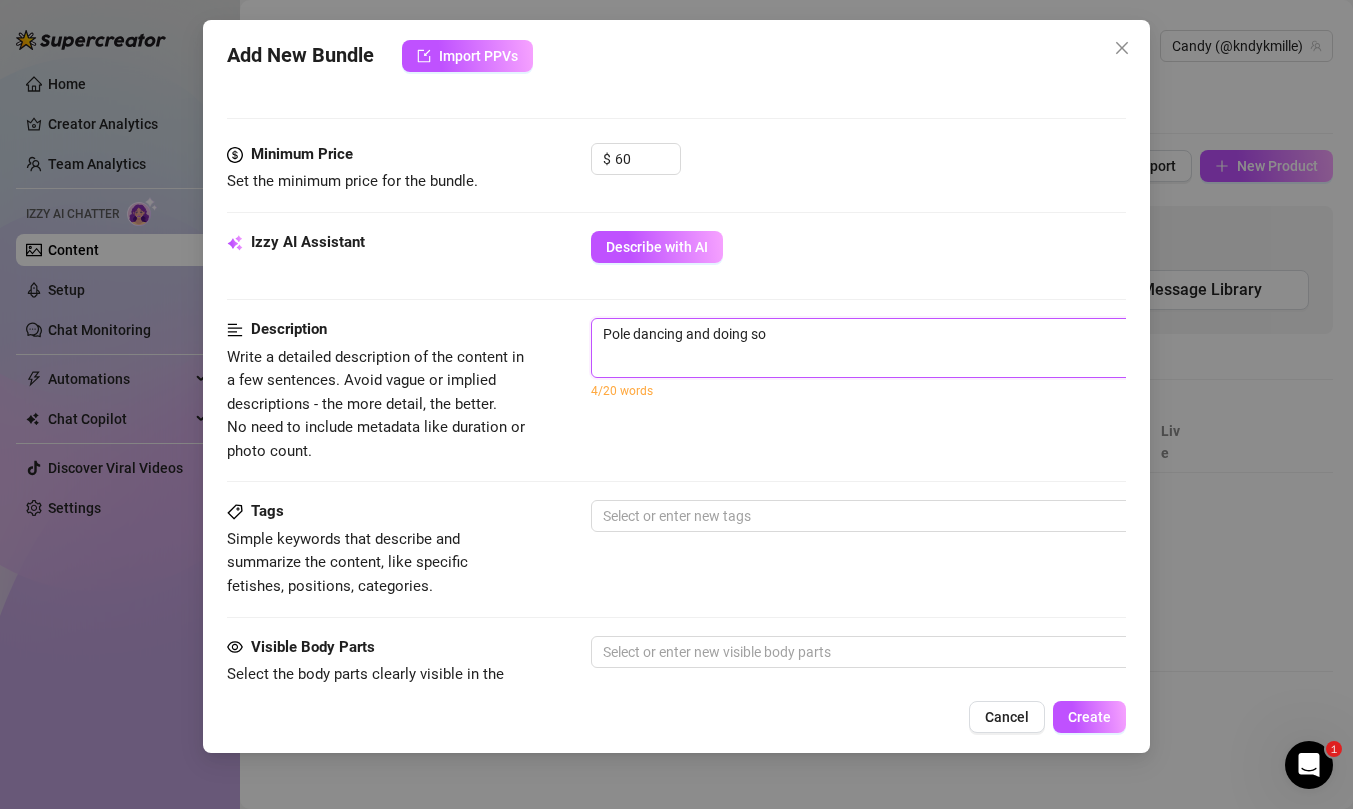 type on "Pole dancing and doing sol" 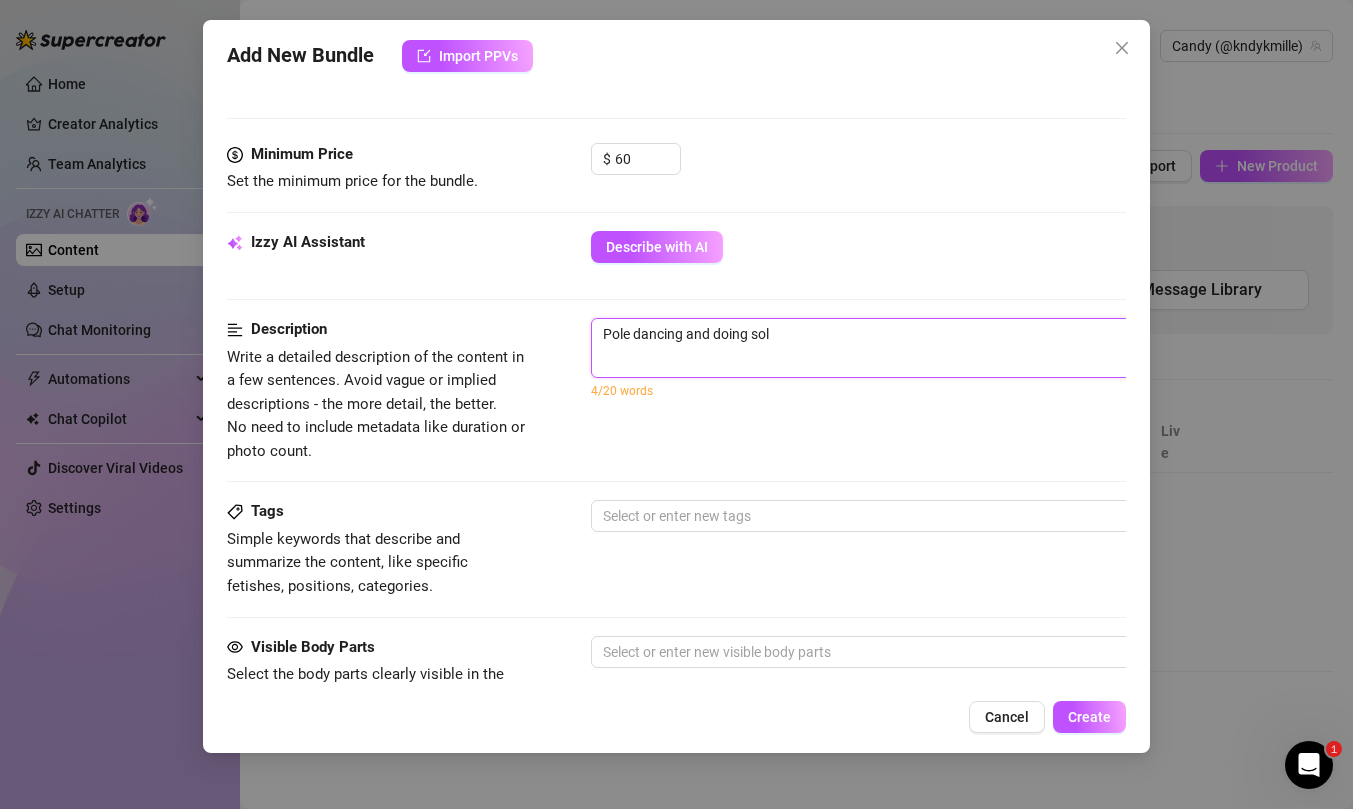 type on "Pole dancing and doing solo" 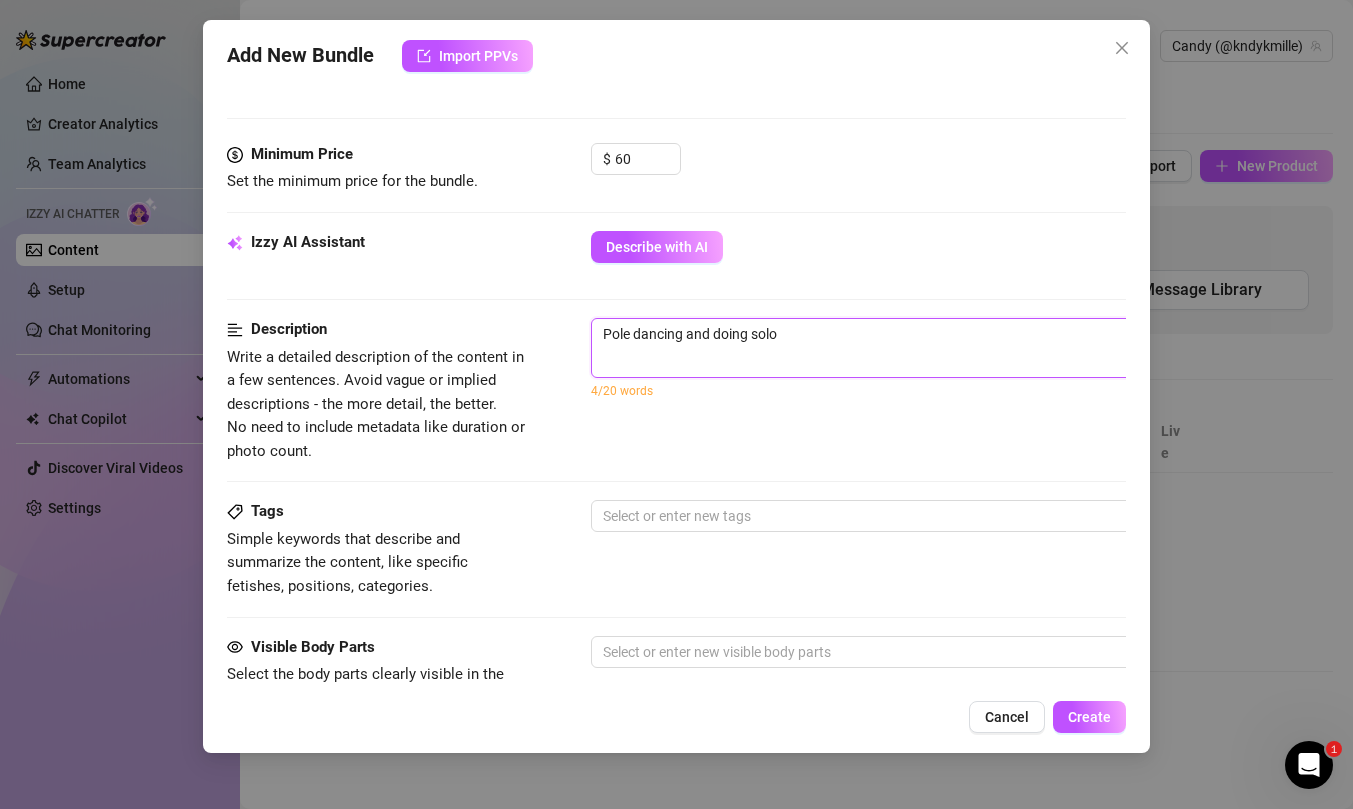 type on "Pole dancing and doing solo" 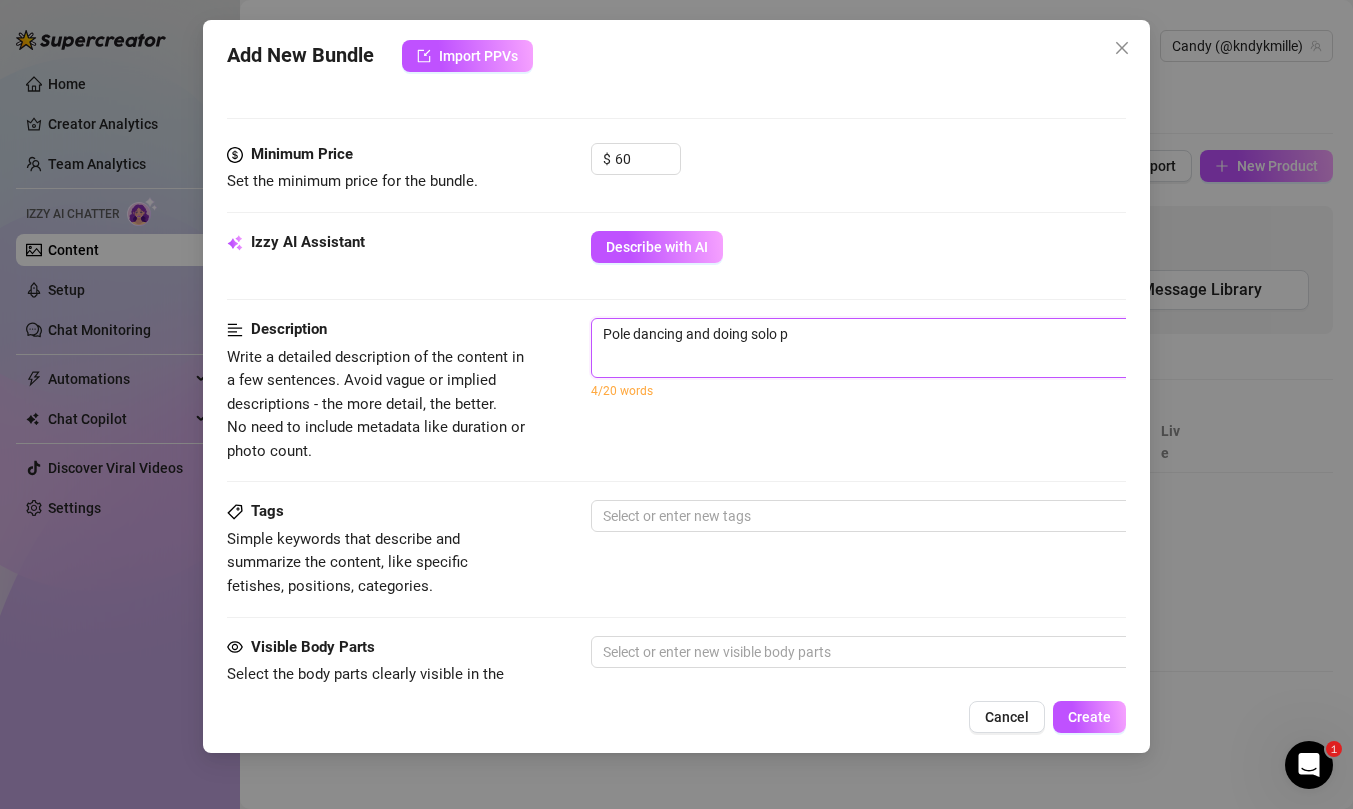 type on "Pole dancing and doing solo pl" 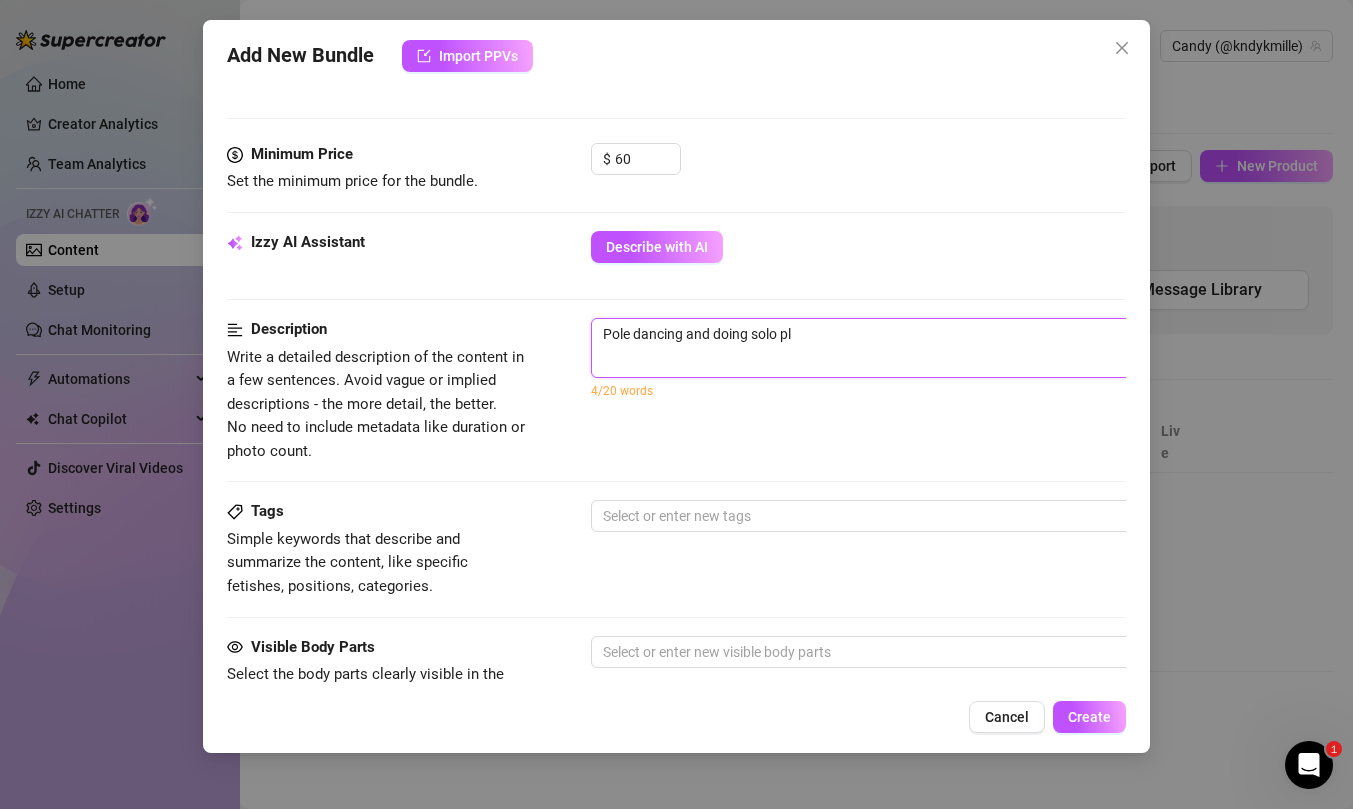type on "Pole dancing and doing solo pla" 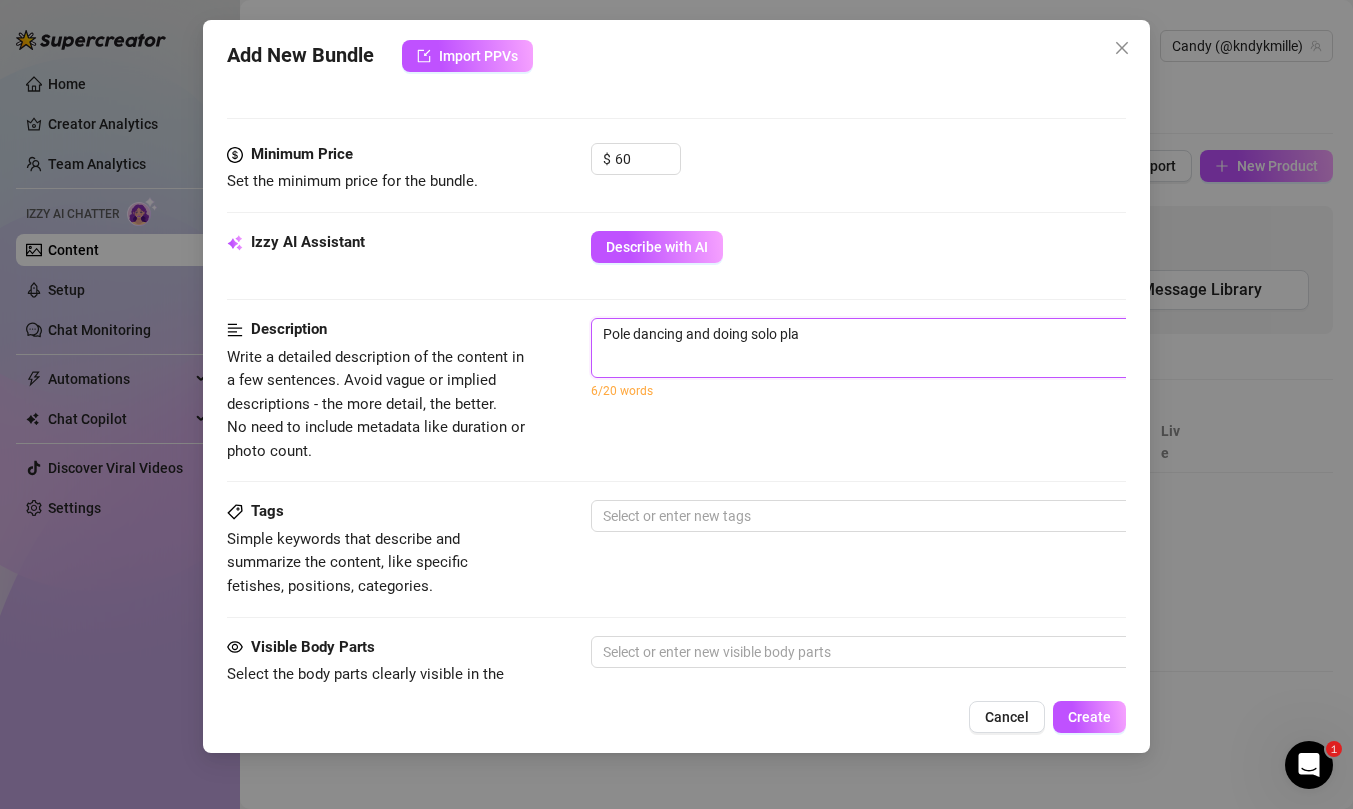 type on "Pole dancing and doing solo play" 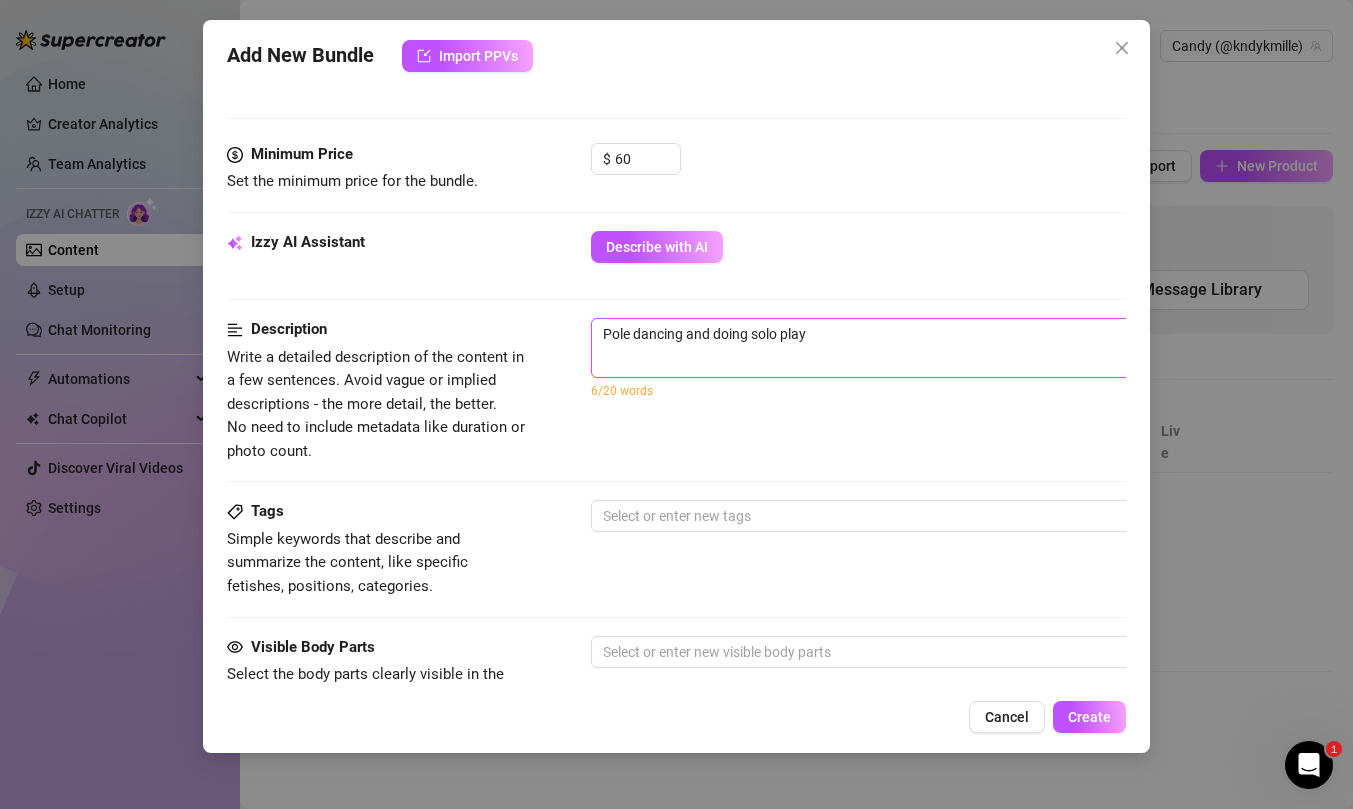 type on "Pole dancing and doing solo play." 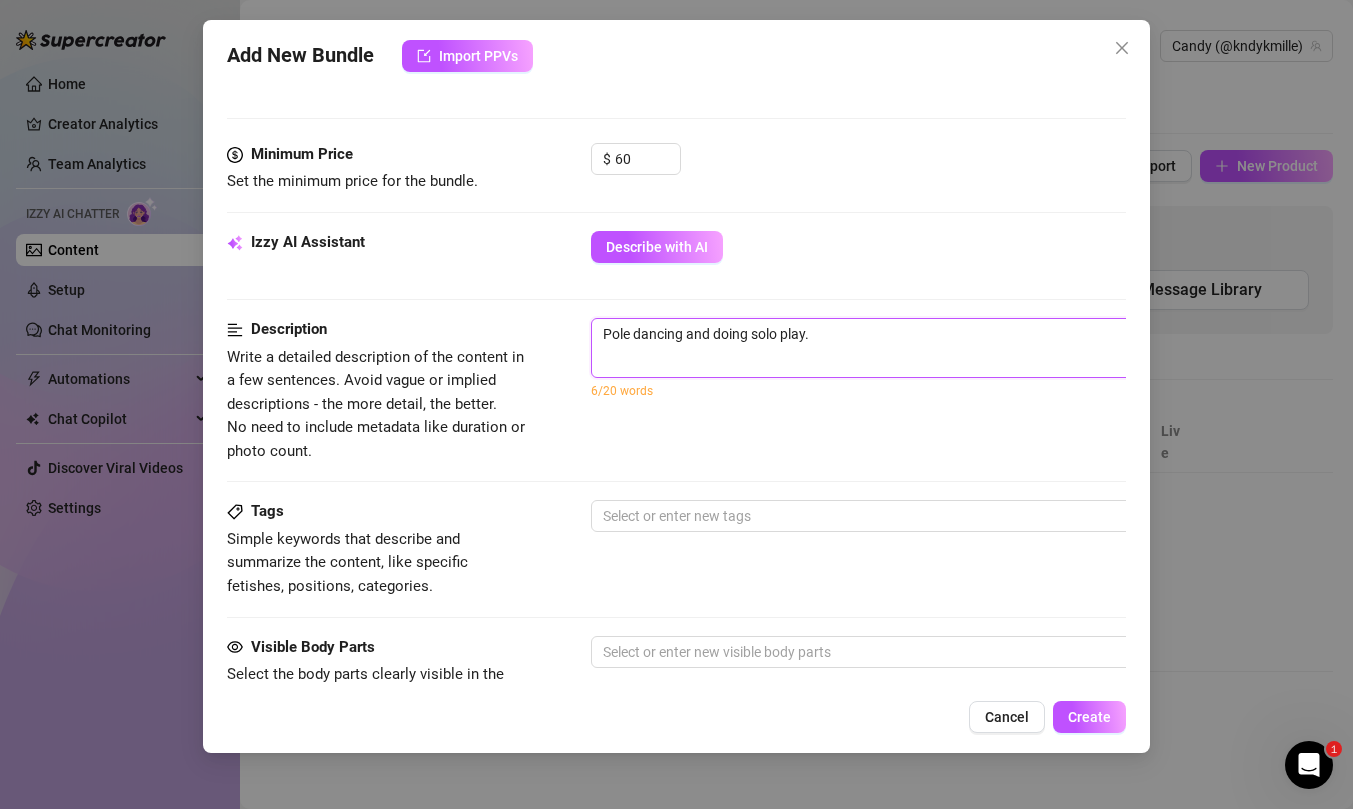 type on "Pole dancing and doing solo play" 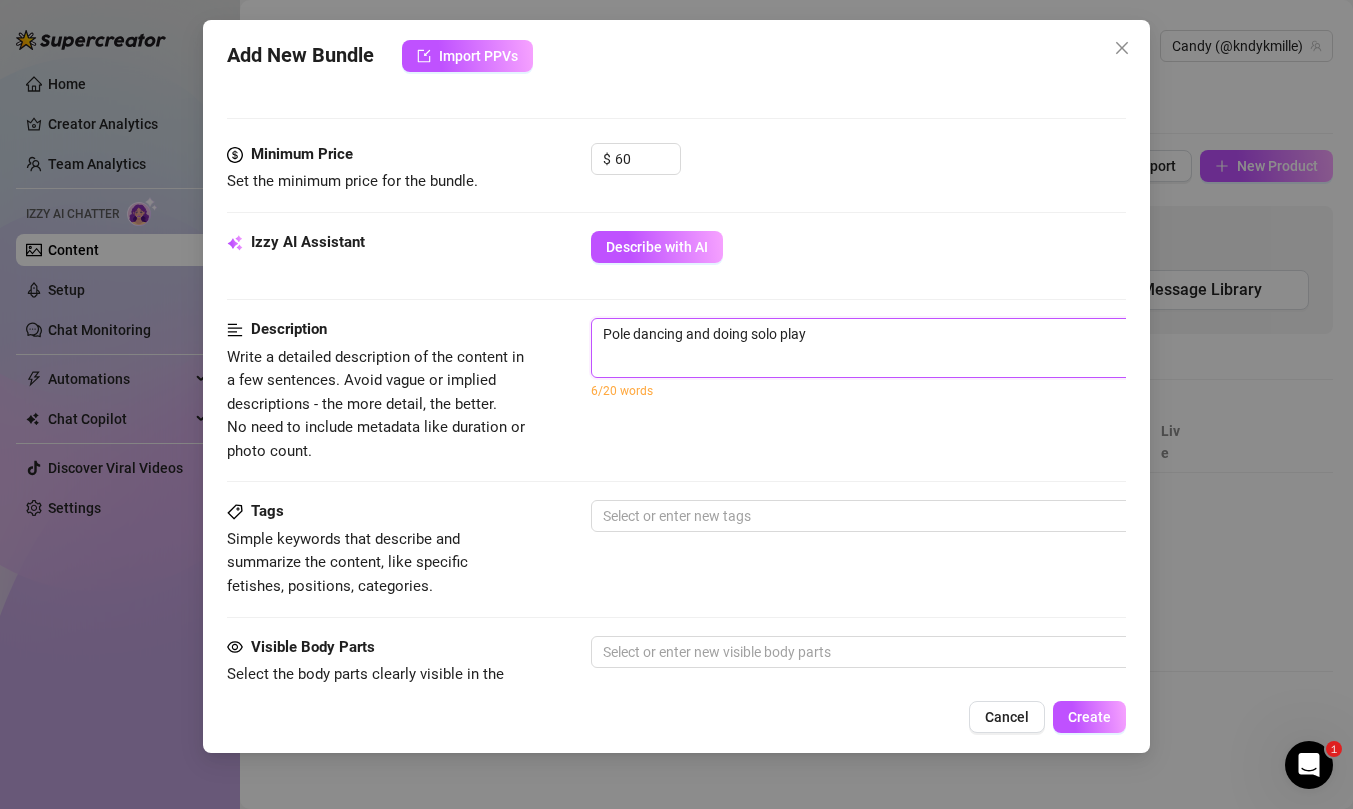 click on "Pole dancing and doing solo play" at bounding box center [941, 348] 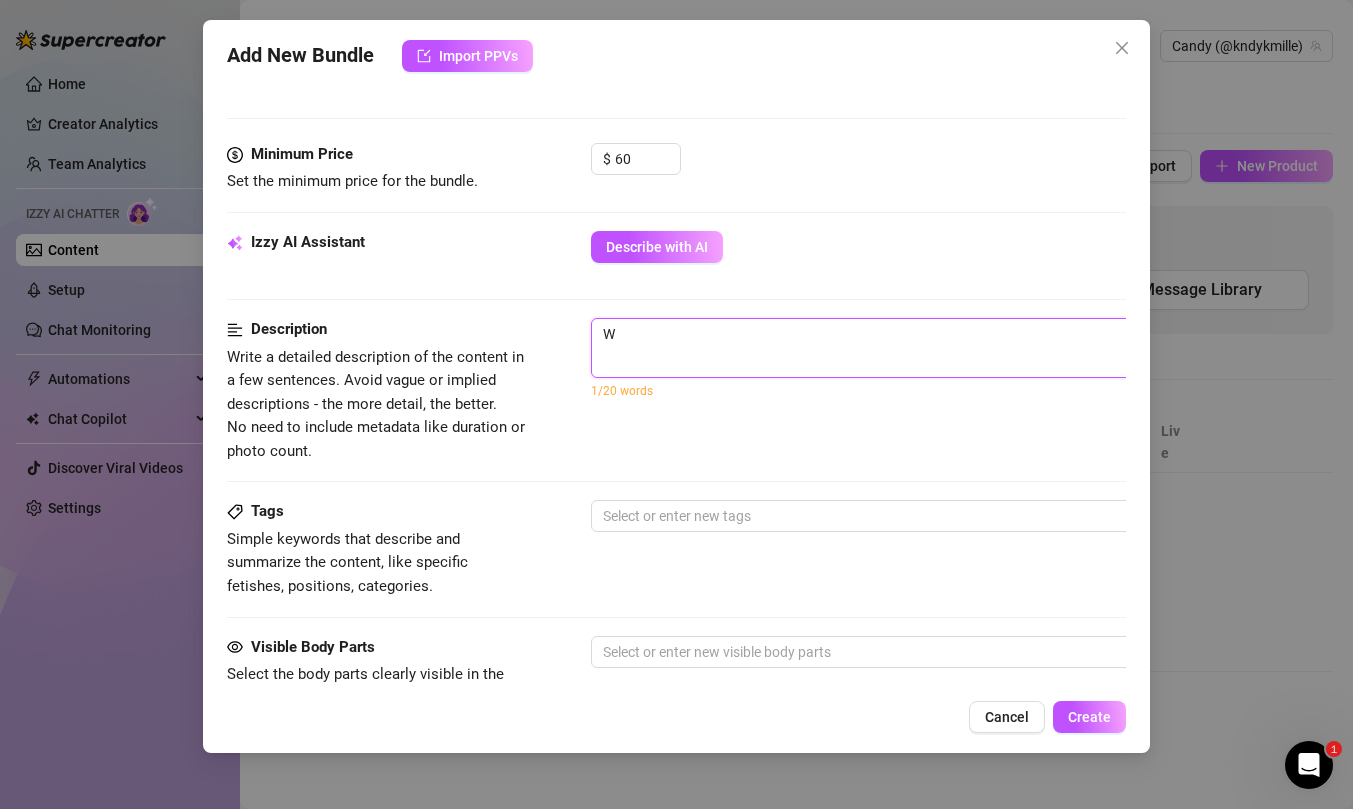 type on "Describe the content (media) in a few sentences" 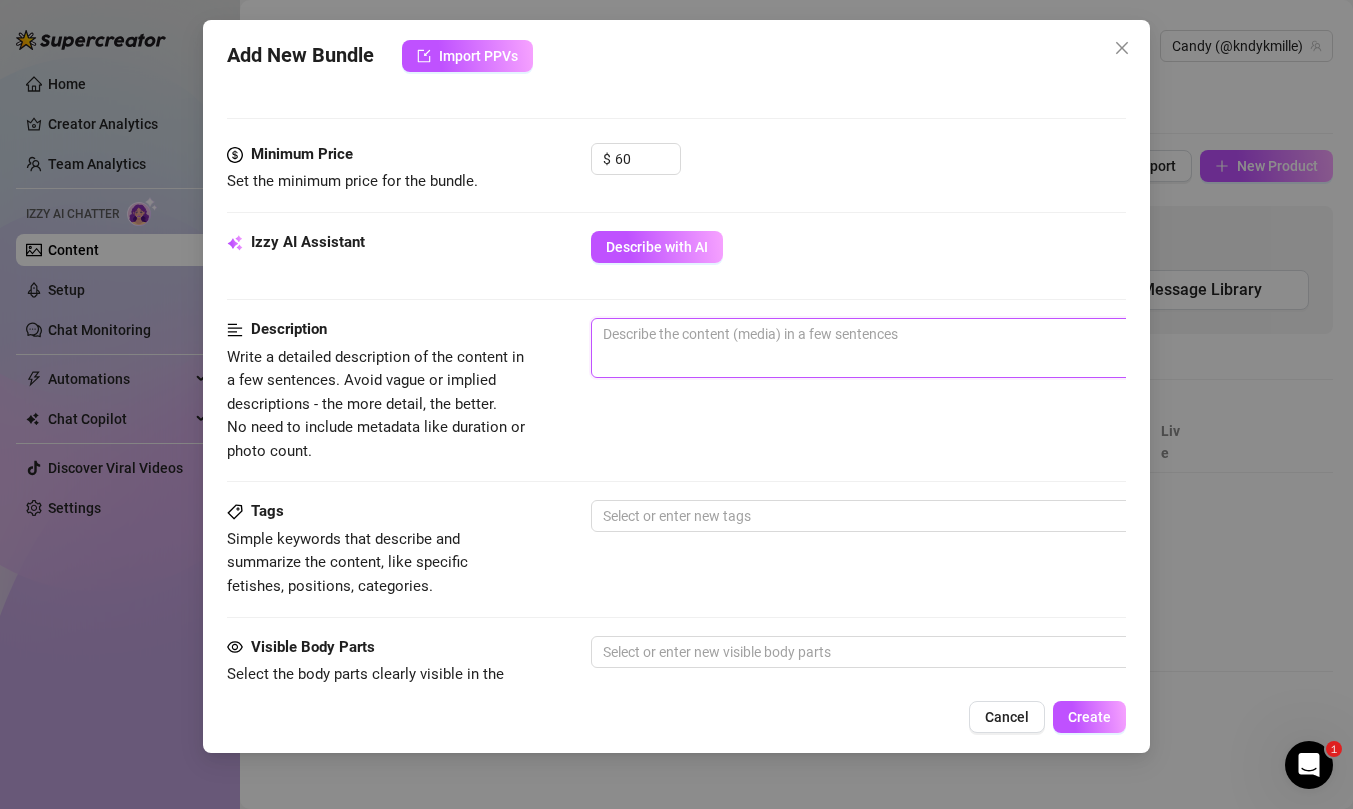 type on "P" 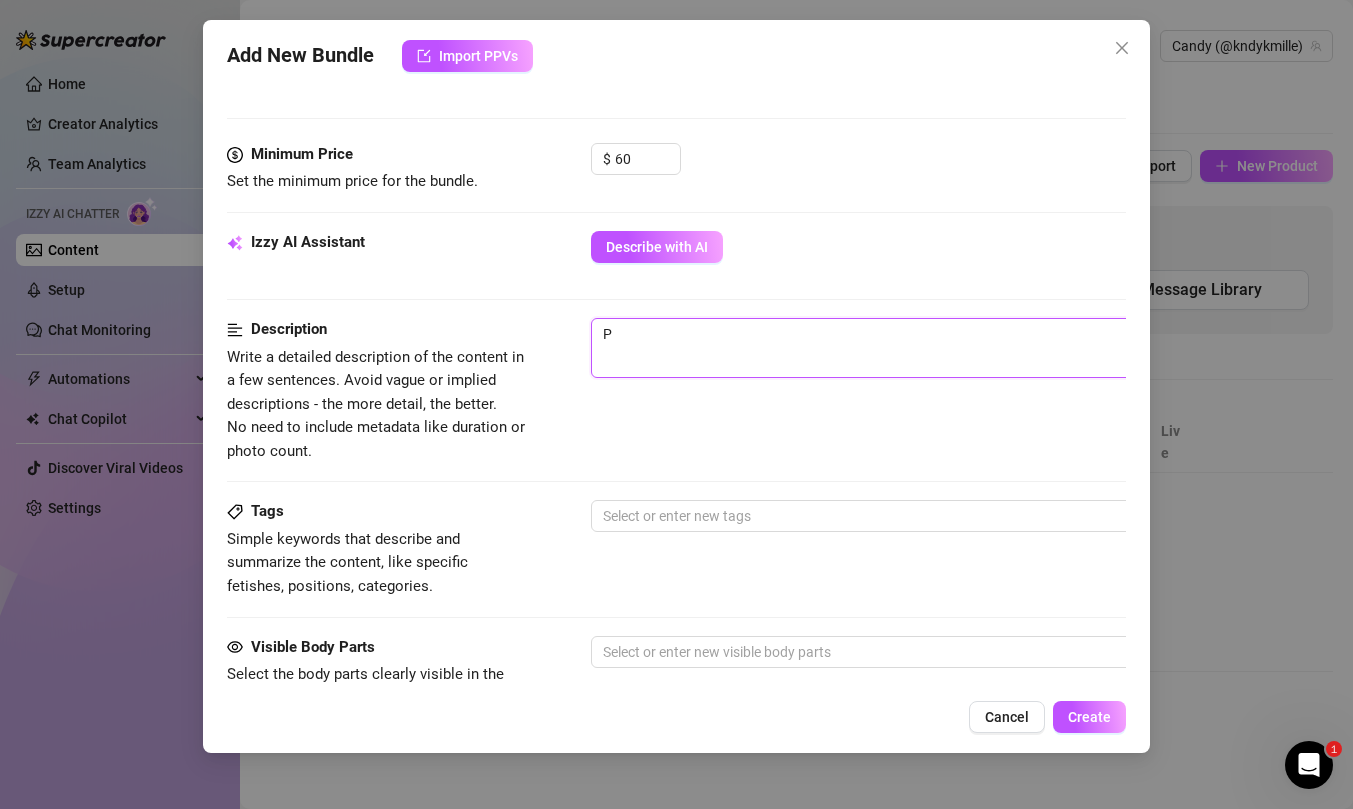 type on "Po" 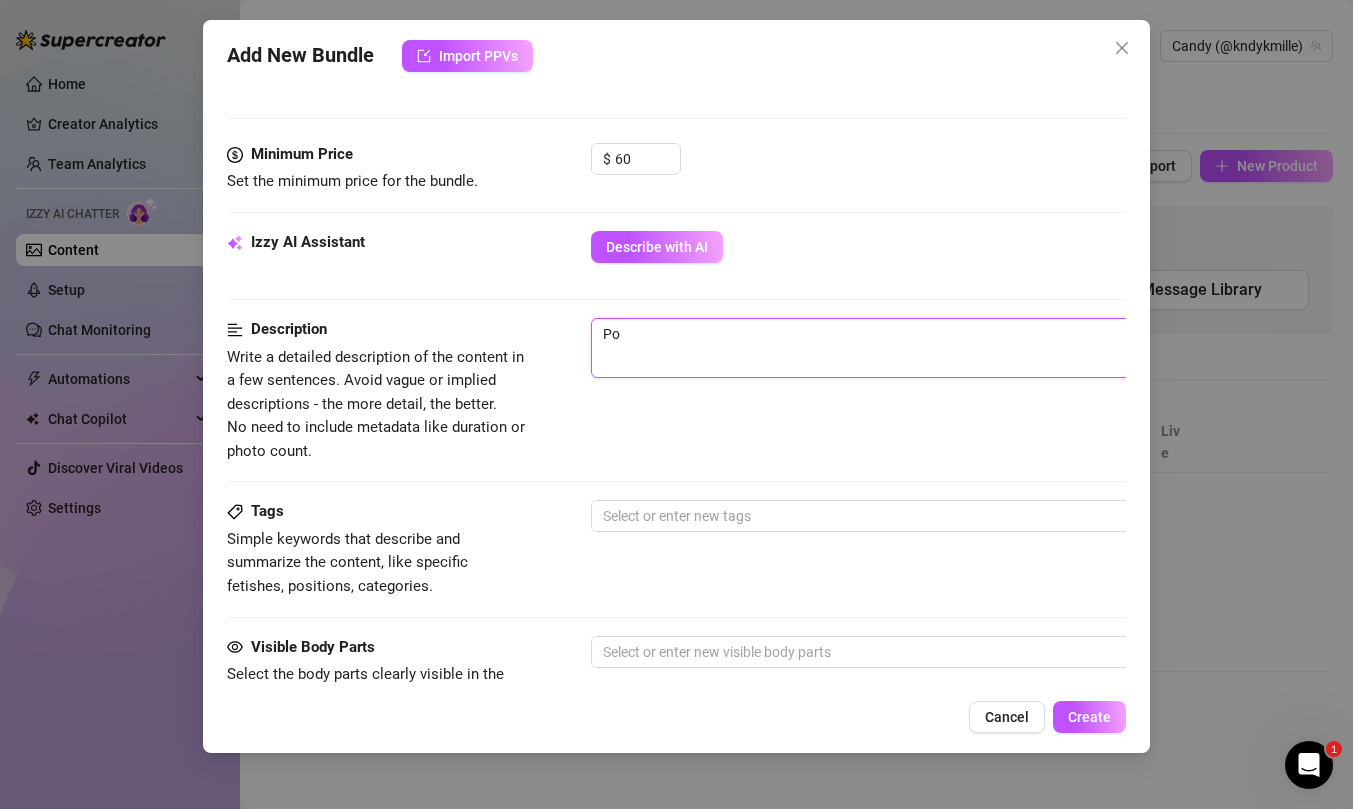 type on "Pol" 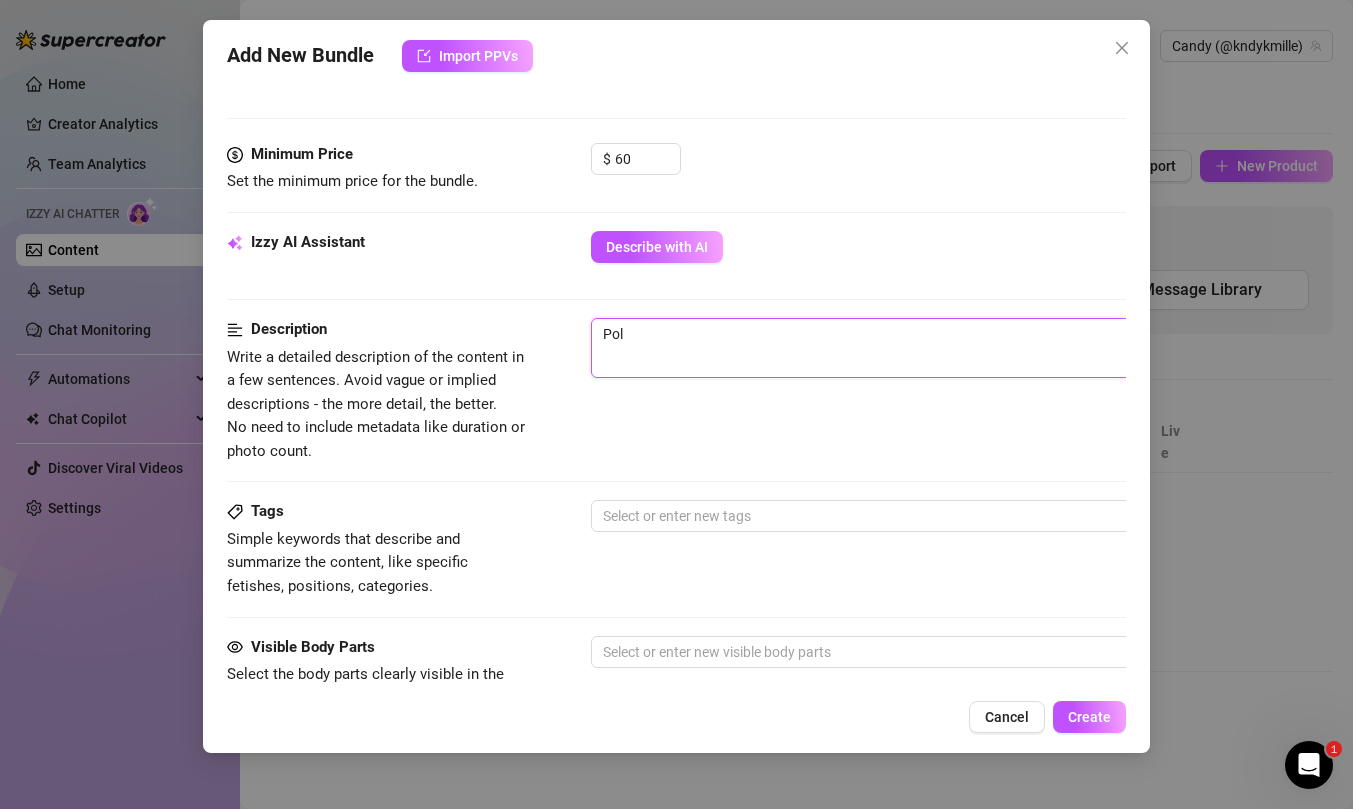type on "Pole" 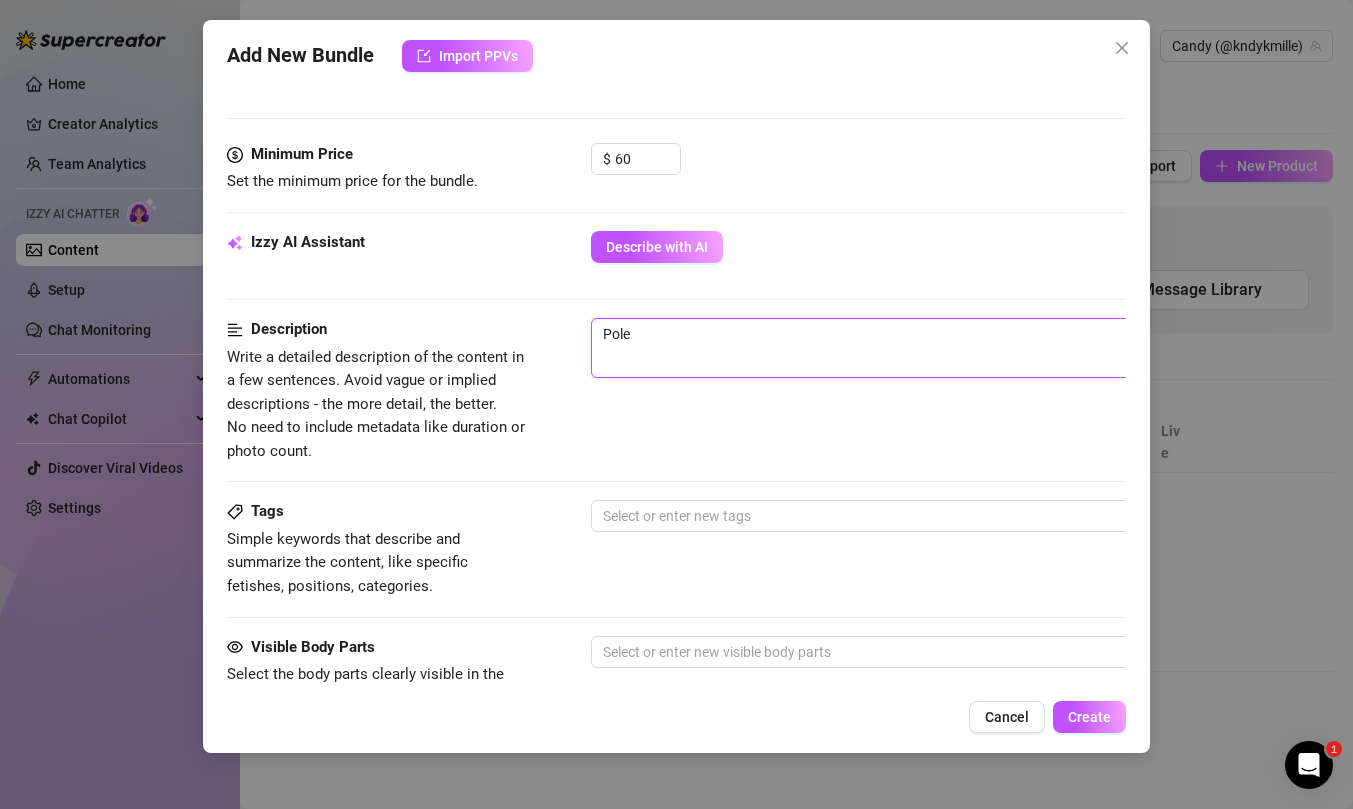 type on "Pole" 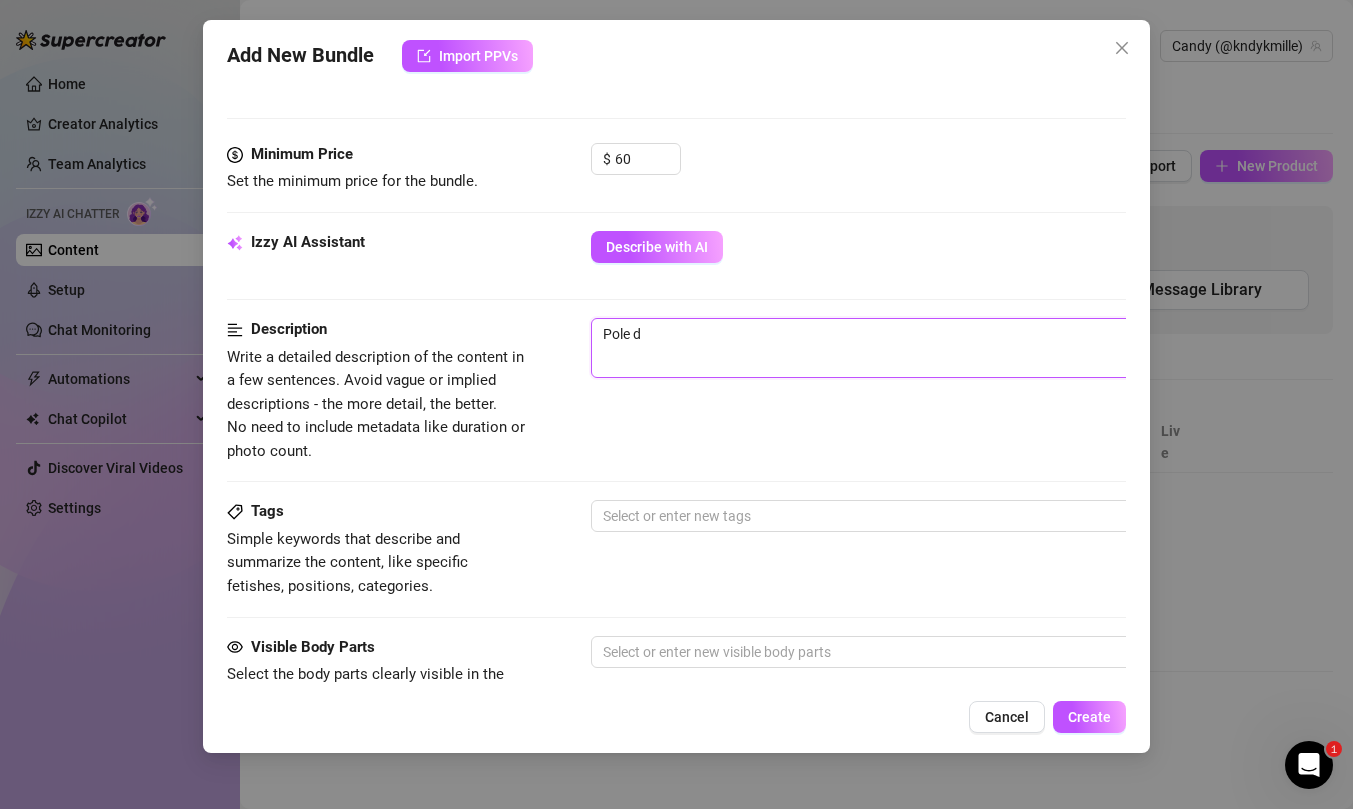 type on "Pole da" 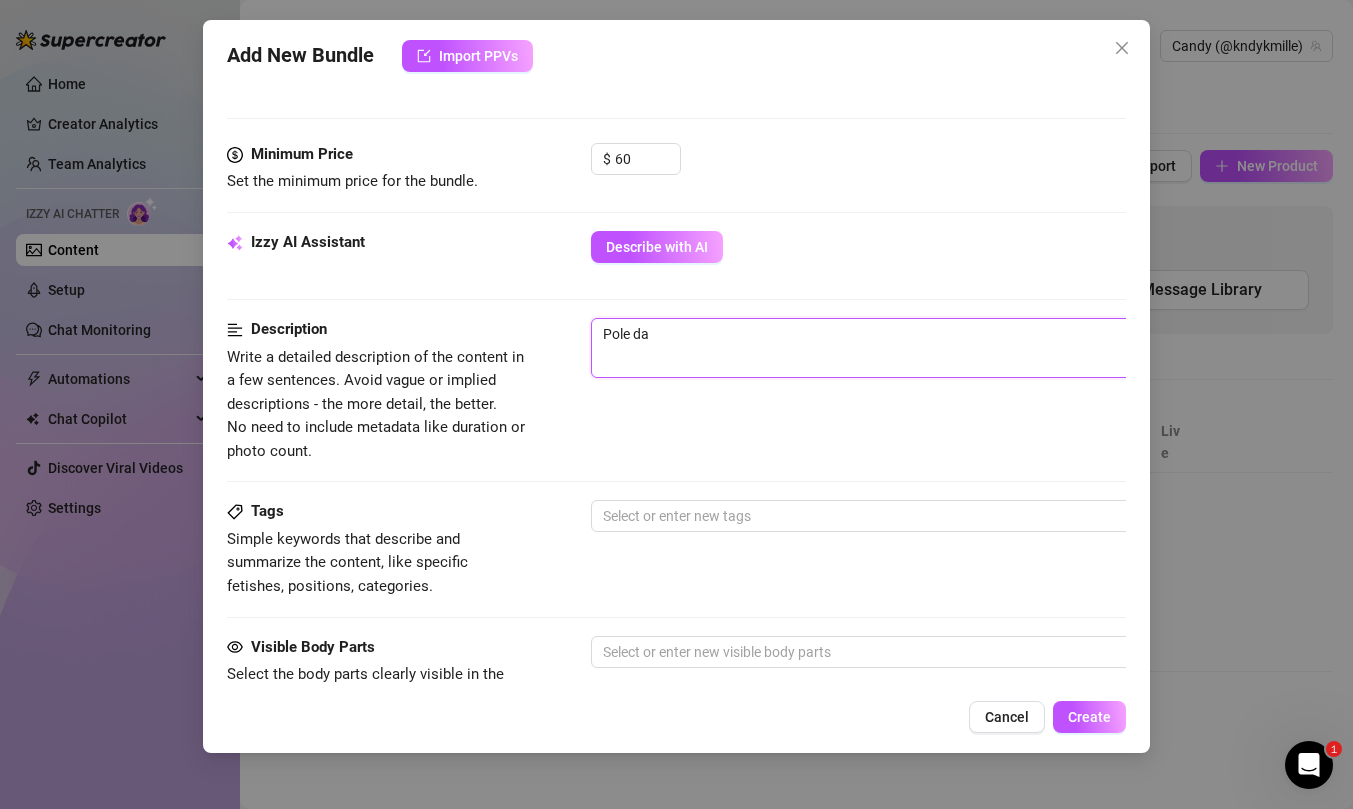 type on "Pole dan" 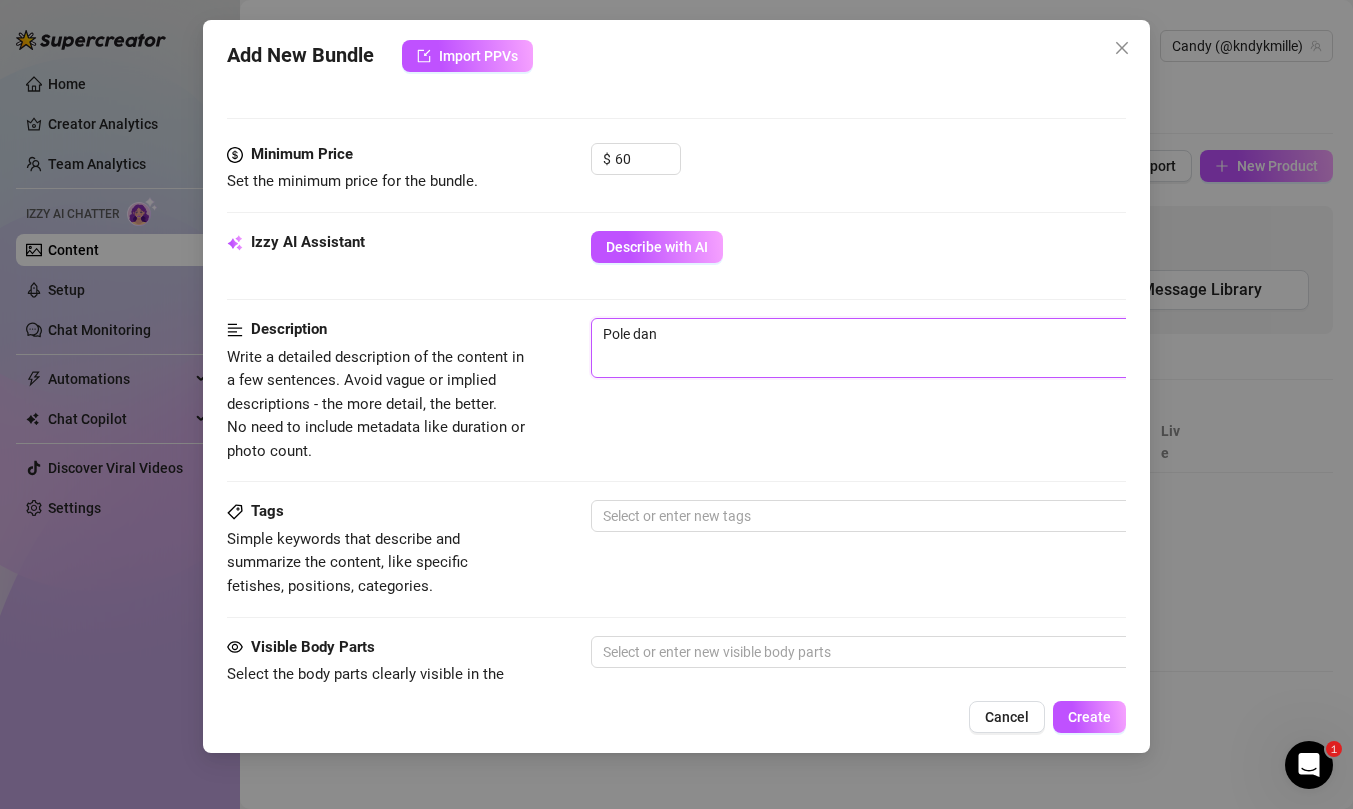 type on "Pole danc" 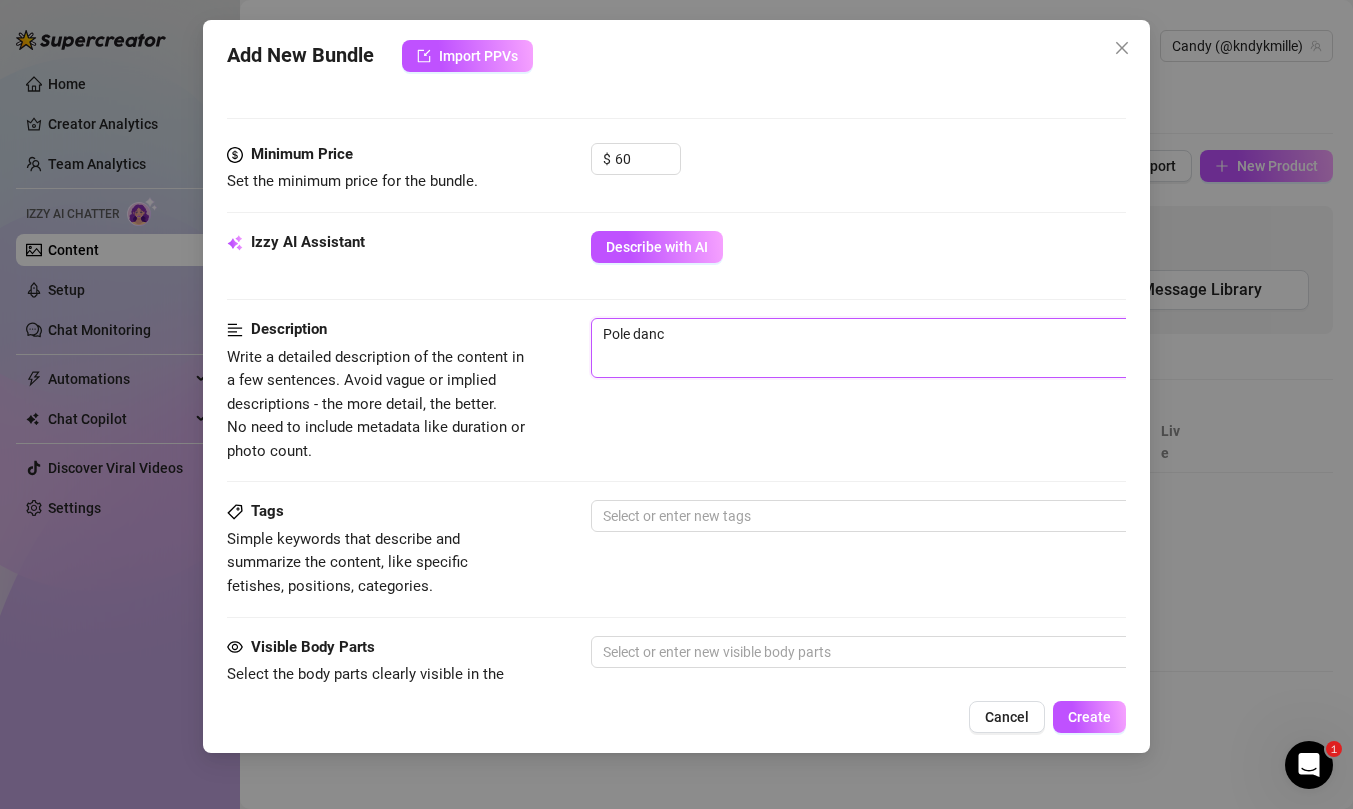 type on "Pole danci" 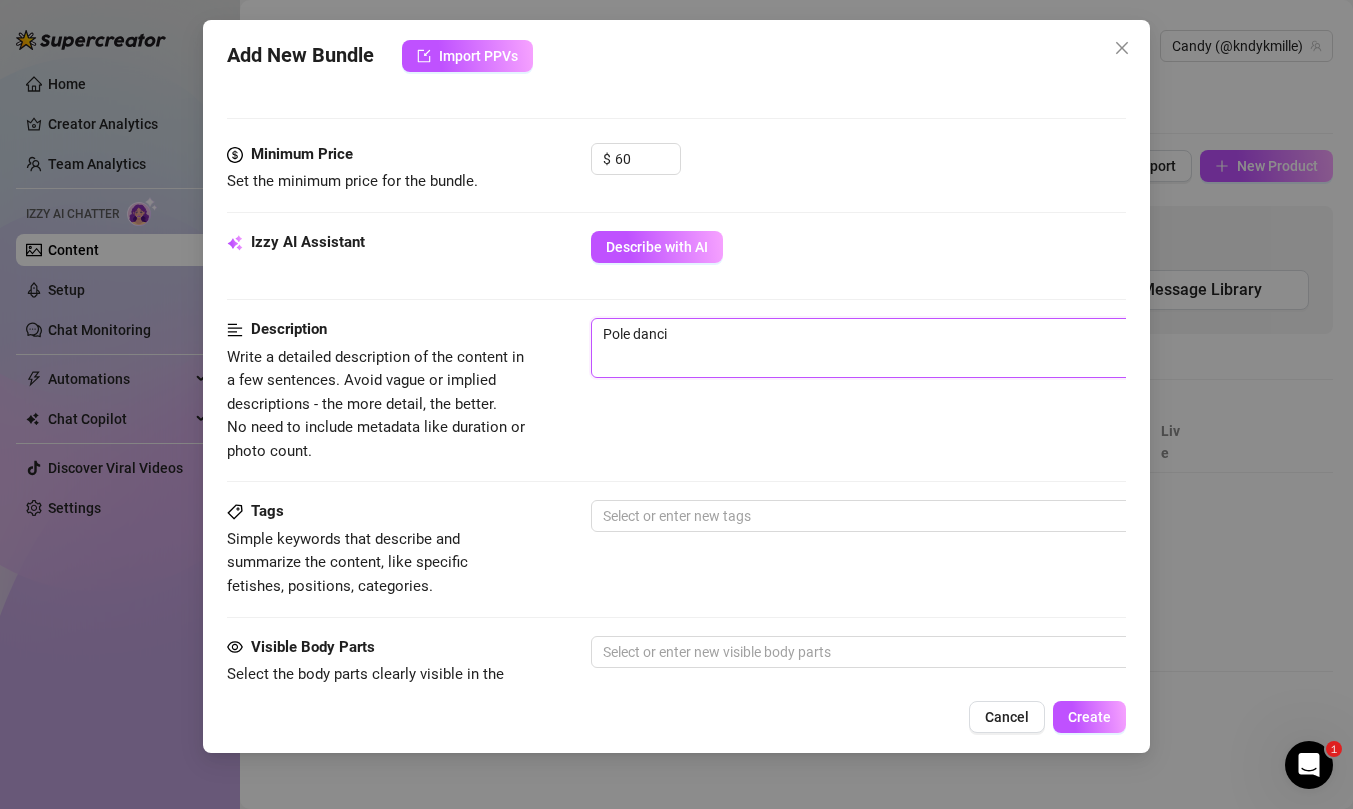 type on "Pole dancin" 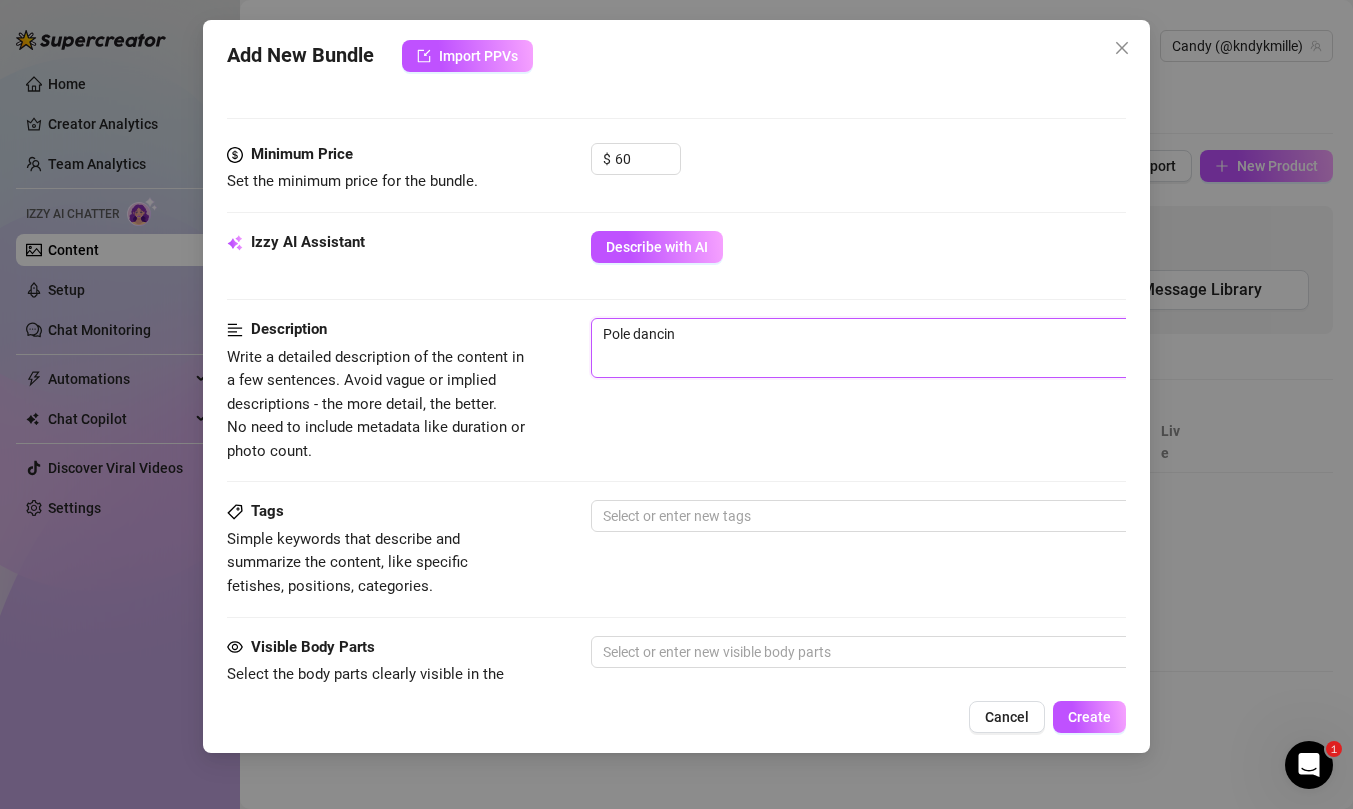 type on "Pole dancing" 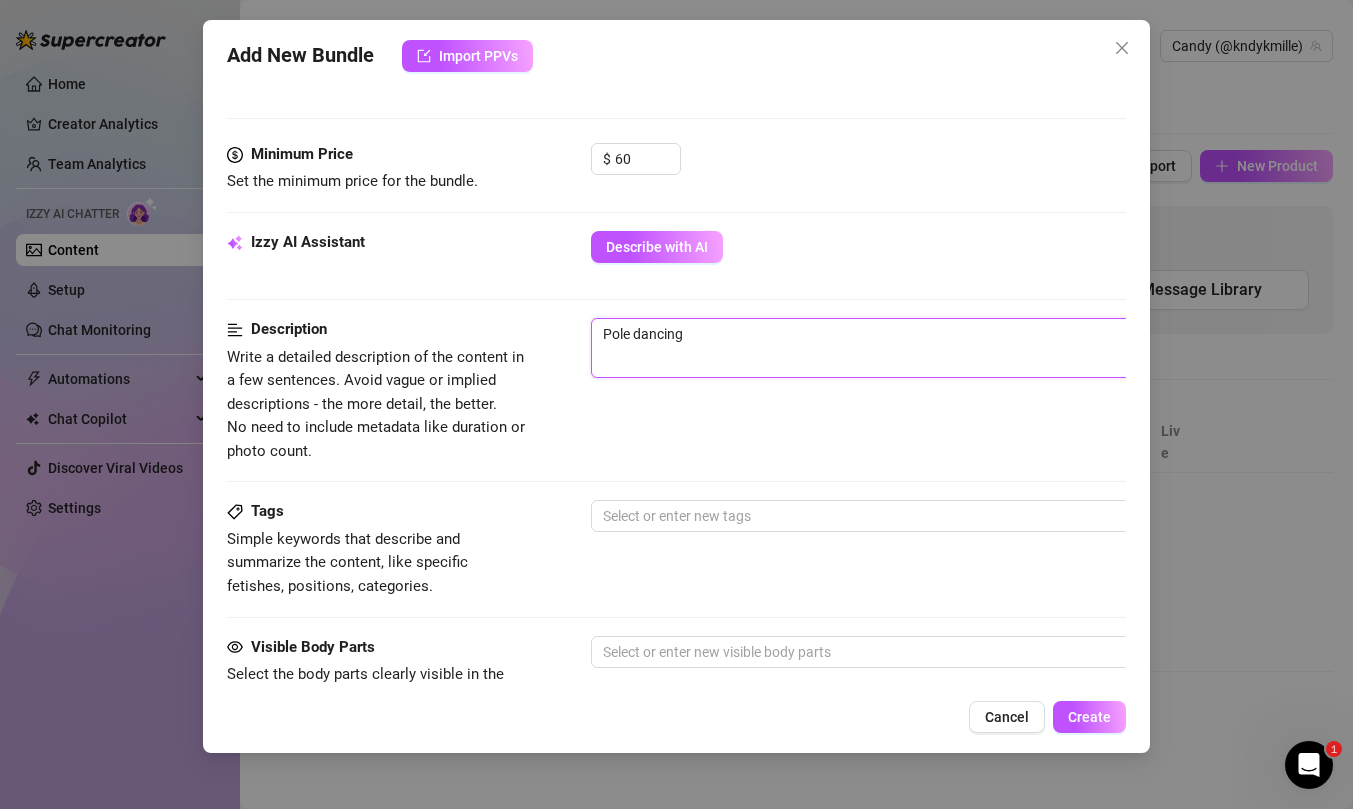 type on "Pole dancing" 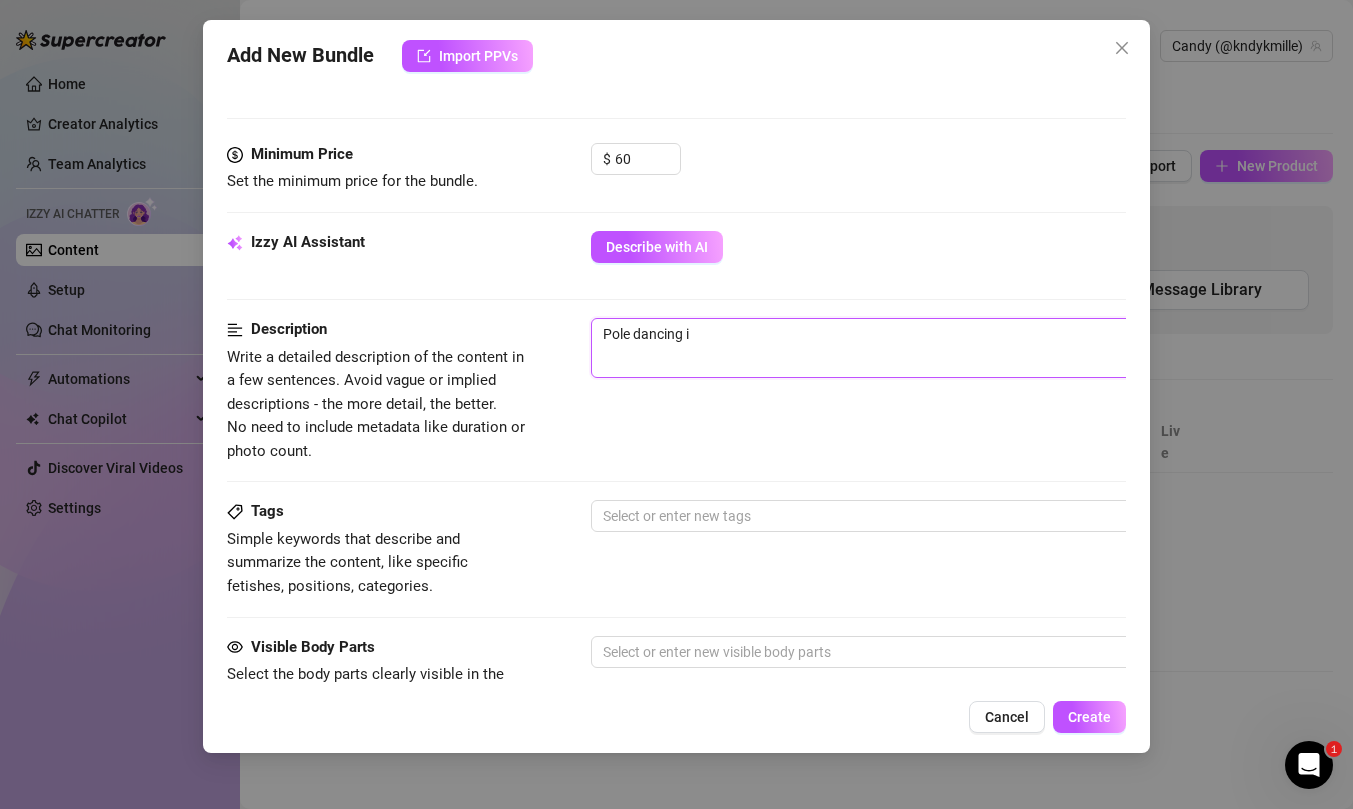 type on "Pole dancing in" 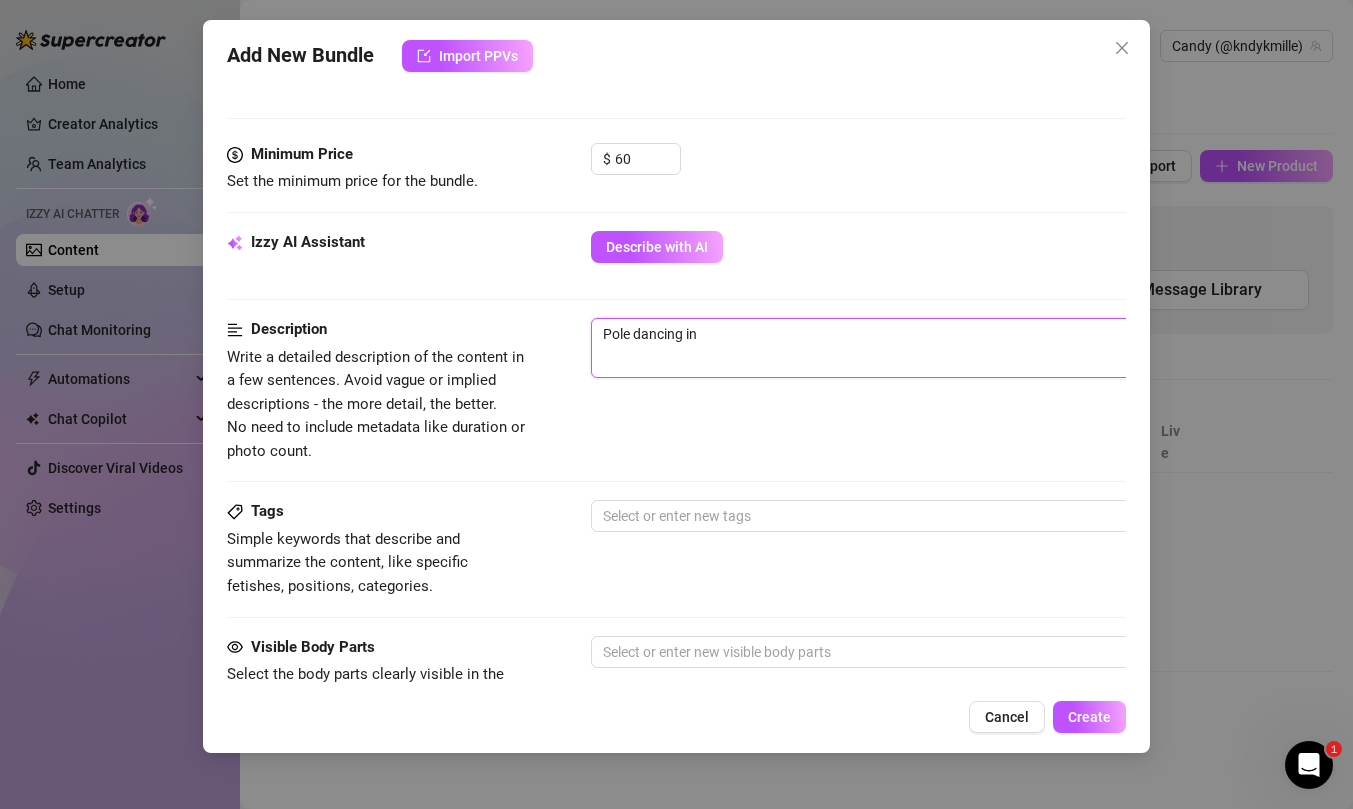 type on "Pole dancing in" 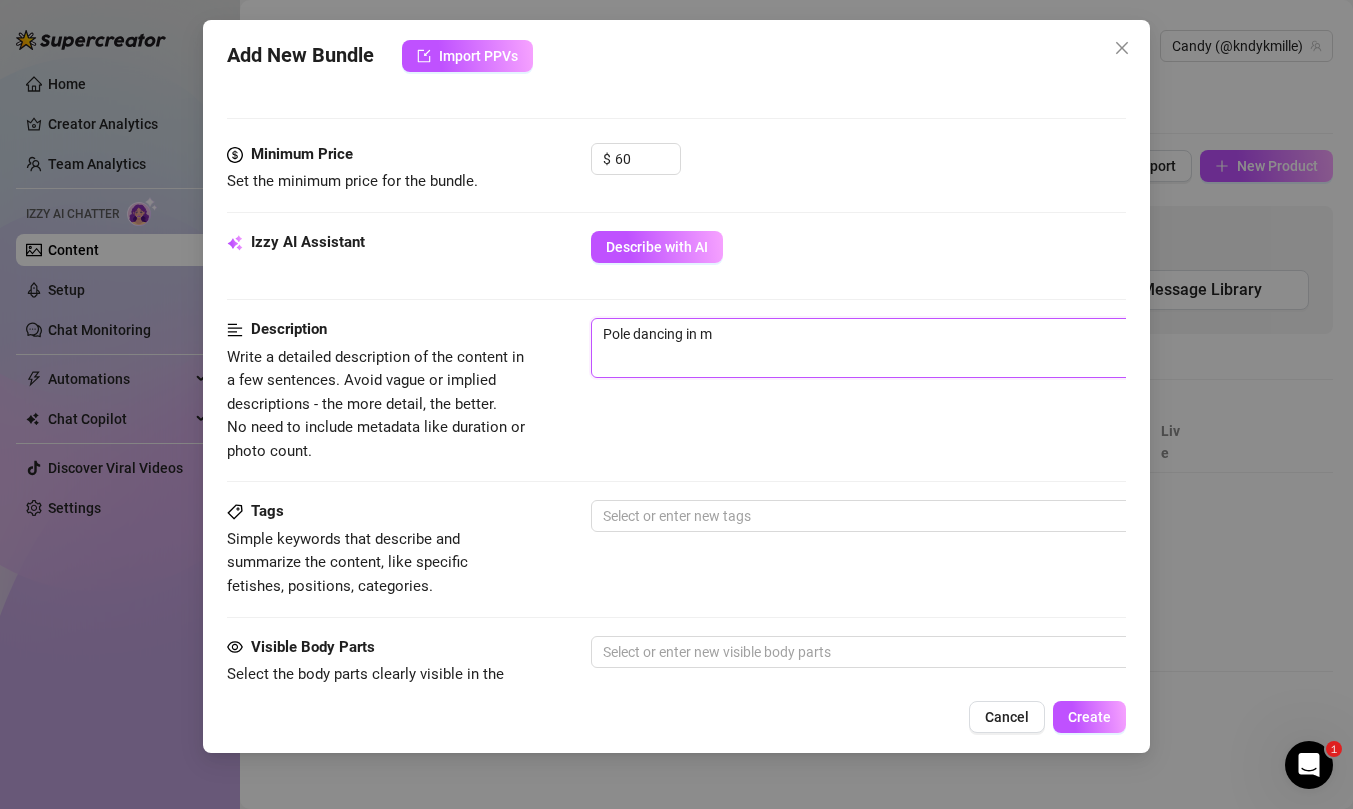 type on "Pole dancing in my" 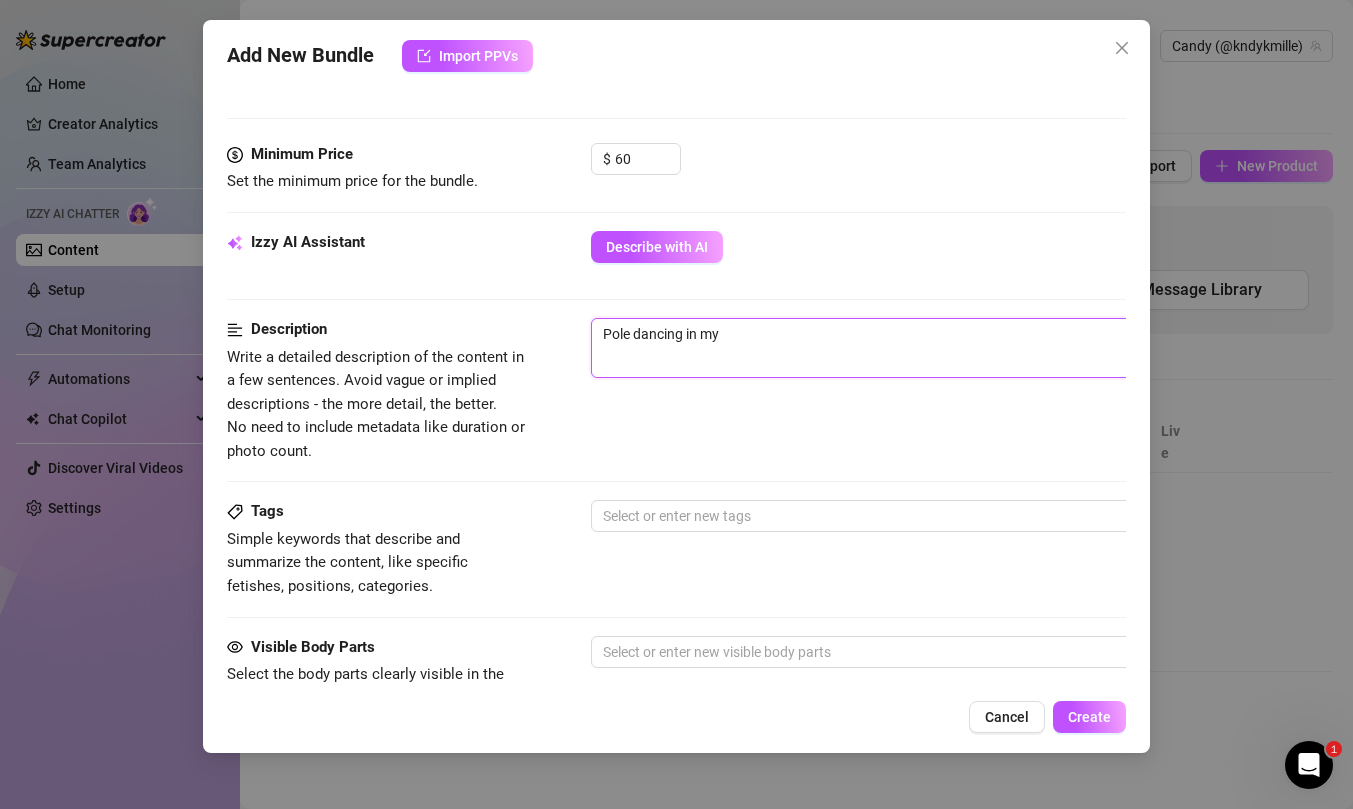 type on "Pole dancing in my" 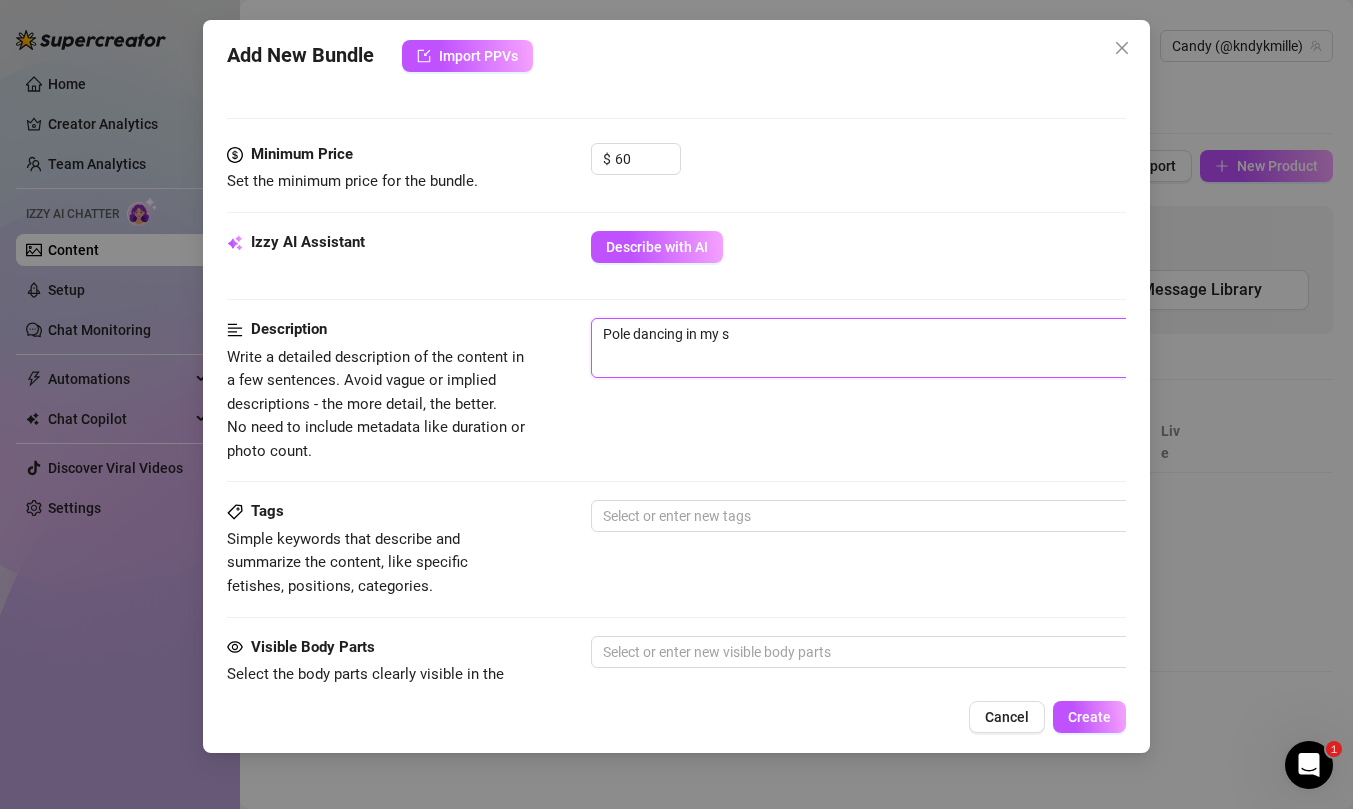 type on "Pole dancing in my" 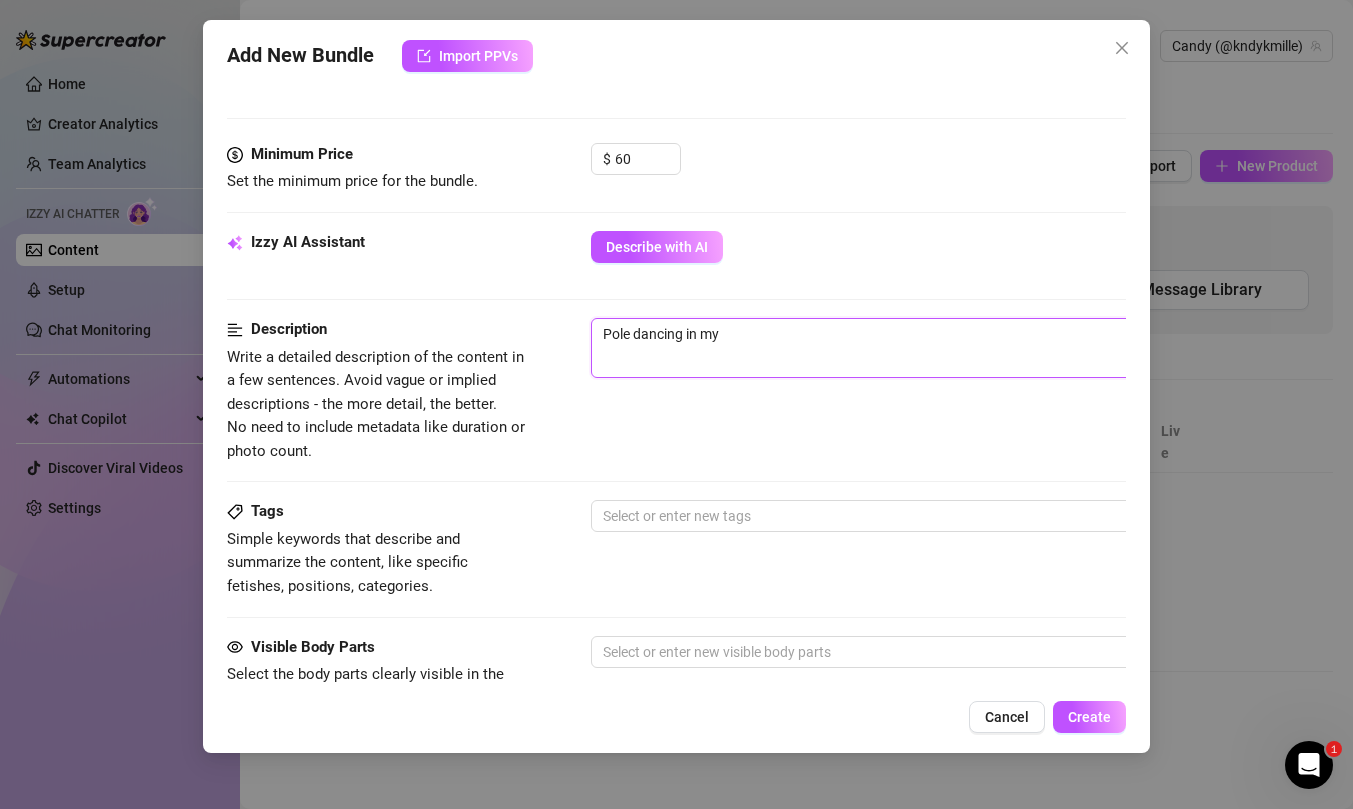 type on "Pole dancing in my" 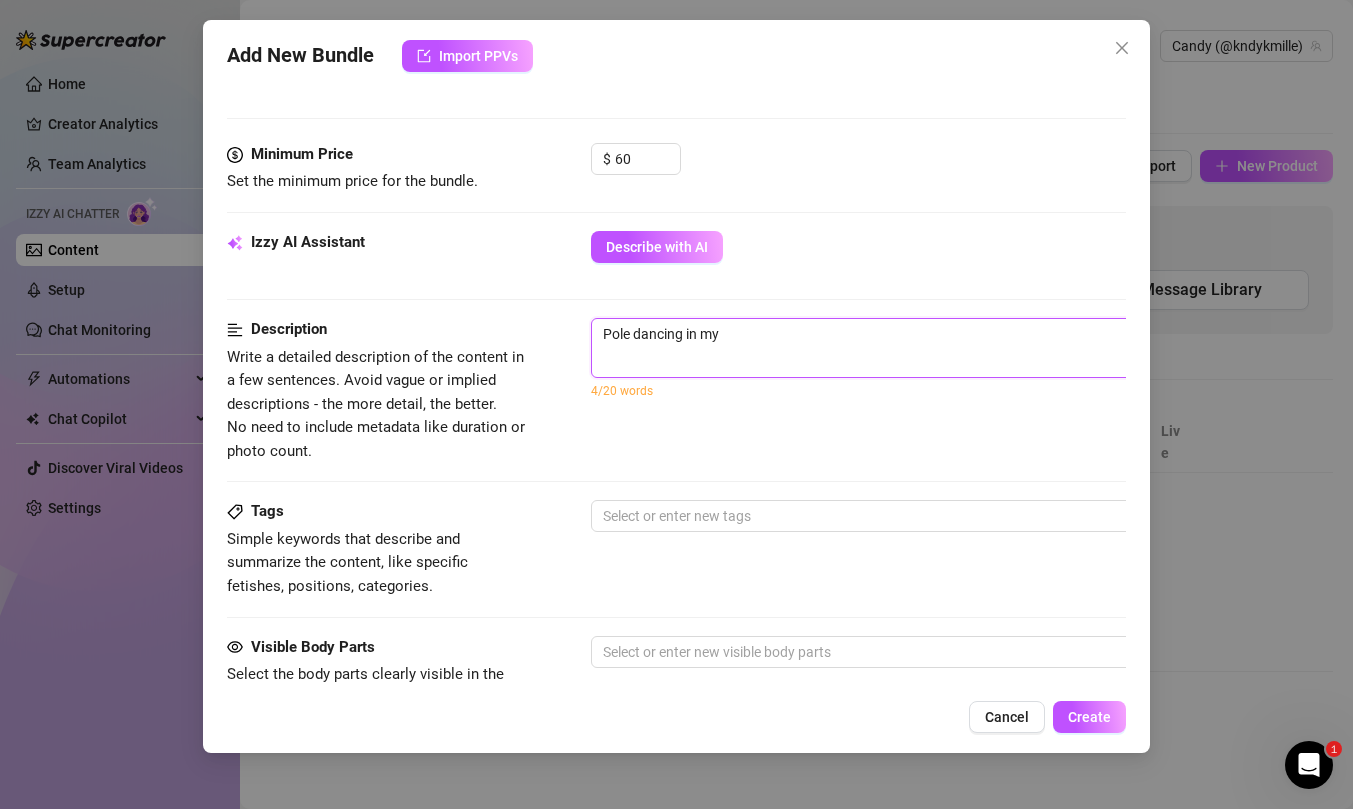 type on "Pole dancing in my w" 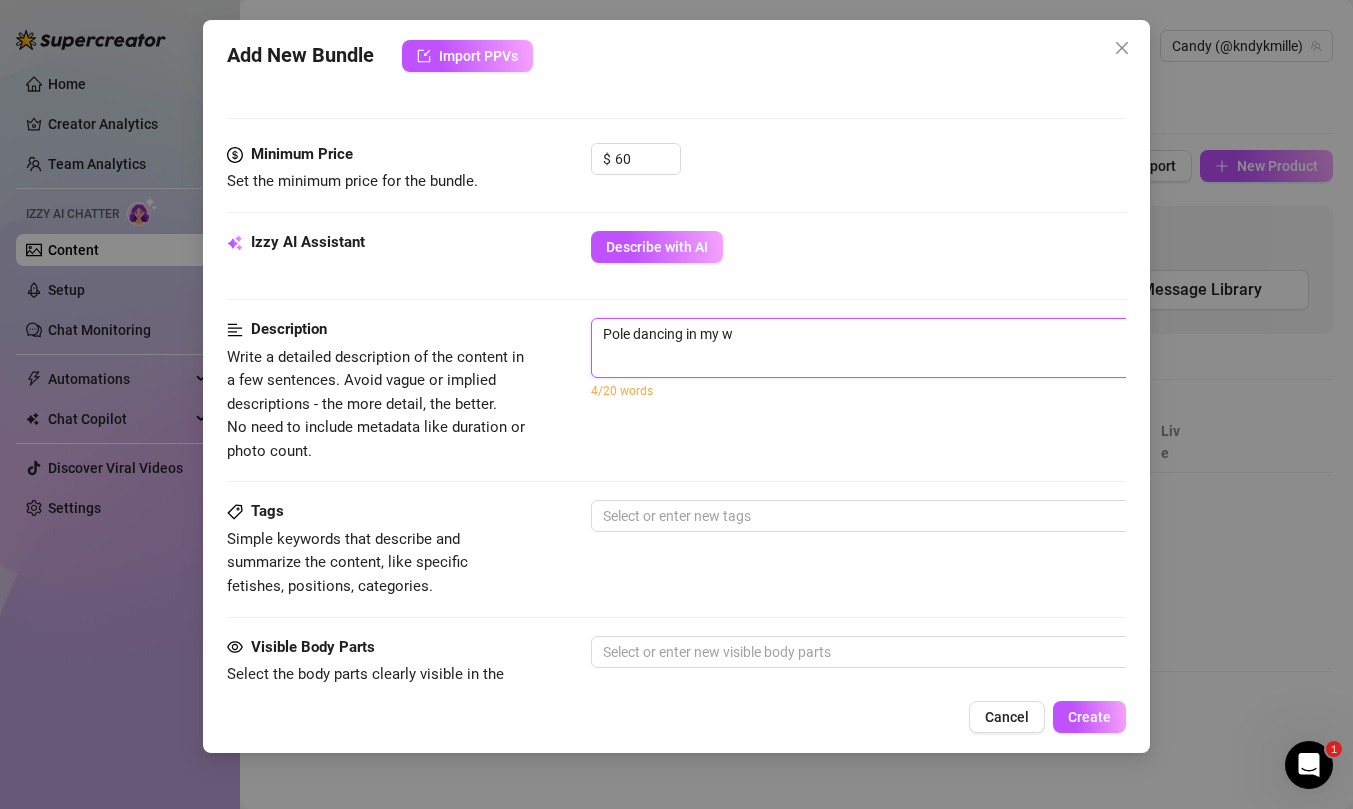 type on "Pole dancing in my wh" 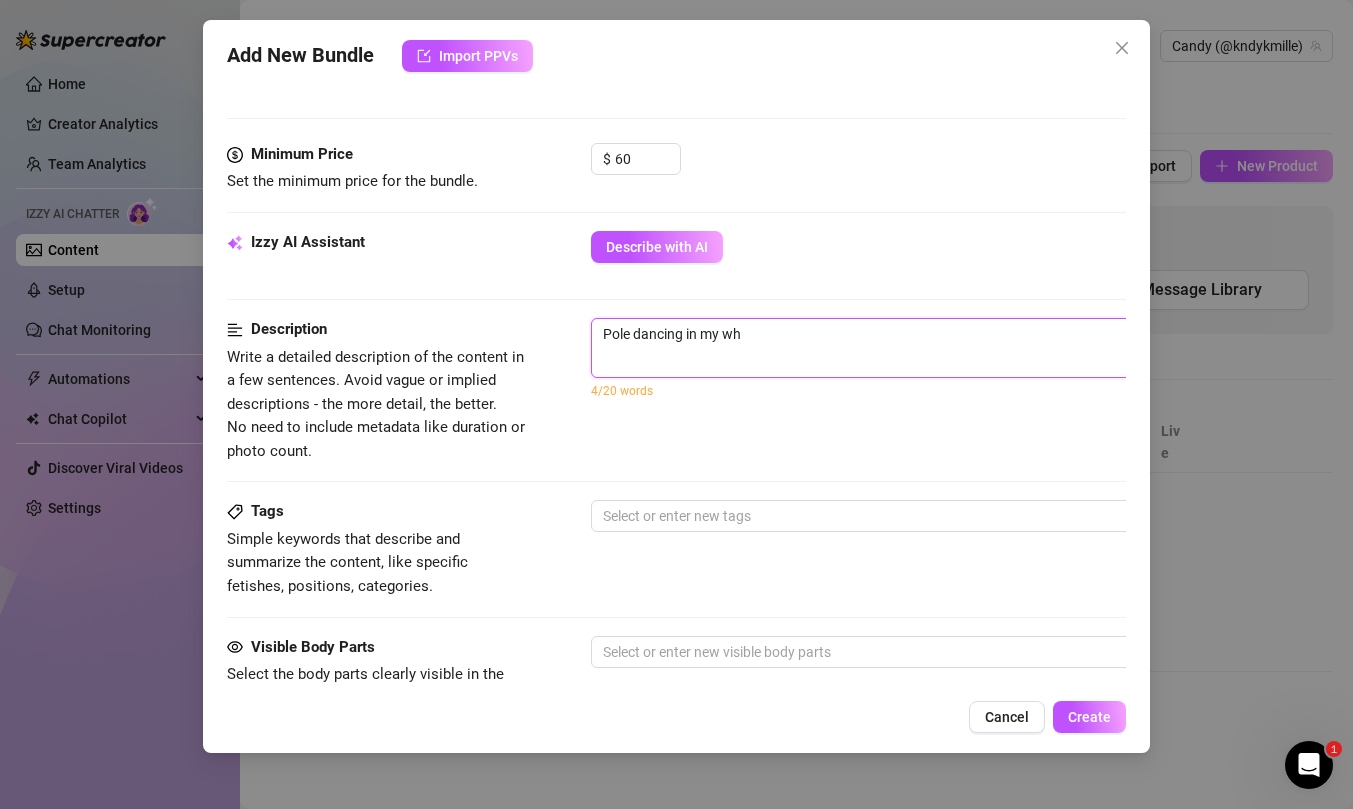 type on "Pole dancing in my whi" 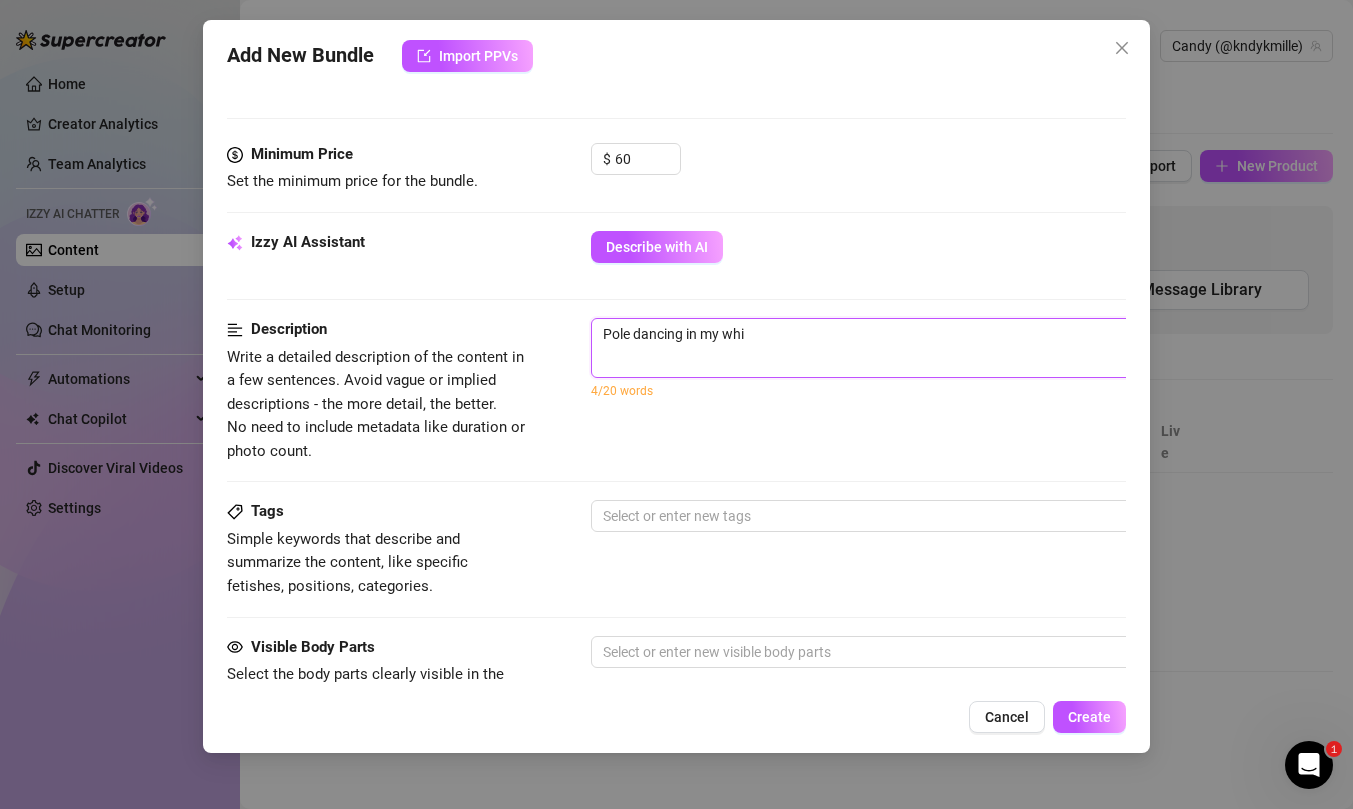 type on "Pole dancing in my whit" 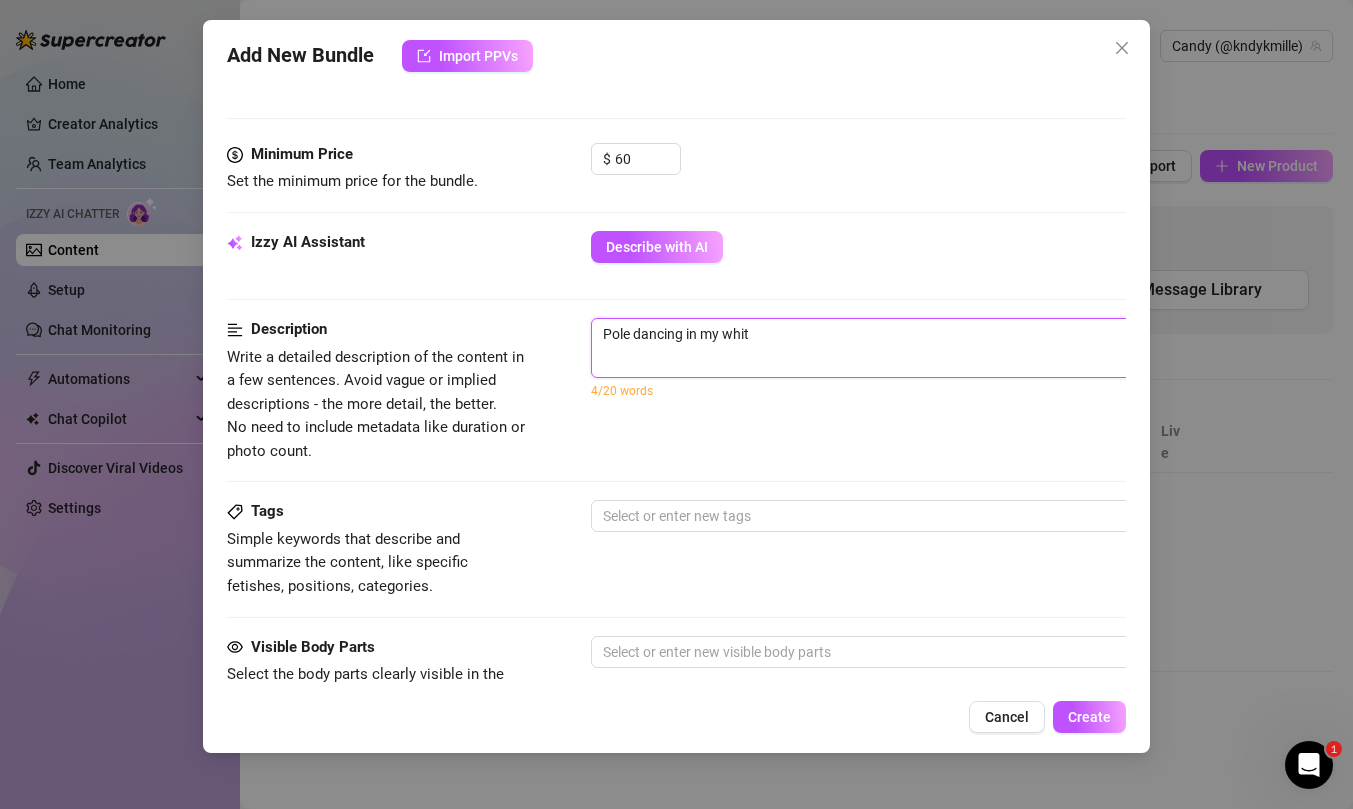 type on "Pole dancing in my white" 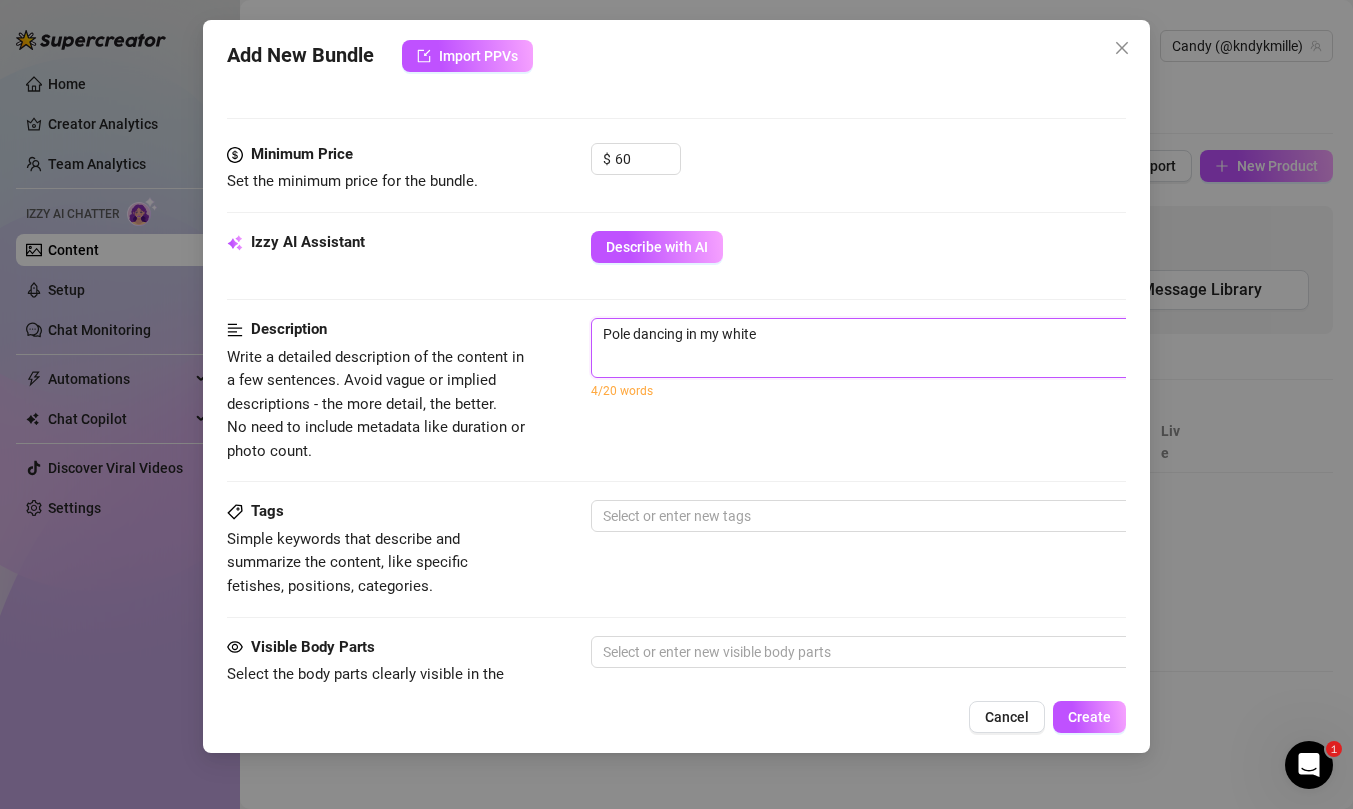 type on "Pole dancing in my white" 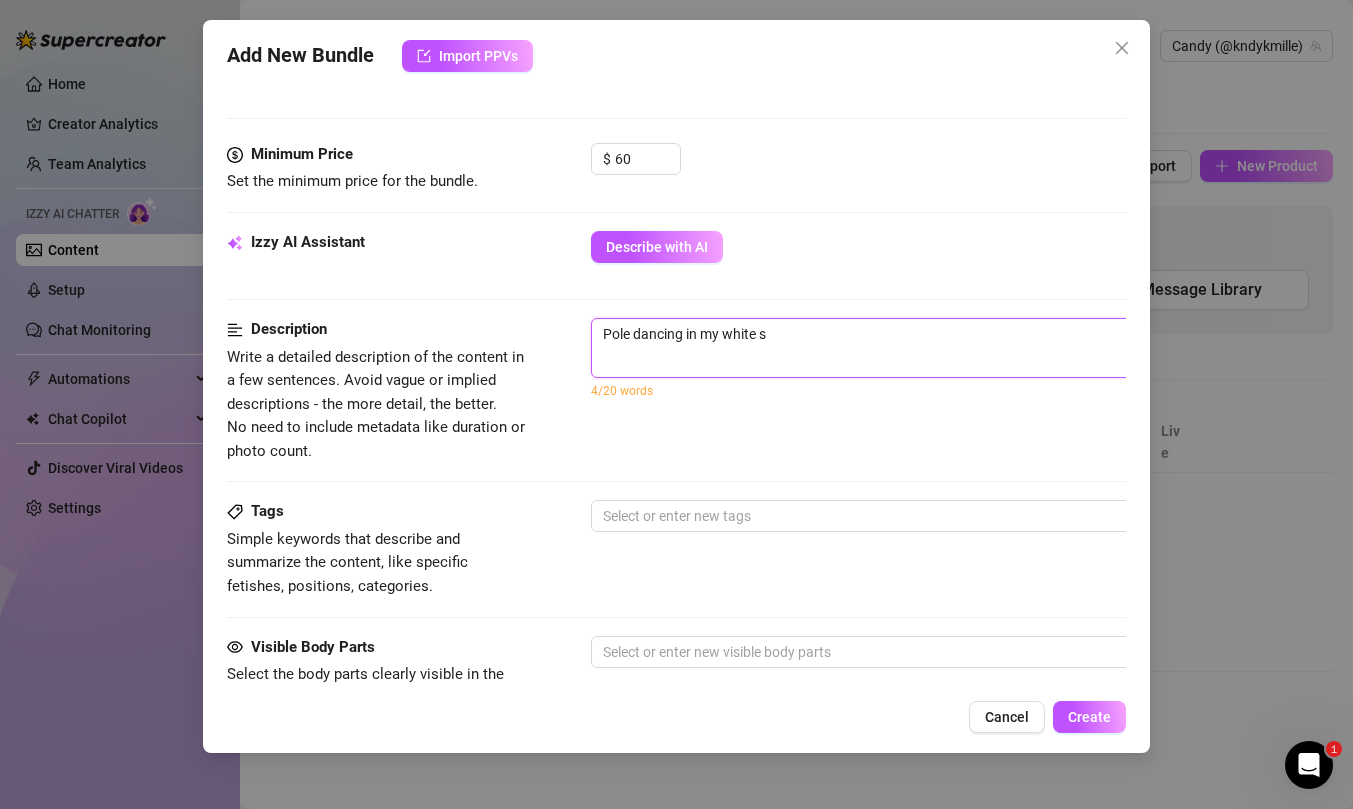 type on "Pole dancing in my white se" 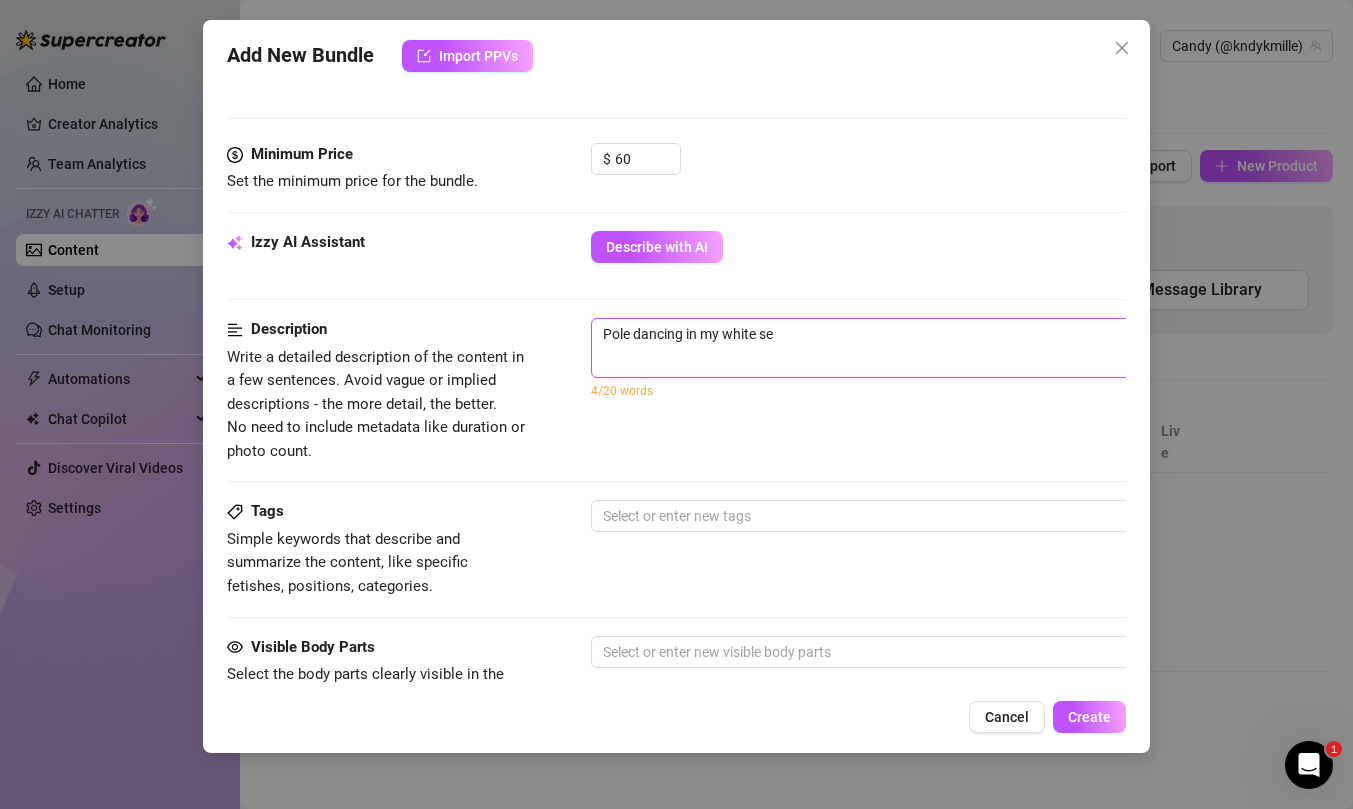 type on "Pole dancing in my white sex" 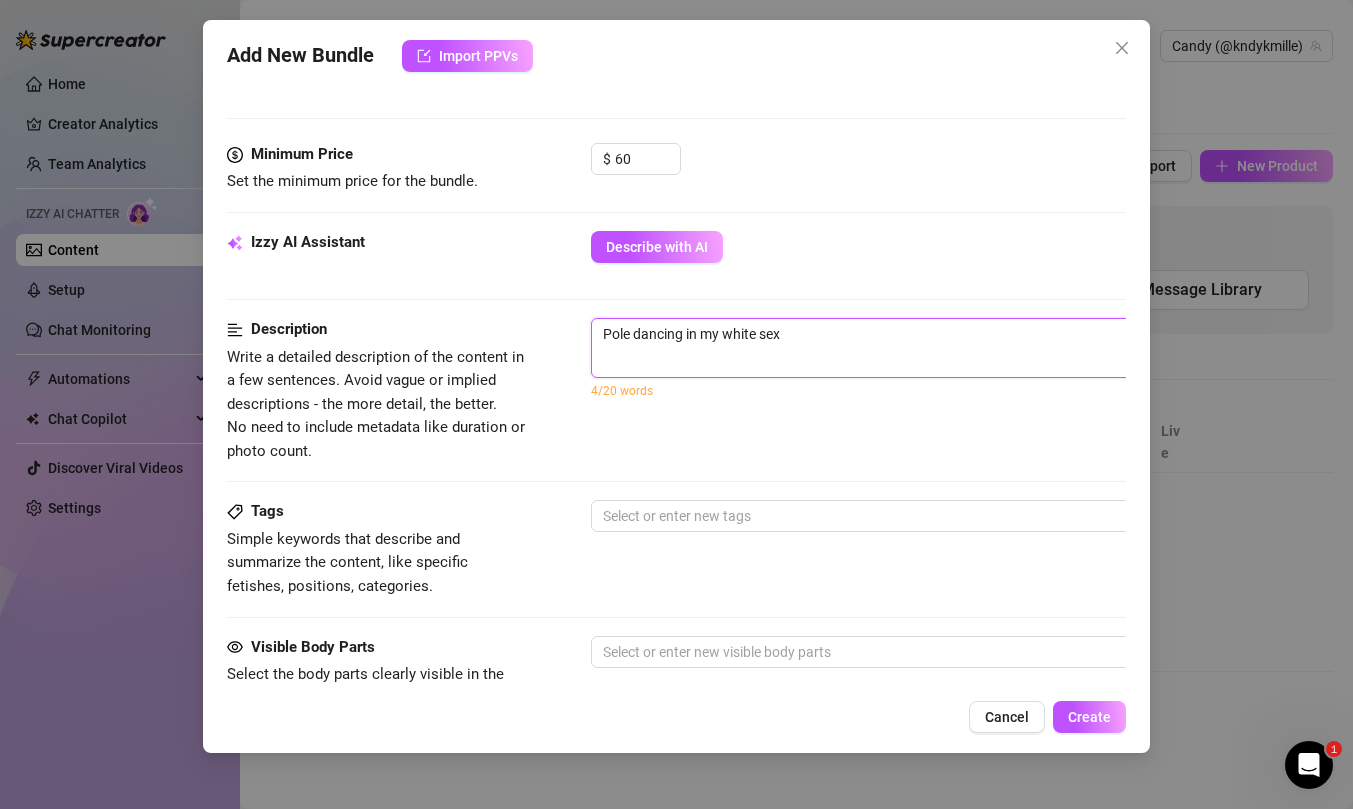 type on "Pole dancing in my white sexy" 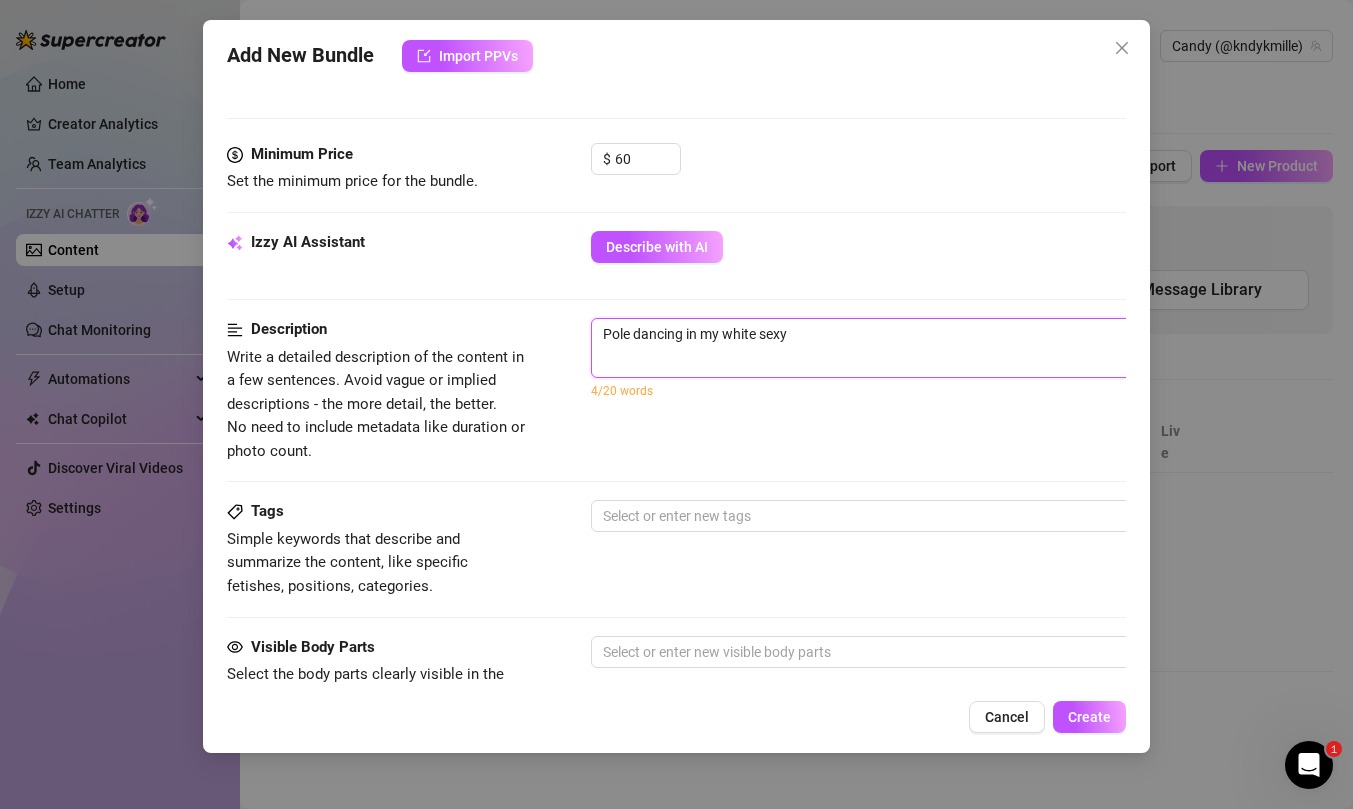 type on "Pole dancing in my white sexy" 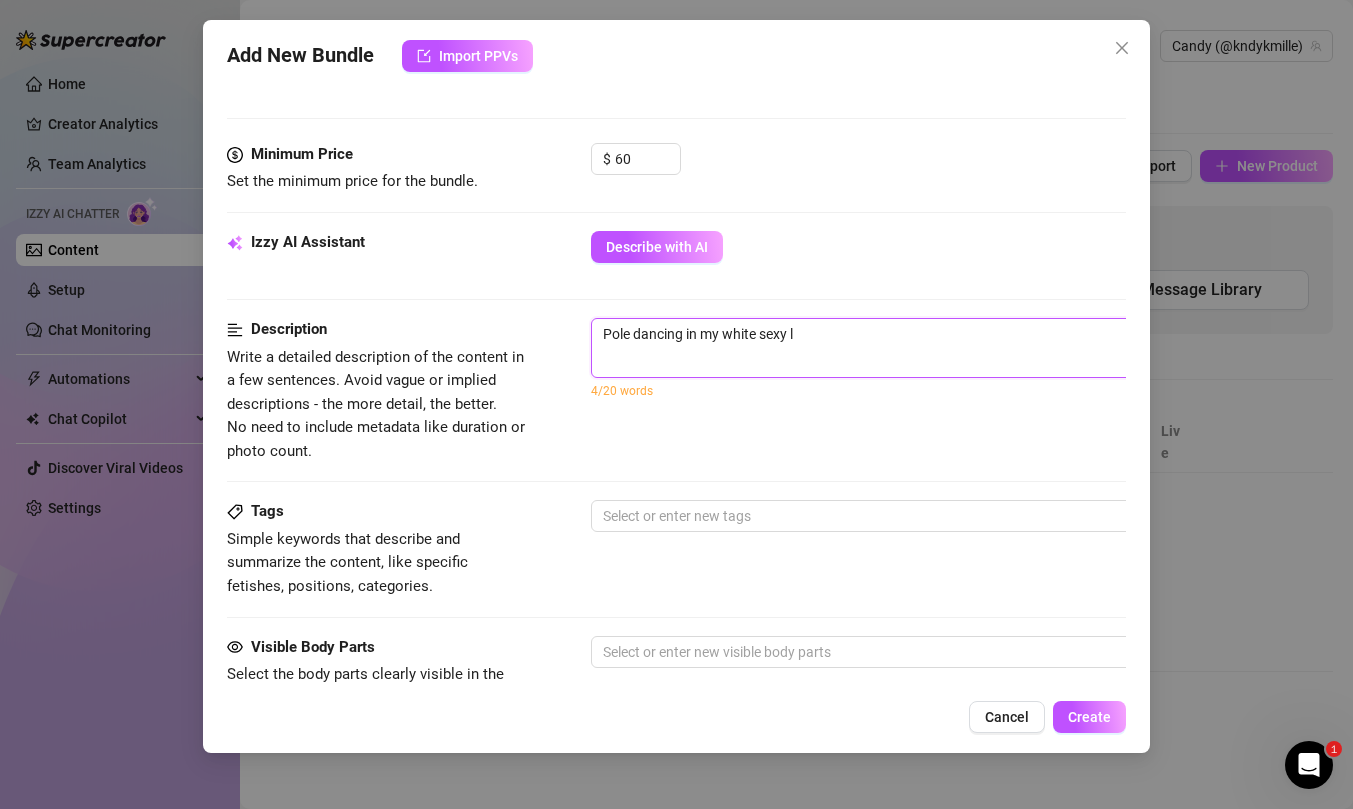 type on "Pole dancing in my white sexy li" 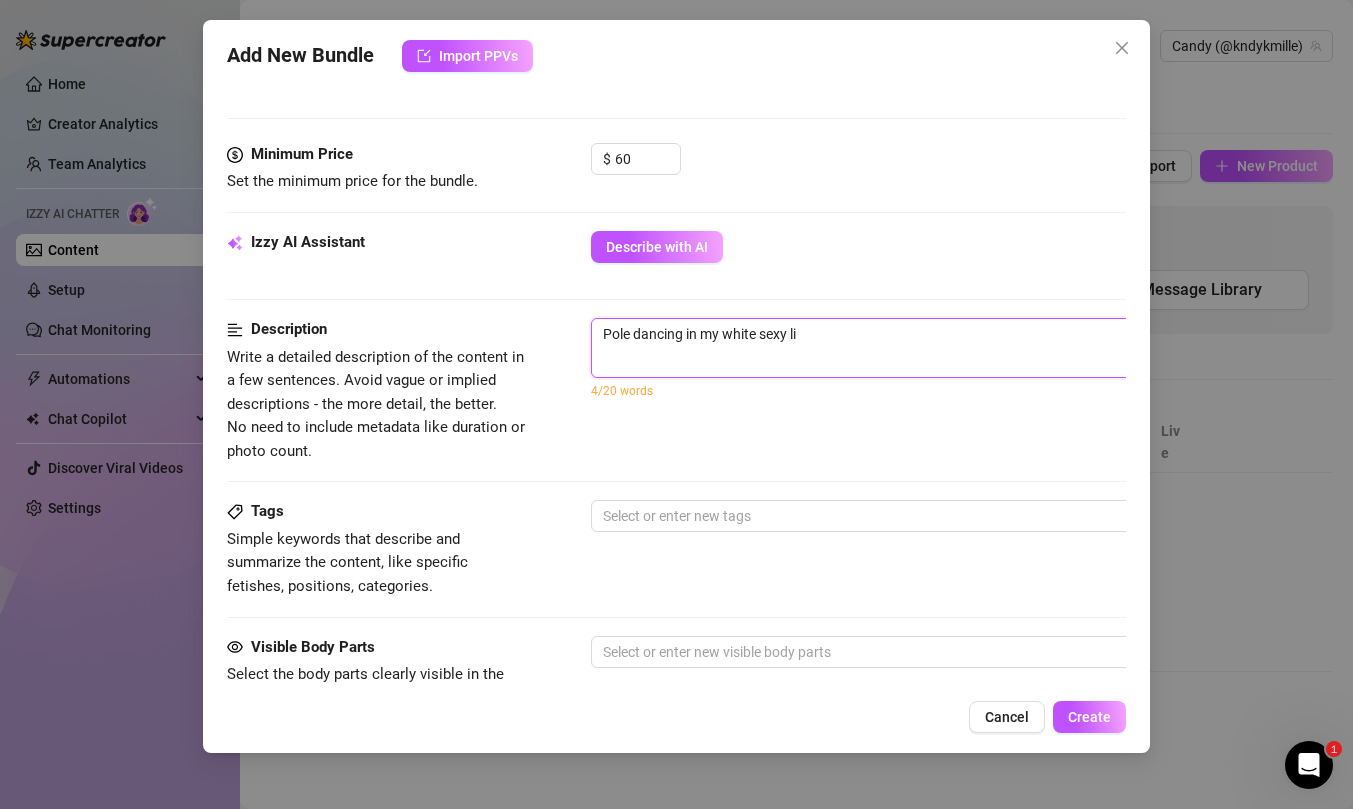 type on "Pole dancing in my white sexy lin" 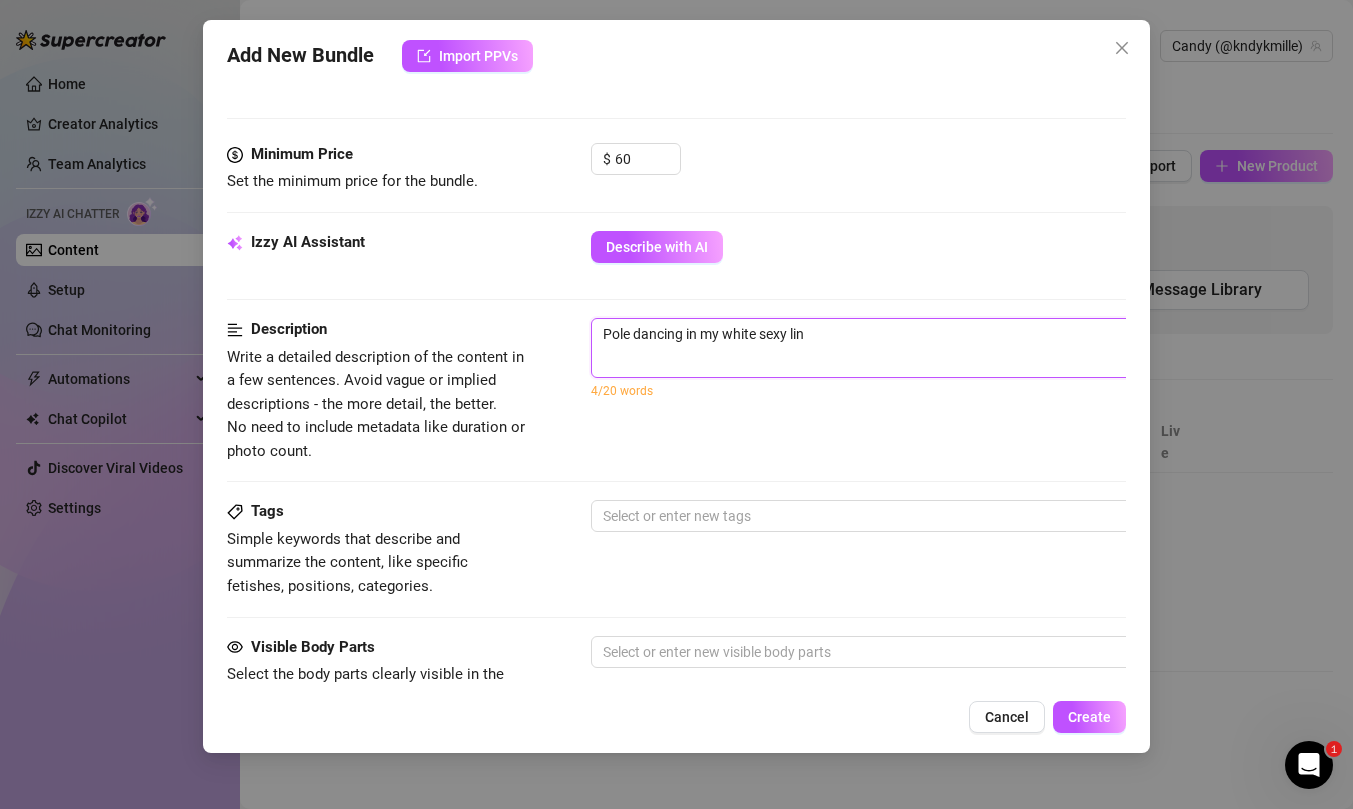 type on "Pole dancing in my white sexy ling" 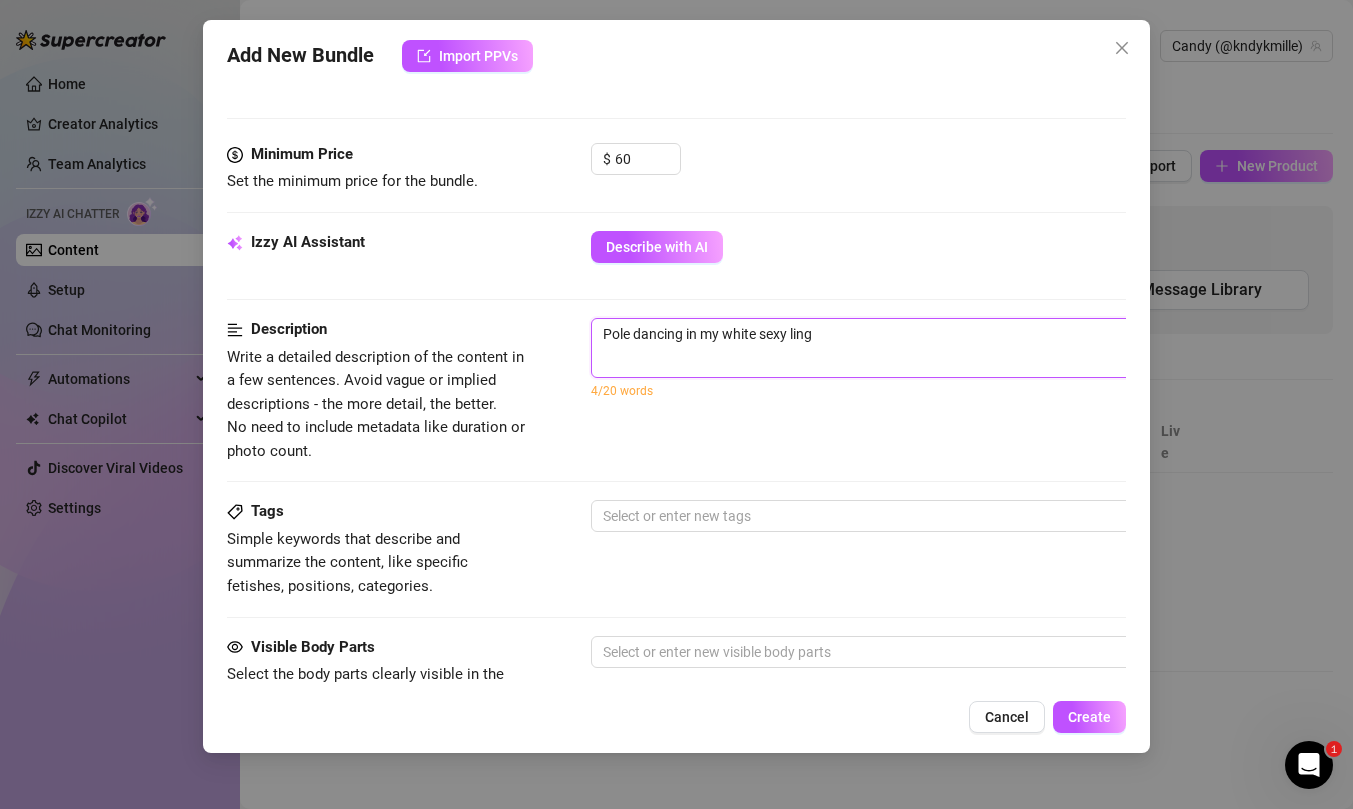 type on "Pole dancing in my white sexy linge" 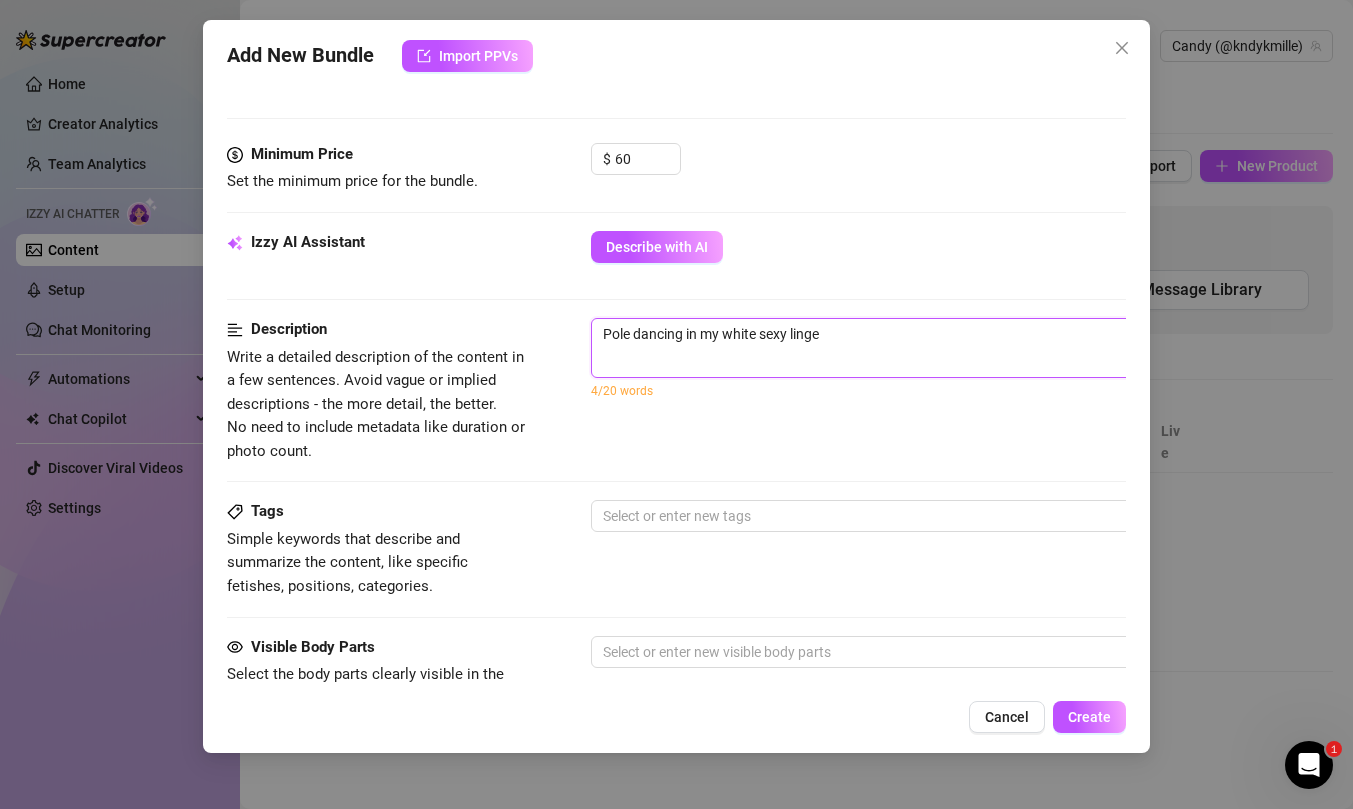 type on "Pole dancing in my white sexy linger" 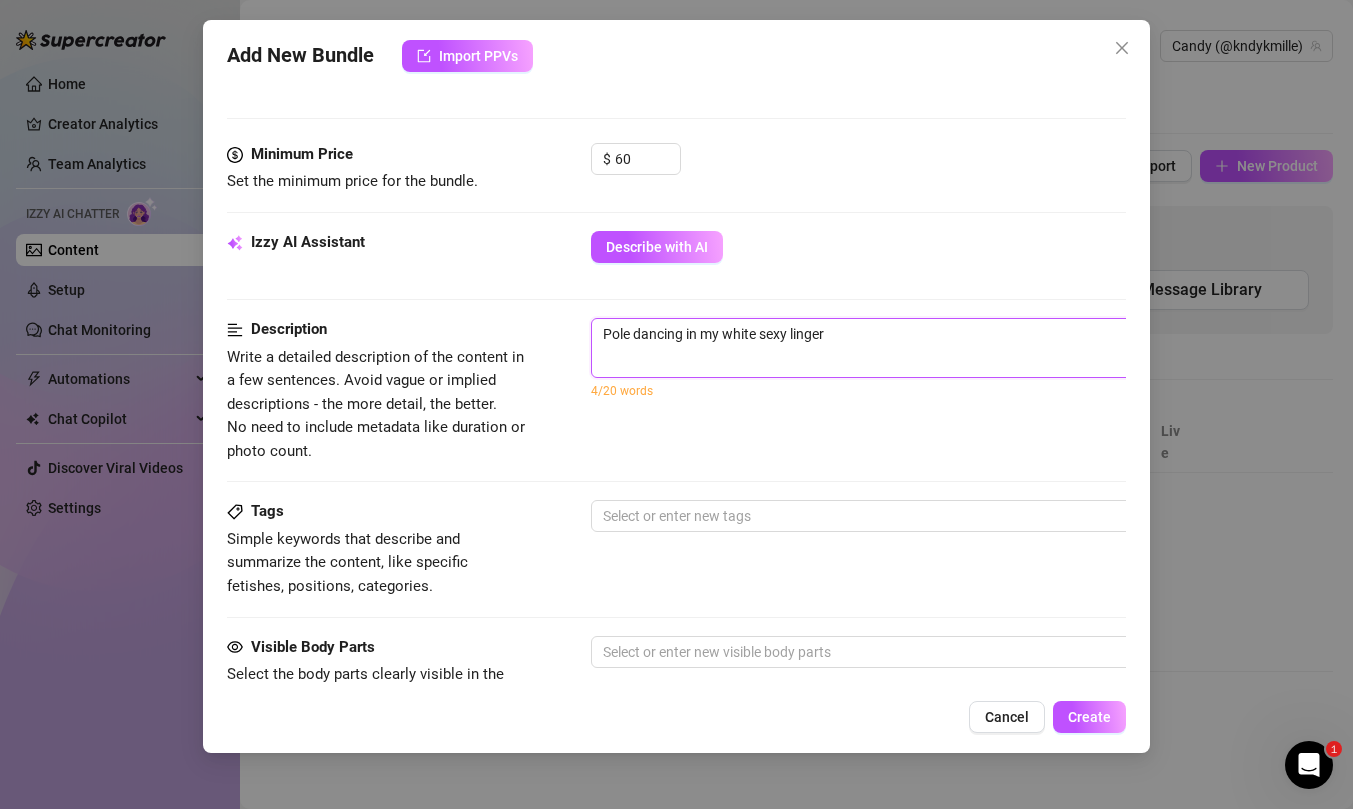 type on "Pole dancing in my white sexy lingeri" 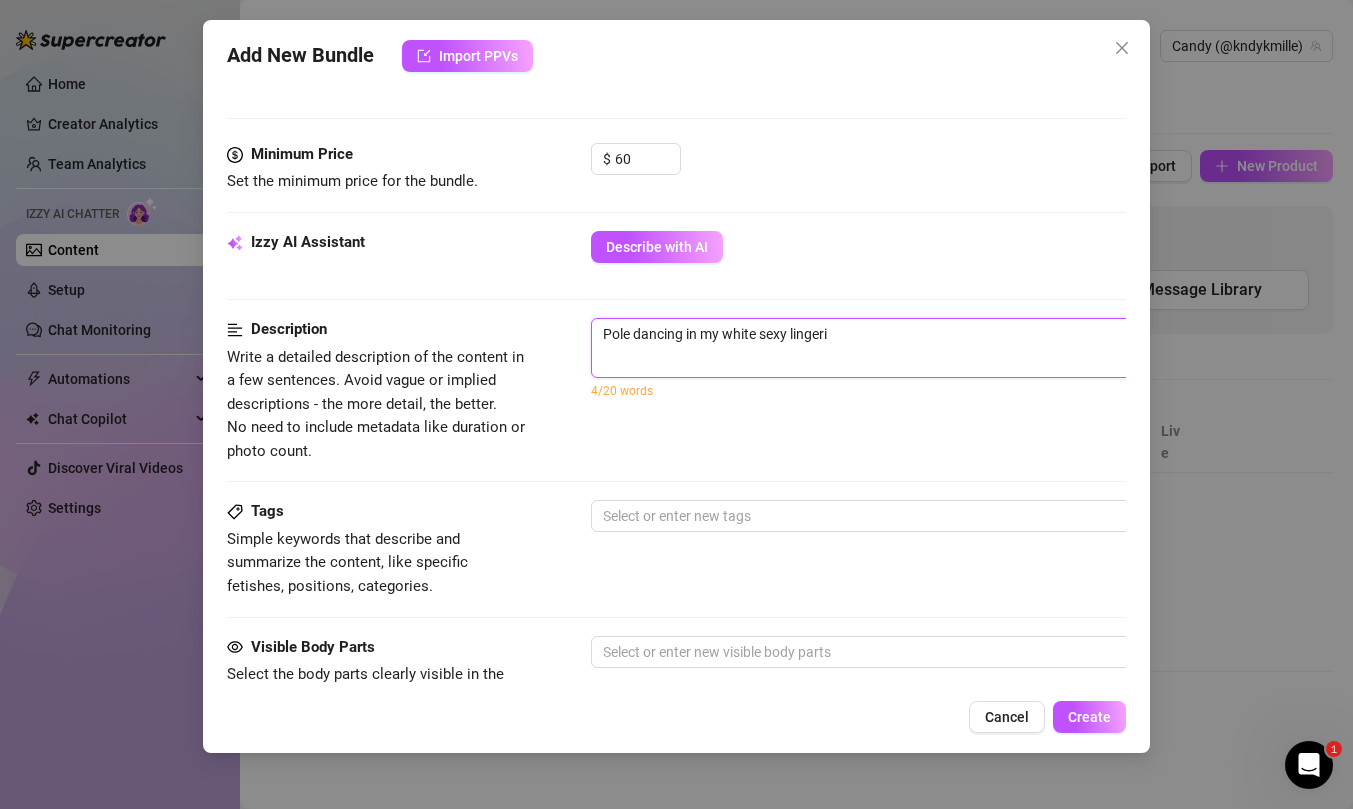 type on "Pole dancing in my white sexy lingerie" 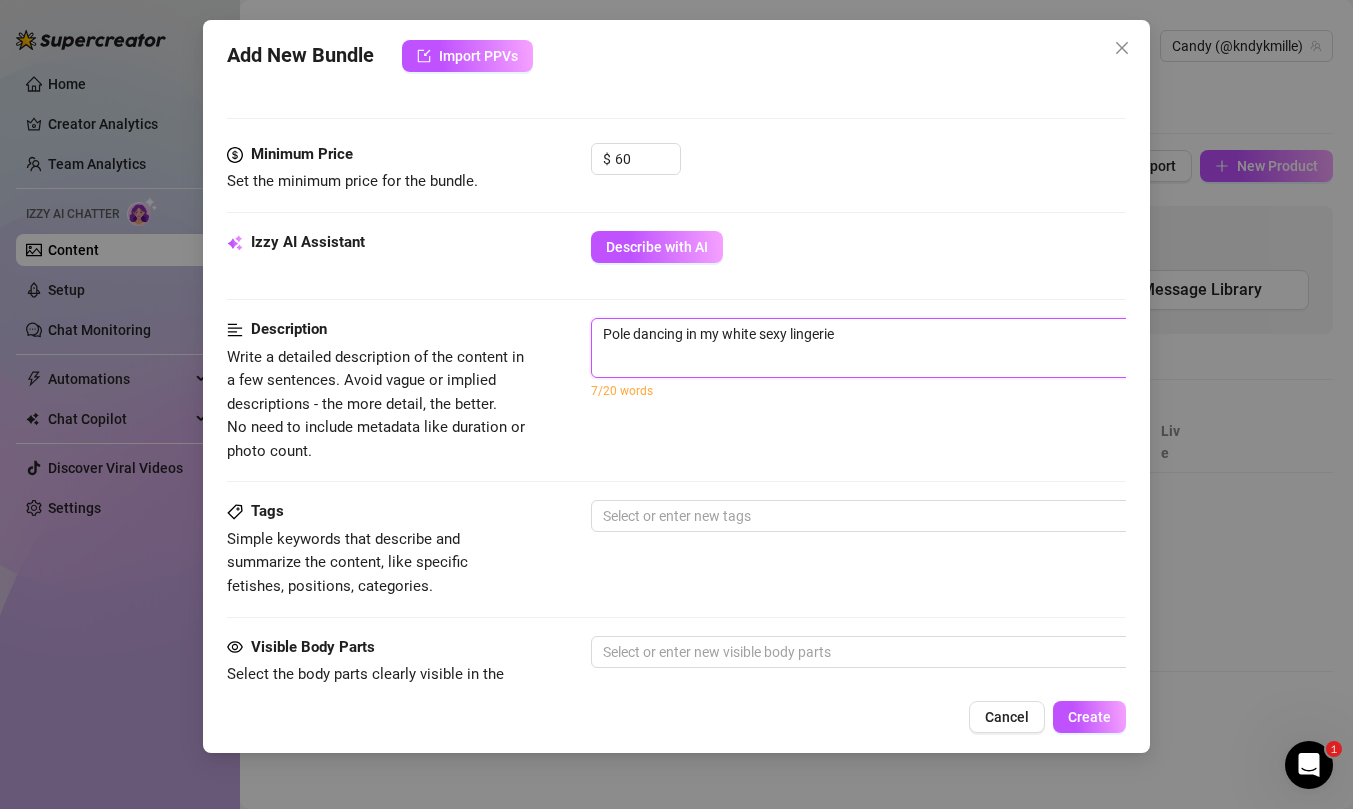 type on "Pole dancing in my white sexy lingerie," 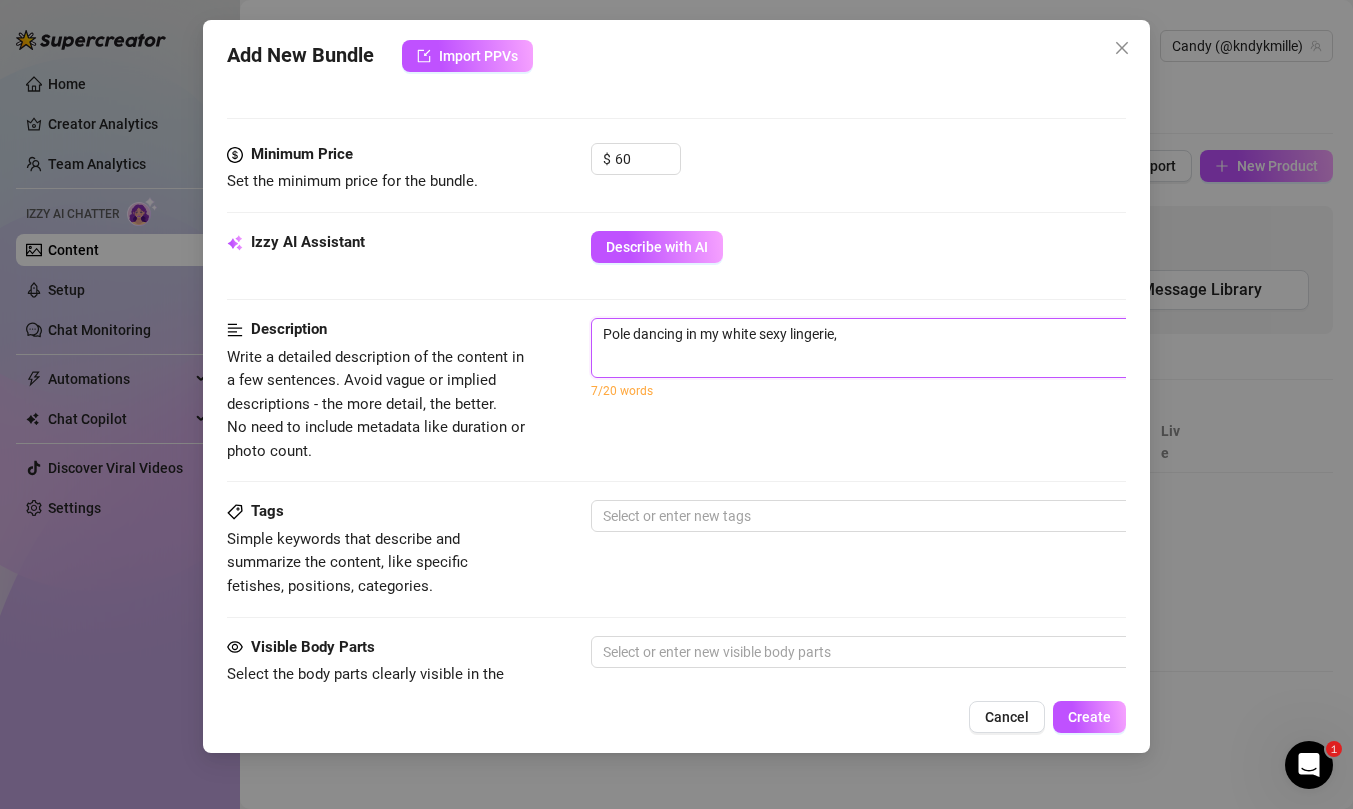 type on "Pole dancing in my white sexy lingerie," 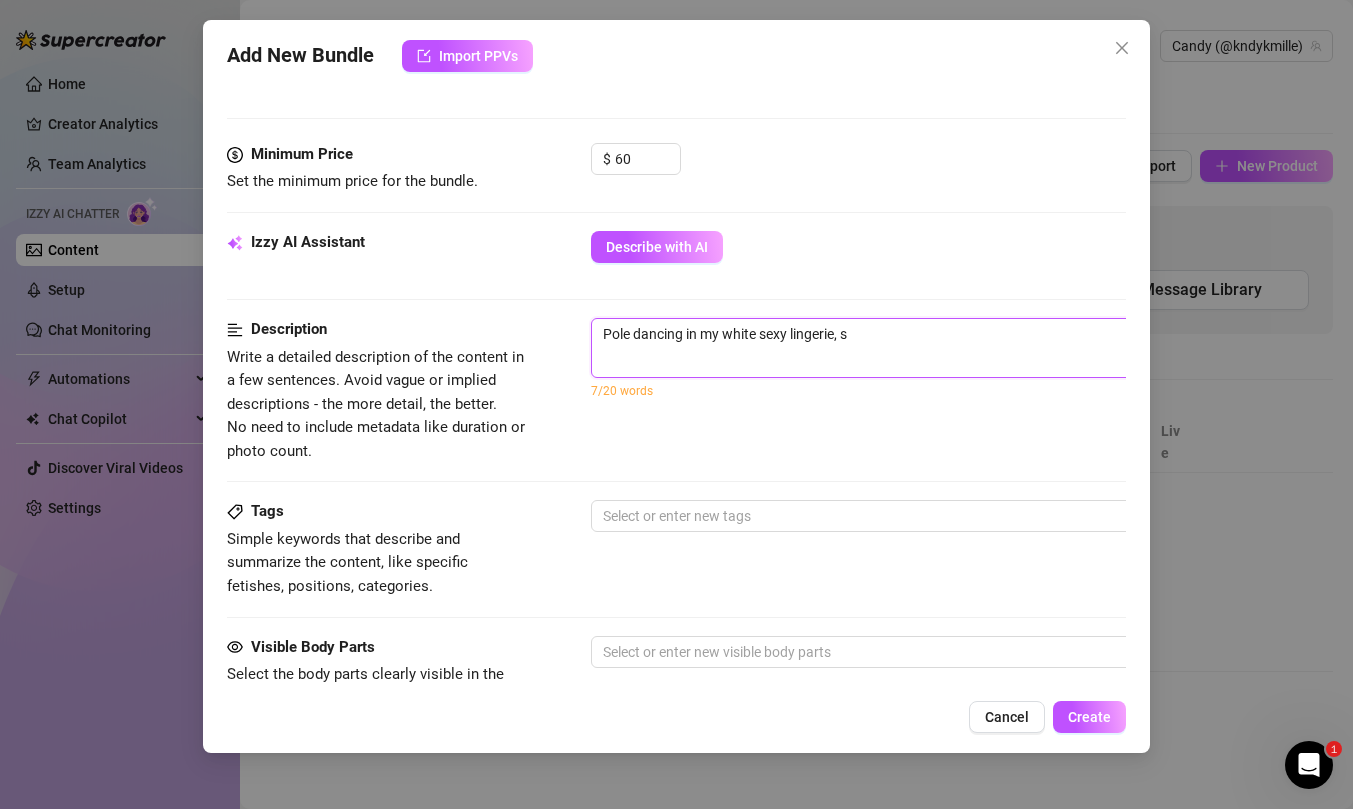 type on "Pole dancing in my white sexy lingerie, sh" 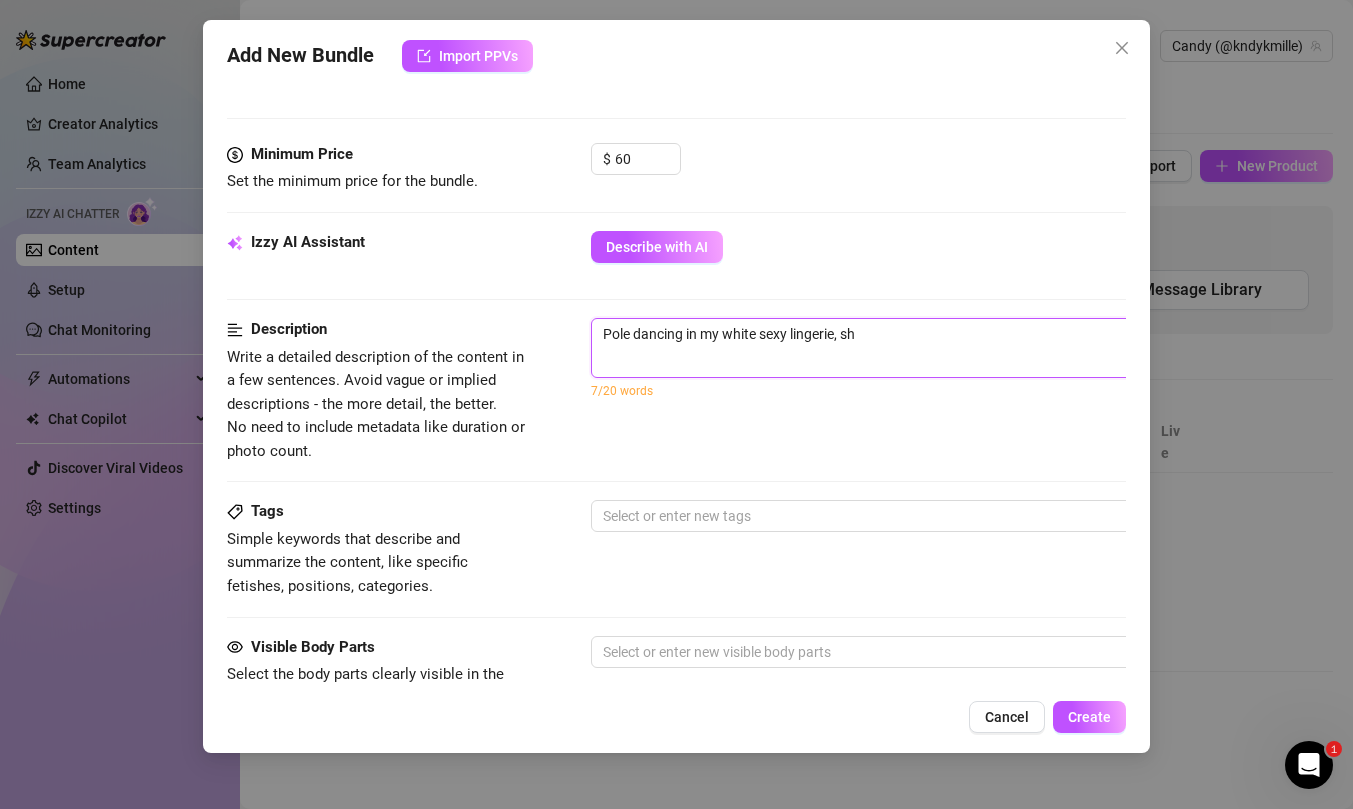 type on "Pole dancing in my white sexy lingerie, sho" 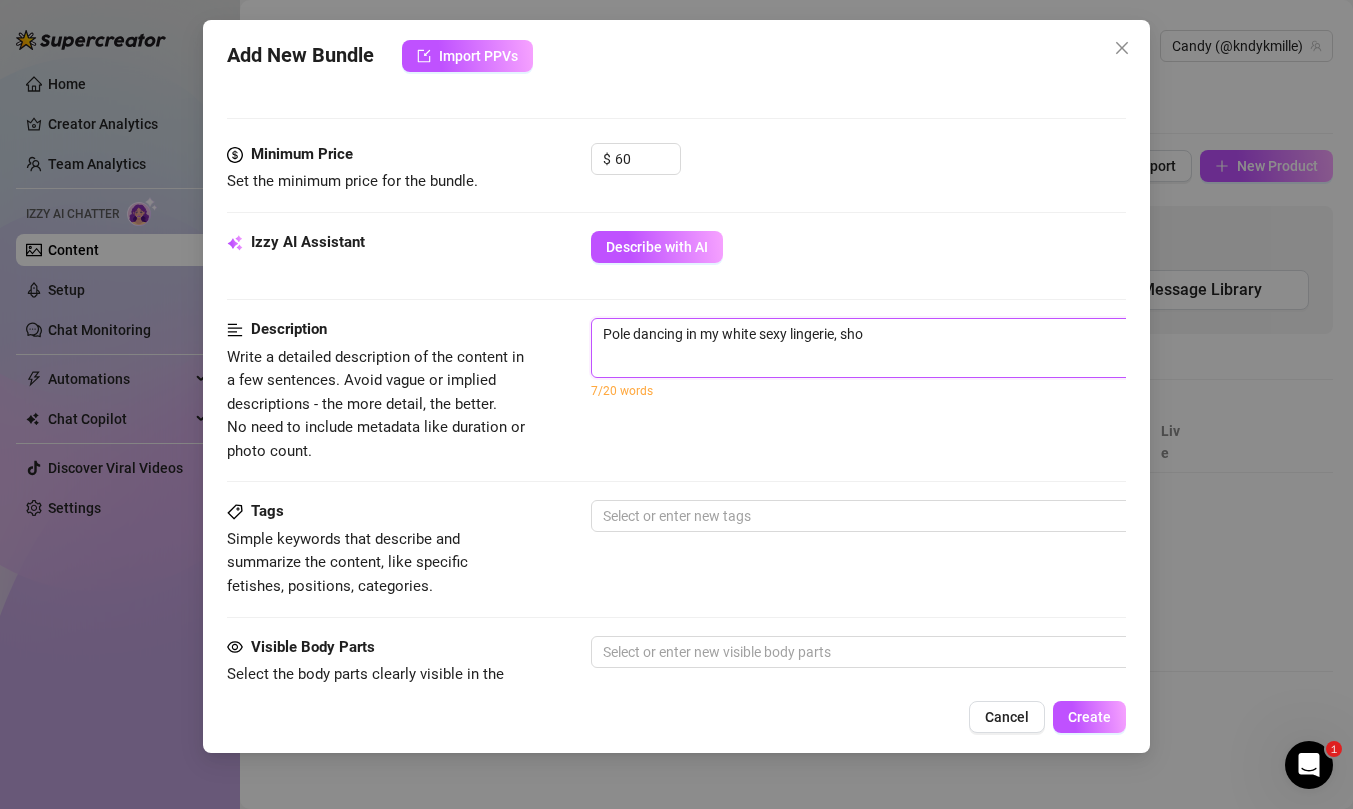 type on "Pole dancing in my white sexy lingerie, show" 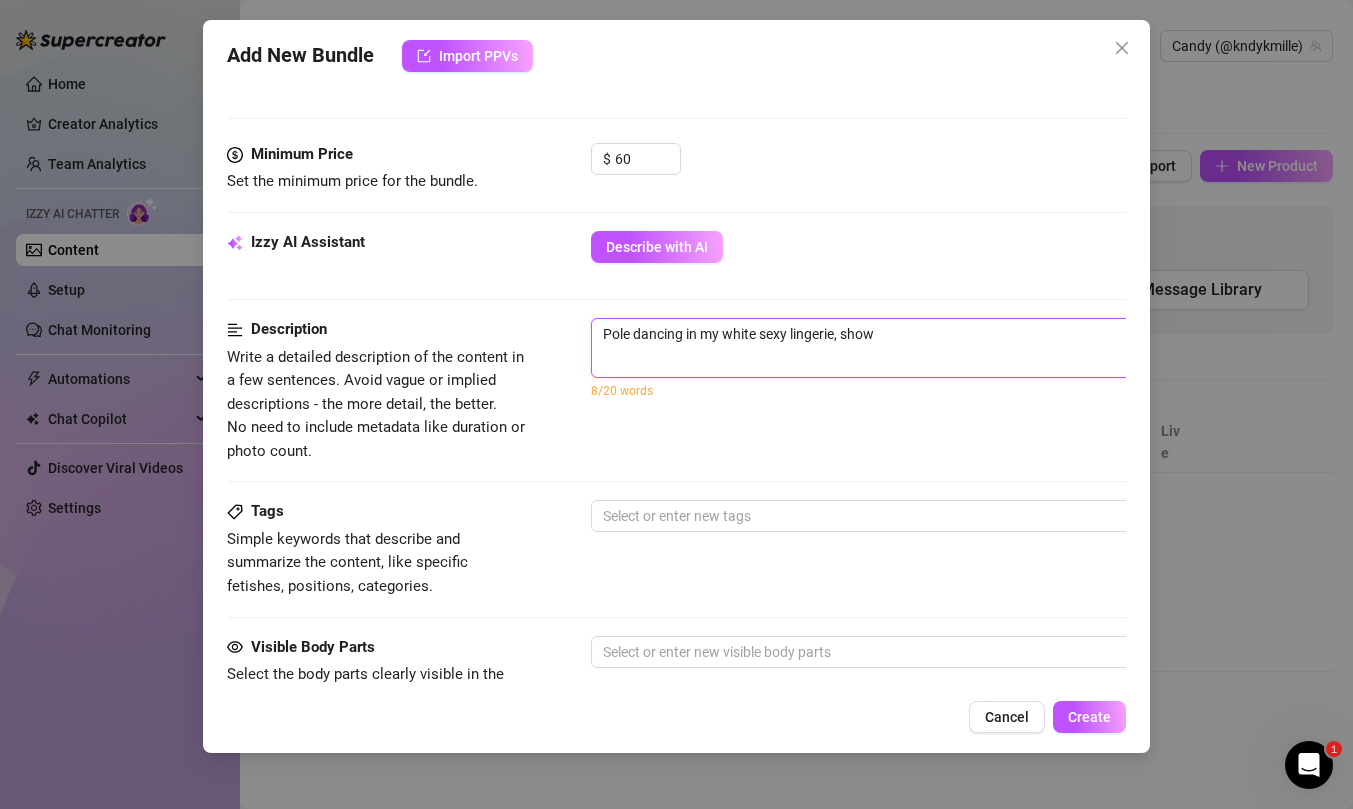 type on "Pole dancing in my white sexy lingerie, showi" 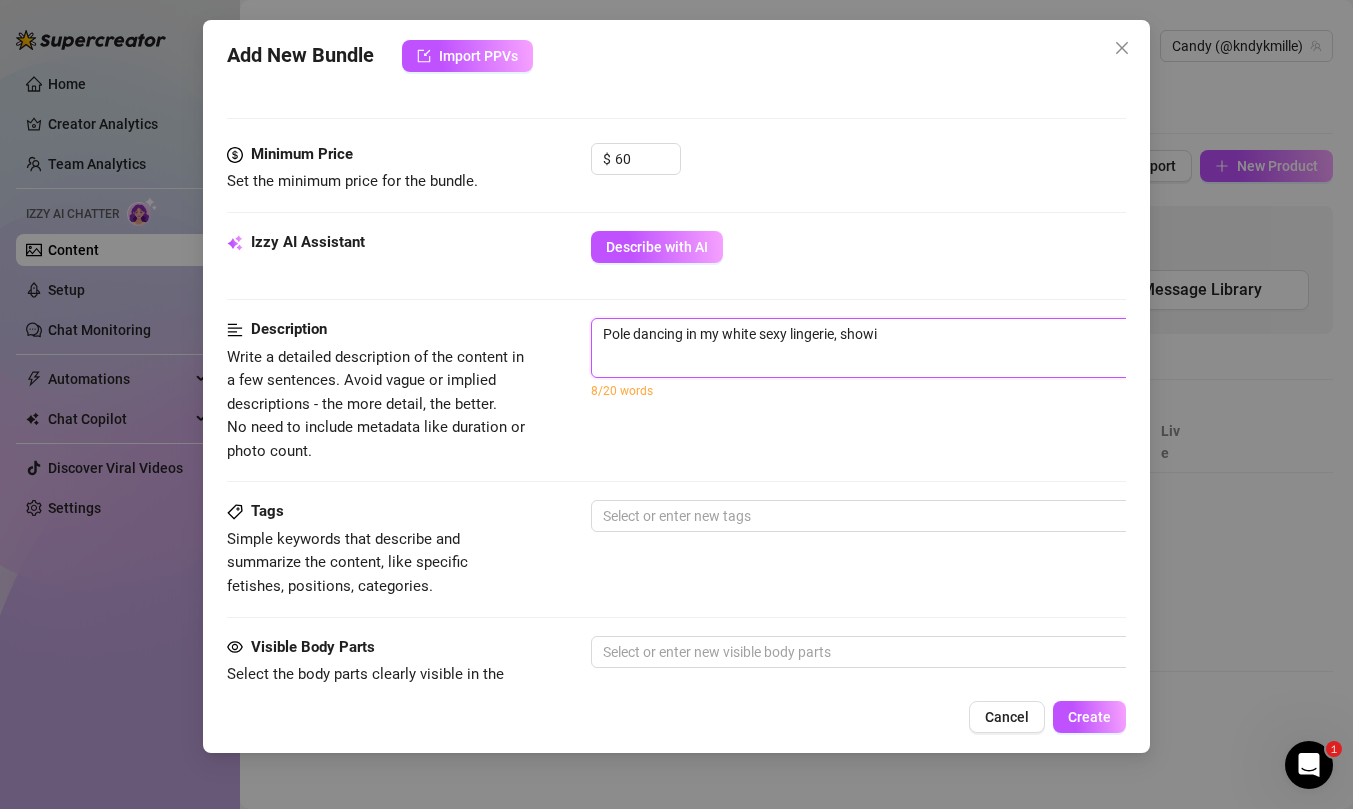 type on "Pole dancing in my white sexy lingerie, showin" 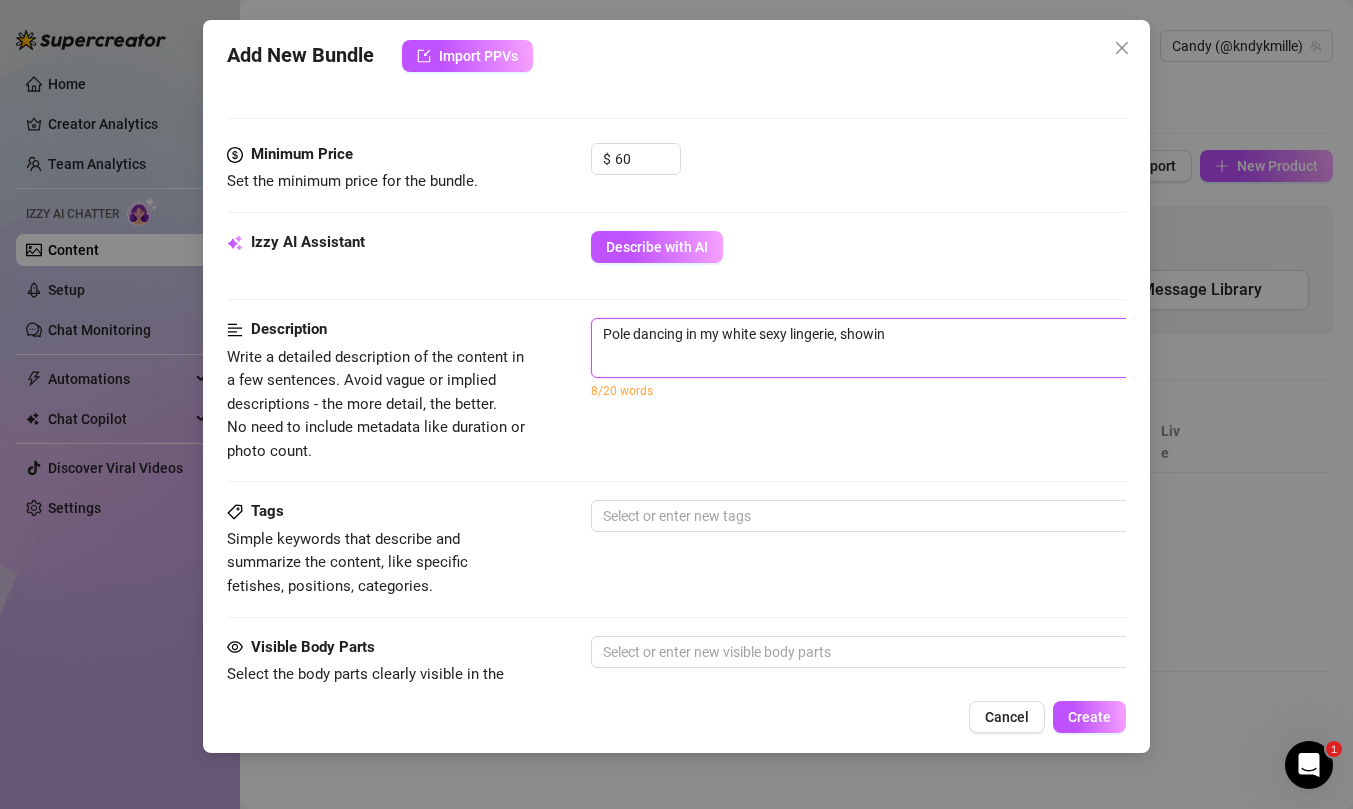 type on "Pole dancing in my white sexy lingerie, showing" 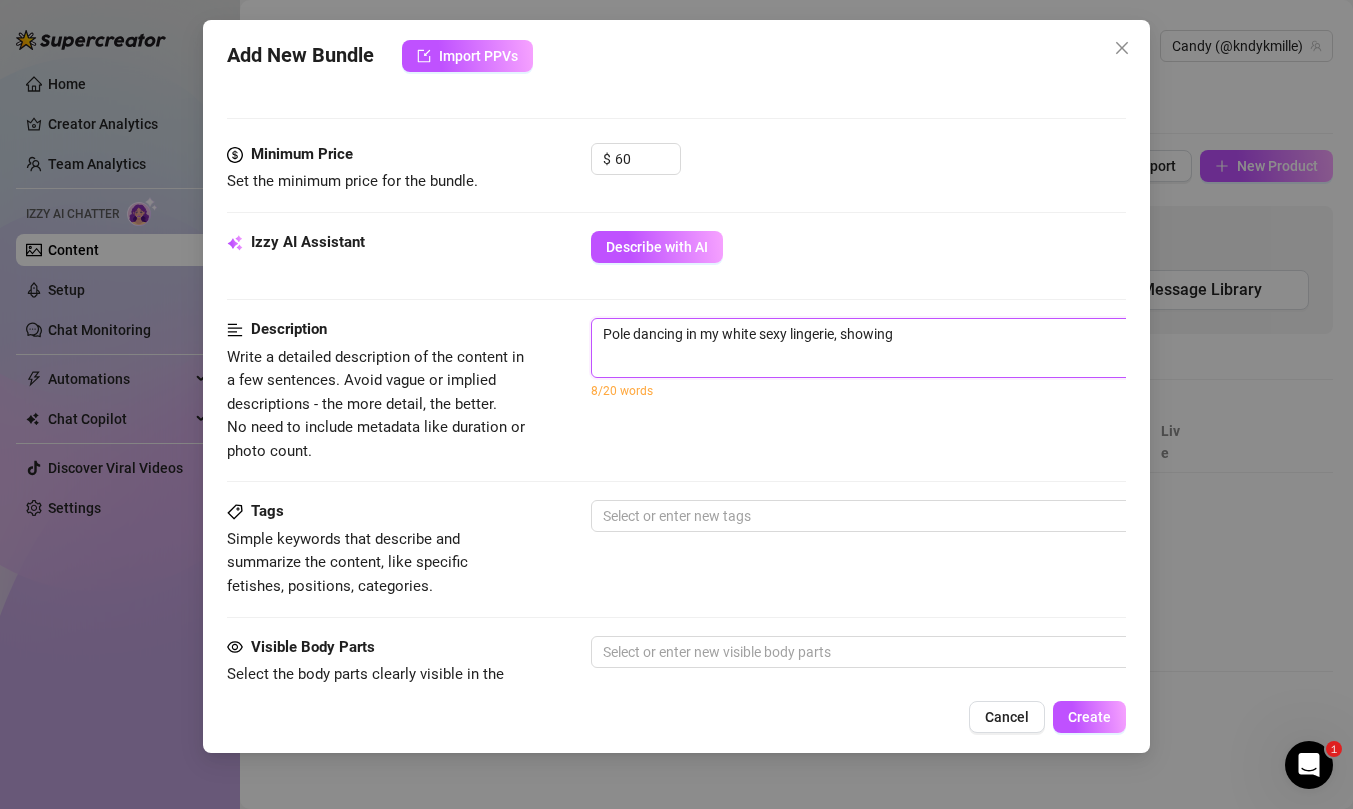 type on "Pole dancing in my white sexy lingerie, showing" 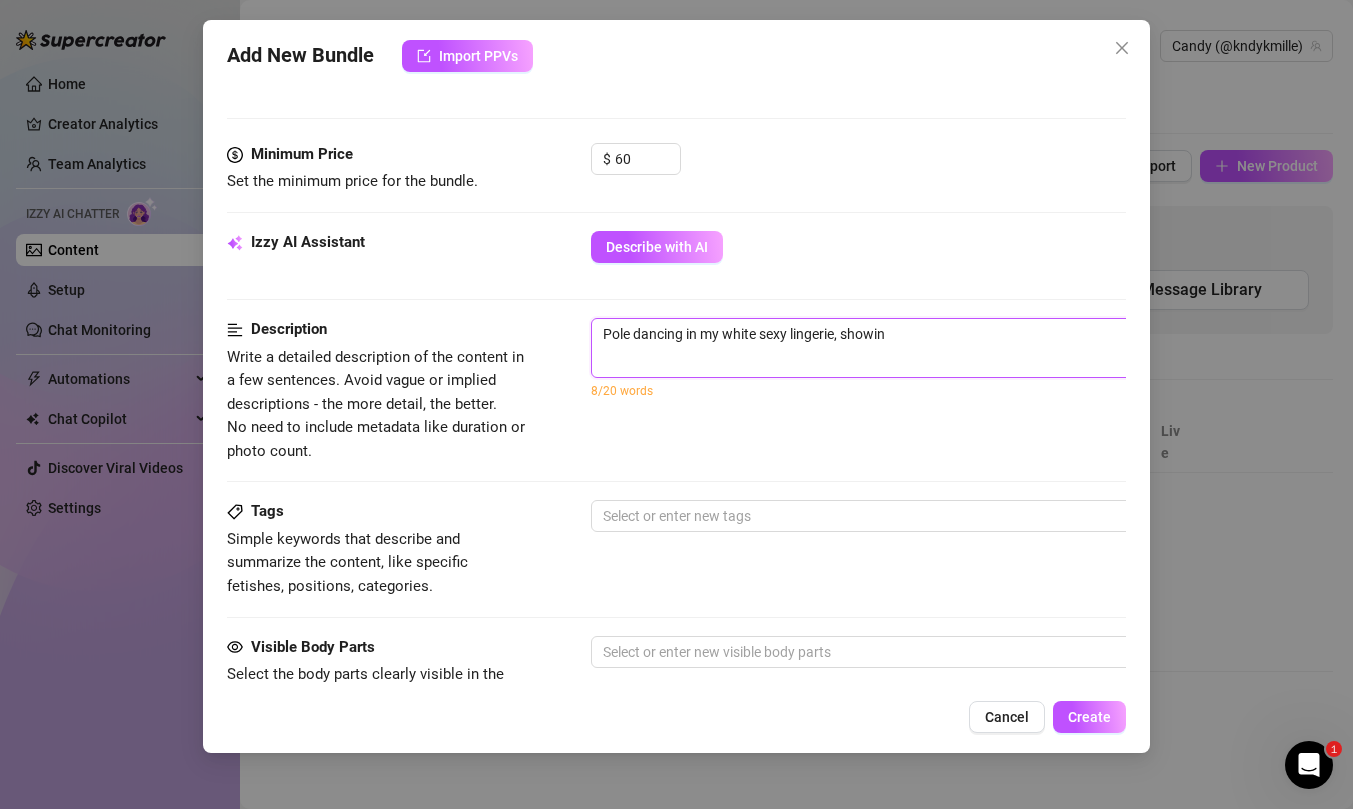 type on "Pole dancing in my white sexy lingerie, showi" 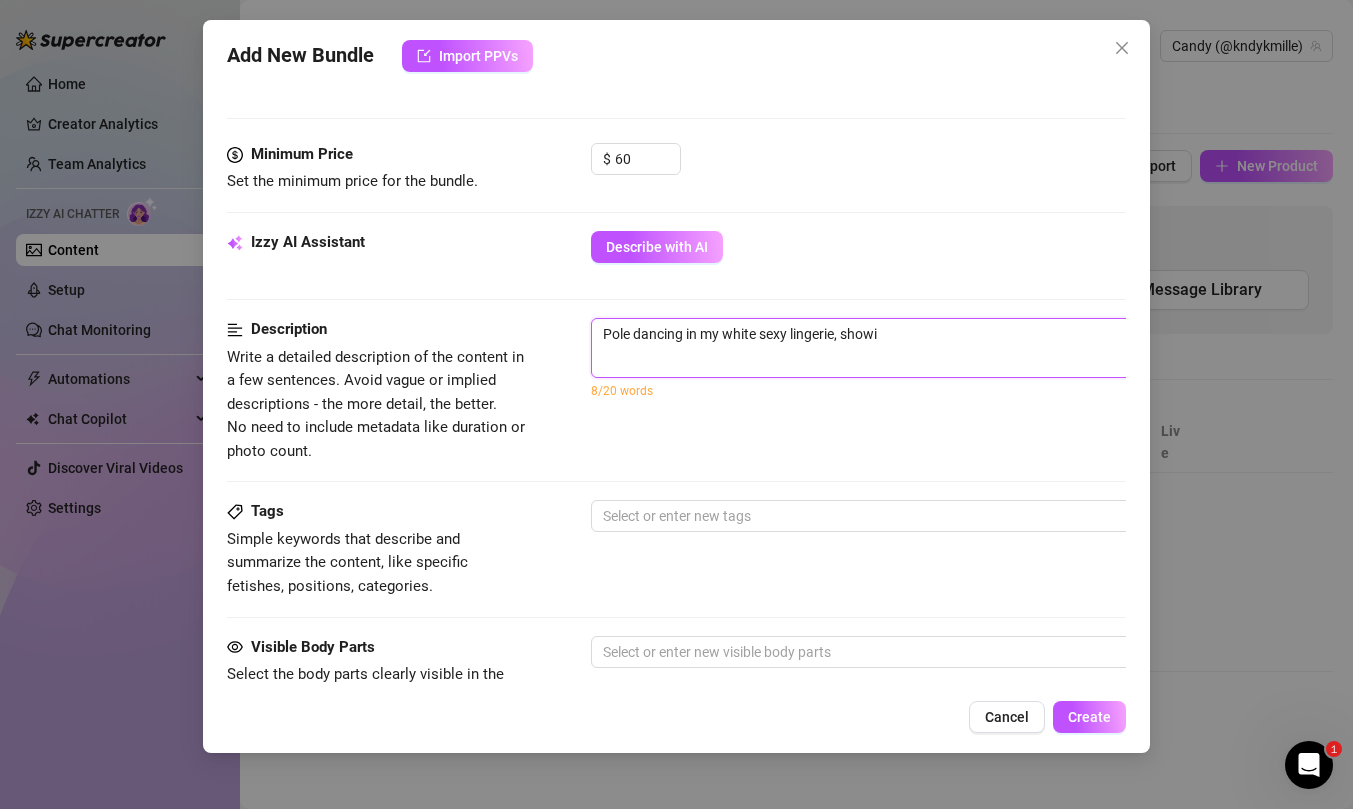 type 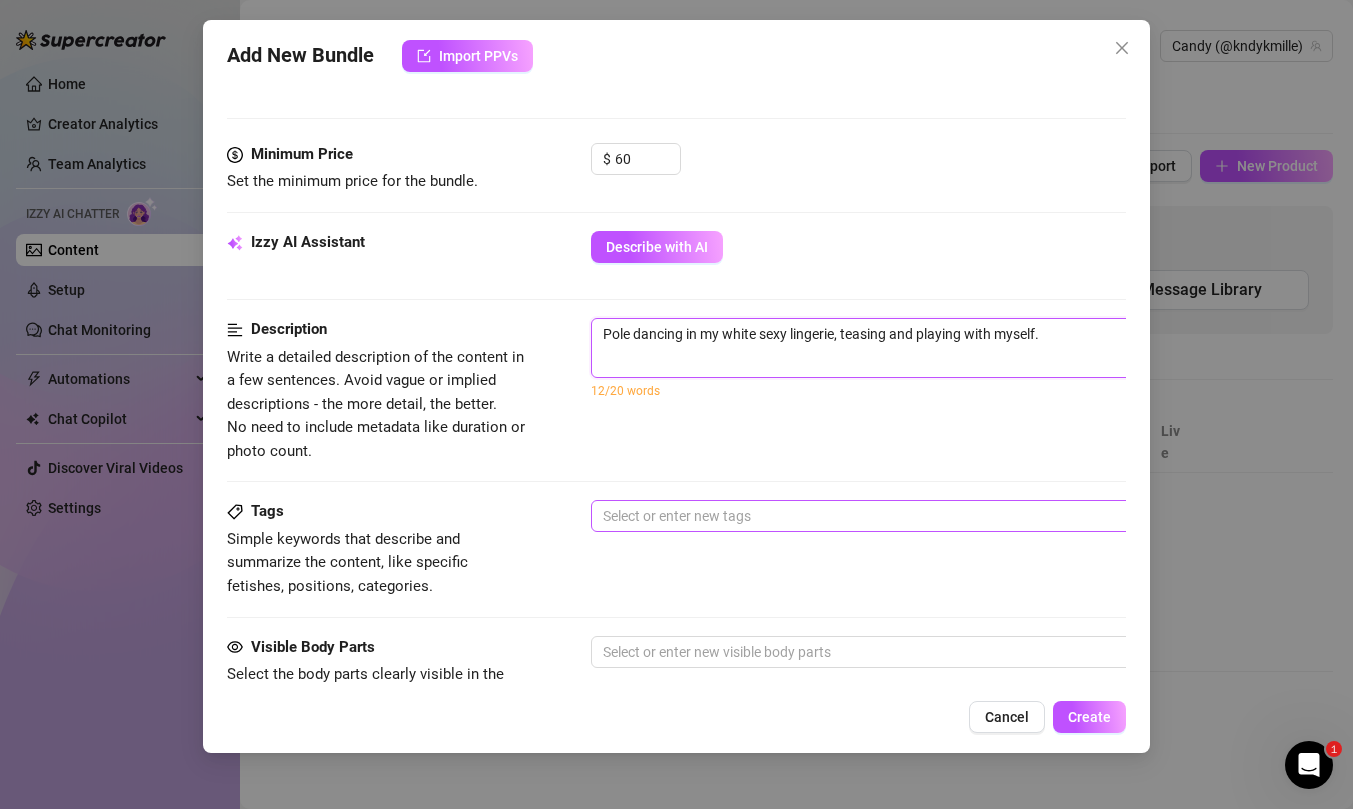 click at bounding box center [930, 516] 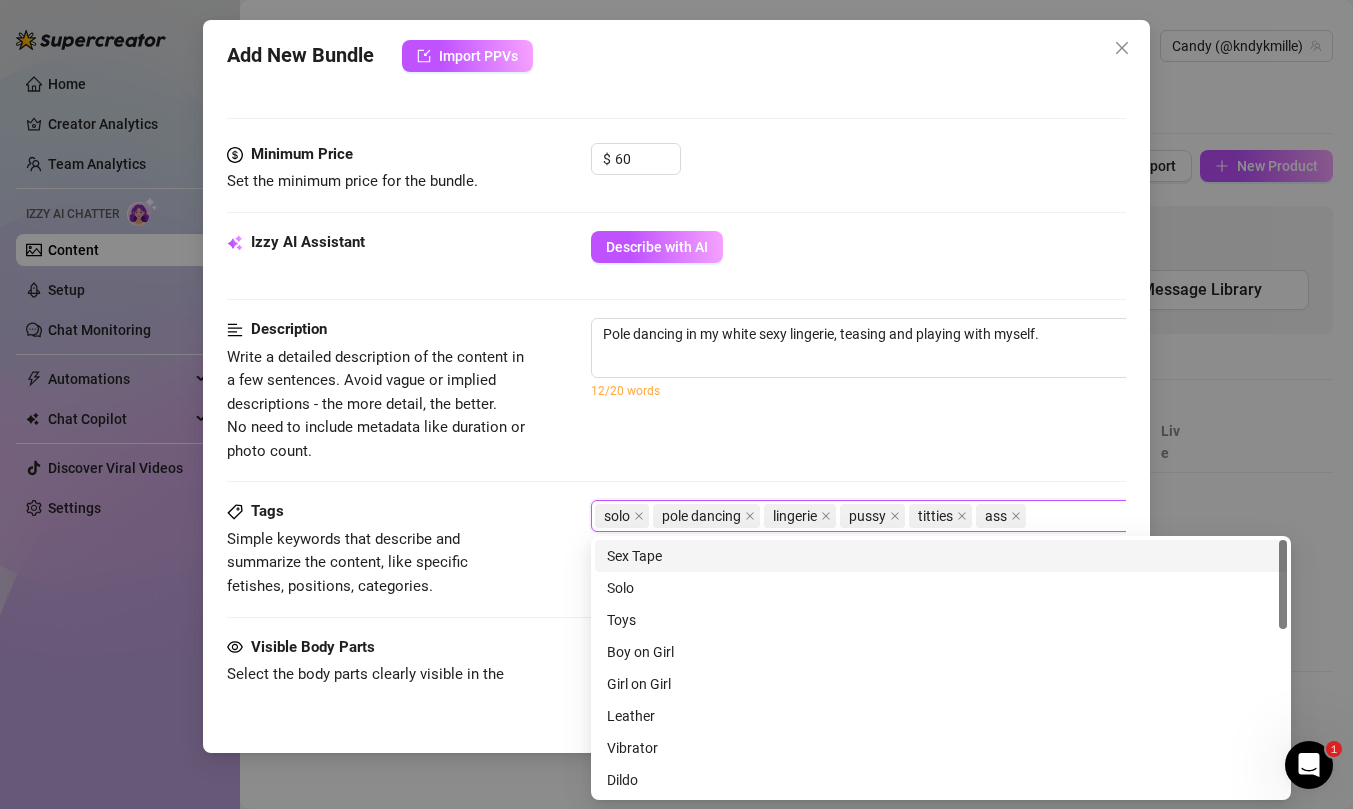 click on "Tags Simple keywords that describe and summarize the content, like specific fetishes, positions, categories. solo pole dancing lingerie pussy titties ass" at bounding box center [676, 567] 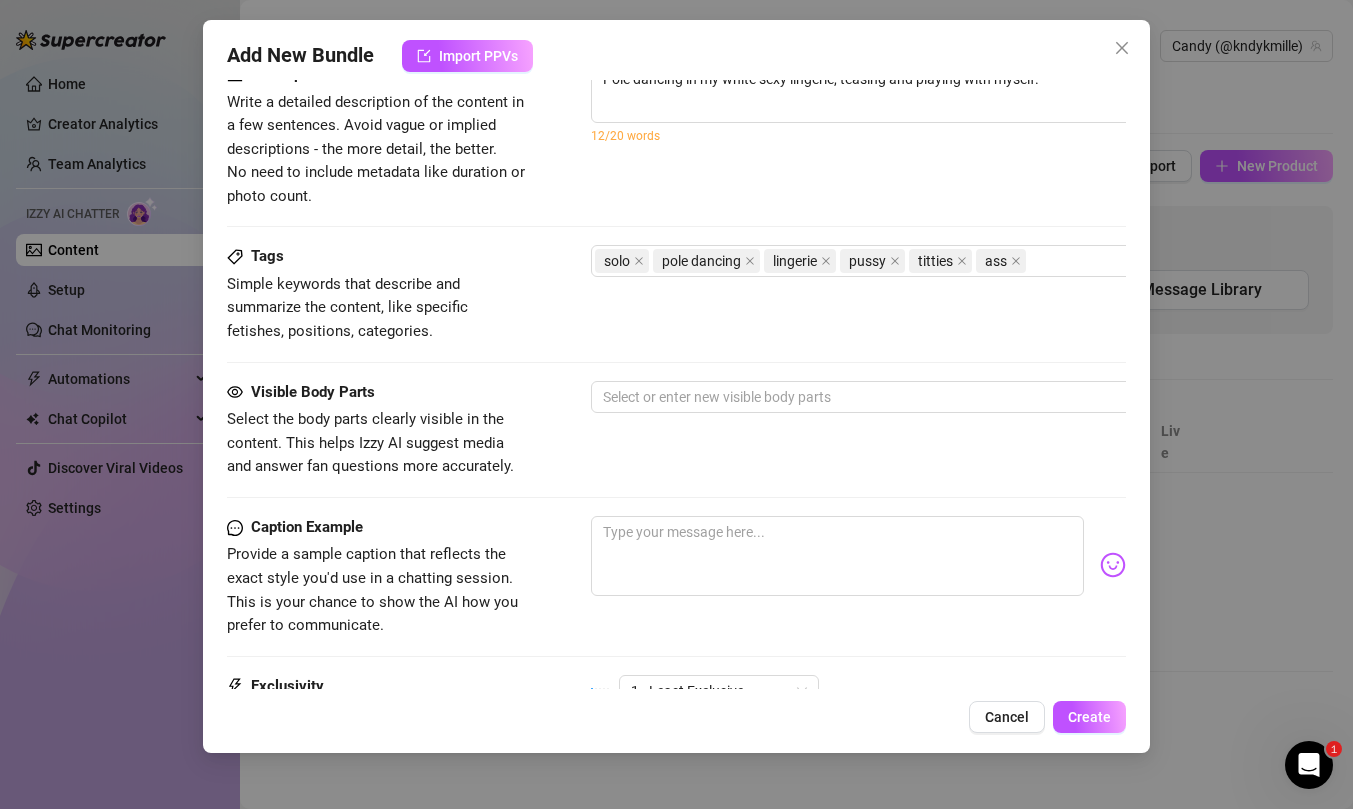 scroll, scrollTop: 1160, scrollLeft: 0, axis: vertical 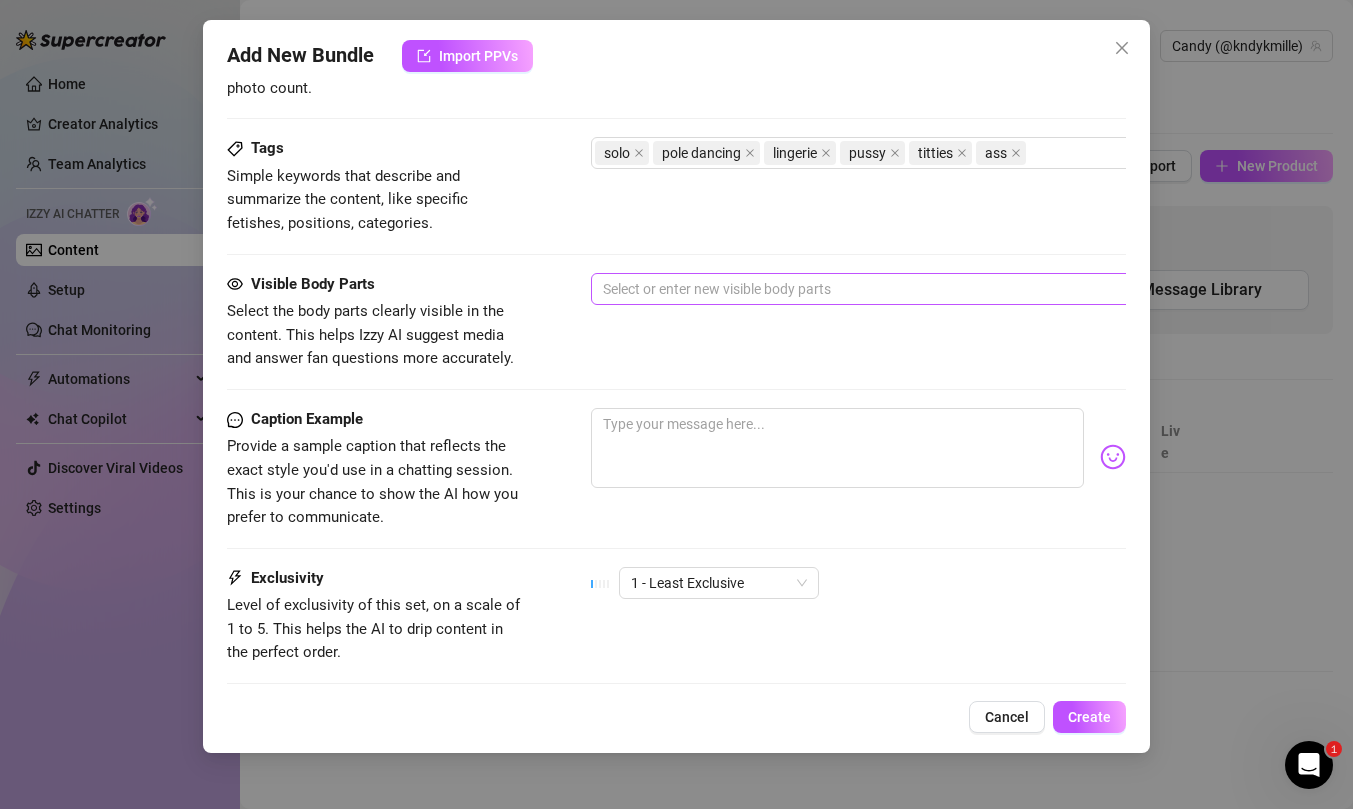 click at bounding box center [930, 289] 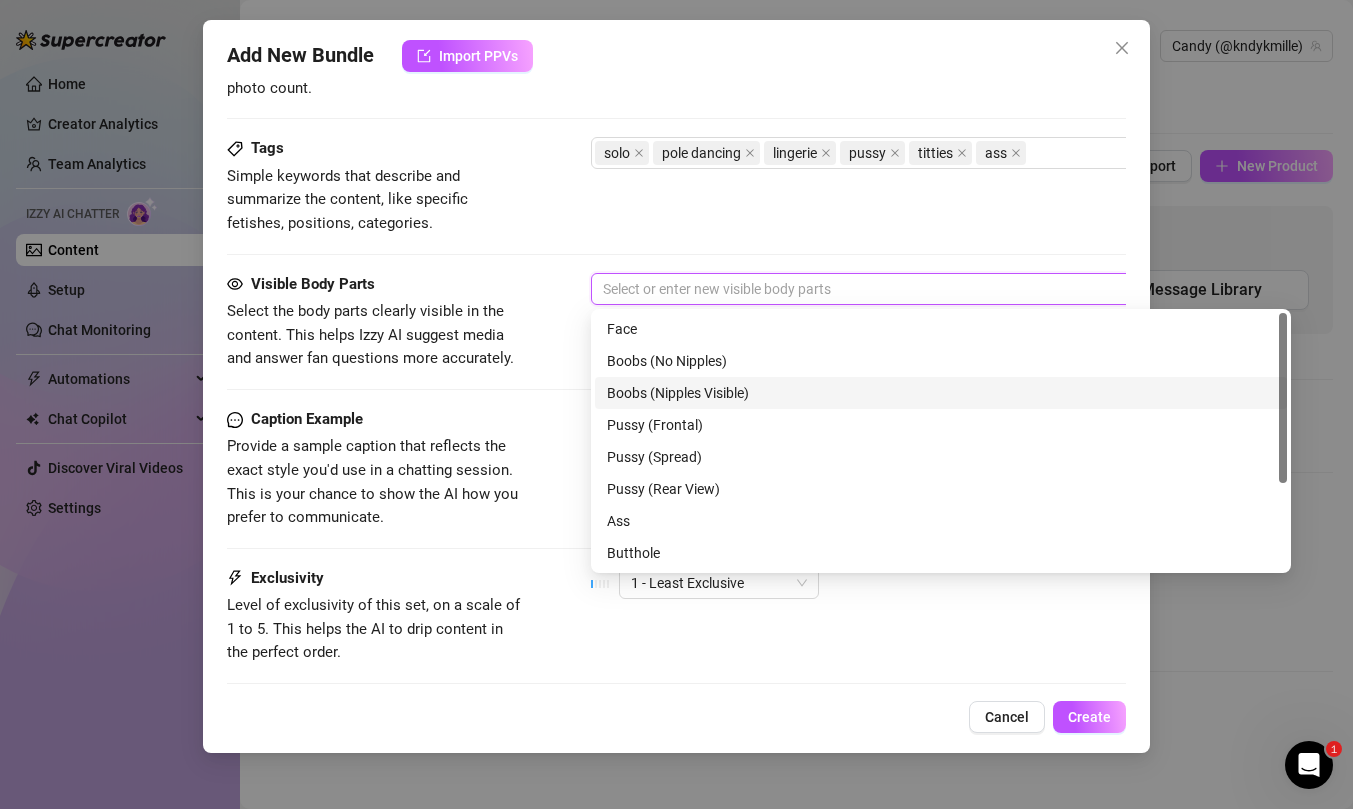 click on "Boobs (Nipples Visible)" at bounding box center (941, 393) 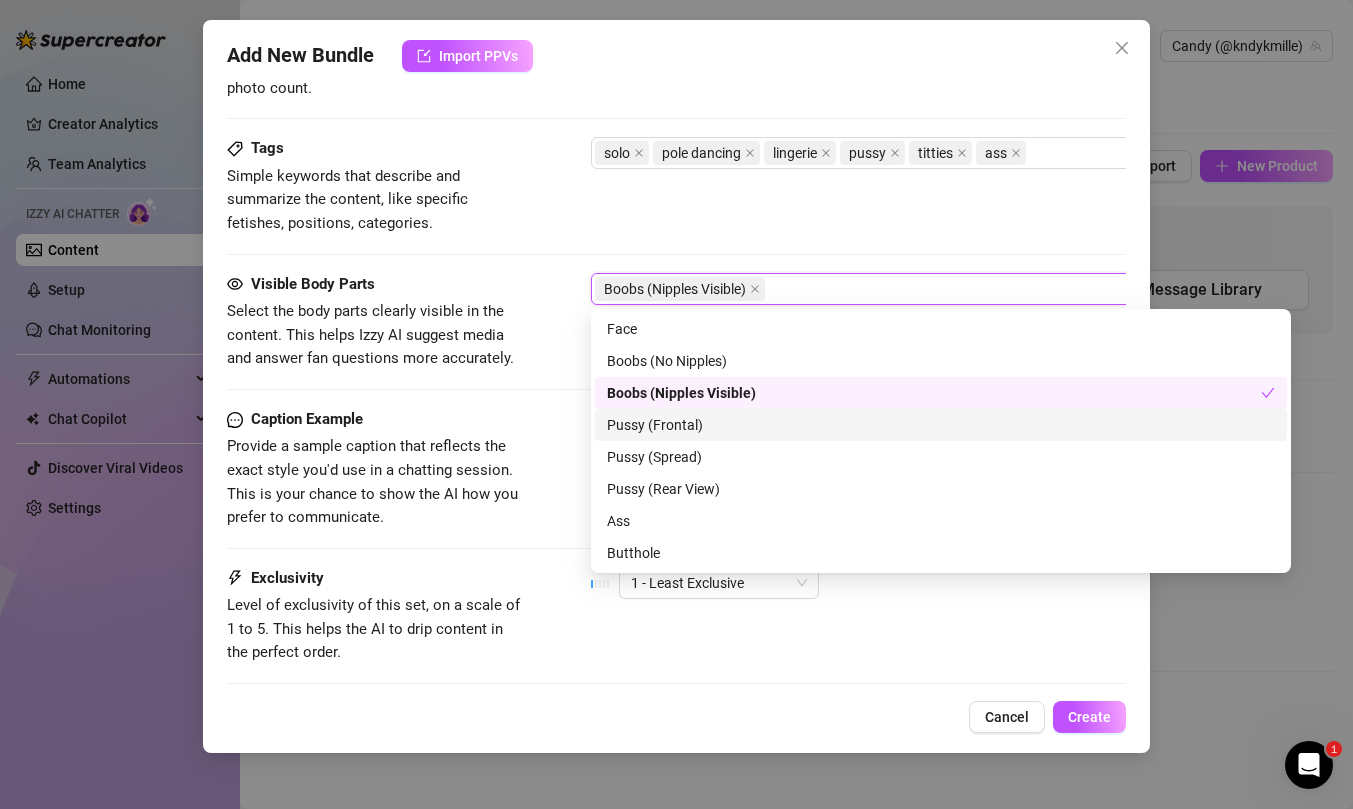 click on "Pussy (Frontal)" at bounding box center (941, 425) 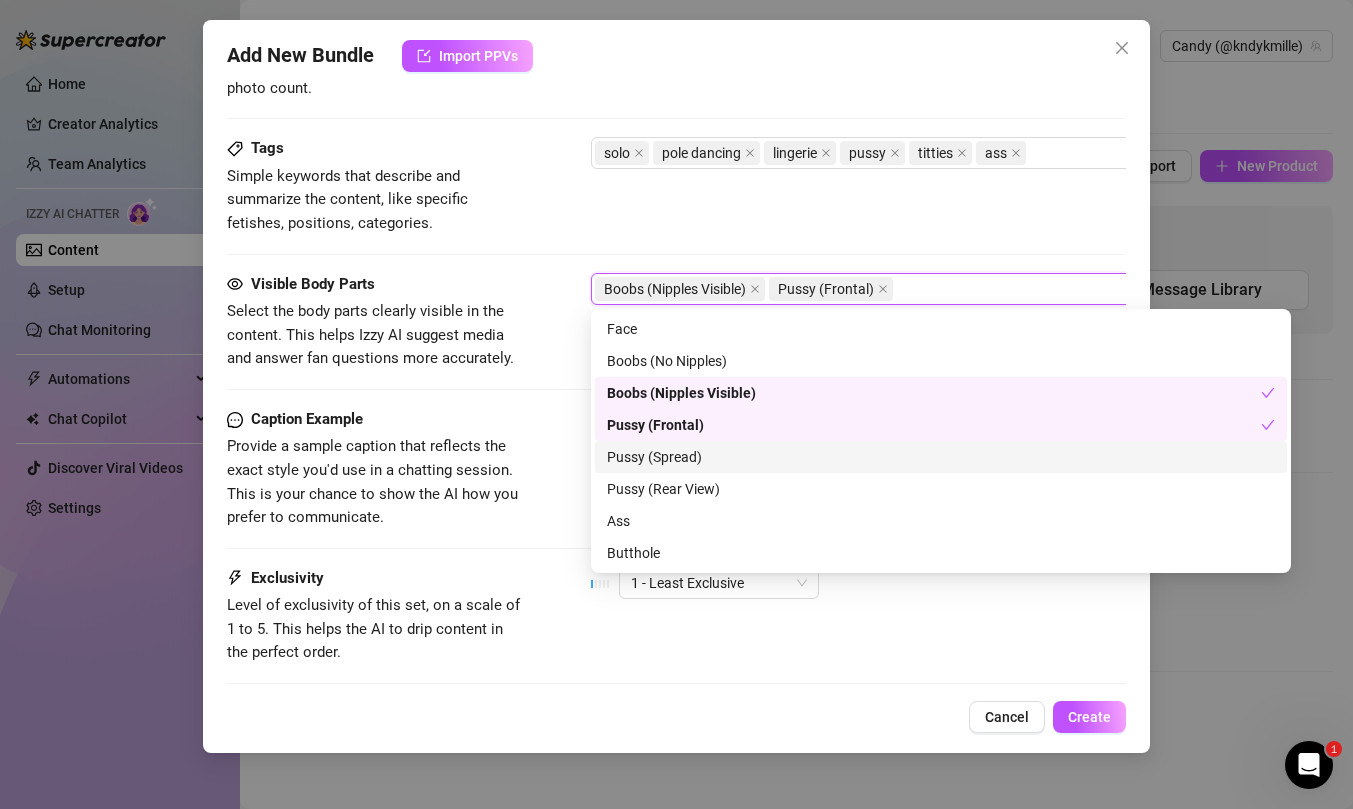 click on "Pussy (Spread)" at bounding box center (941, 457) 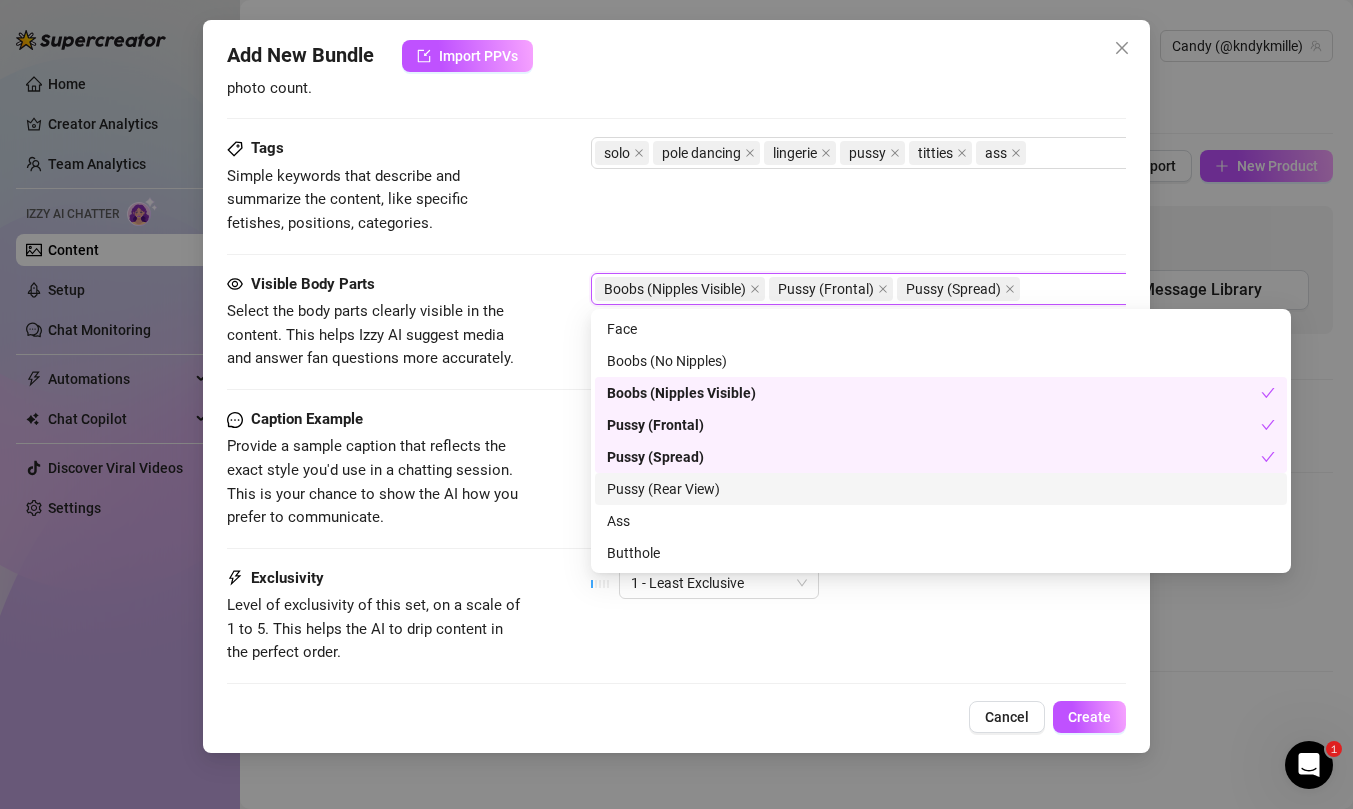 click on "Pussy (Rear View)" at bounding box center [941, 489] 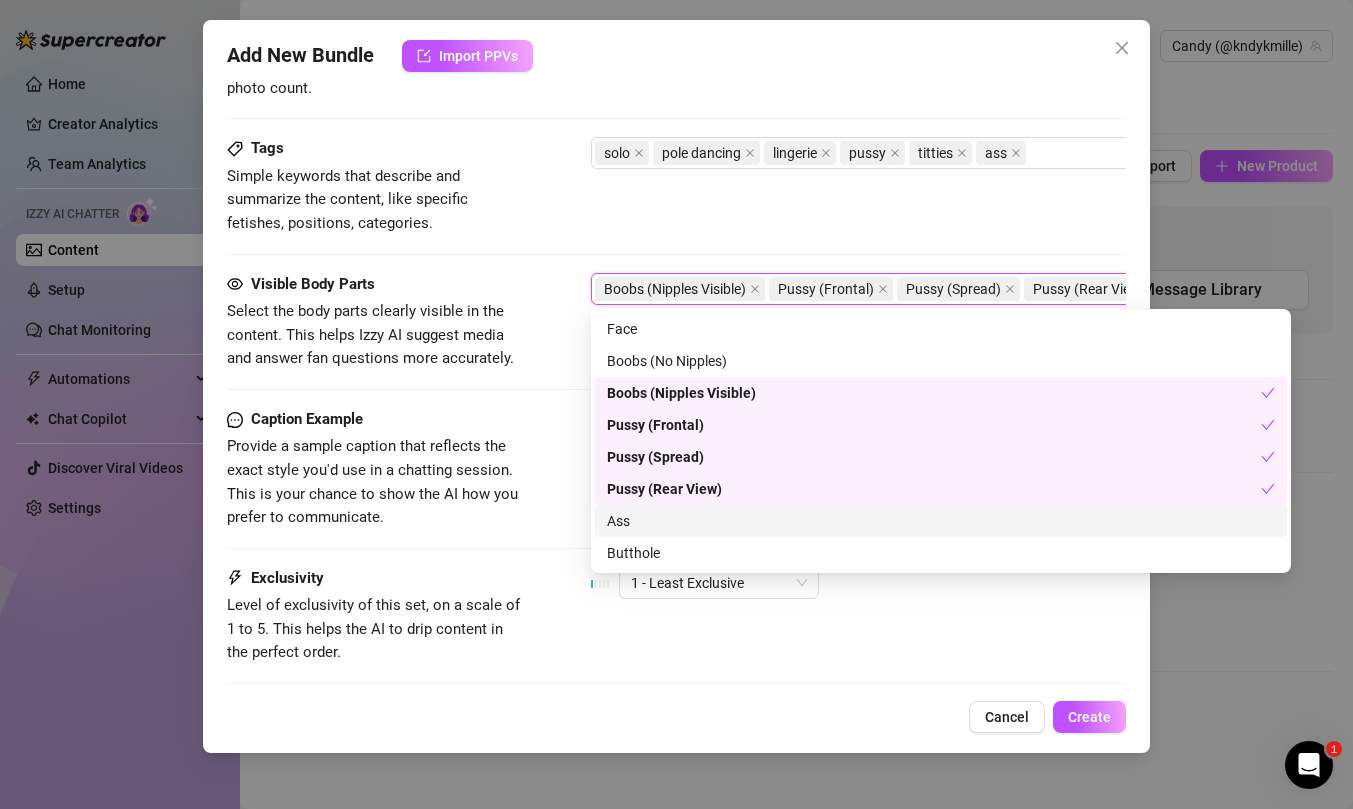 click on "Ass" at bounding box center (941, 521) 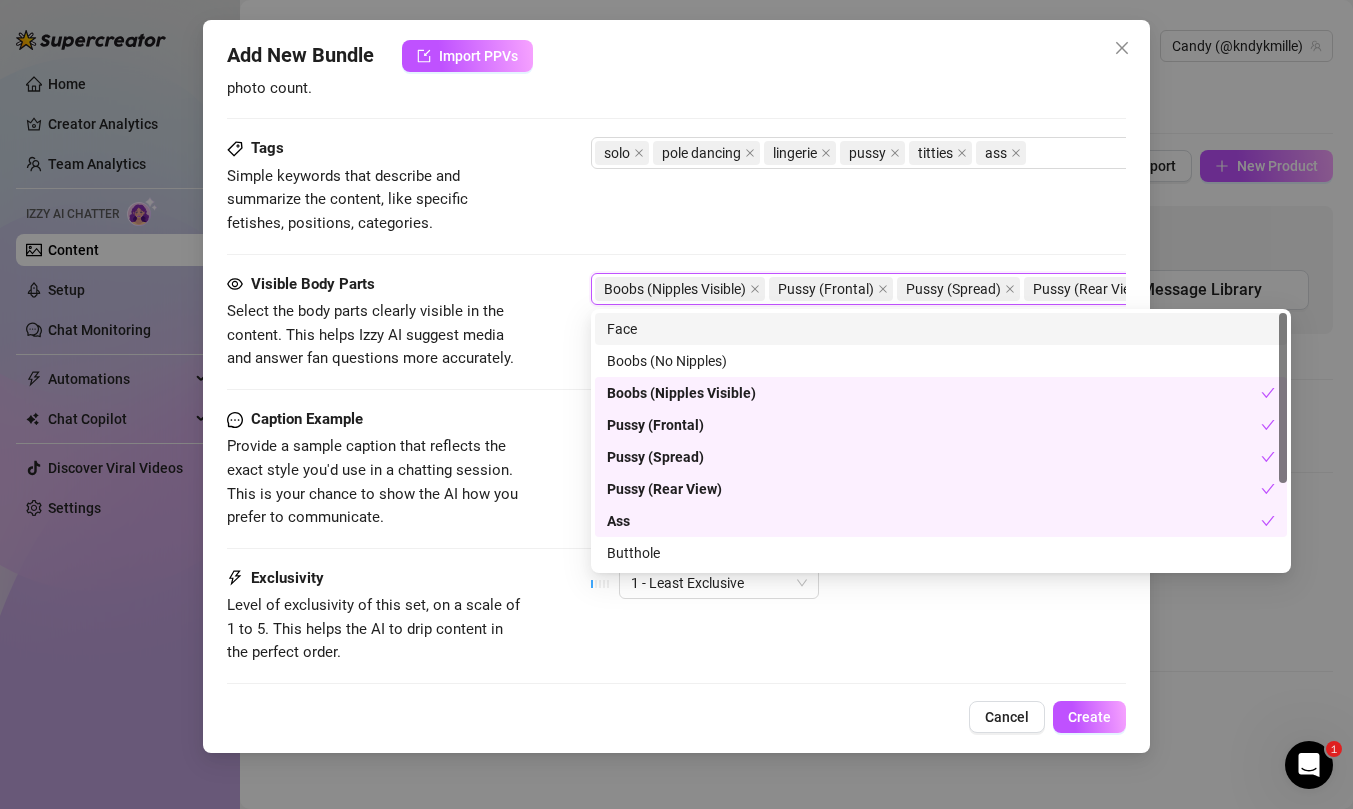 click on "Face" at bounding box center (941, 329) 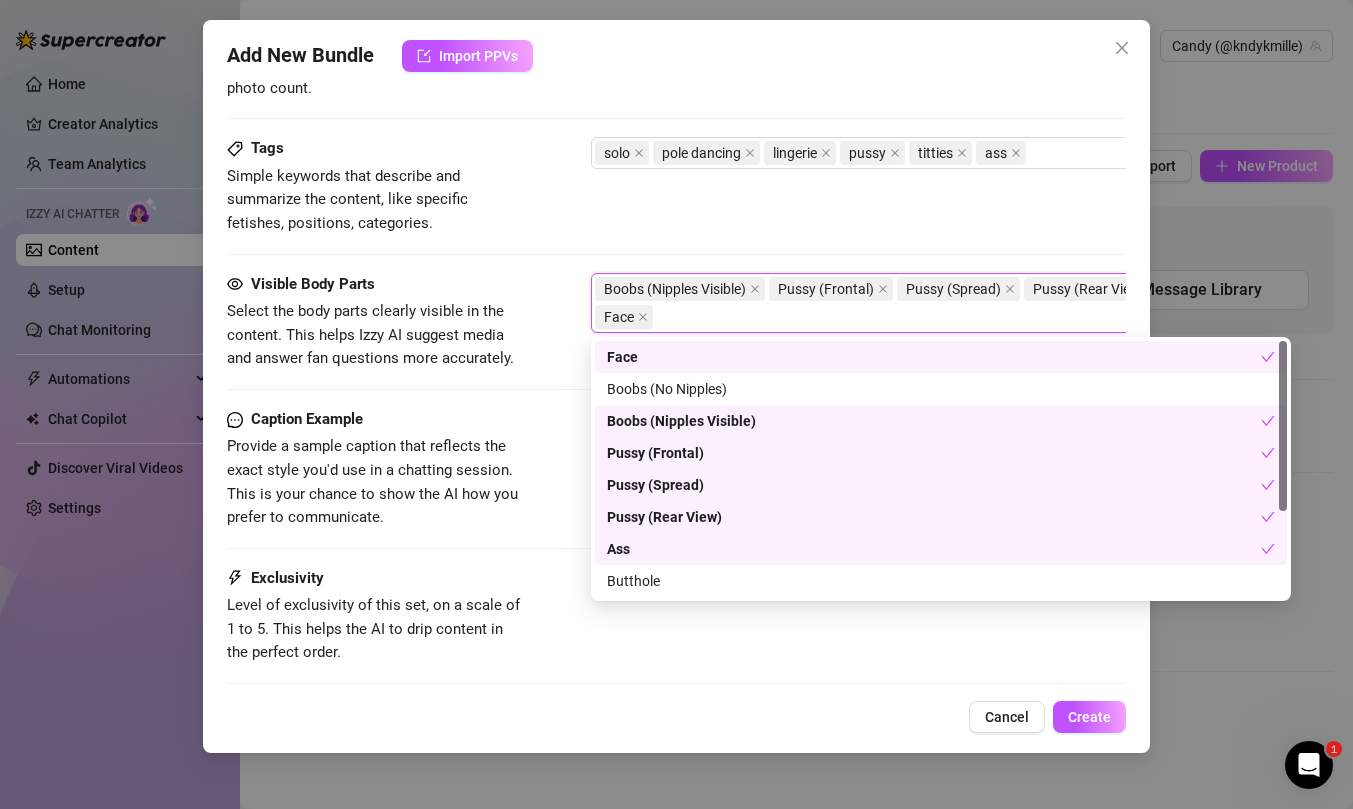 drag, startPoint x: 1287, startPoint y: 414, endPoint x: 1275, endPoint y: 511, distance: 97.73945 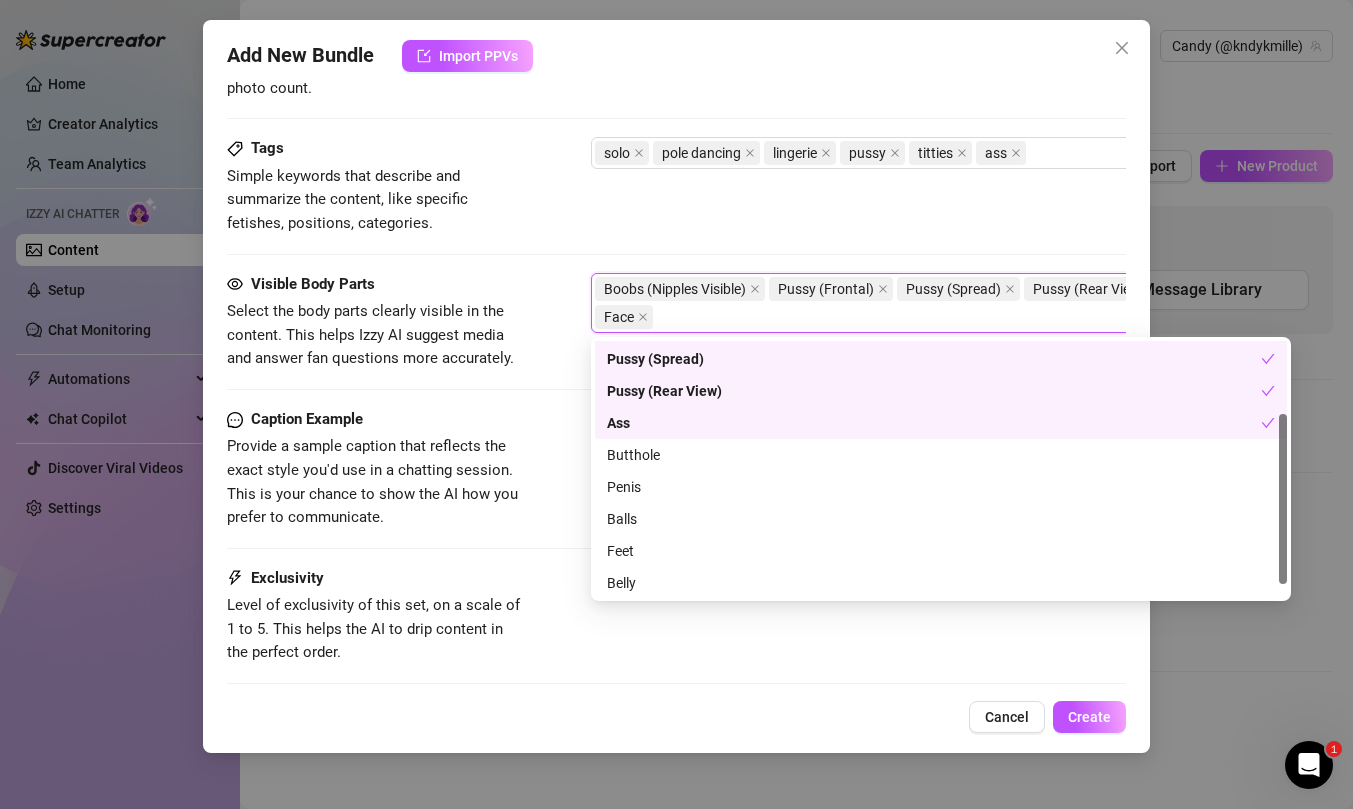 scroll, scrollTop: 128, scrollLeft: 0, axis: vertical 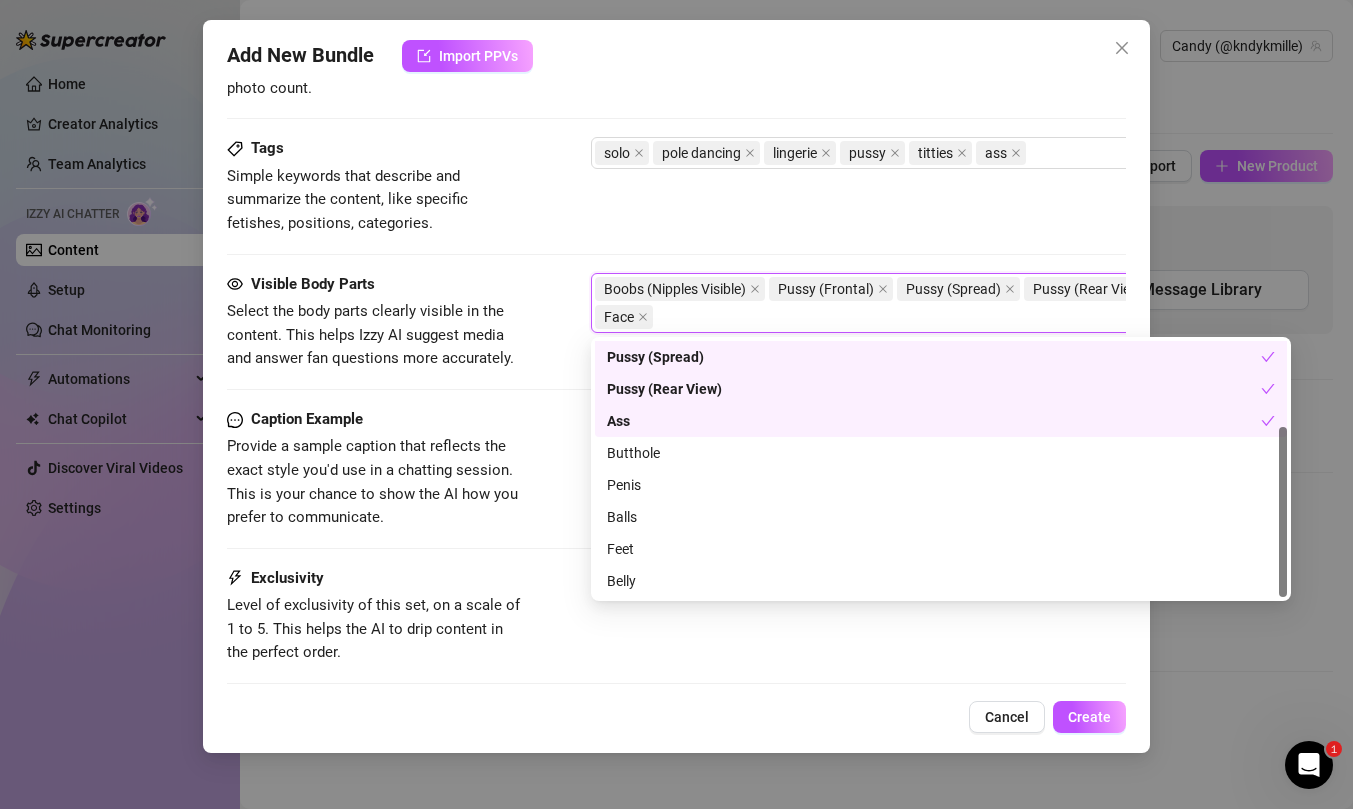 drag, startPoint x: 1283, startPoint y: 484, endPoint x: 1278, endPoint y: 579, distance: 95.131485 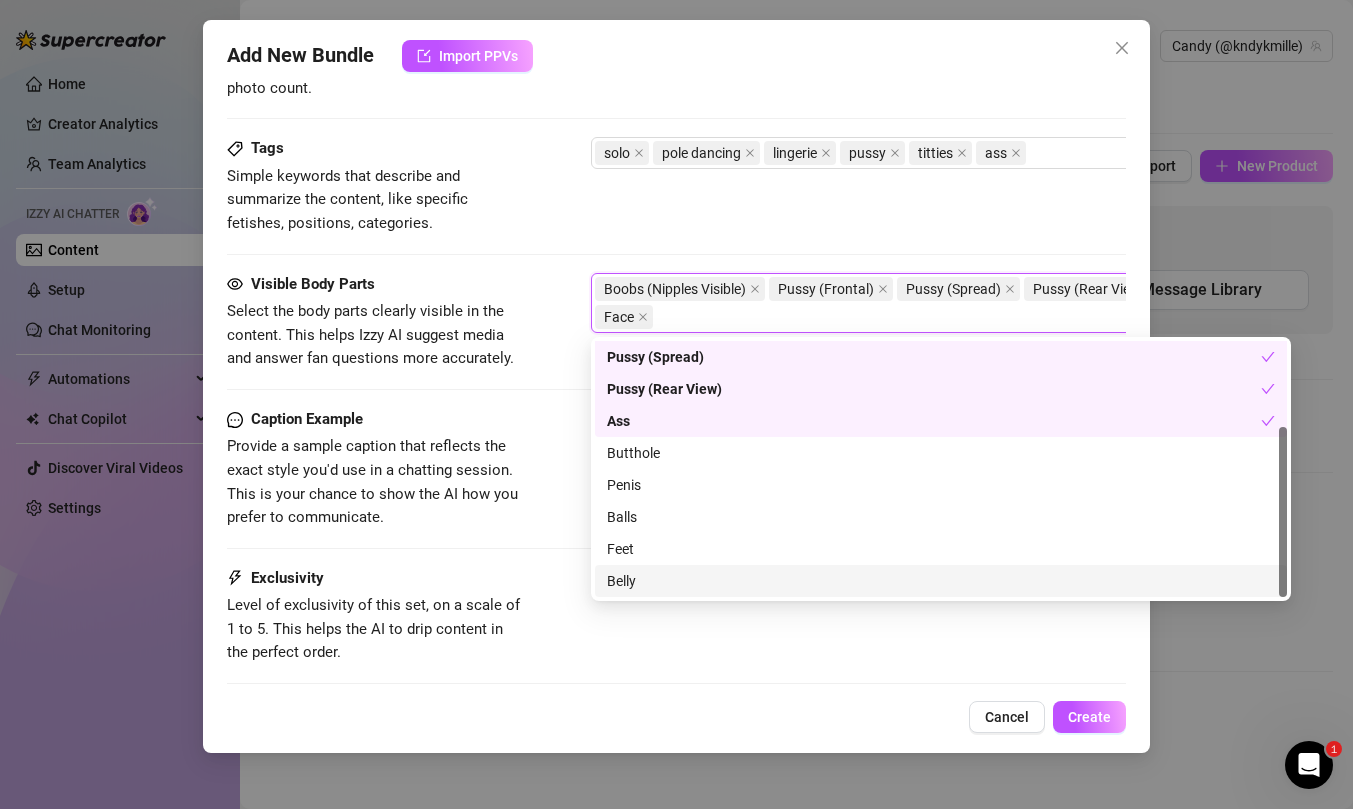 click on "Belly" at bounding box center (941, 581) 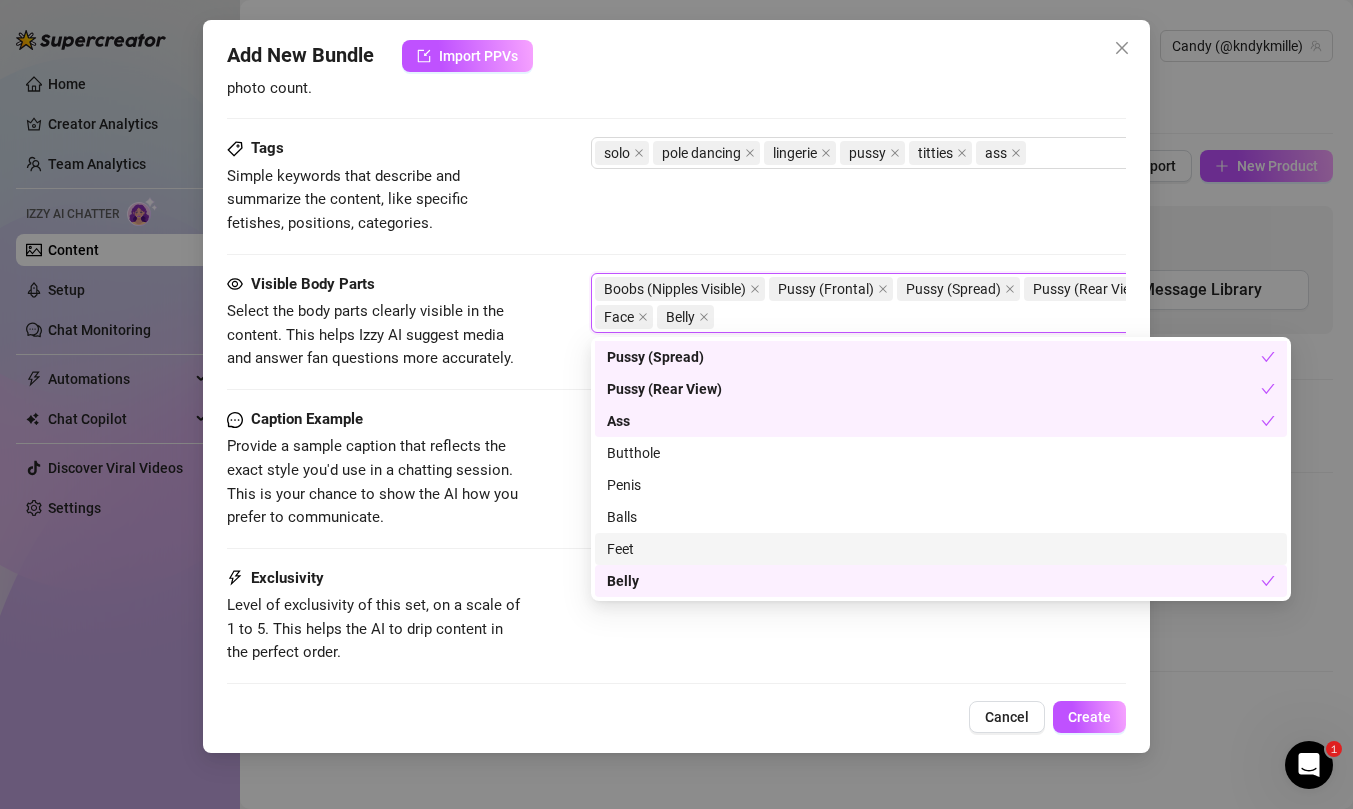 click on "Caption Example Provide a sample caption that reflects the exact style you'd use in a chatting session. This is your chance to show the AI how you prefer to communicate." at bounding box center [676, 469] 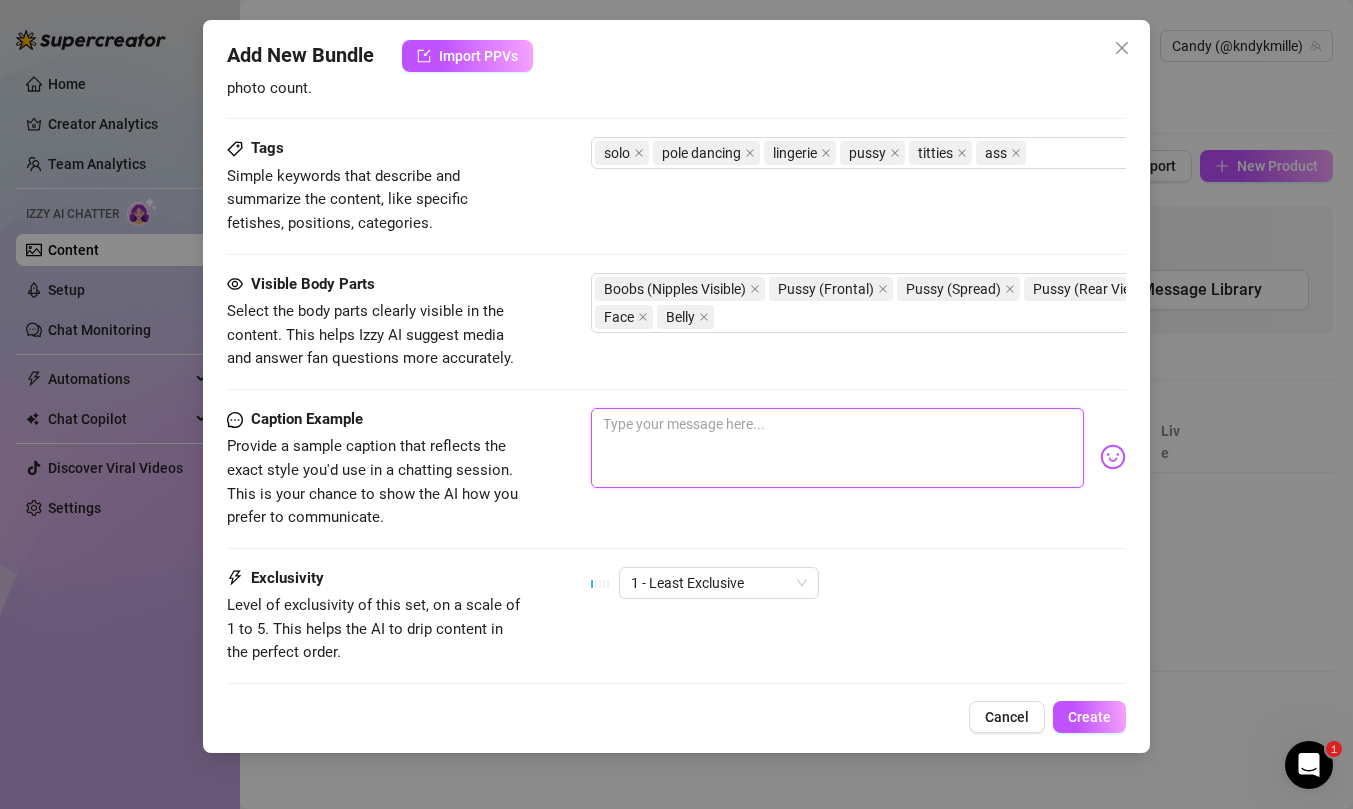 click at bounding box center [837, 448] 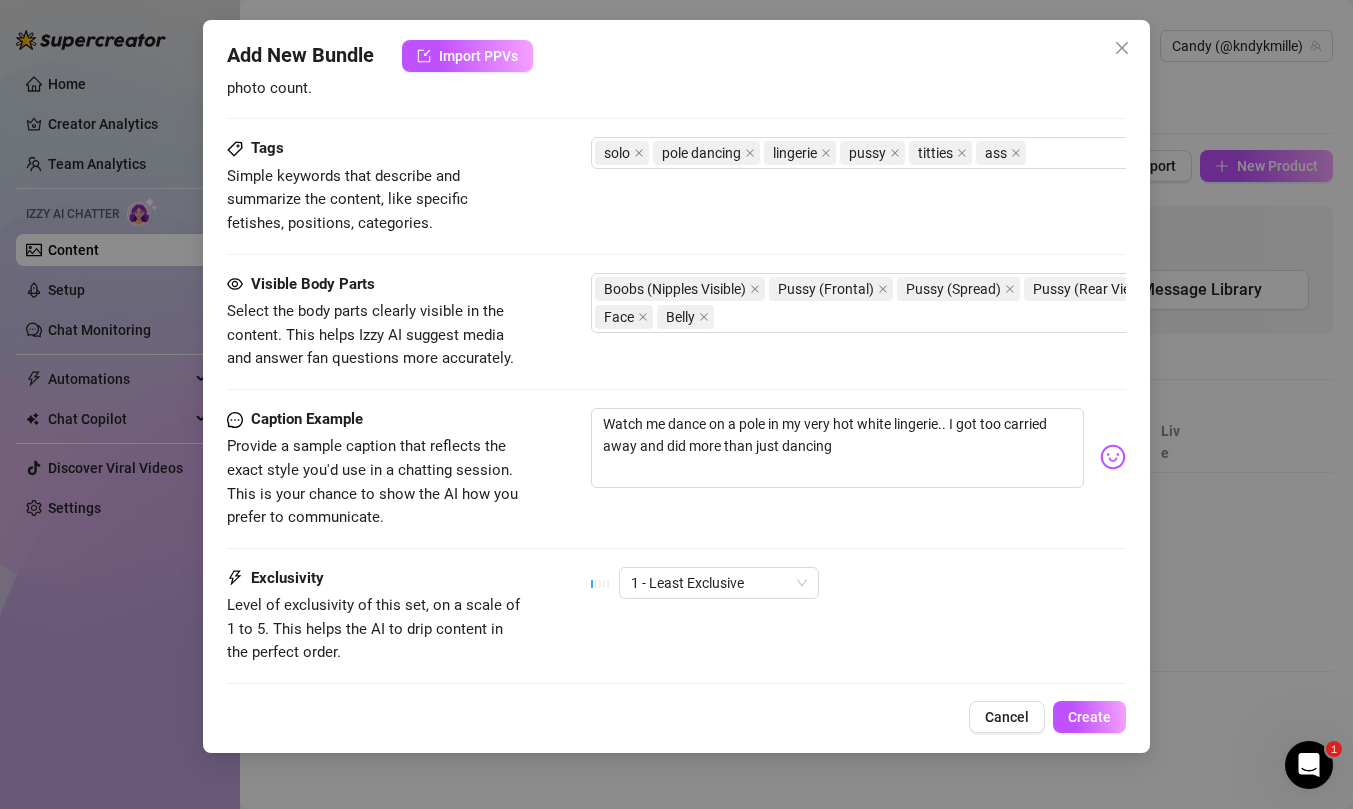 click at bounding box center [1113, 457] 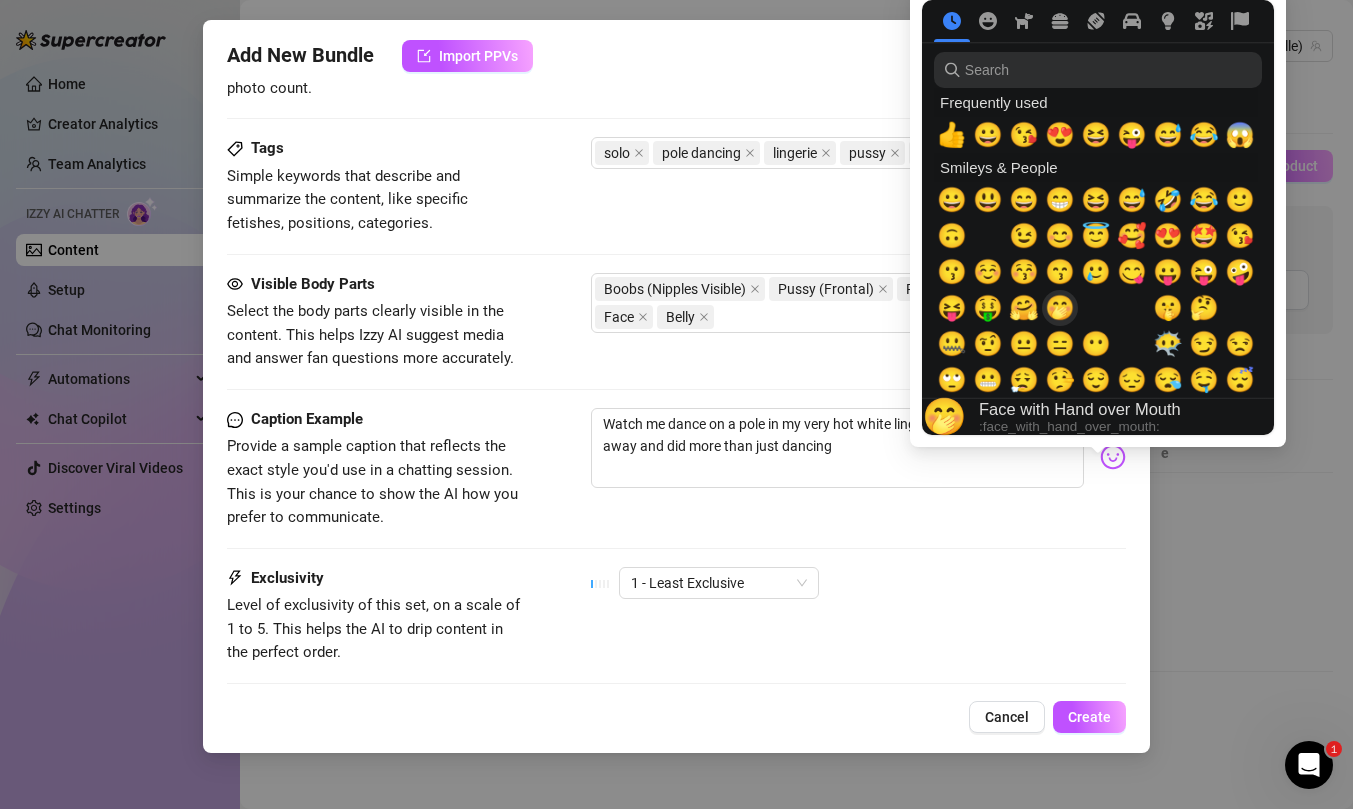 click on "🤭" at bounding box center [1060, 308] 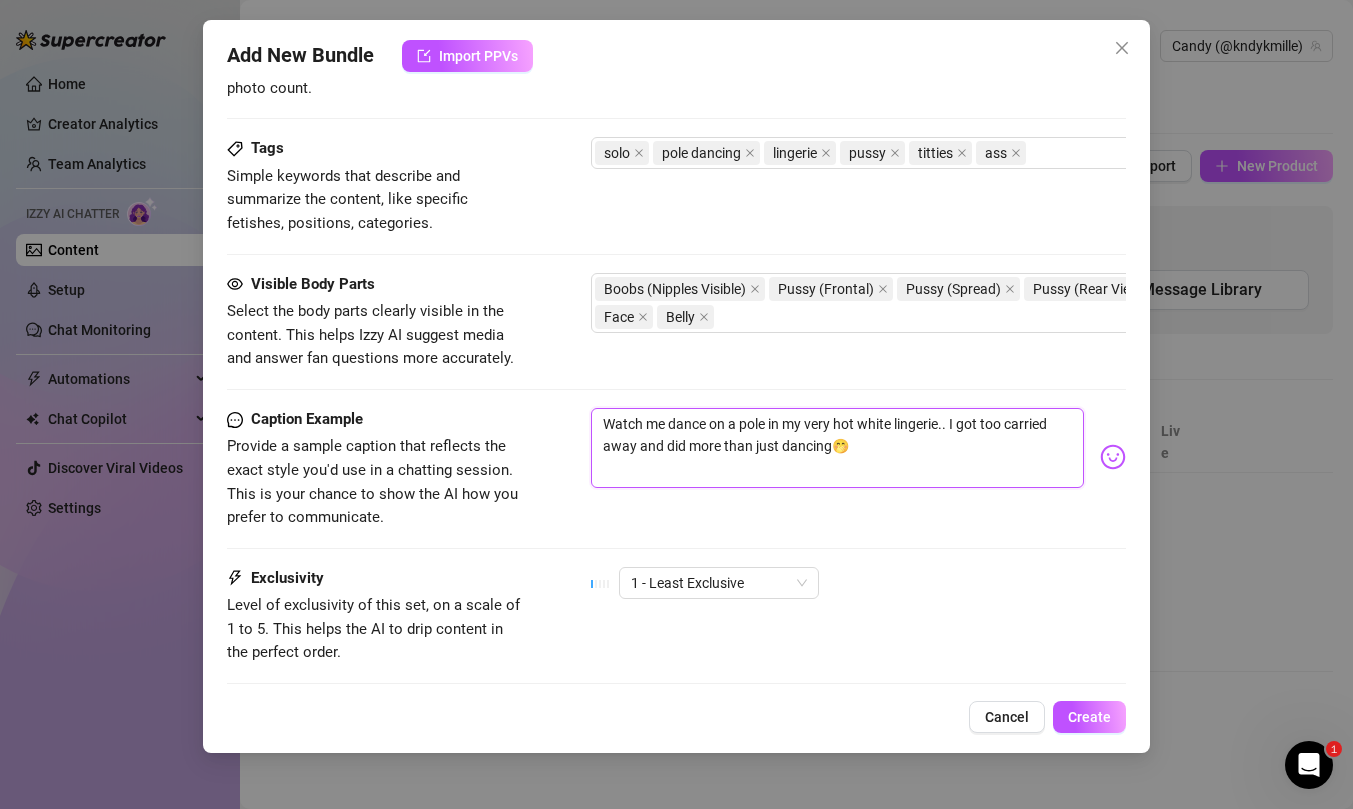 click on "Watch me dance on a pole in my very hot white lingerie.. I got too carried away and did more than just dancing🤭" at bounding box center (837, 448) 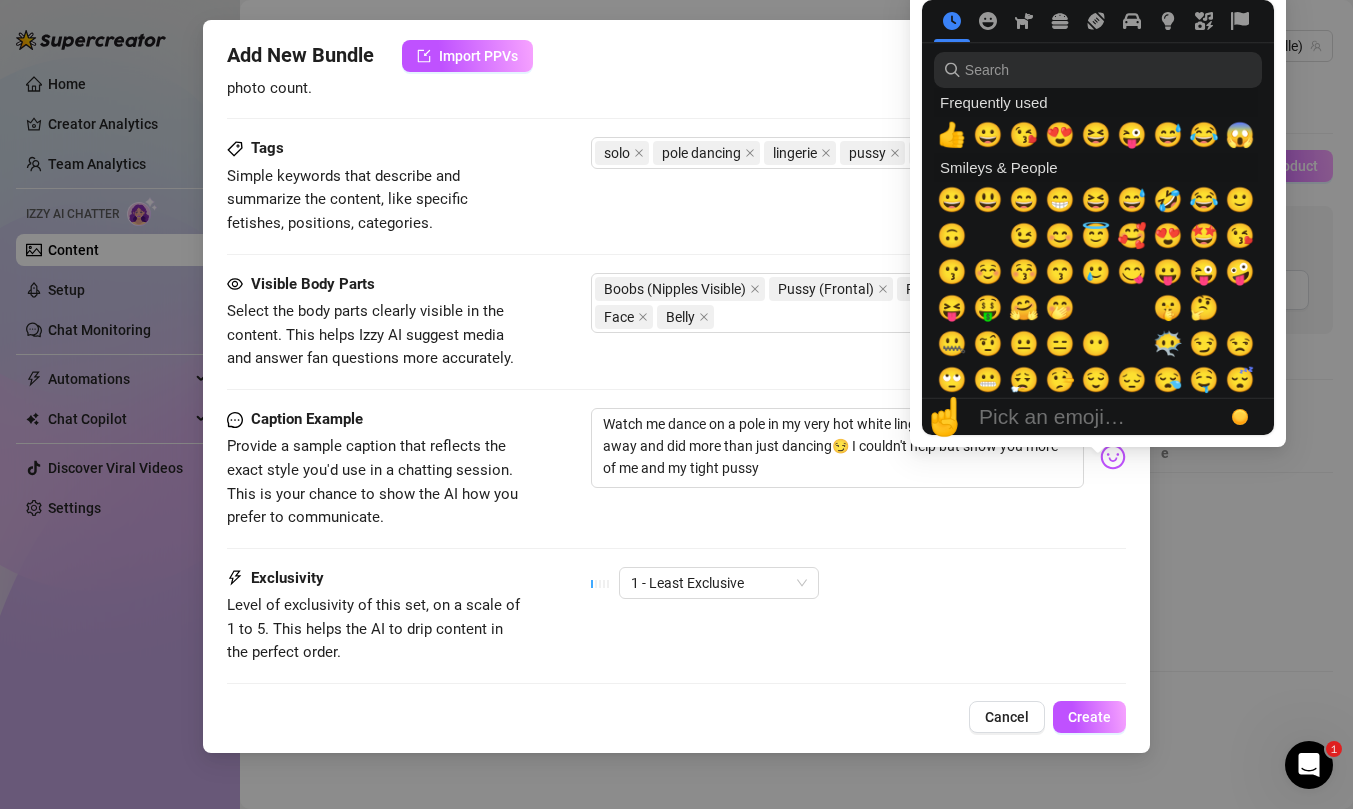 click at bounding box center [1113, 457] 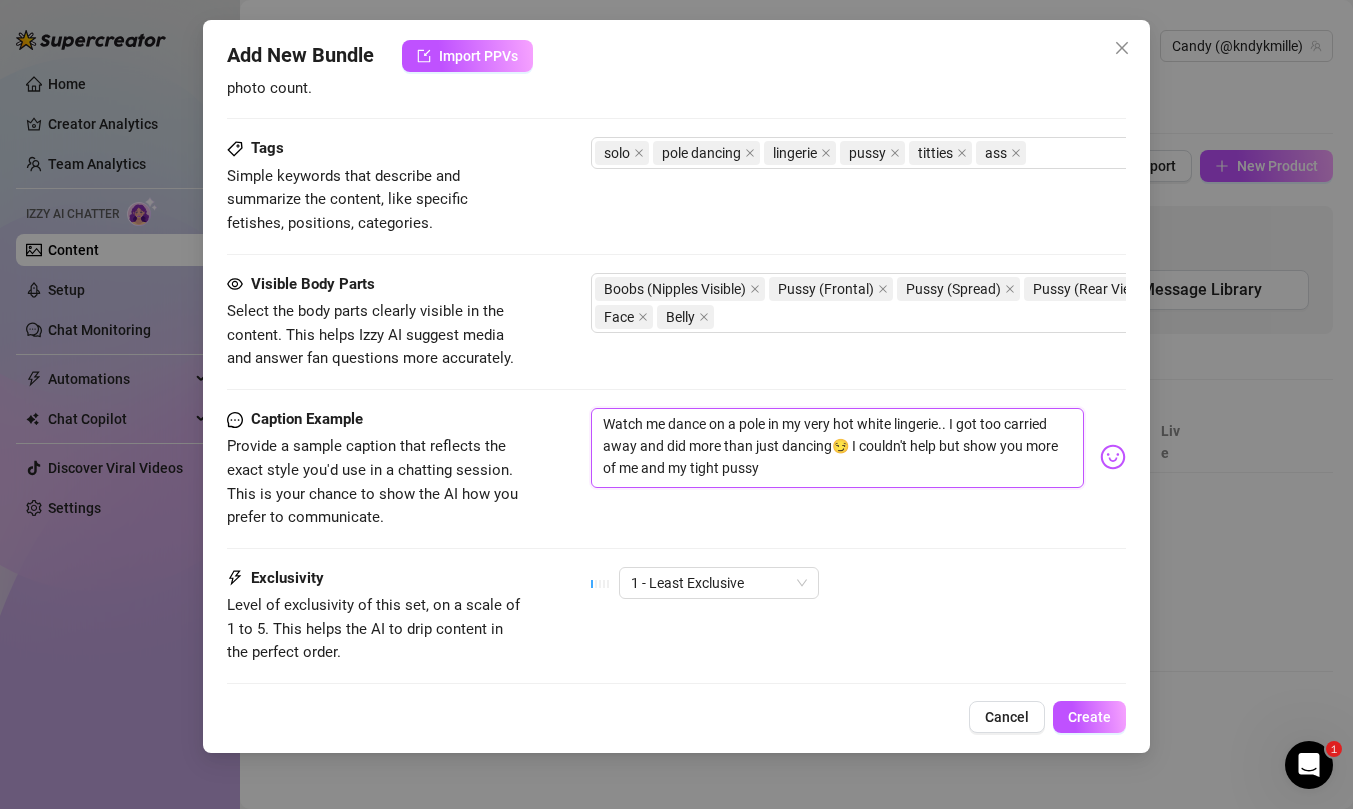 drag, startPoint x: 822, startPoint y: 475, endPoint x: 680, endPoint y: 464, distance: 142.42542 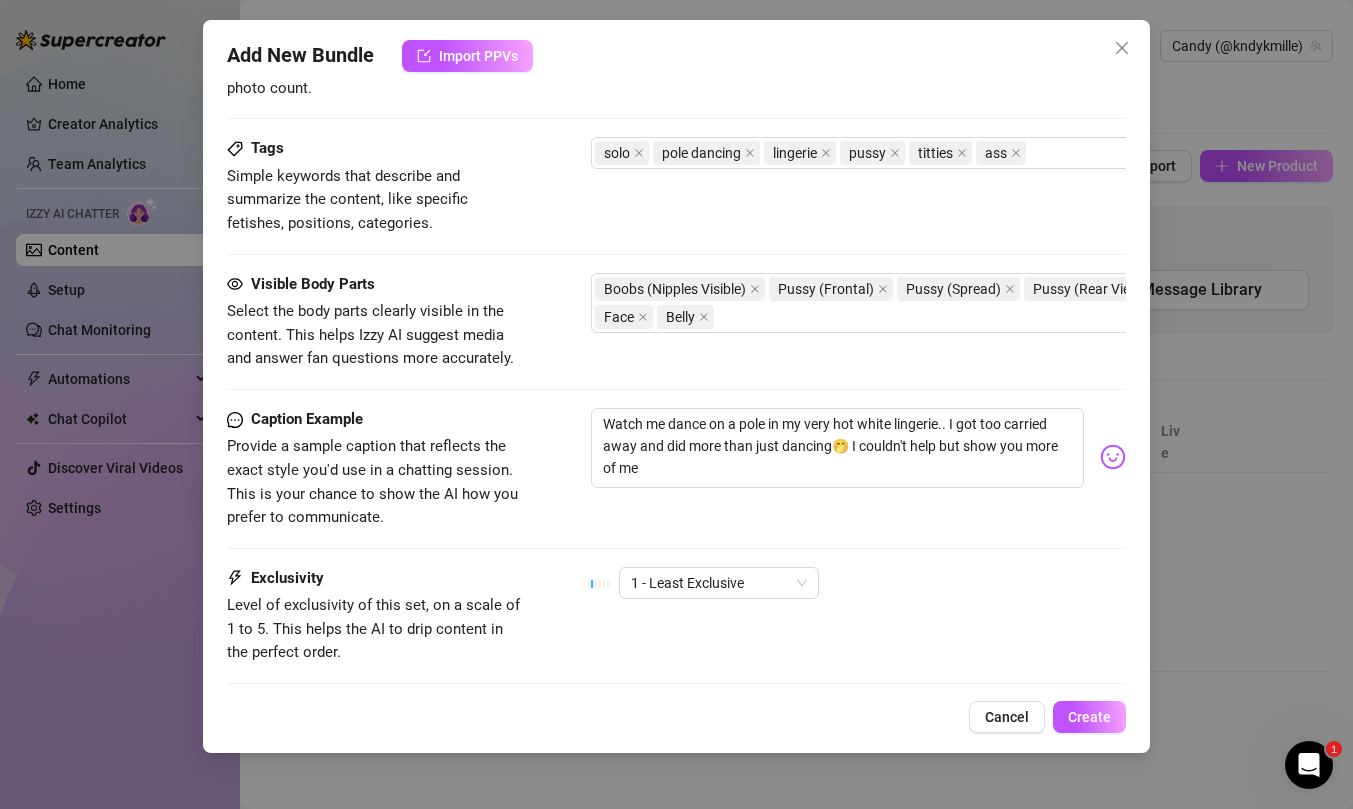 click at bounding box center (1113, 457) 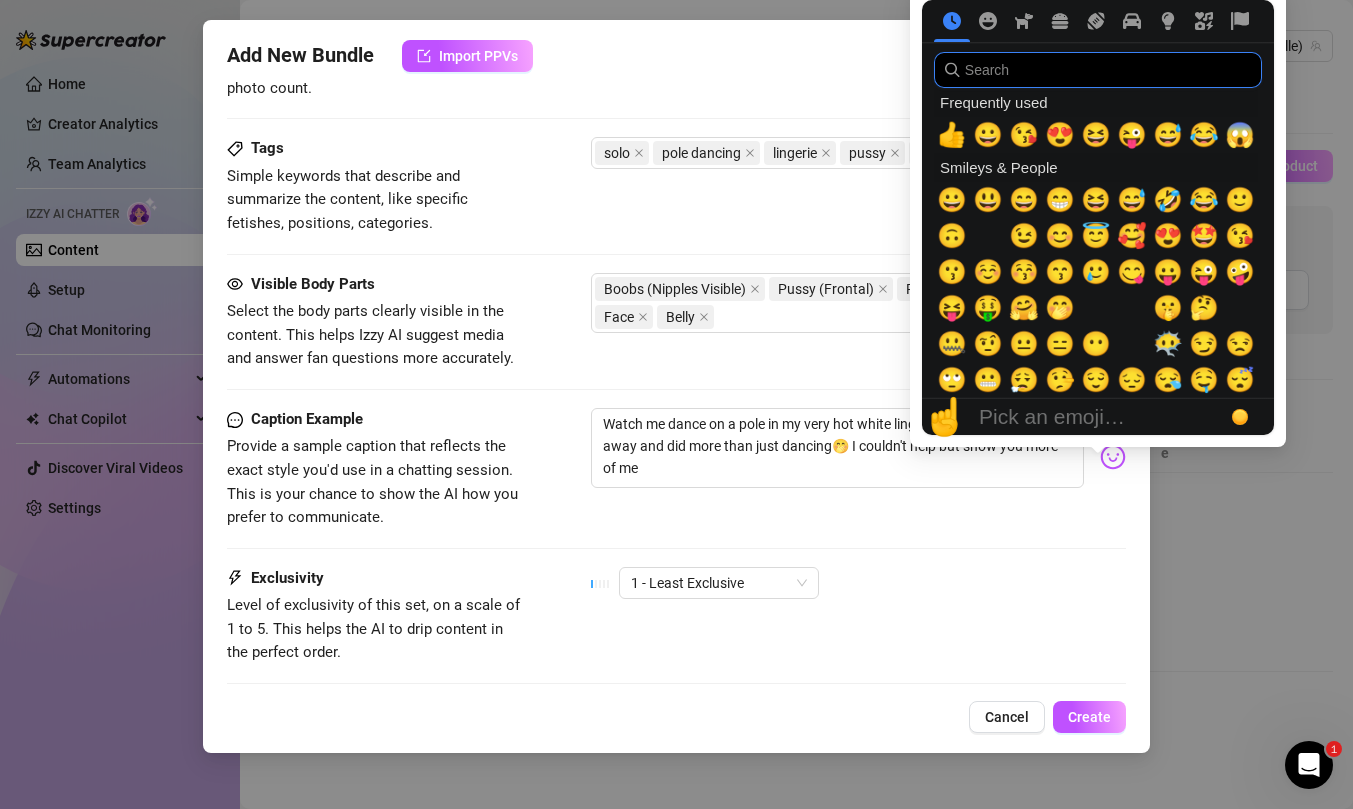 click at bounding box center (1098, 70) 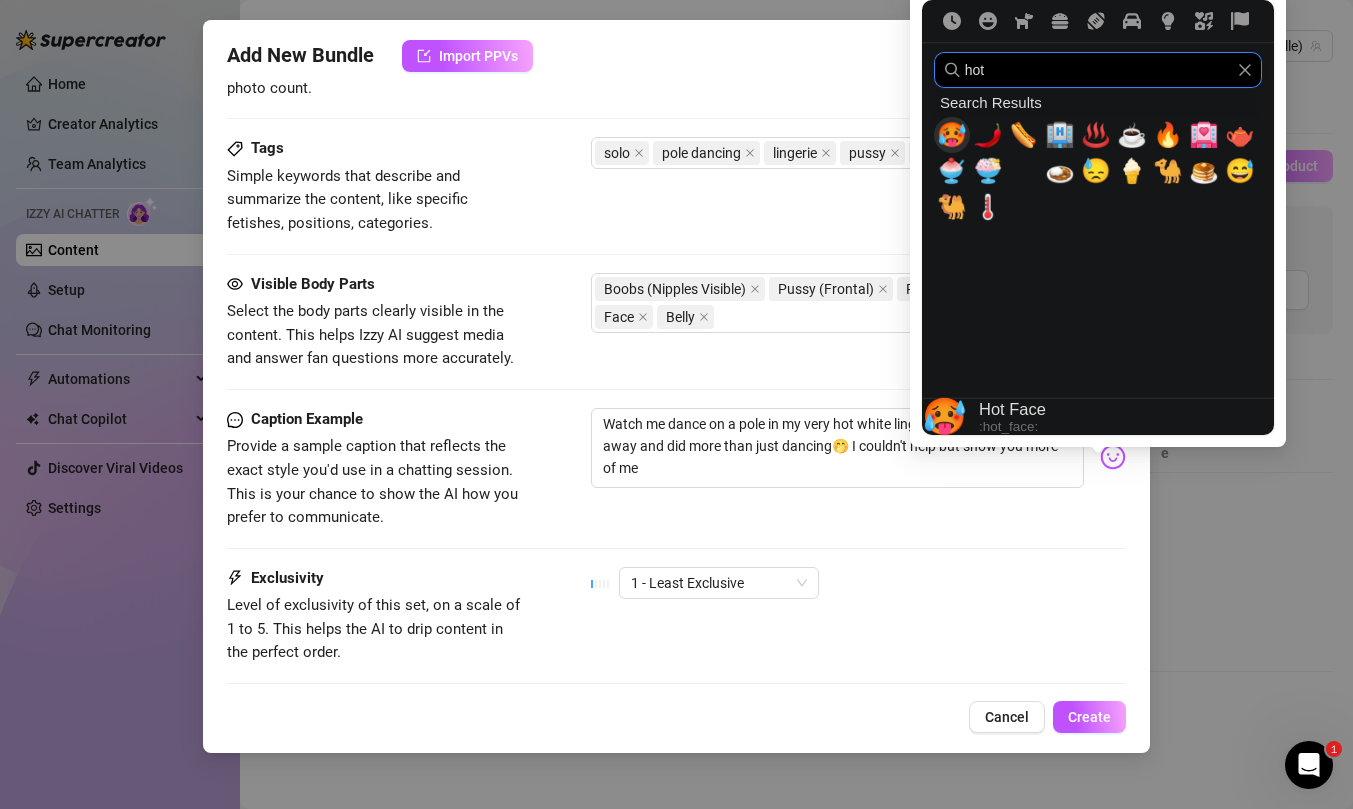 click on "🥵" at bounding box center (952, 135) 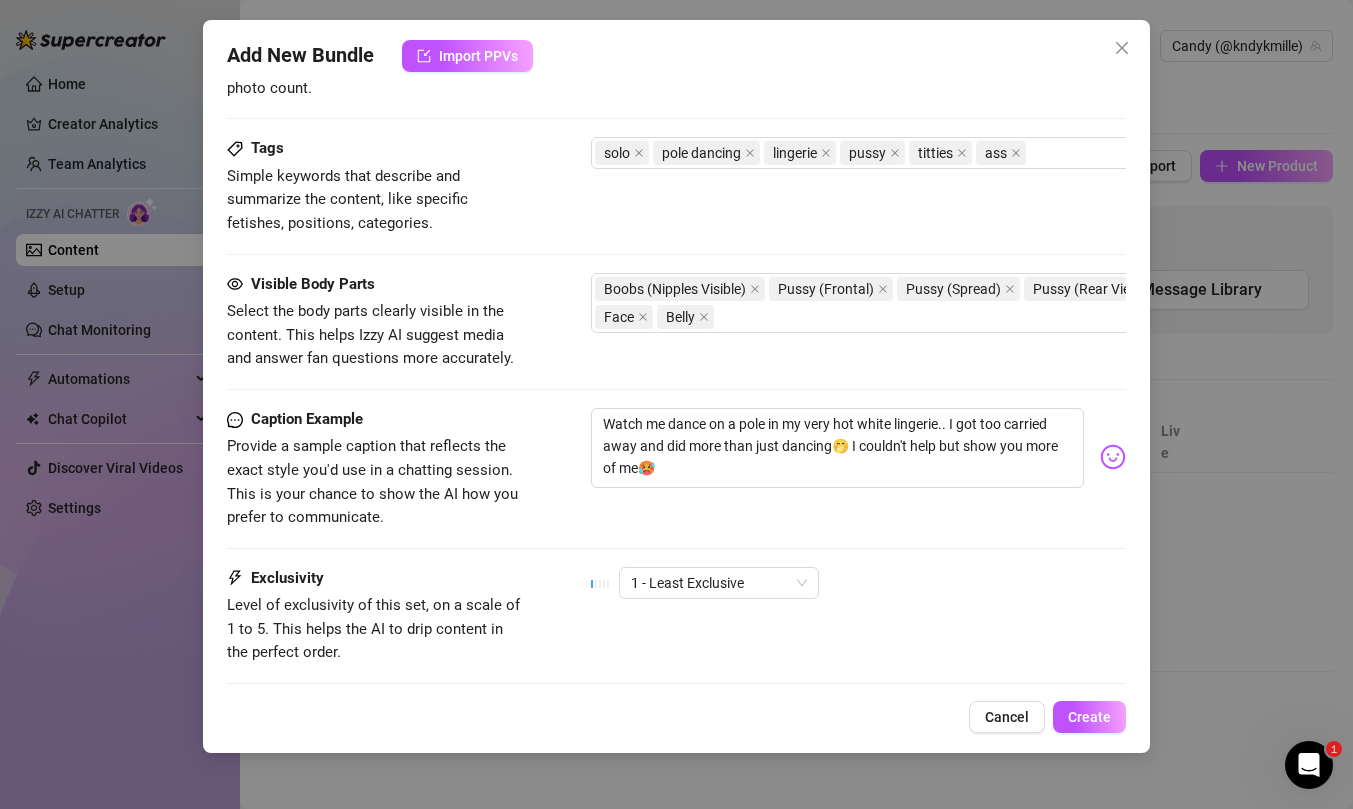 click on "Caption Example Provide a sample caption that reflects the exact style you'd use in a chatting session. This is your chance to show the AI how you prefer to communicate. Watch me dance on a pole in my very hot white lingerie.. I got too carried away and did more than just dancing😏 I couldn't help but show you more of me😍" at bounding box center (676, 469) 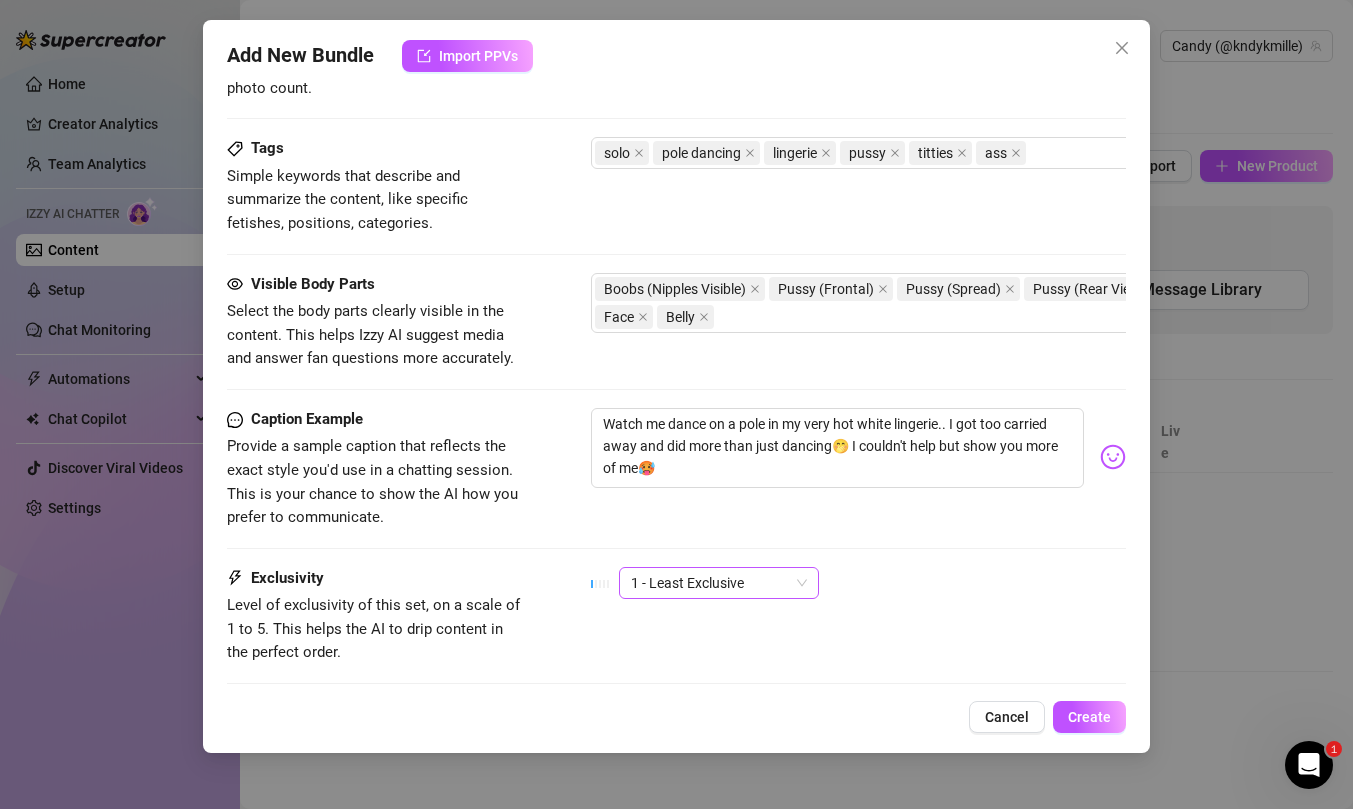 click on "1 - Least Exclusive" at bounding box center (719, 583) 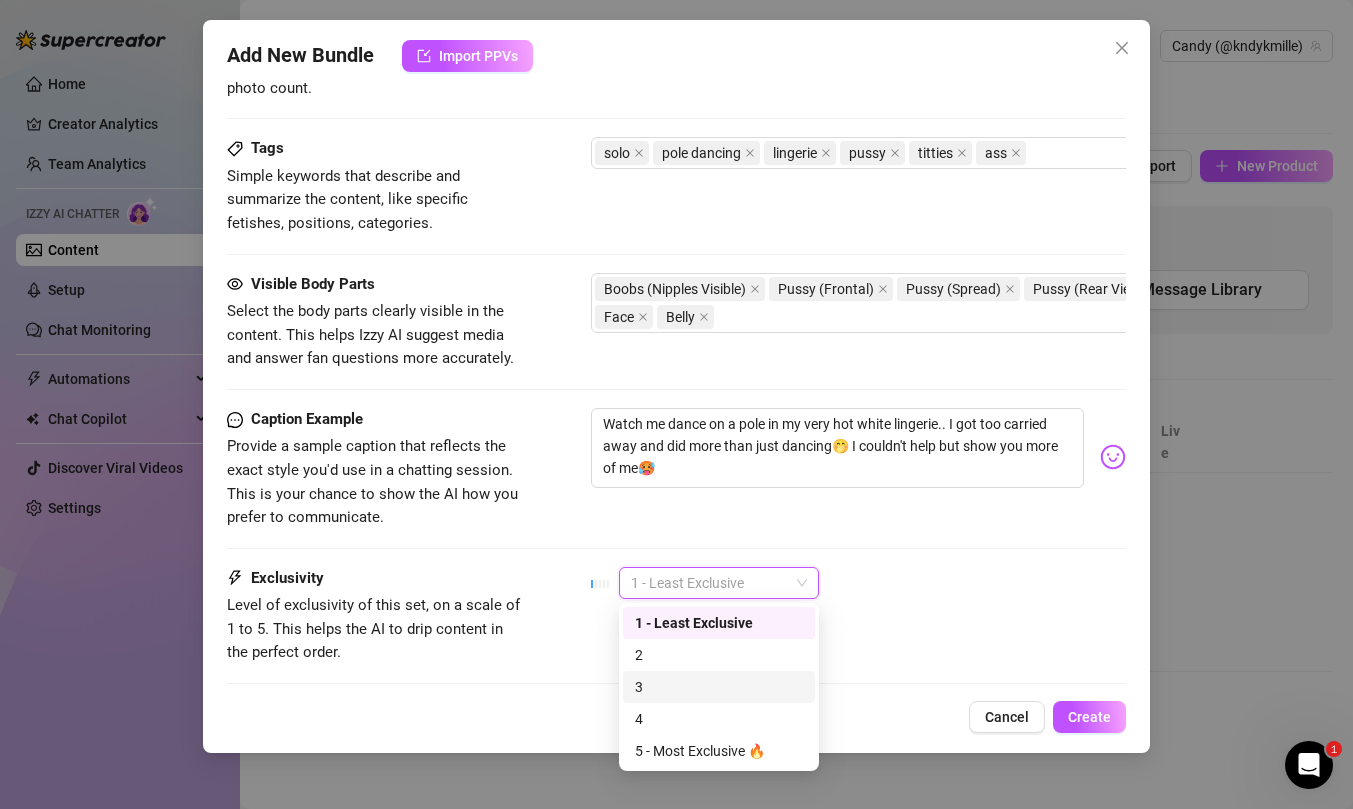 click on "3" at bounding box center [719, 687] 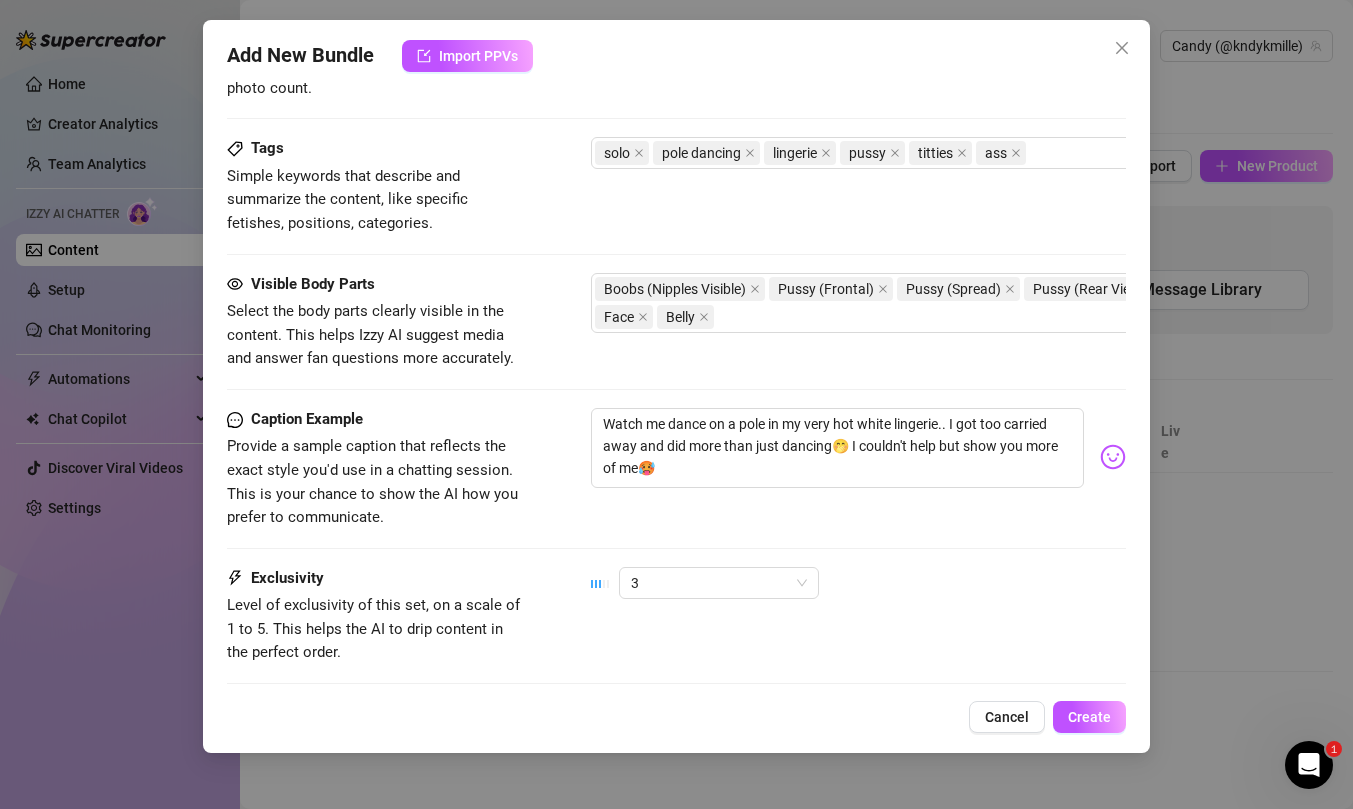 scroll, scrollTop: 1300, scrollLeft: 0, axis: vertical 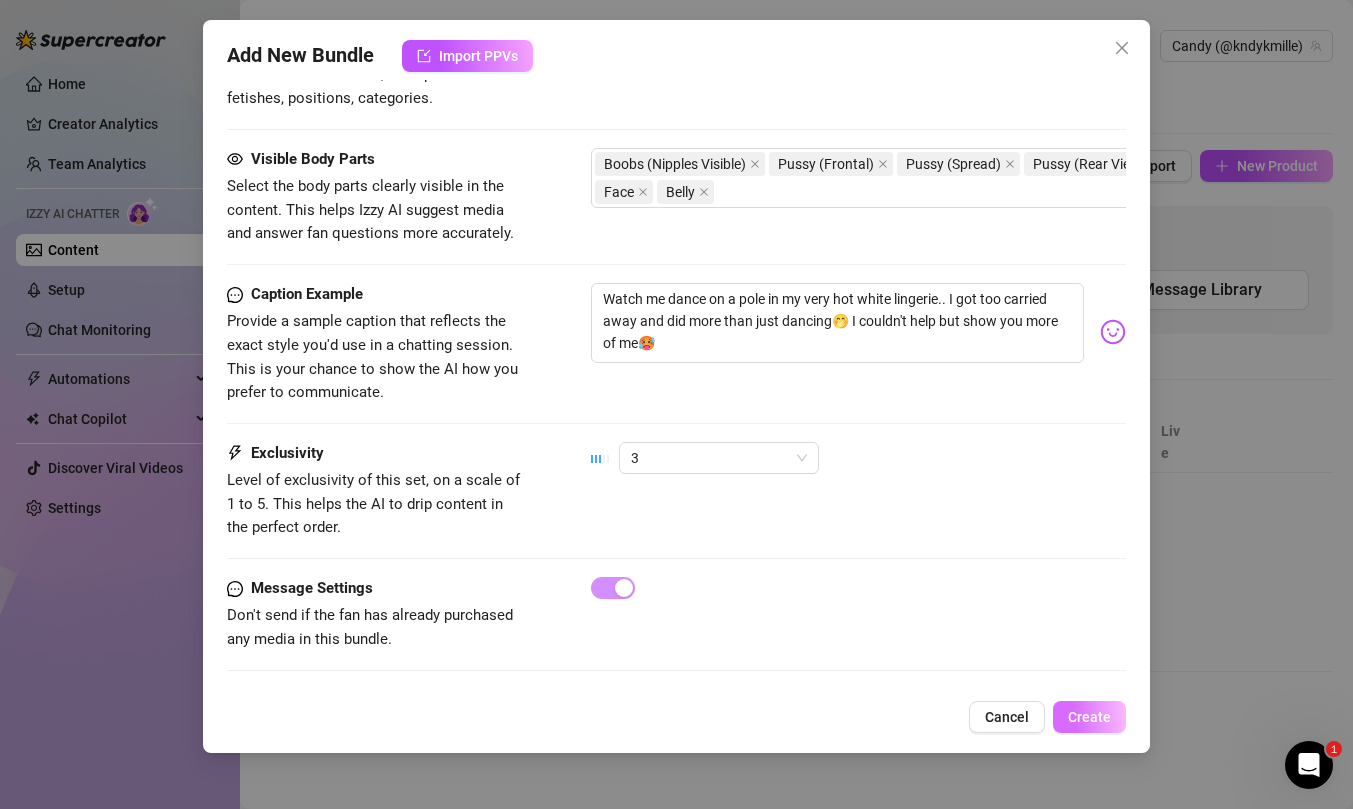click on "Create" at bounding box center [1089, 717] 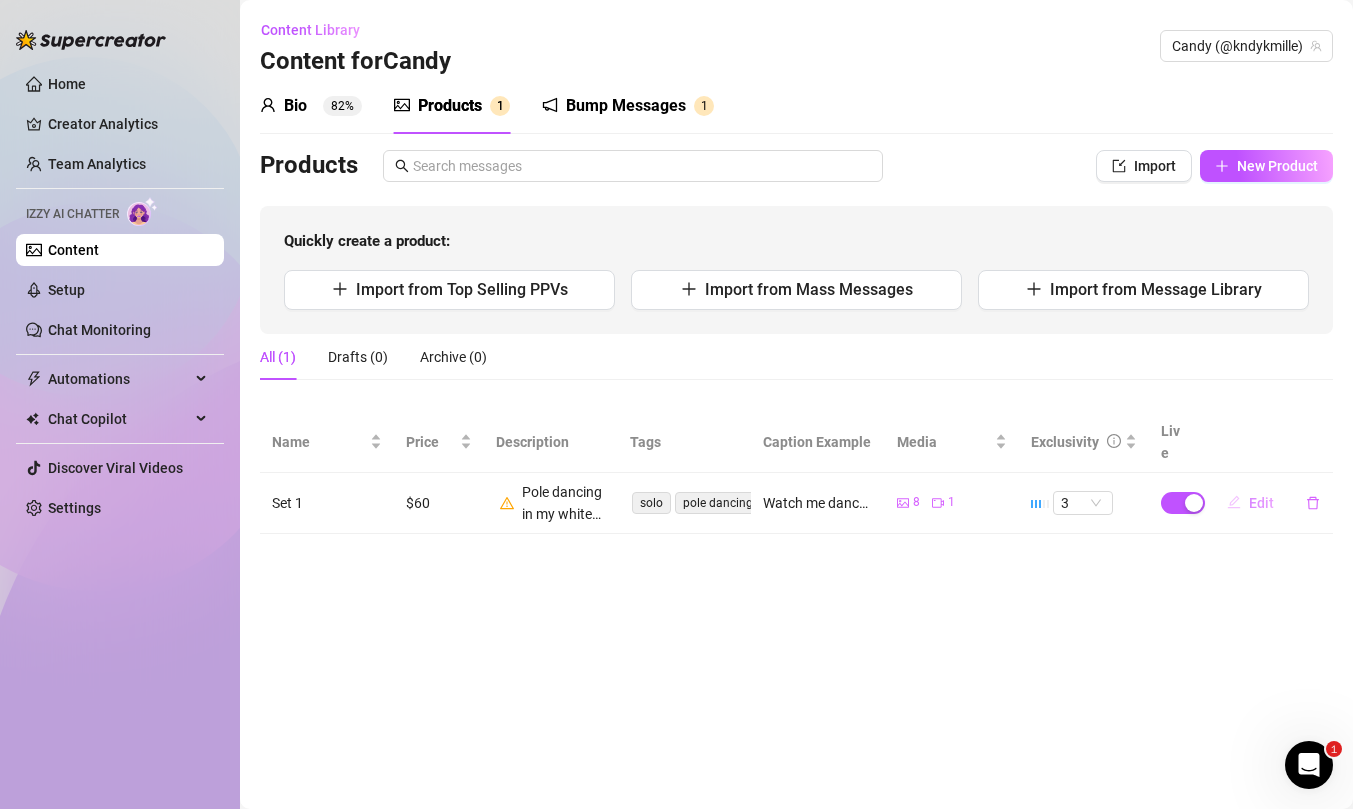 click on "Edit" at bounding box center [1261, 503] 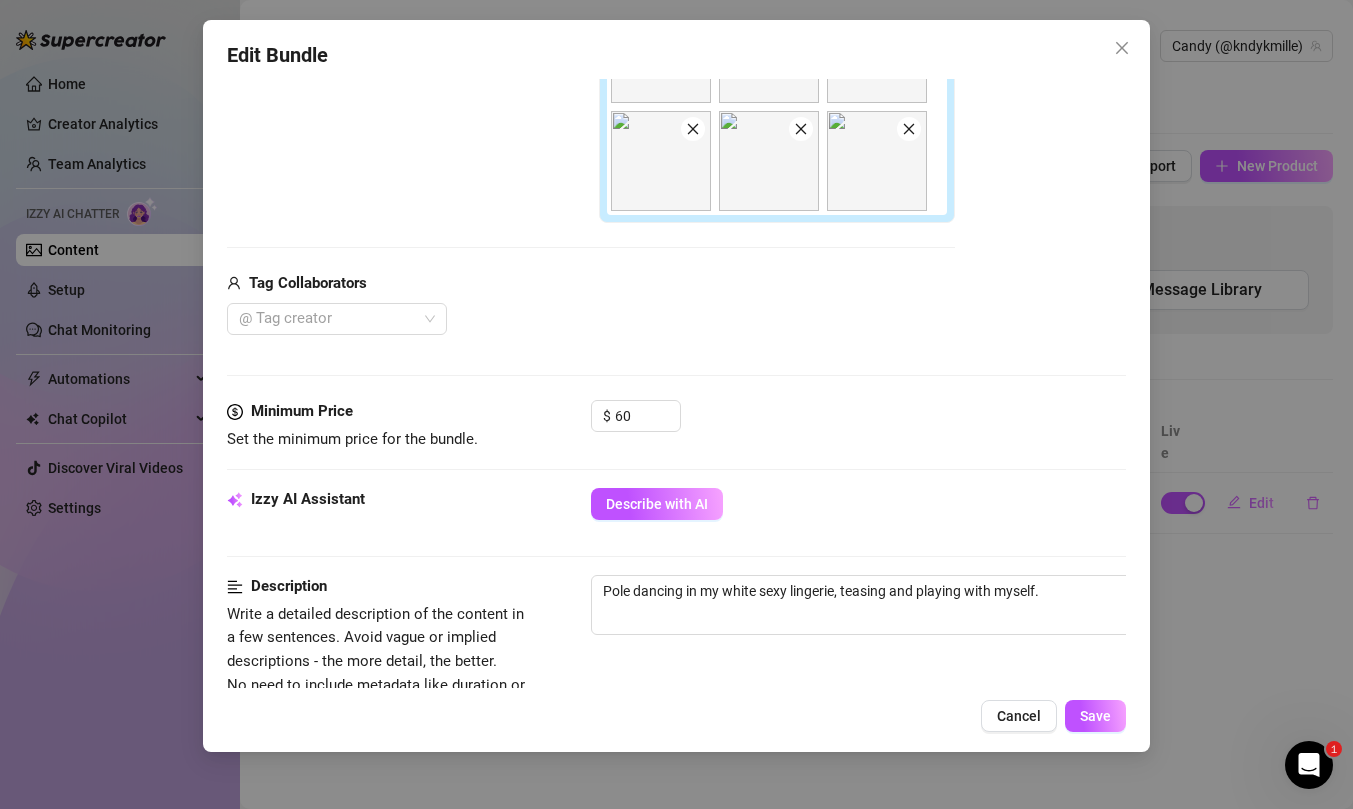 scroll, scrollTop: 605, scrollLeft: 0, axis: vertical 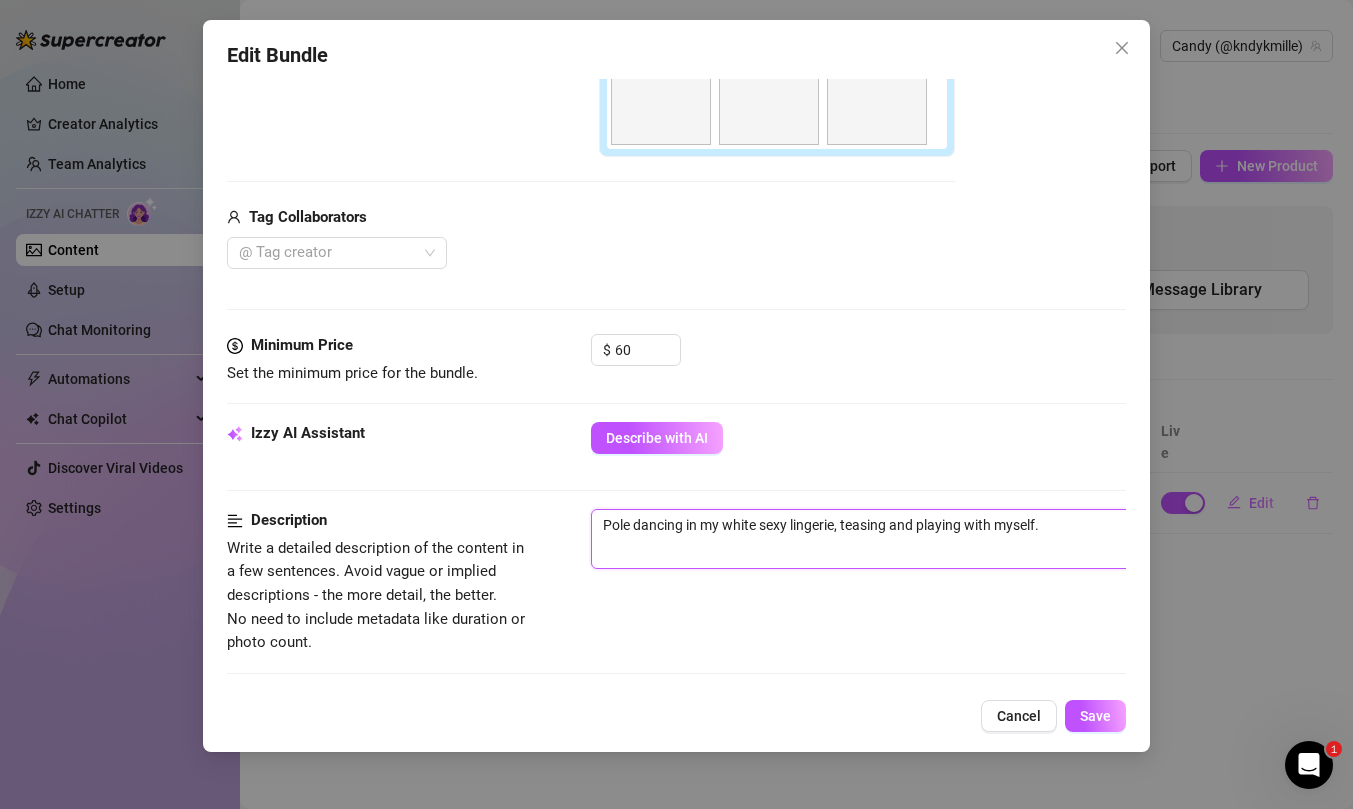 click on "Pole dancing in my white sexy lingerie, teasing and playing with myself." at bounding box center (941, 539) 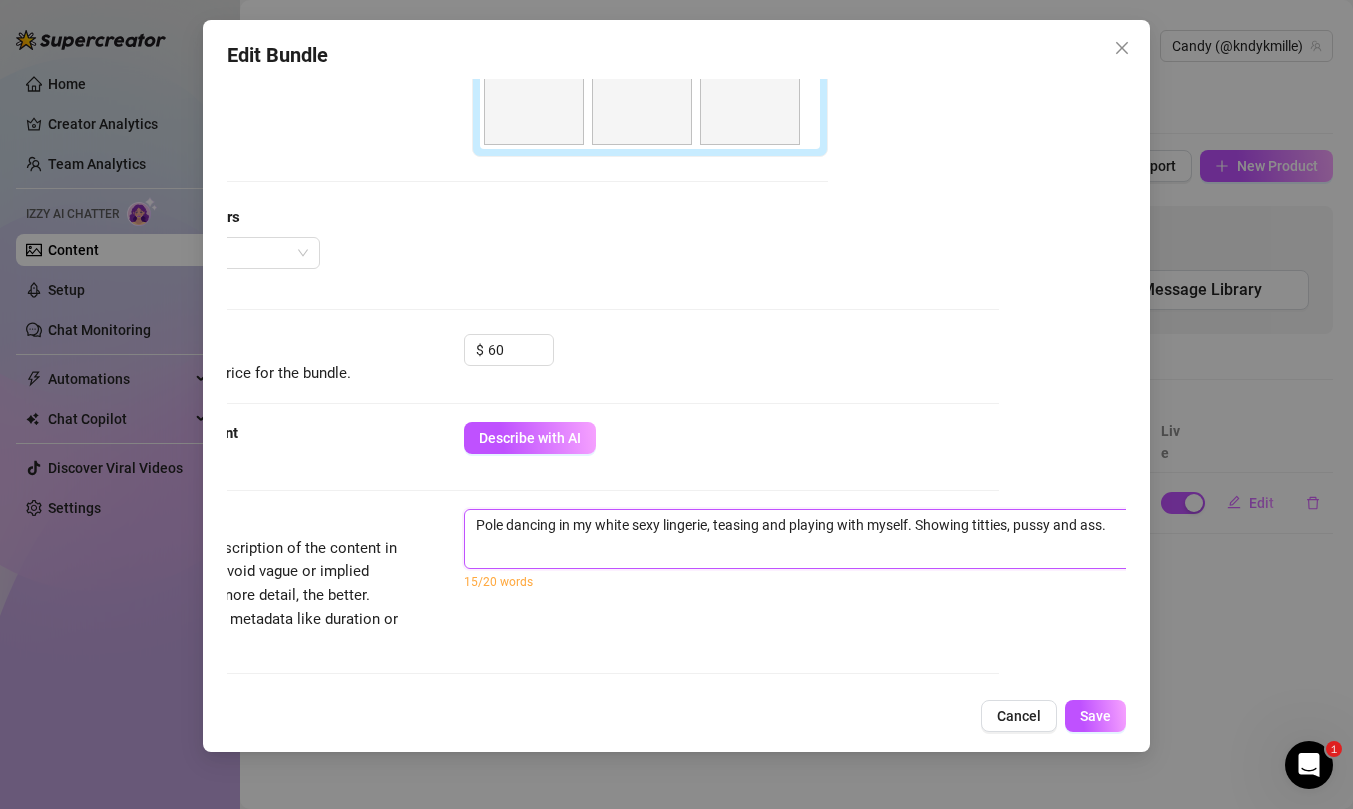 scroll, scrollTop: 605, scrollLeft: 131, axis: both 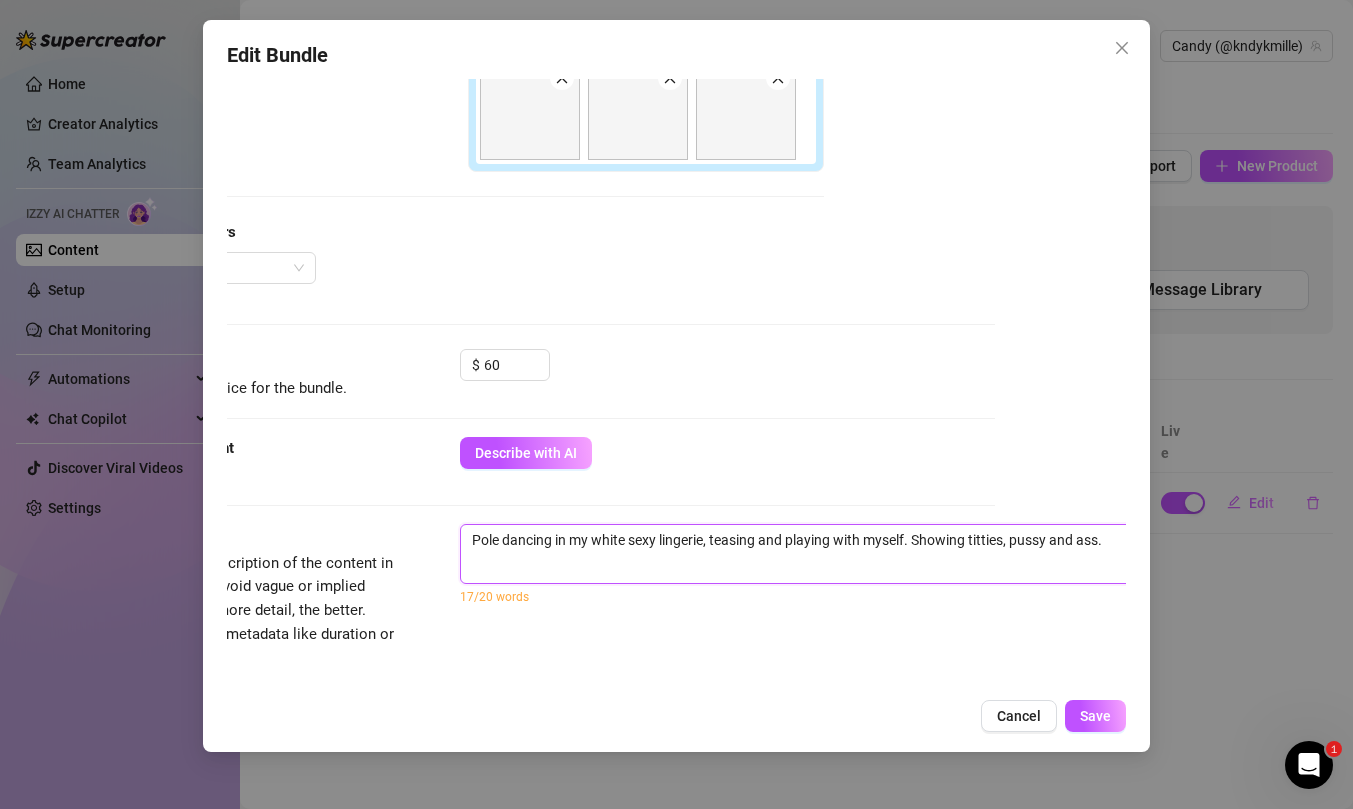 click on "Pole dancing in my white sexy lingerie, teasing and playing with myself. Showing titties, pussy and ass." at bounding box center (810, 554) 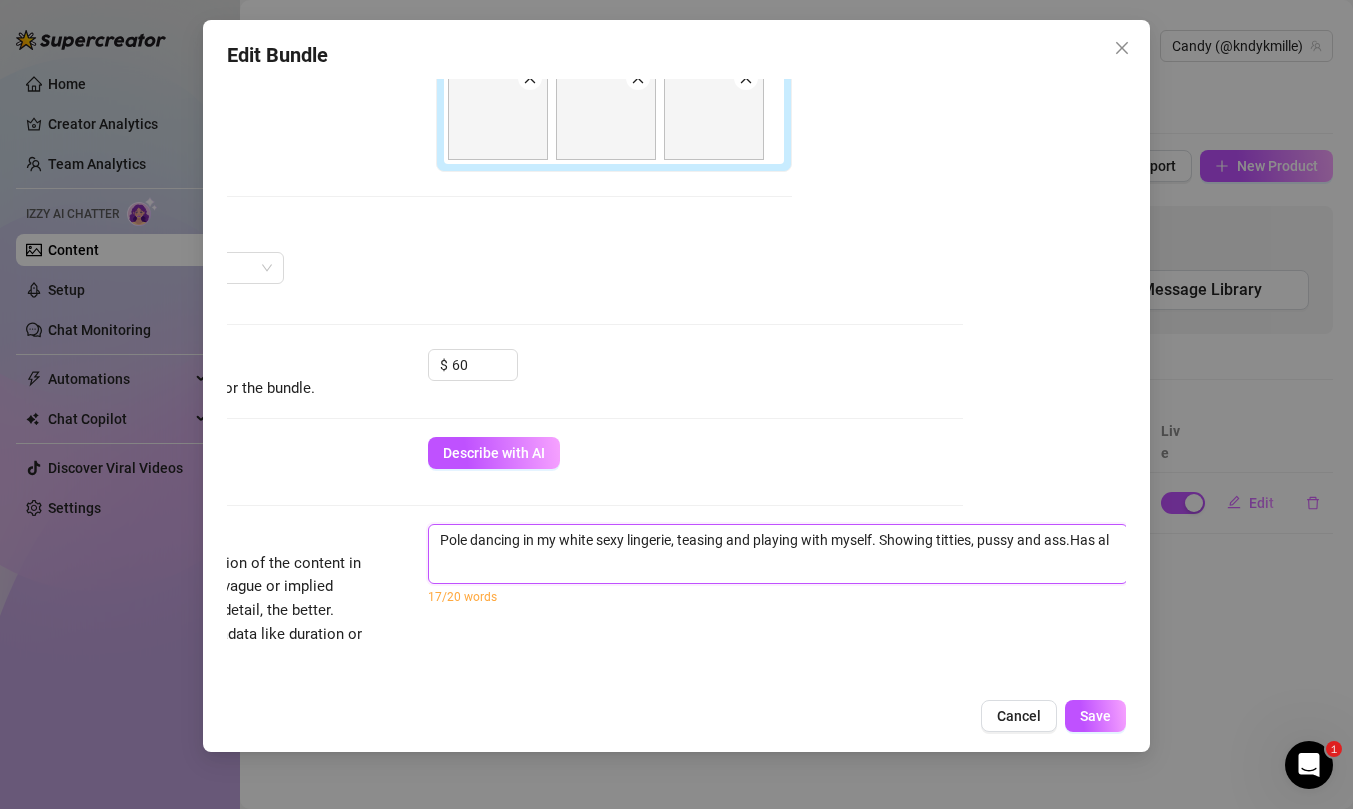 scroll, scrollTop: 590, scrollLeft: 166, axis: both 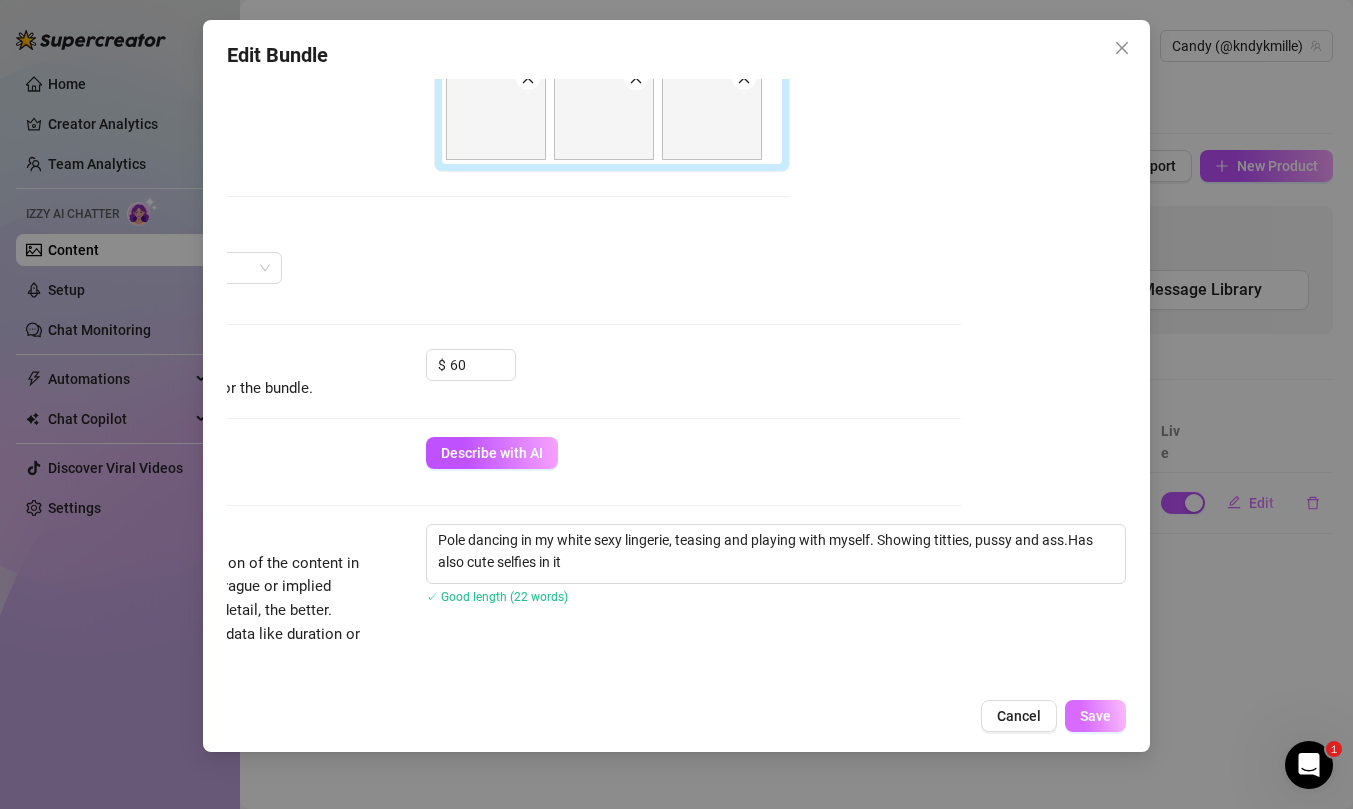 click on "Save" at bounding box center (1095, 716) 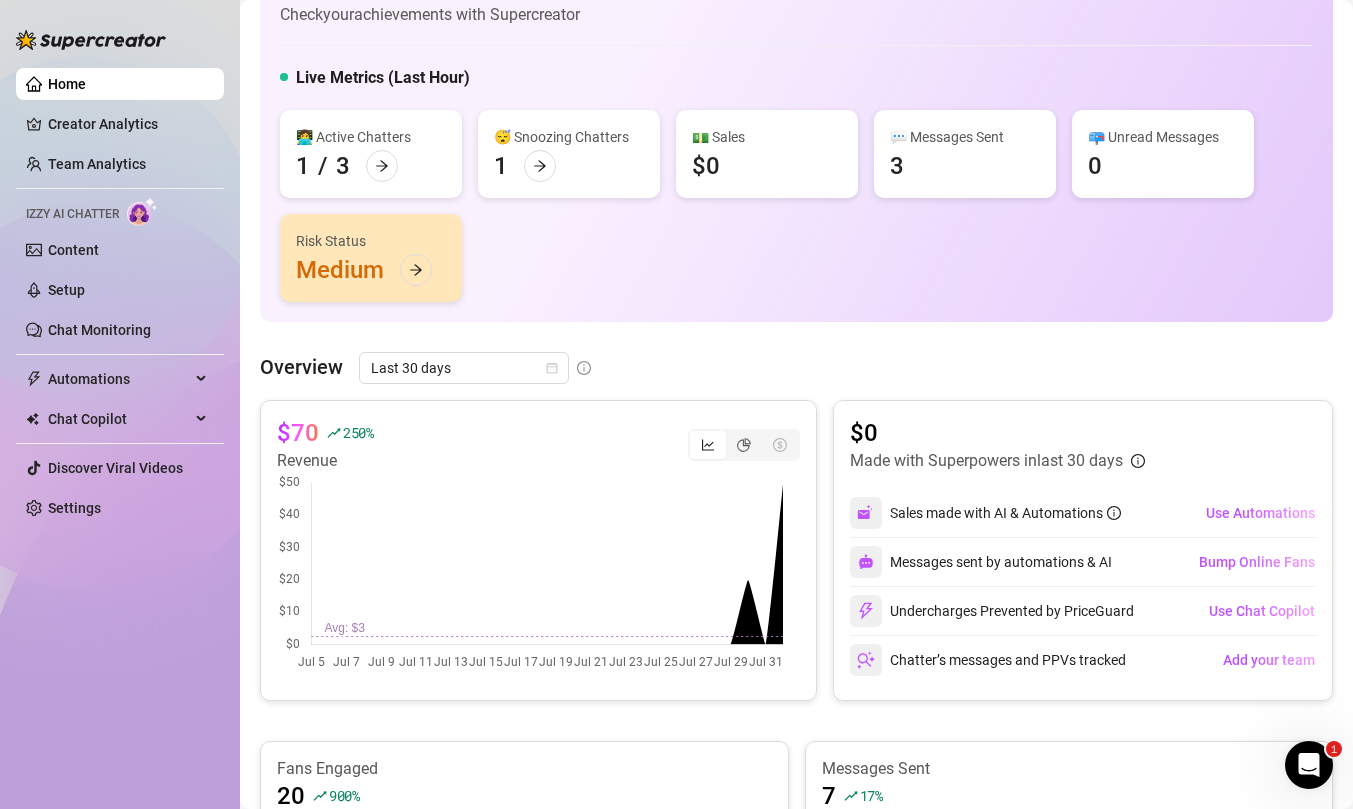 scroll, scrollTop: 0, scrollLeft: 0, axis: both 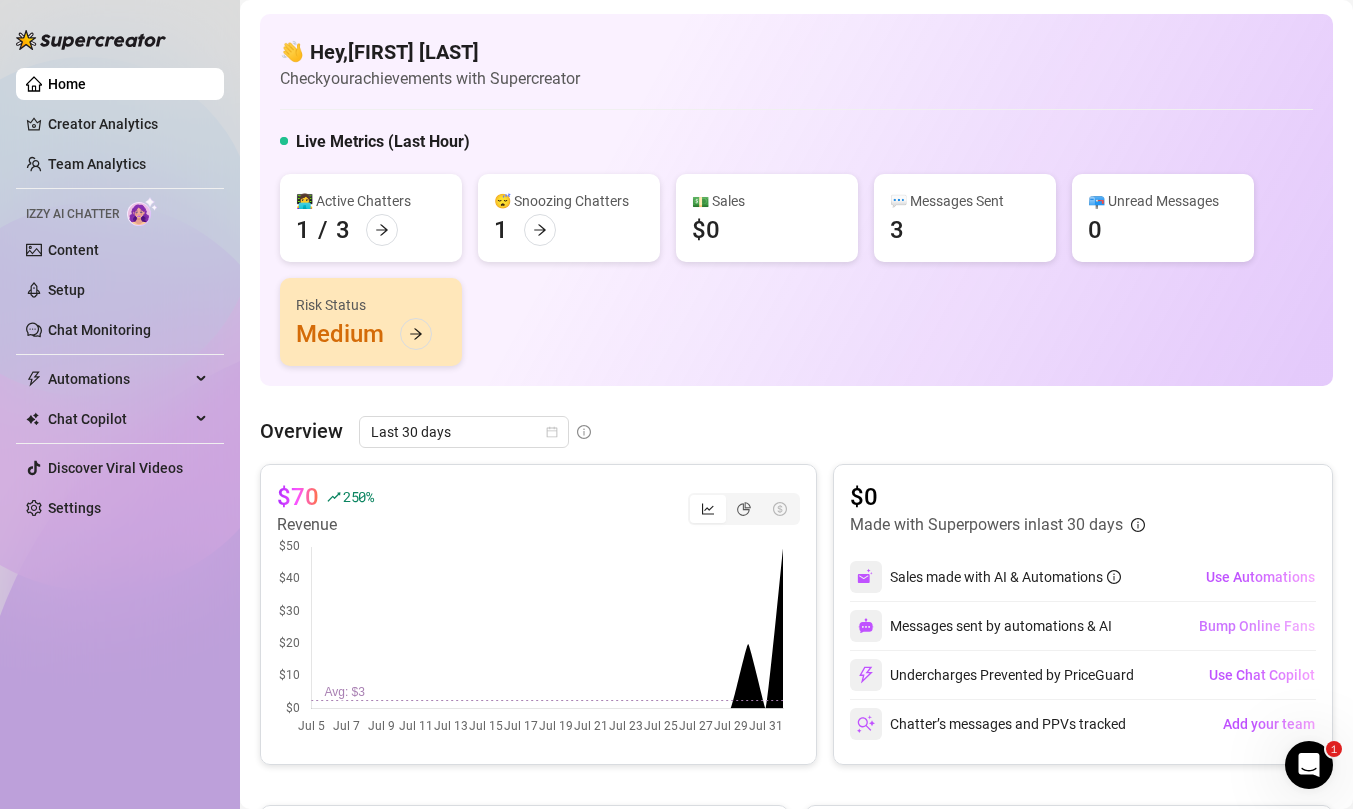 click on "Bump Online Fans" at bounding box center [1257, 626] 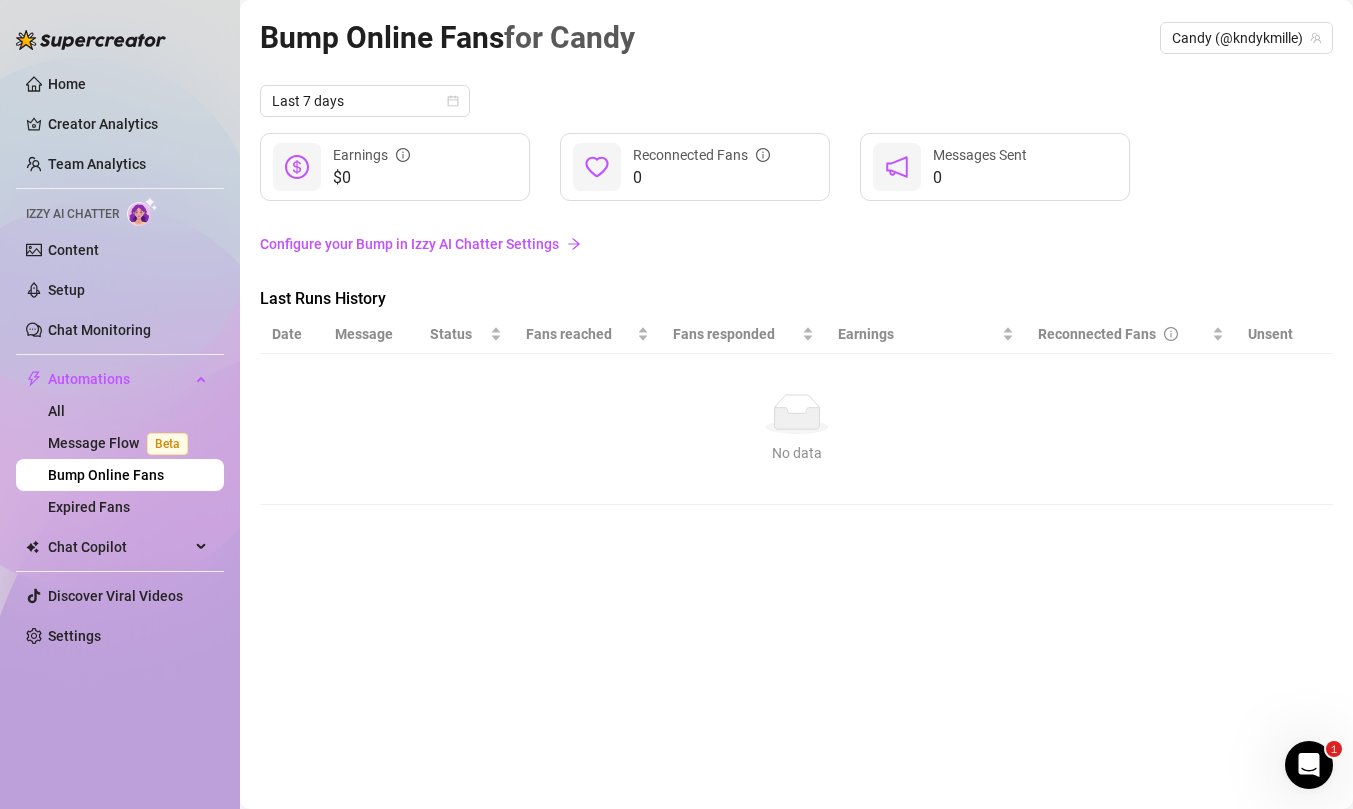 click on "Configure your Bump in Izzy AI Chatter Settings" at bounding box center [796, 244] 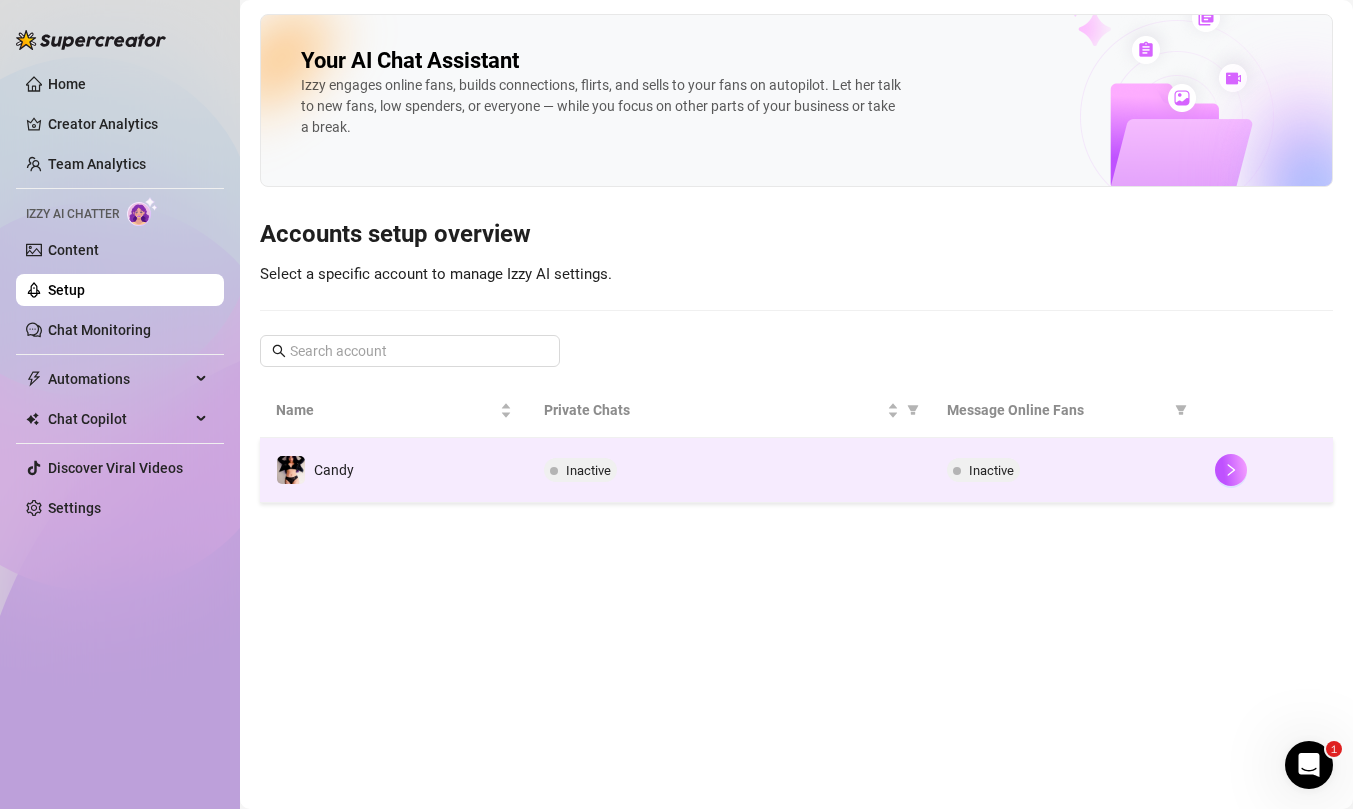 click on "Candy" at bounding box center [394, 470] 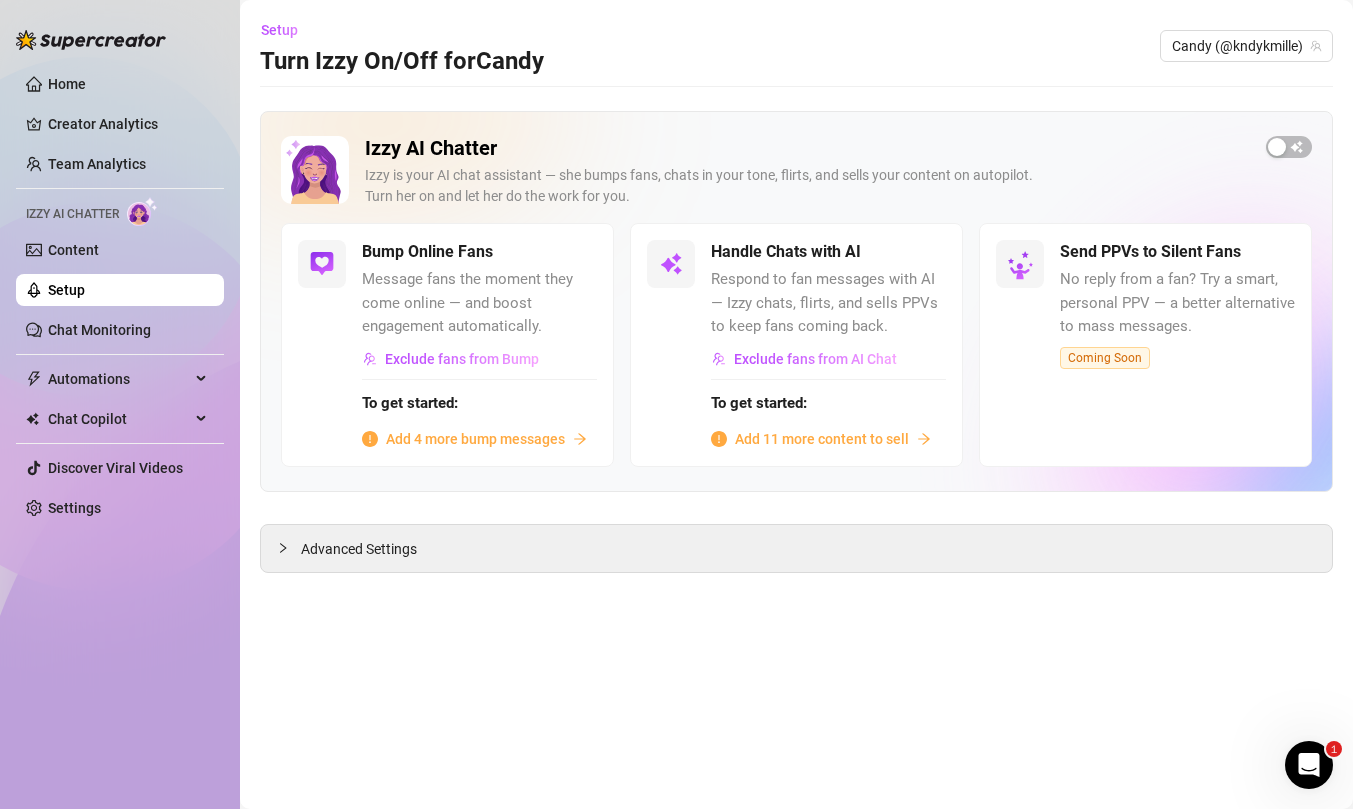 click on "Message fans the moment they come online — and boost engagement automatically." at bounding box center [479, 303] 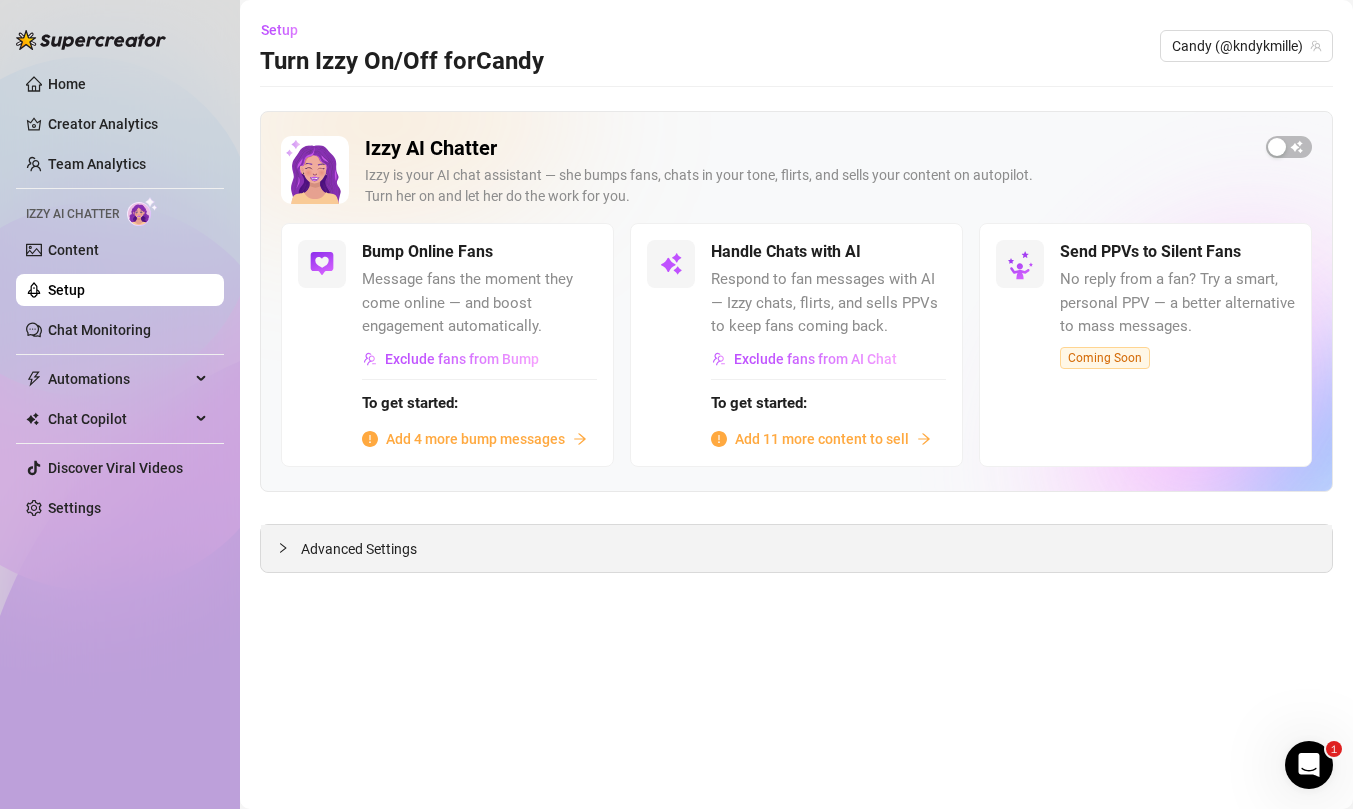 click on "Advanced Settings" at bounding box center (359, 549) 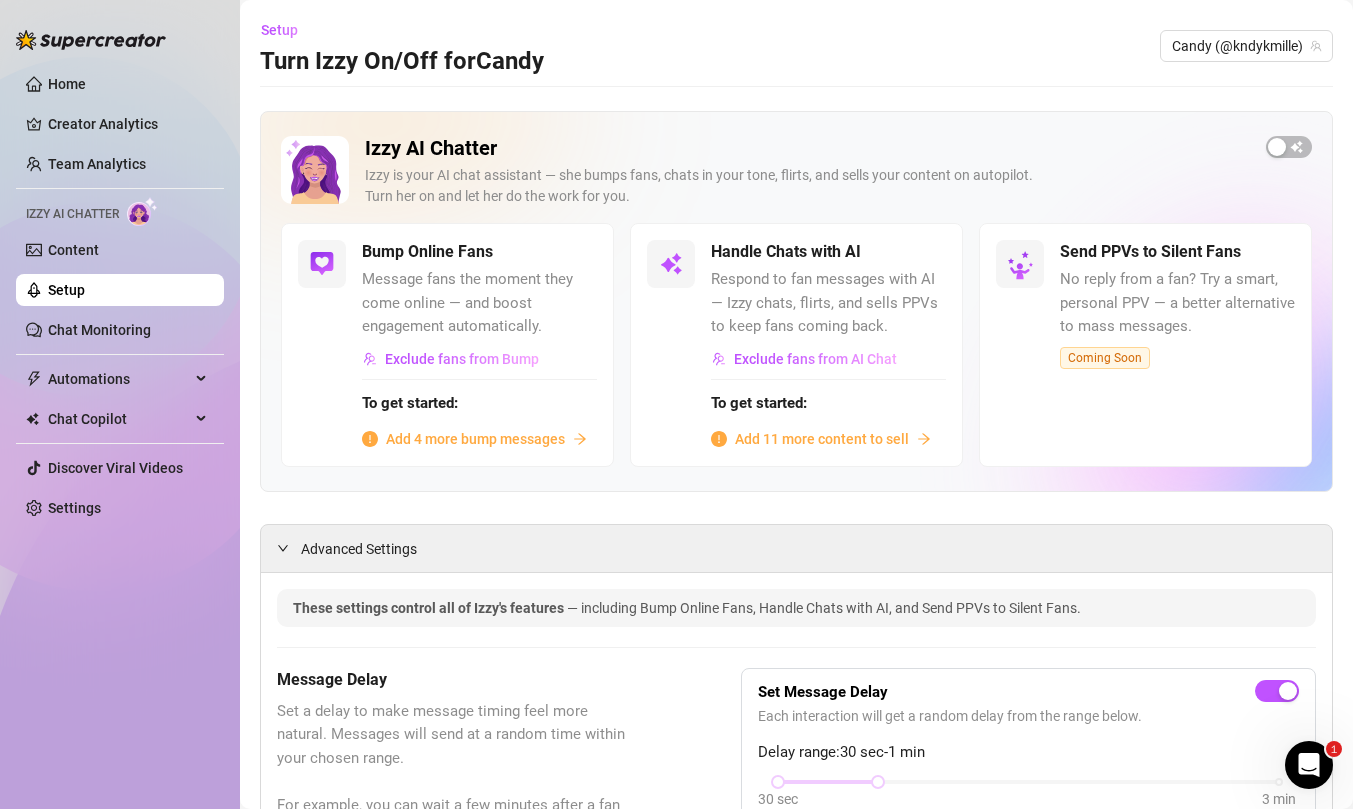 click on "These settings control all of Izzy's features   — including Bump Online Fans, Handle Chats with AI, and Send PPVs to Silent Fans." at bounding box center [796, 608] 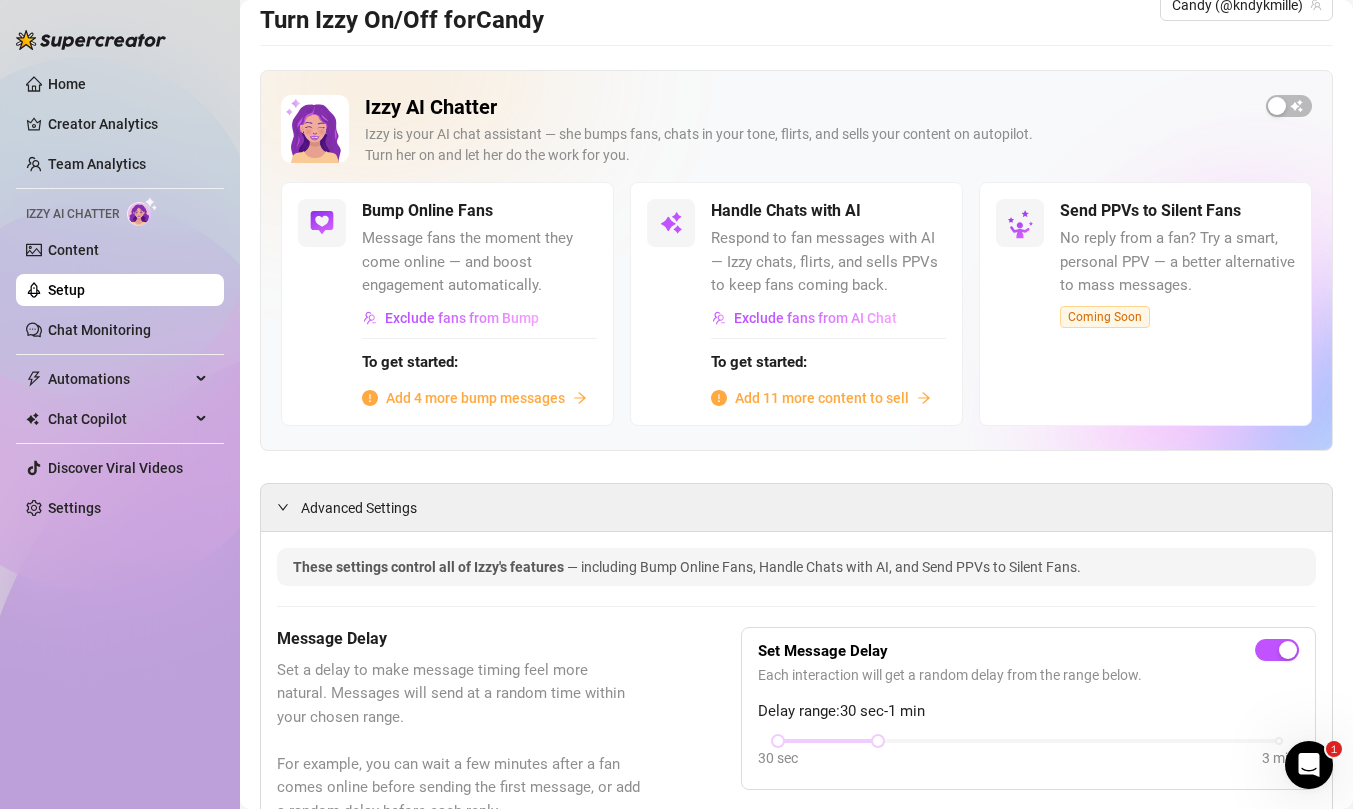 scroll, scrollTop: 40, scrollLeft: 0, axis: vertical 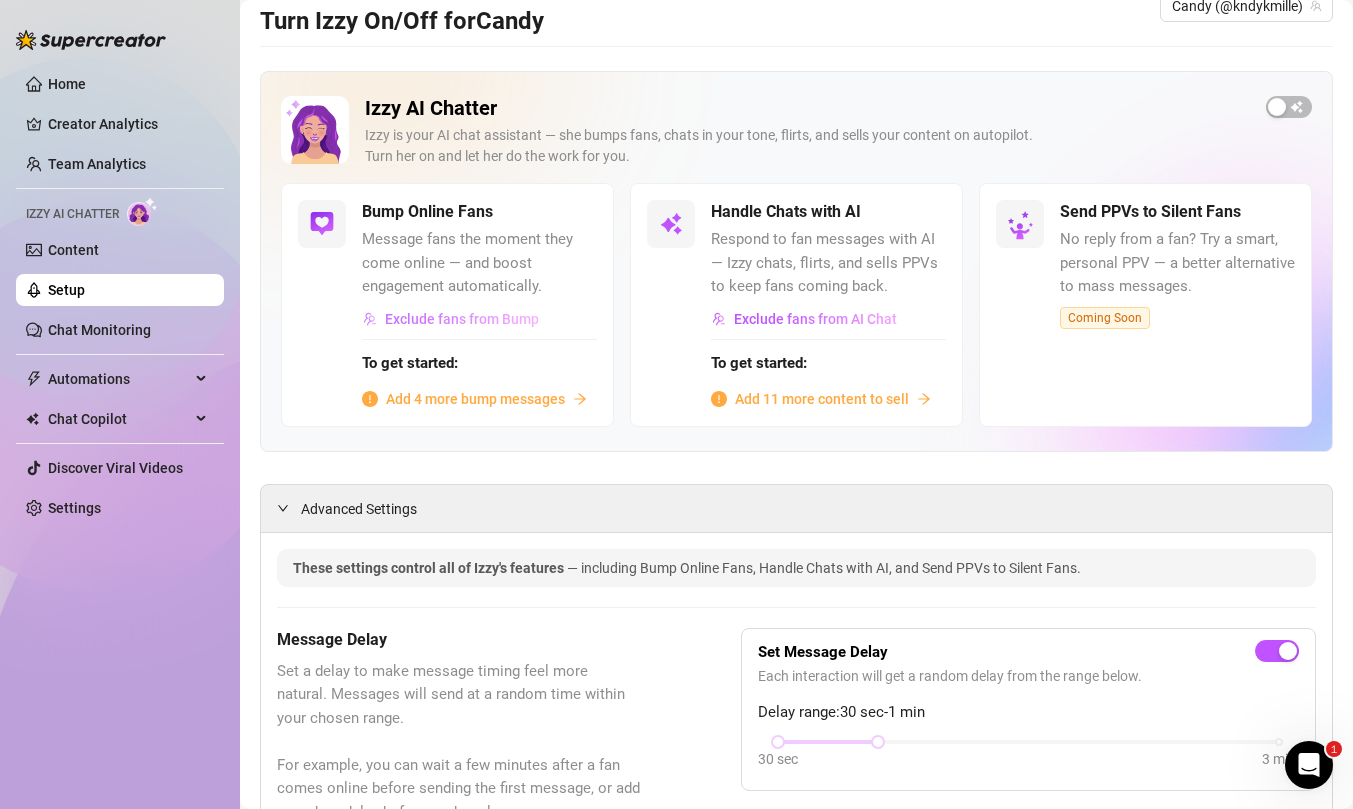 click on "Exclude fans from Bump" at bounding box center [462, 319] 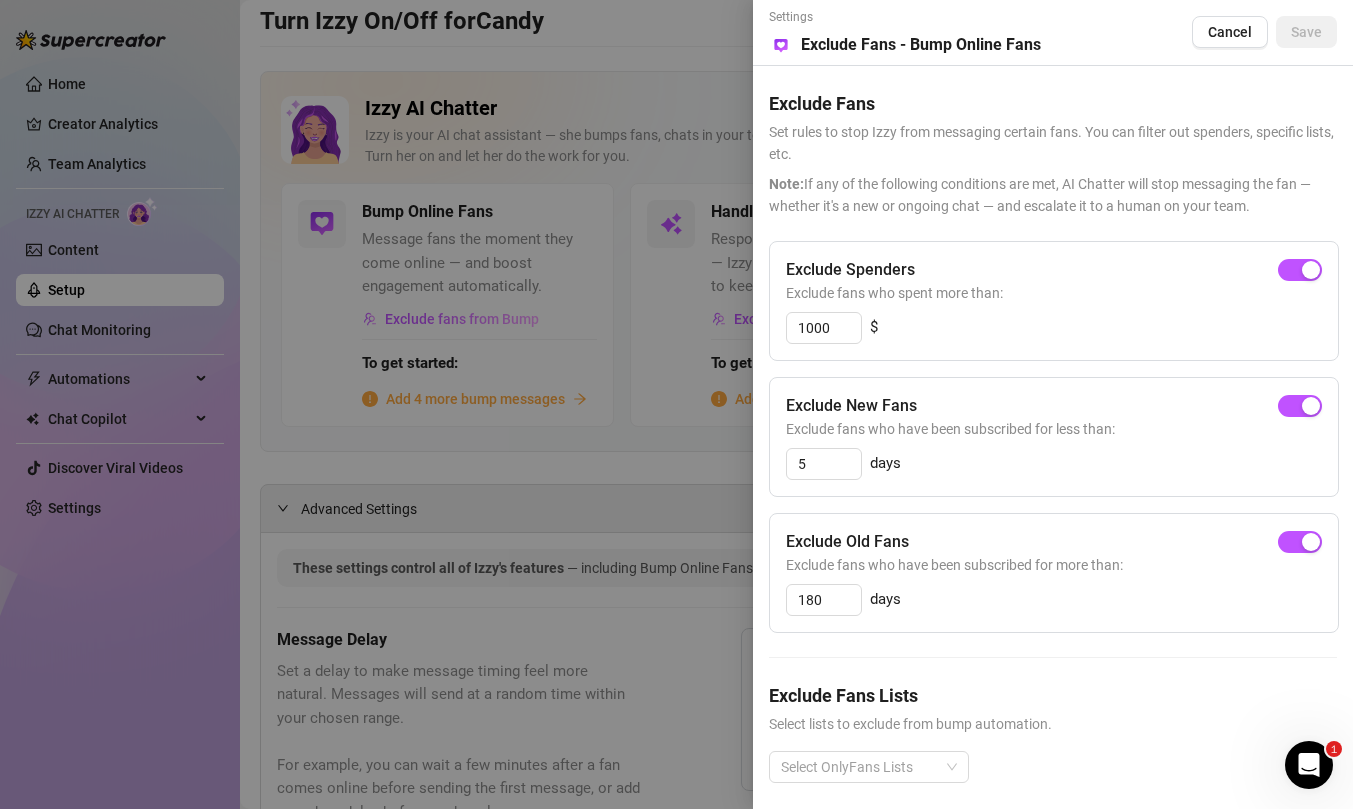 click on "Select lists to exclude from bump automation." at bounding box center [1053, 724] 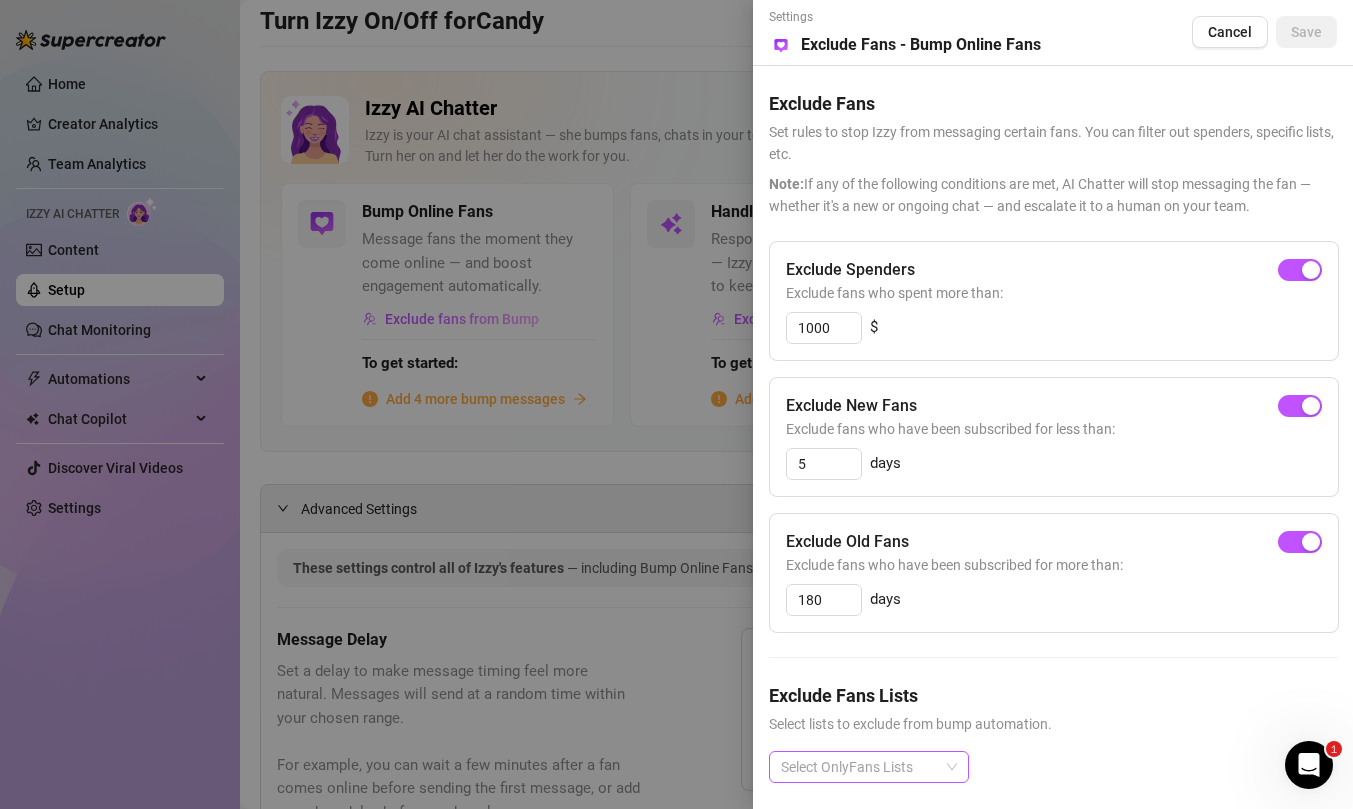 click at bounding box center [858, 767] 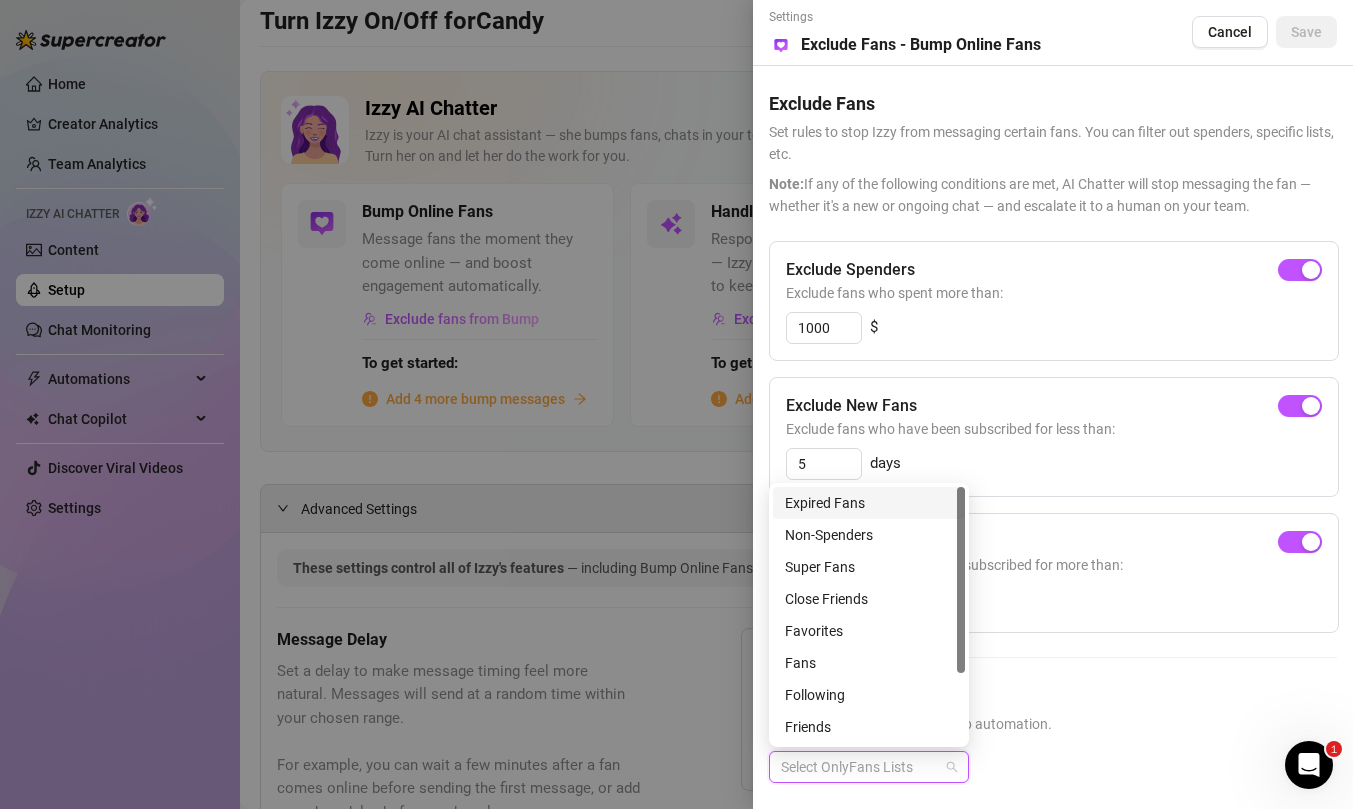 click at bounding box center [858, 767] 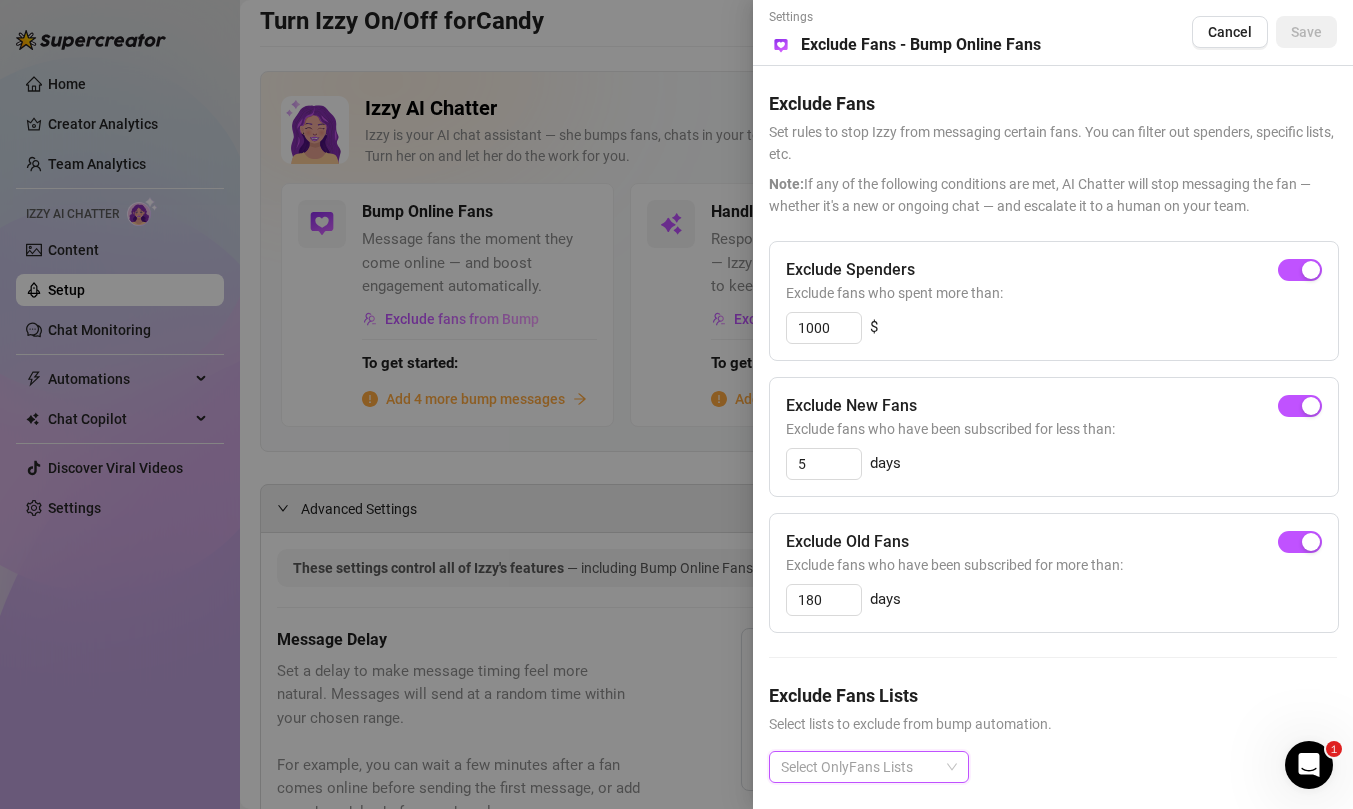 click at bounding box center [858, 767] 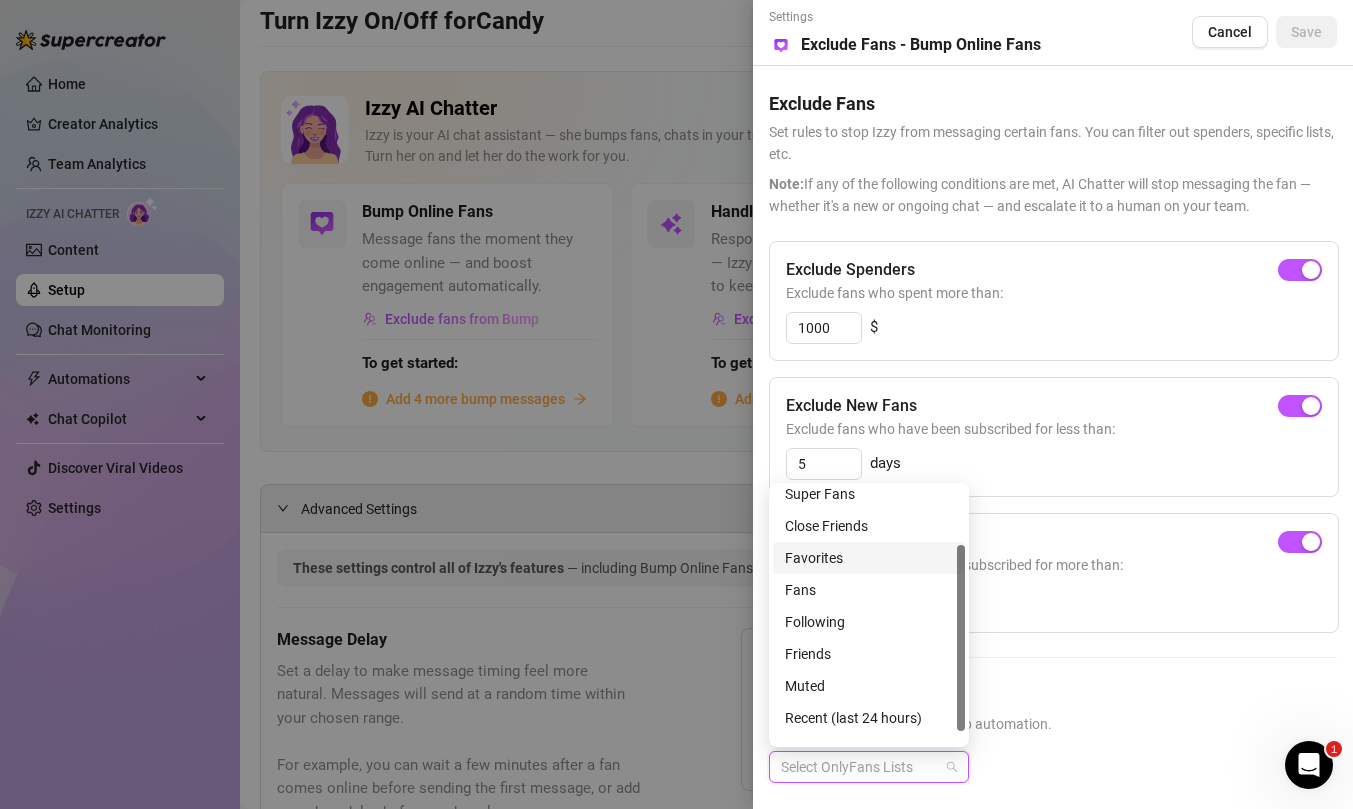 scroll, scrollTop: 96, scrollLeft: 0, axis: vertical 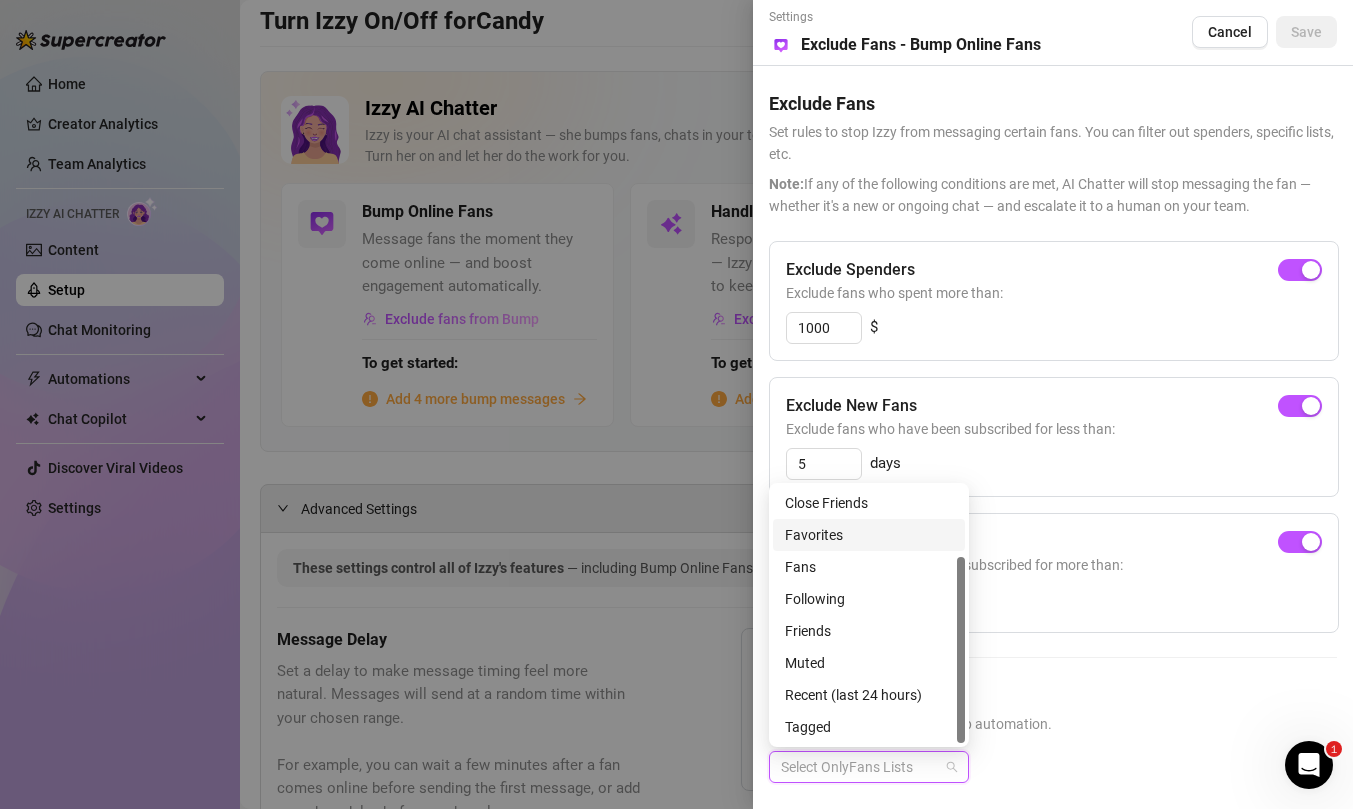 drag, startPoint x: 961, startPoint y: 626, endPoint x: 950, endPoint y: 719, distance: 93.64828 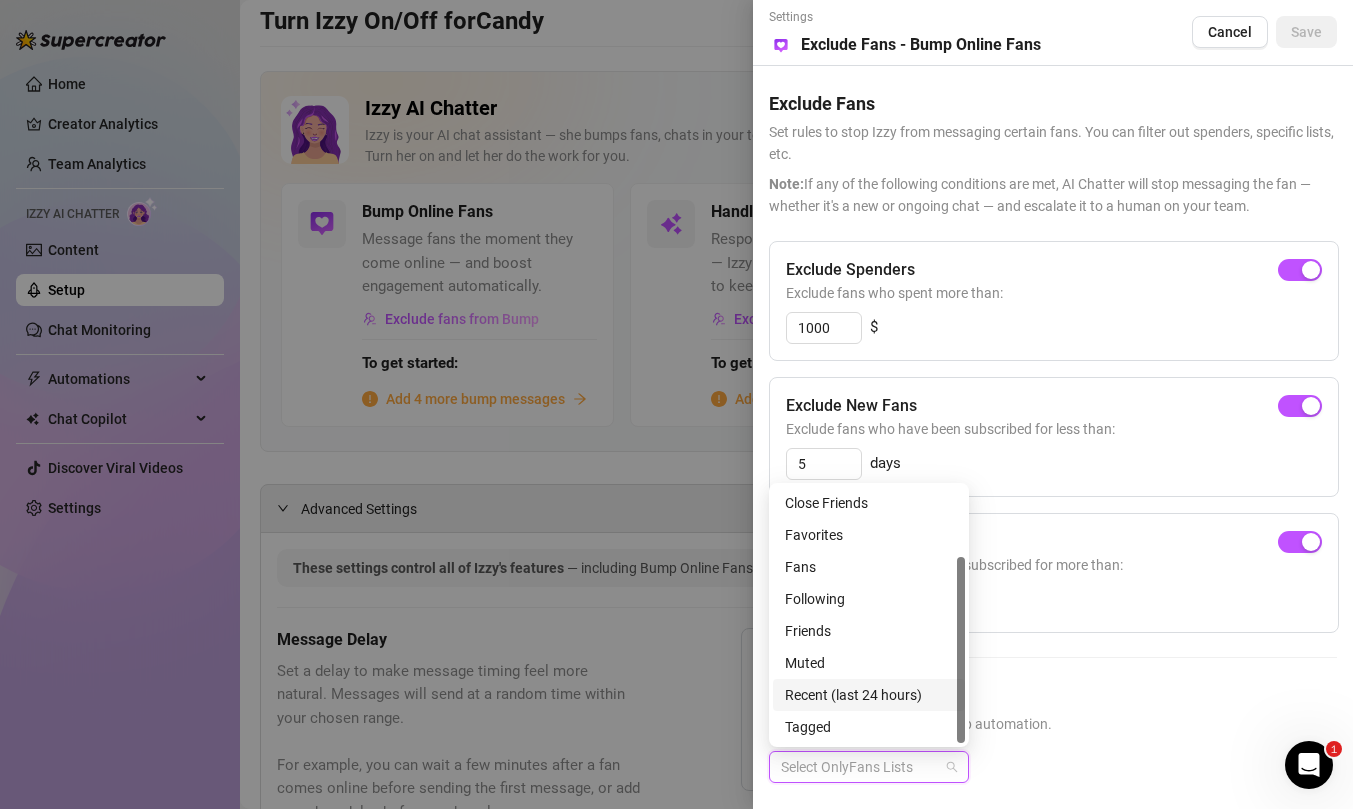 click on "Recent (last 24 hours)" at bounding box center (869, 695) 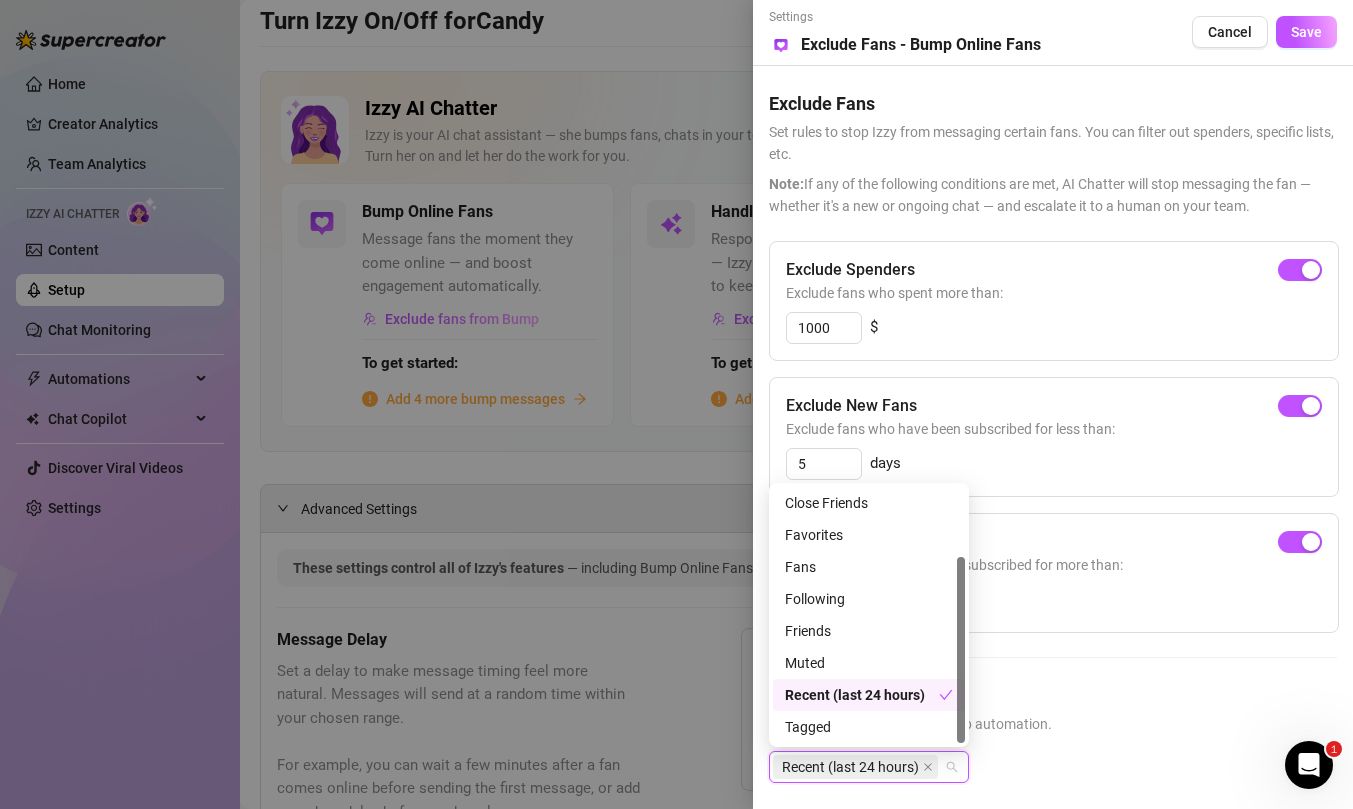 click on "Exclude Fans Lists" at bounding box center [1053, 695] 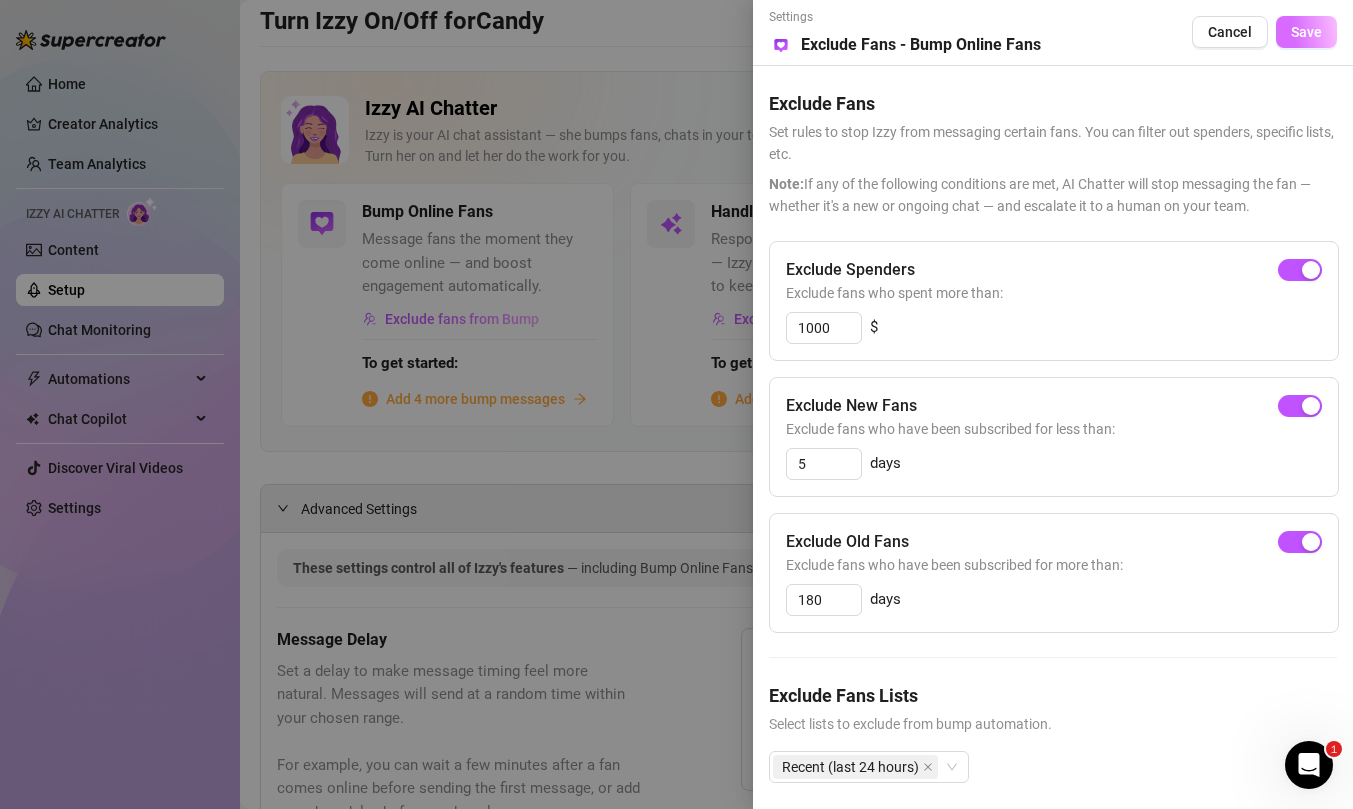 click on "Save" at bounding box center [1306, 32] 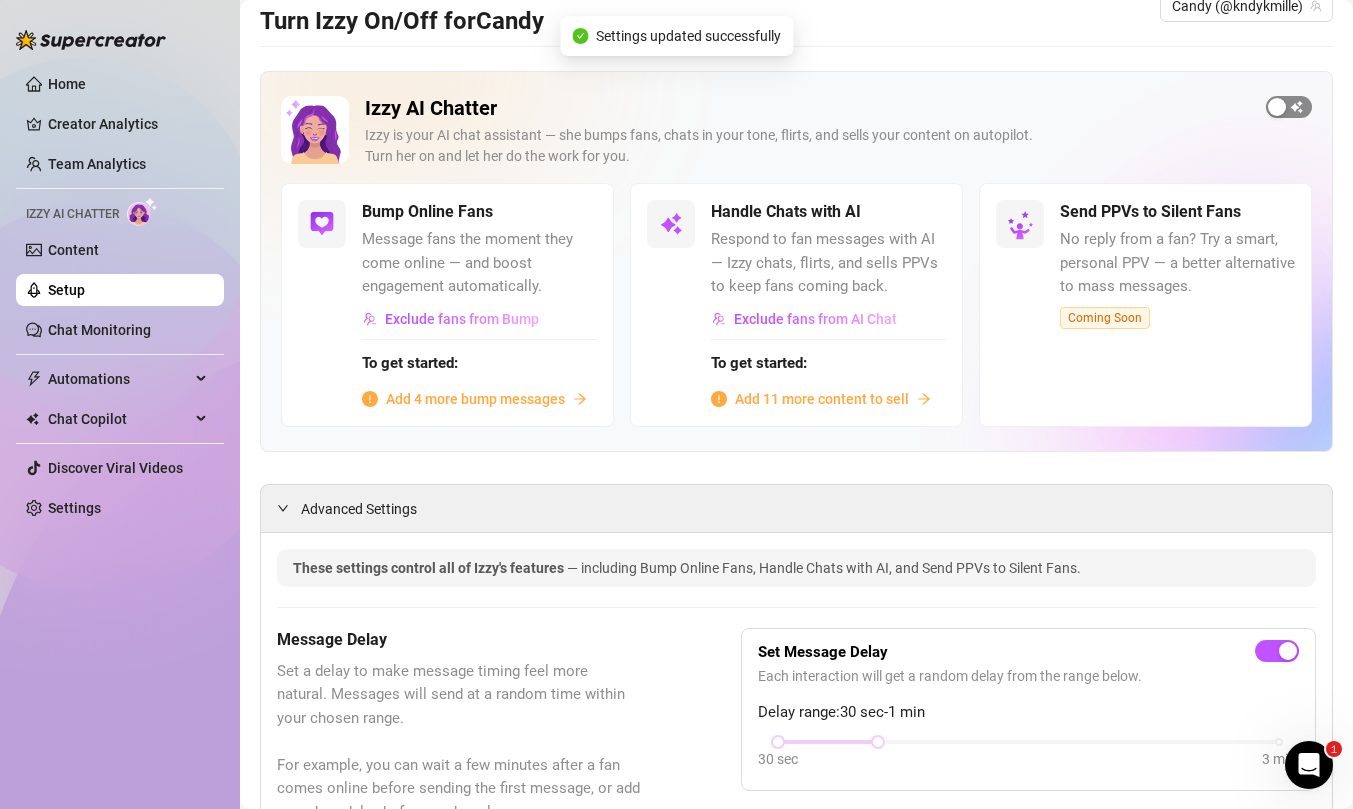 click at bounding box center [1289, 107] 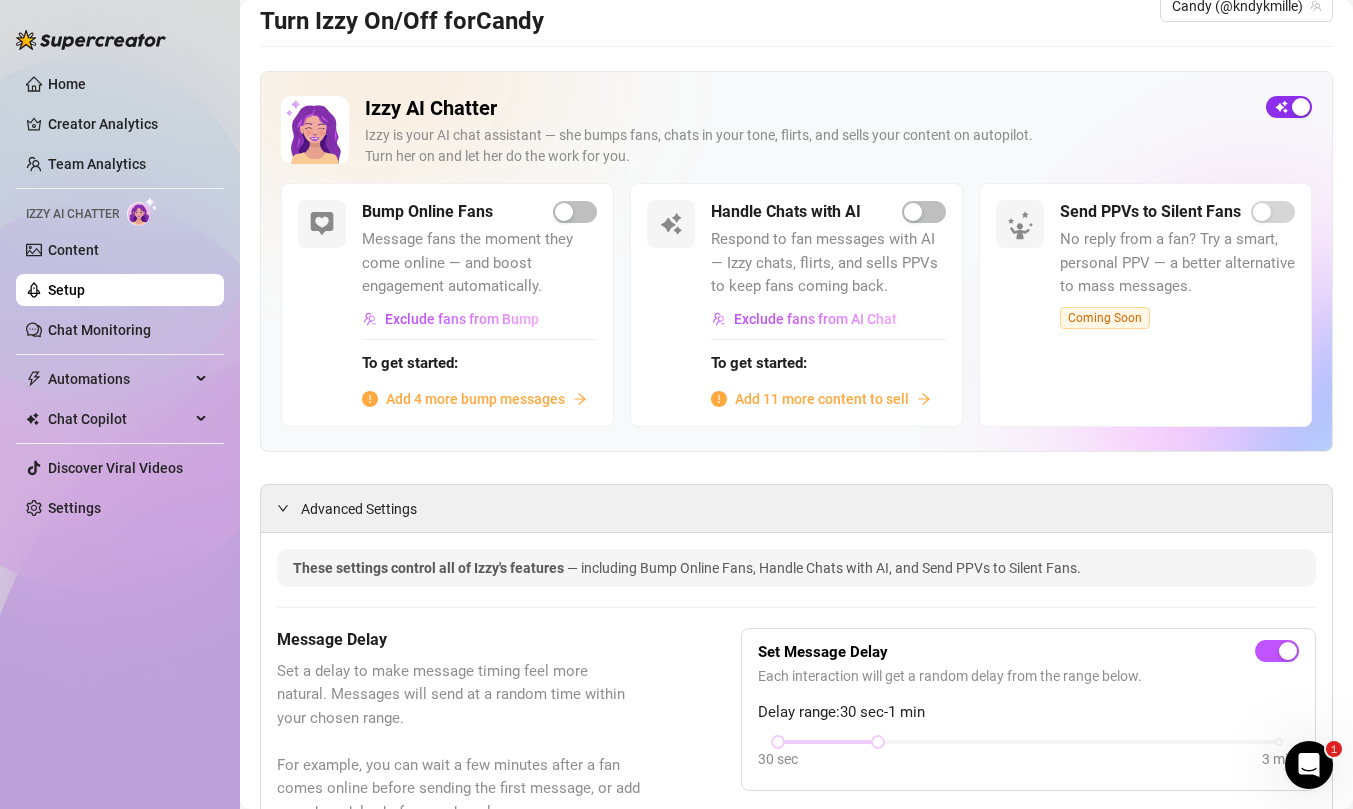 click at bounding box center [1301, 107] 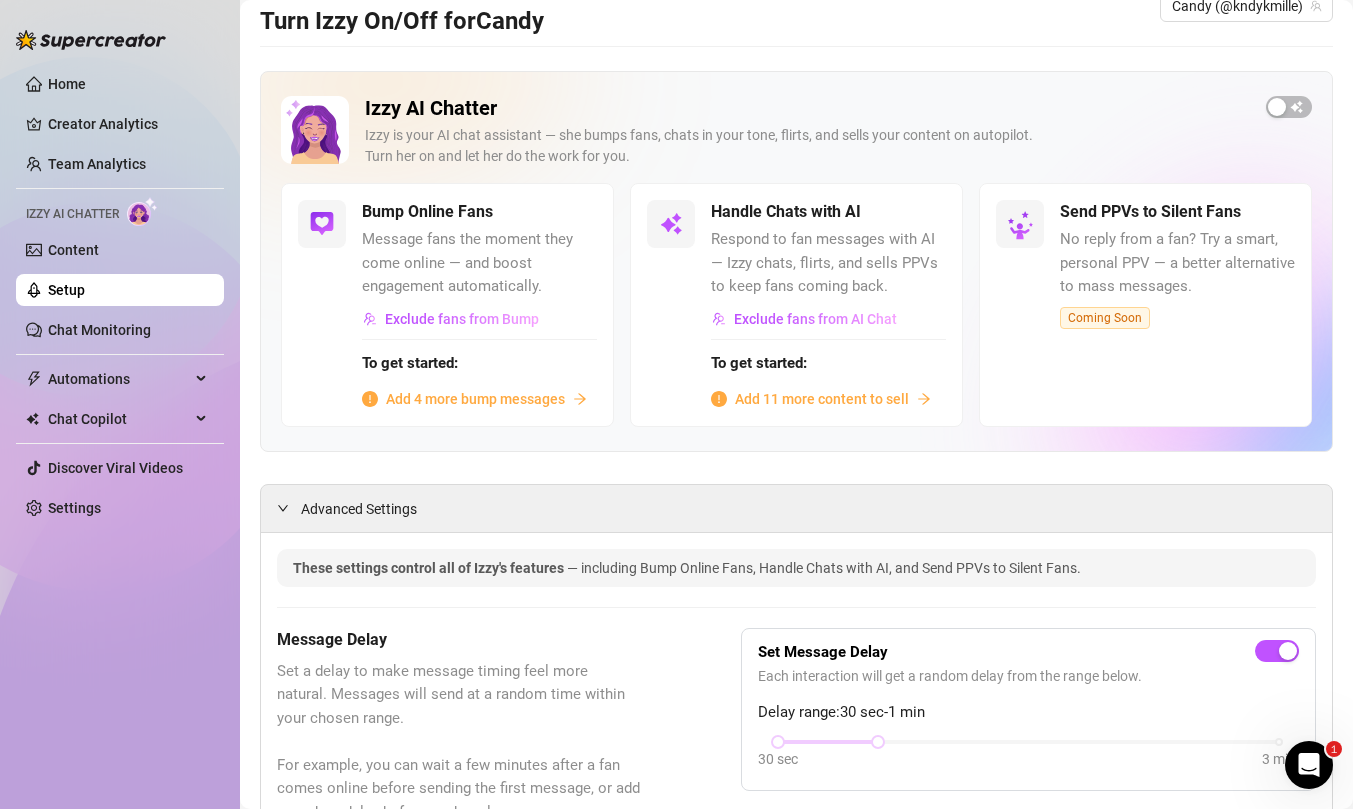 click on "Add 4 more bump messages" at bounding box center [475, 399] 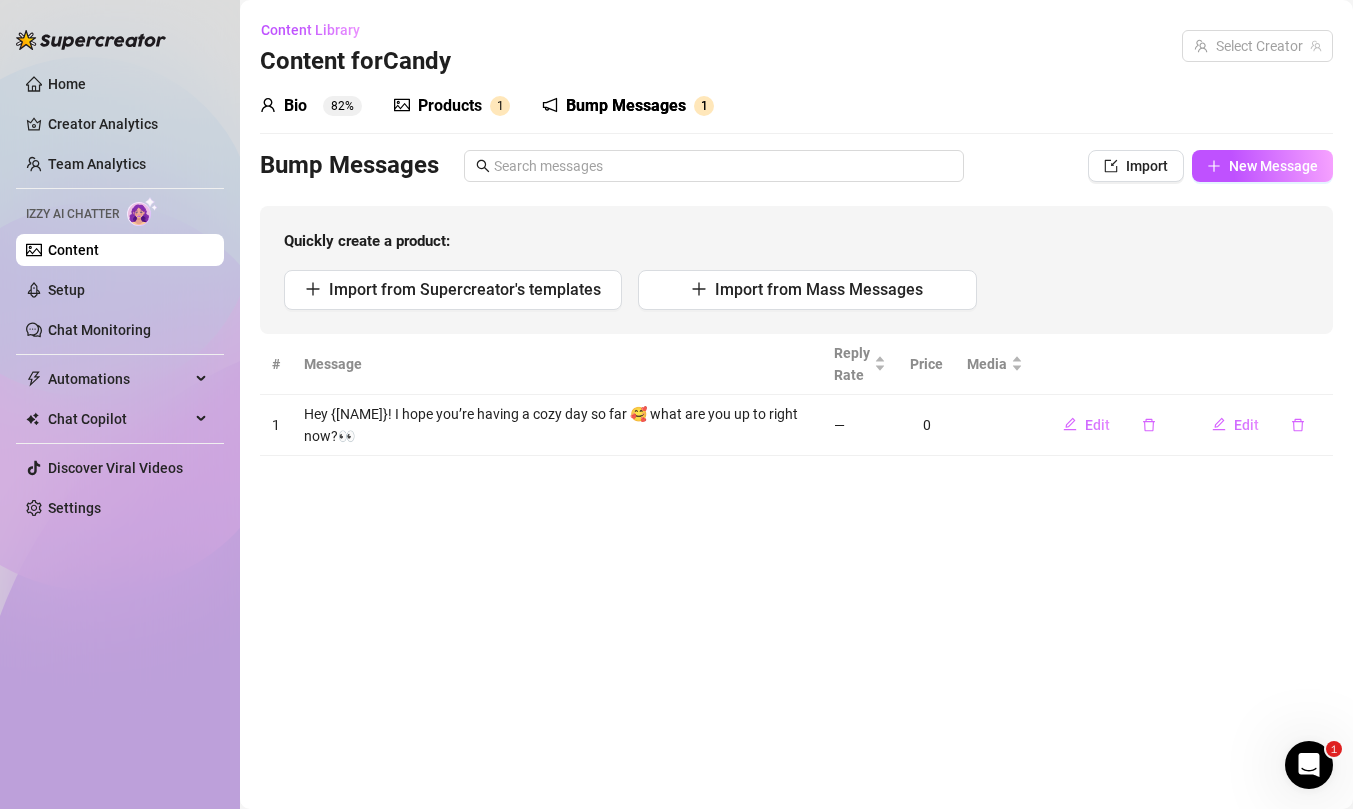 scroll, scrollTop: 0, scrollLeft: 0, axis: both 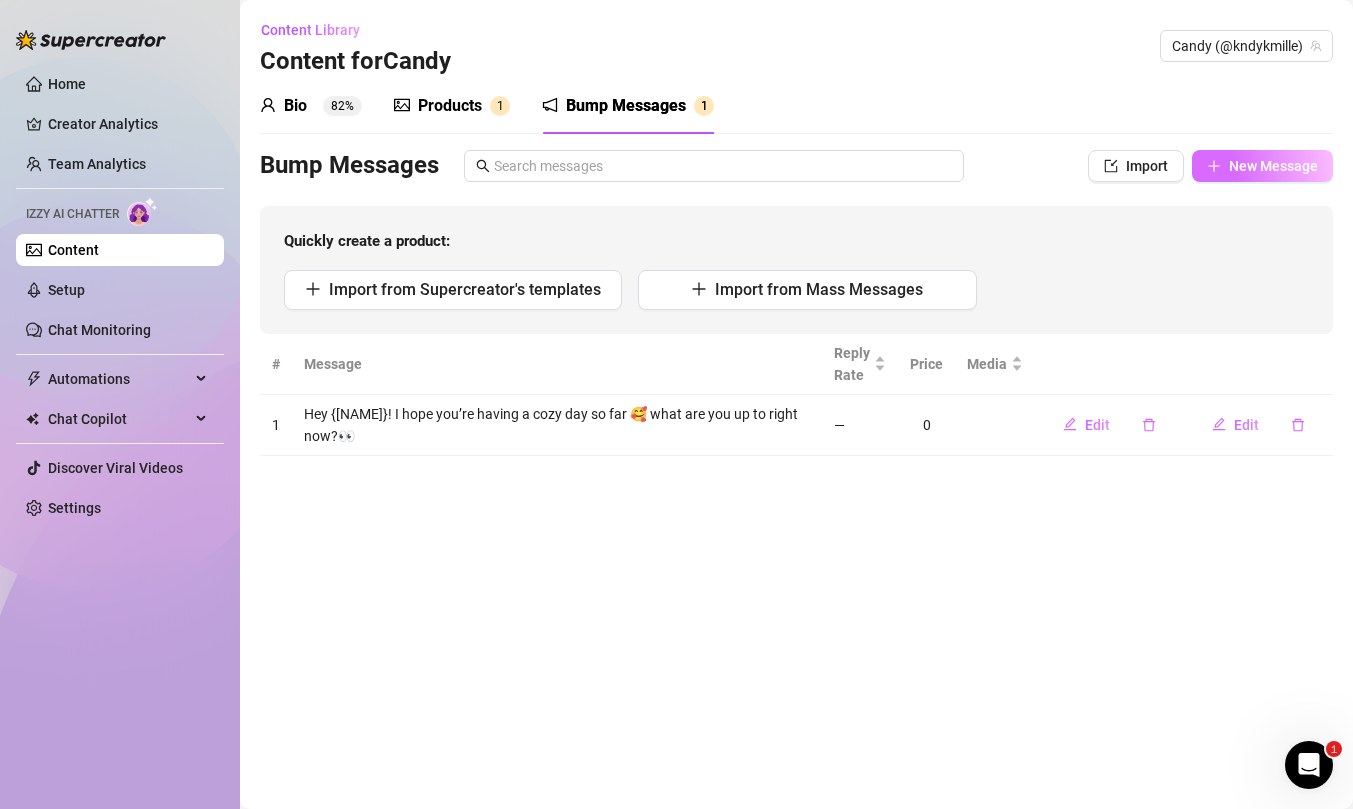 click on "New Message" at bounding box center (1273, 166) 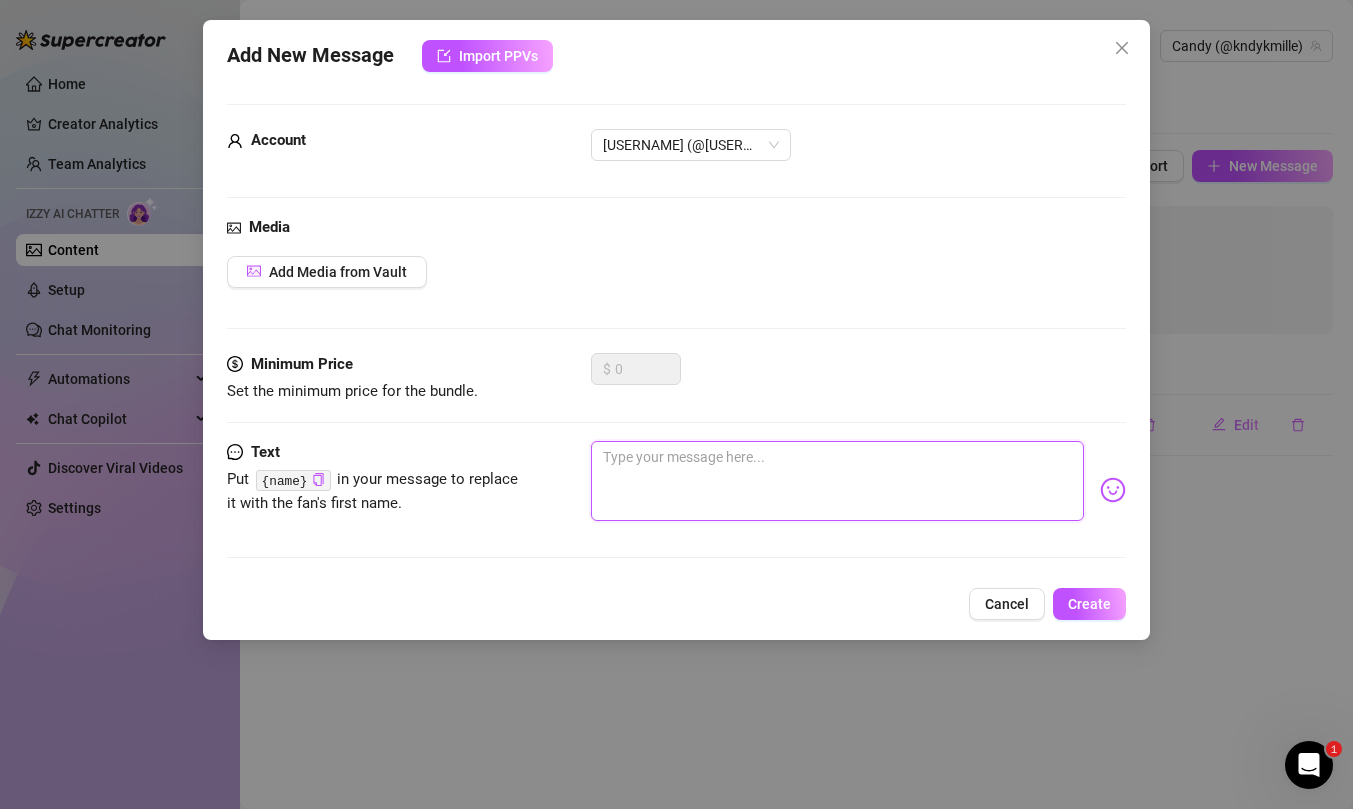 click at bounding box center [837, 481] 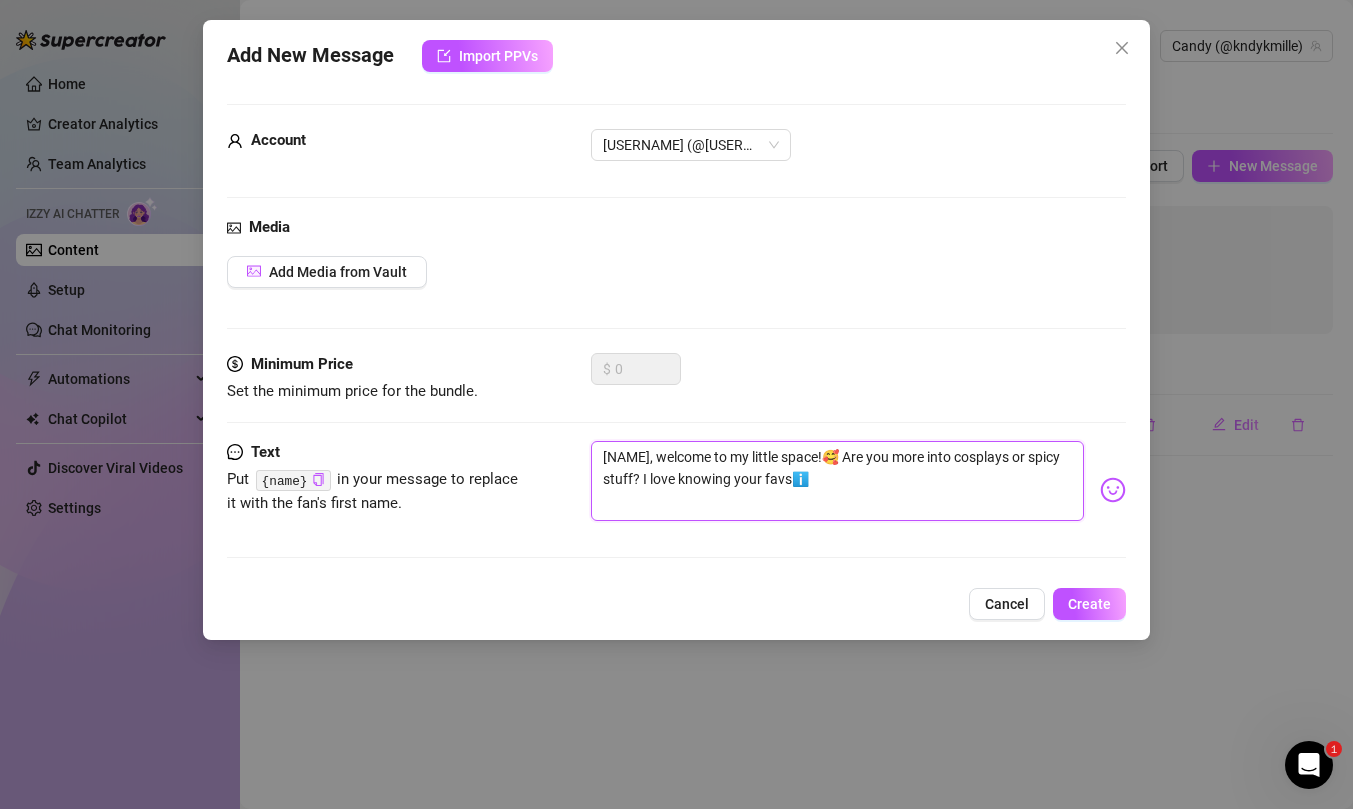 click on "[NAME], welcome to my little space!🥰 Are you more into cosplays or spicy stuff? I love knowing your favsℹ️" at bounding box center [837, 481] 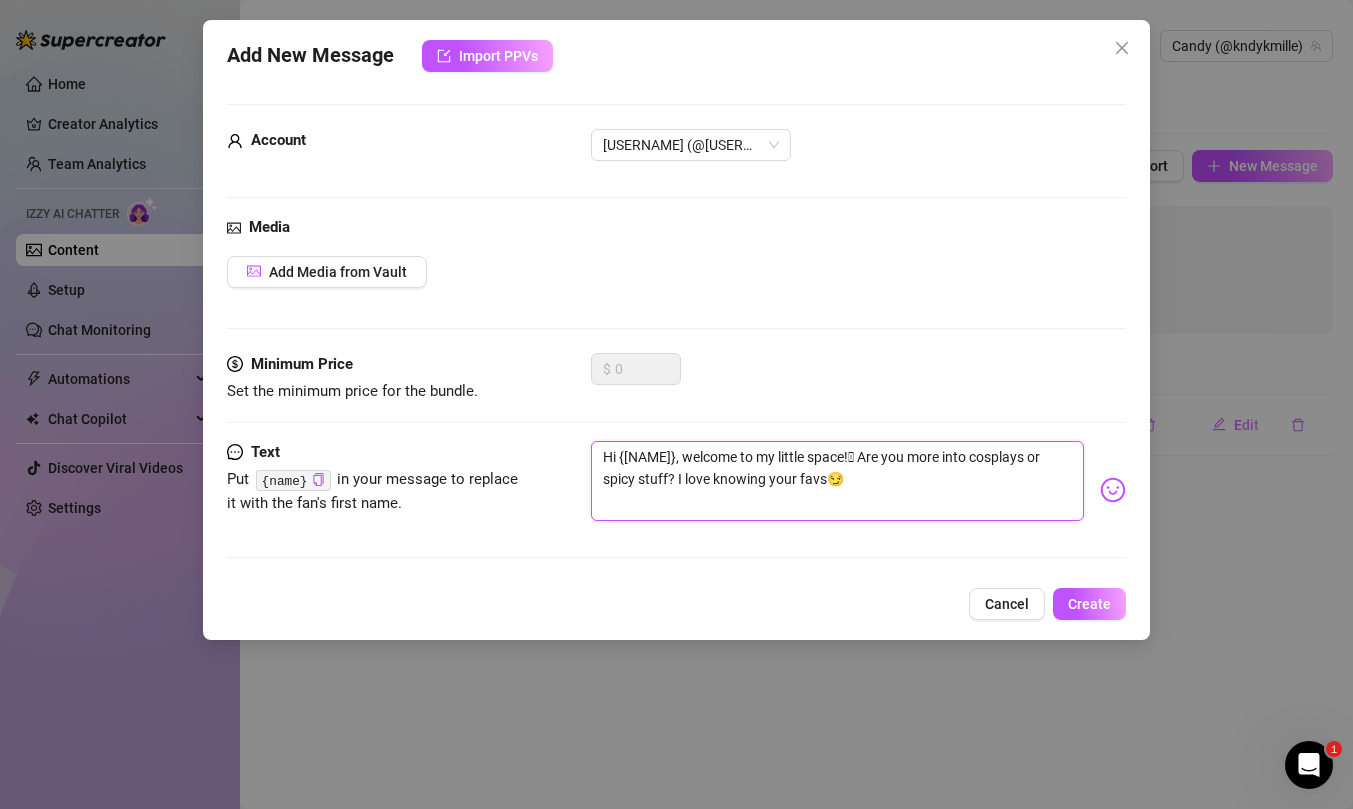 click on "Hi {[NAME]}, welcome to my little space!🥹 Are you more into cosplays or spicy stuff? I love knowing your favs😏" at bounding box center [837, 481] 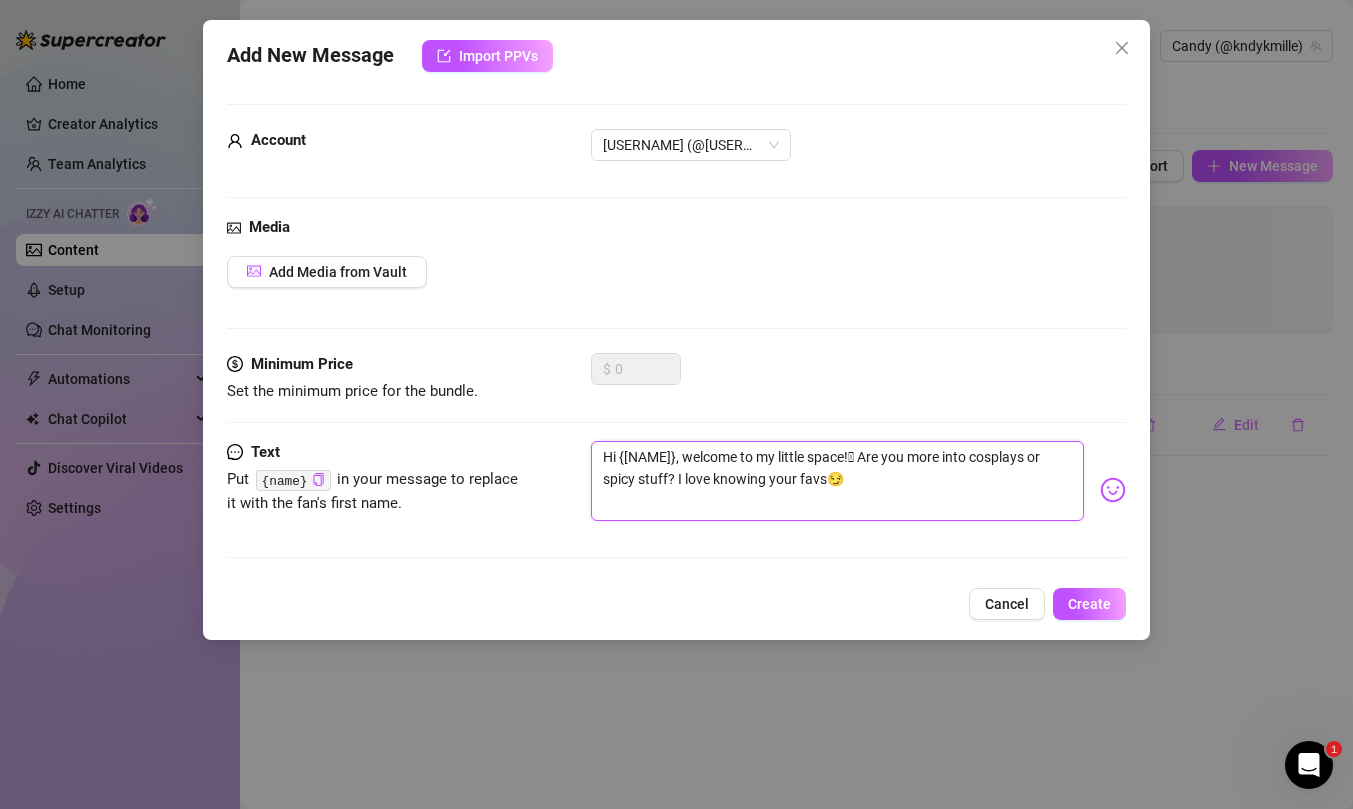 drag, startPoint x: 670, startPoint y: 455, endPoint x: 761, endPoint y: 458, distance: 91.04944 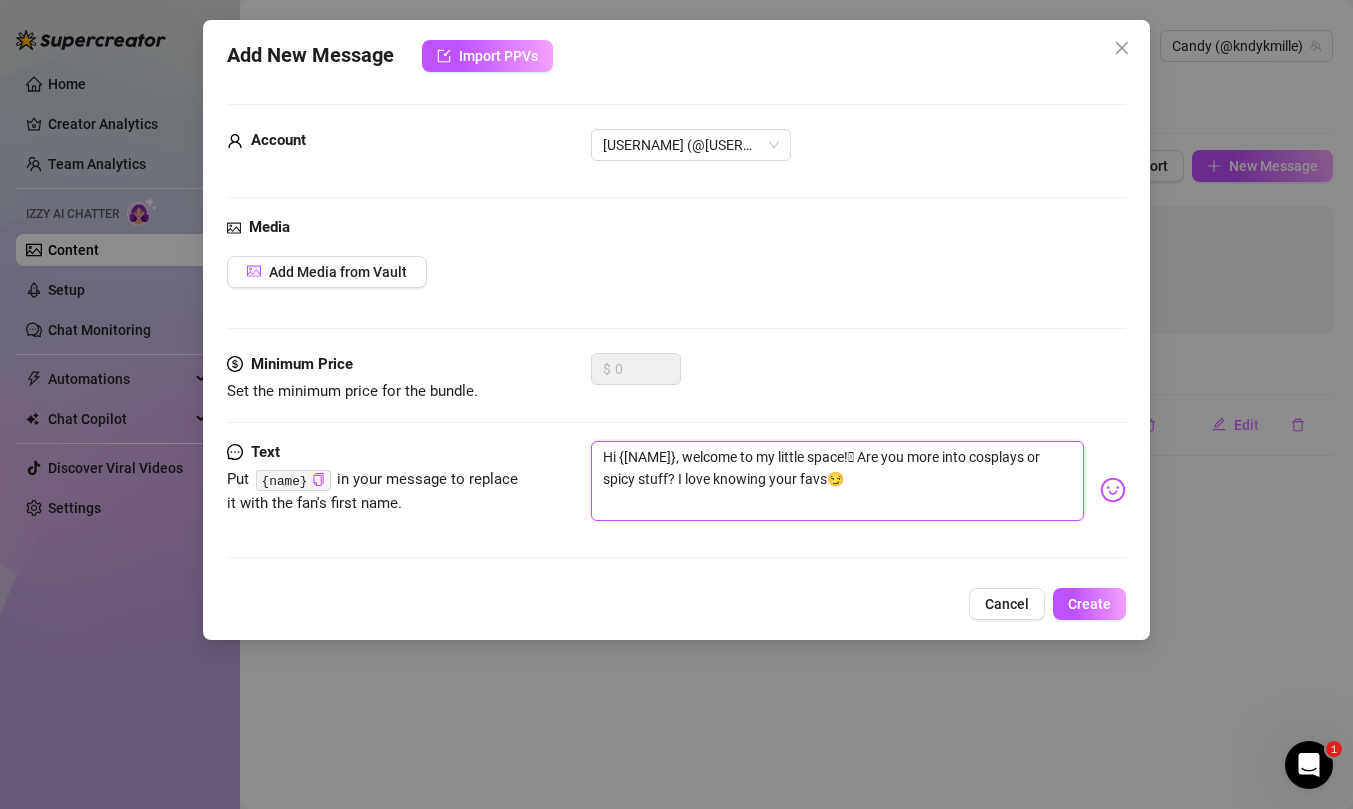 click on "Hi {[NAME]}, welcome to my little space!🥹 Are you more into cosplays or spicy stuff? I love knowing your favs😏" at bounding box center [837, 481] 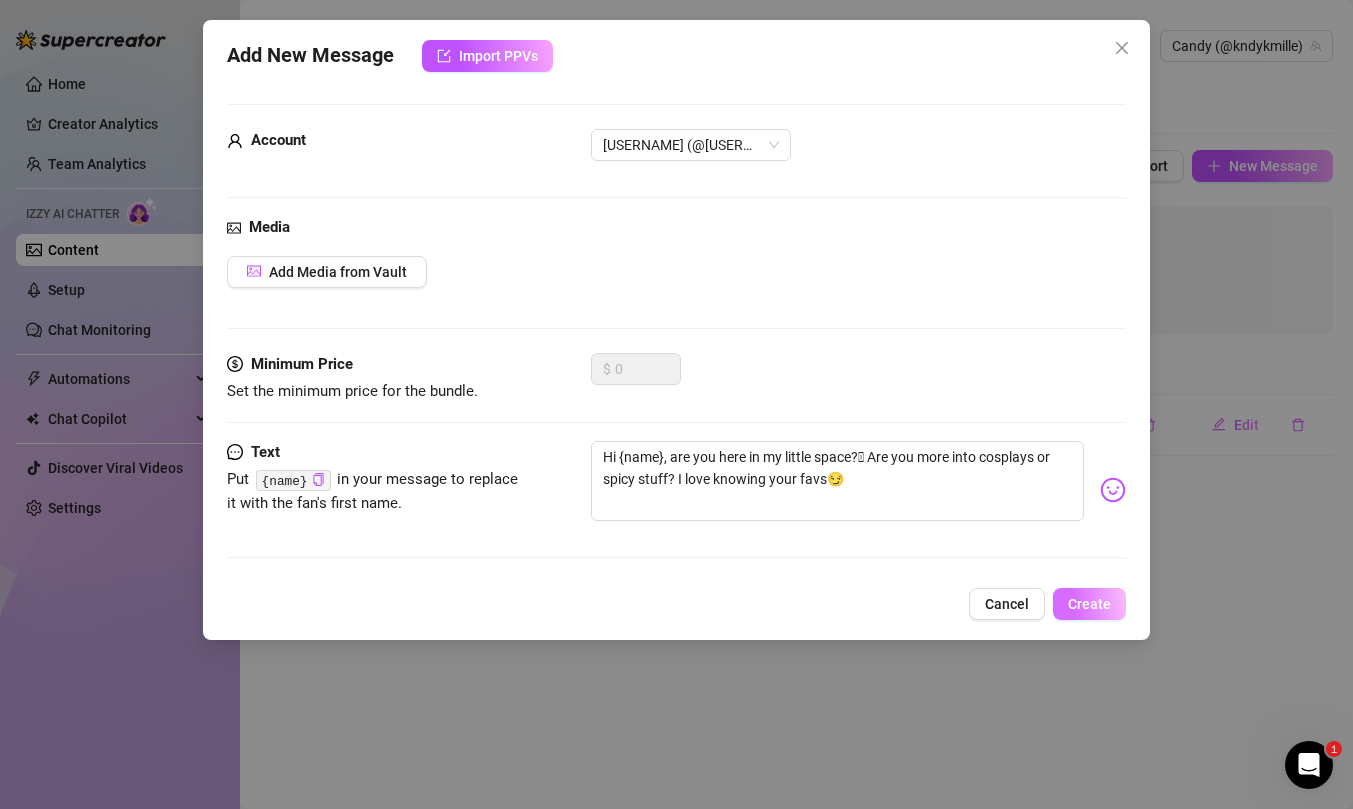 click on "Create" at bounding box center (1089, 604) 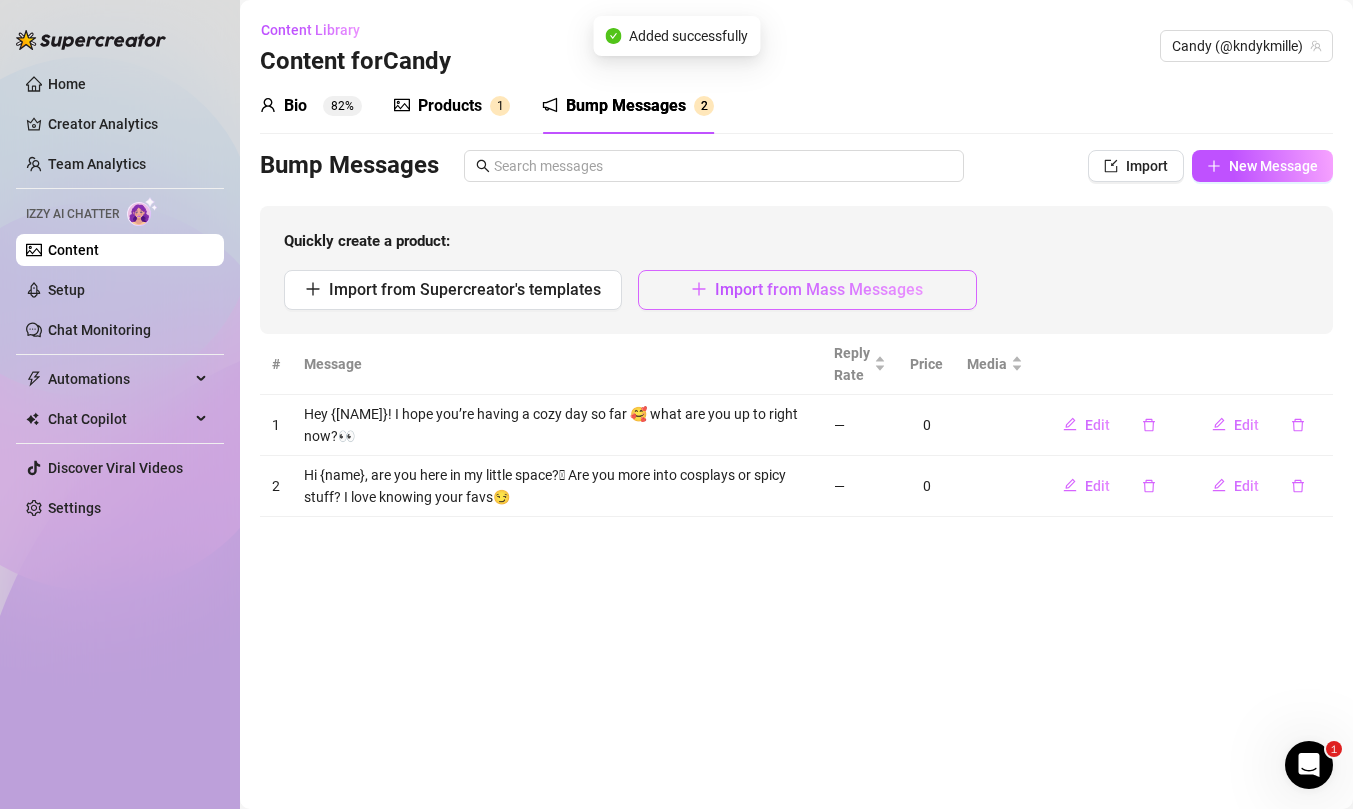 click on "Import from Mass Messages" at bounding box center (819, 289) 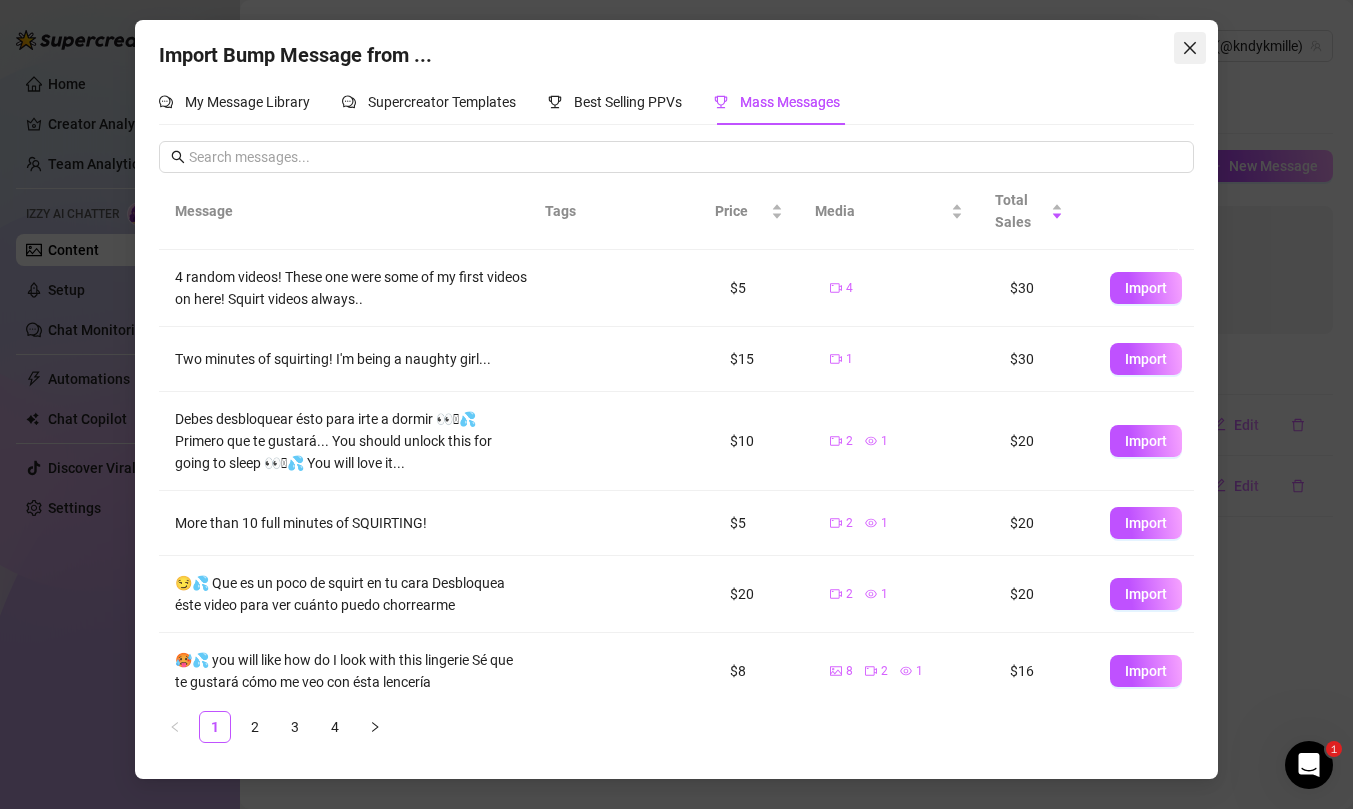click 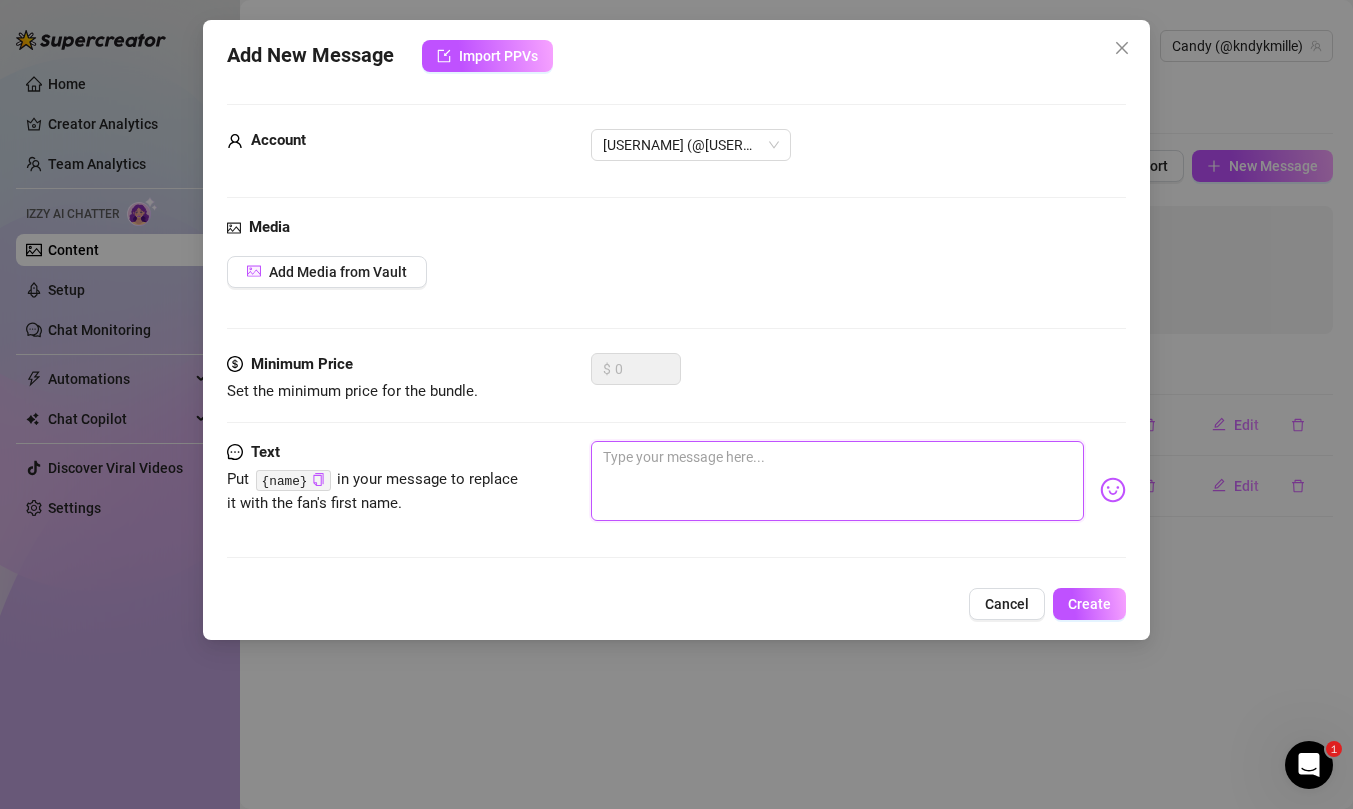 click at bounding box center (837, 481) 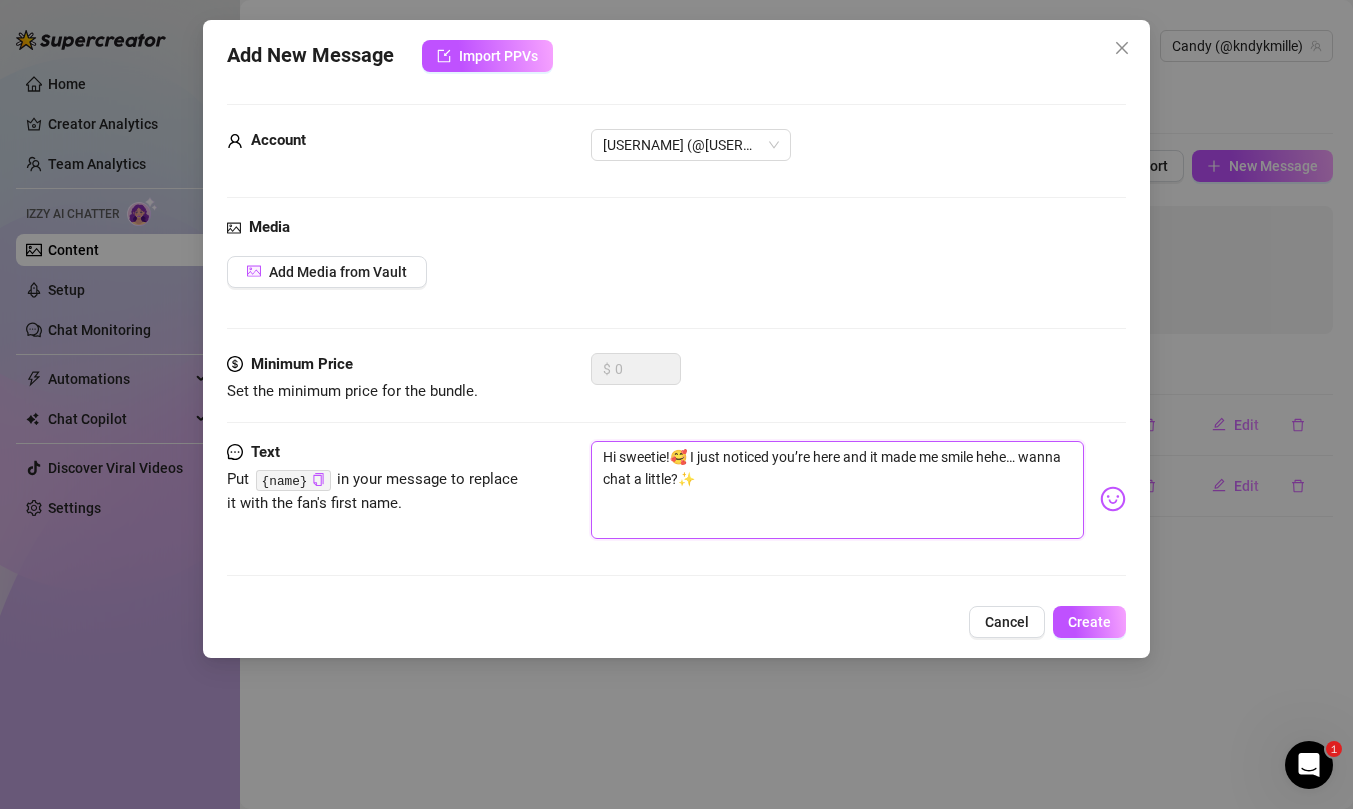 scroll, scrollTop: 0, scrollLeft: 0, axis: both 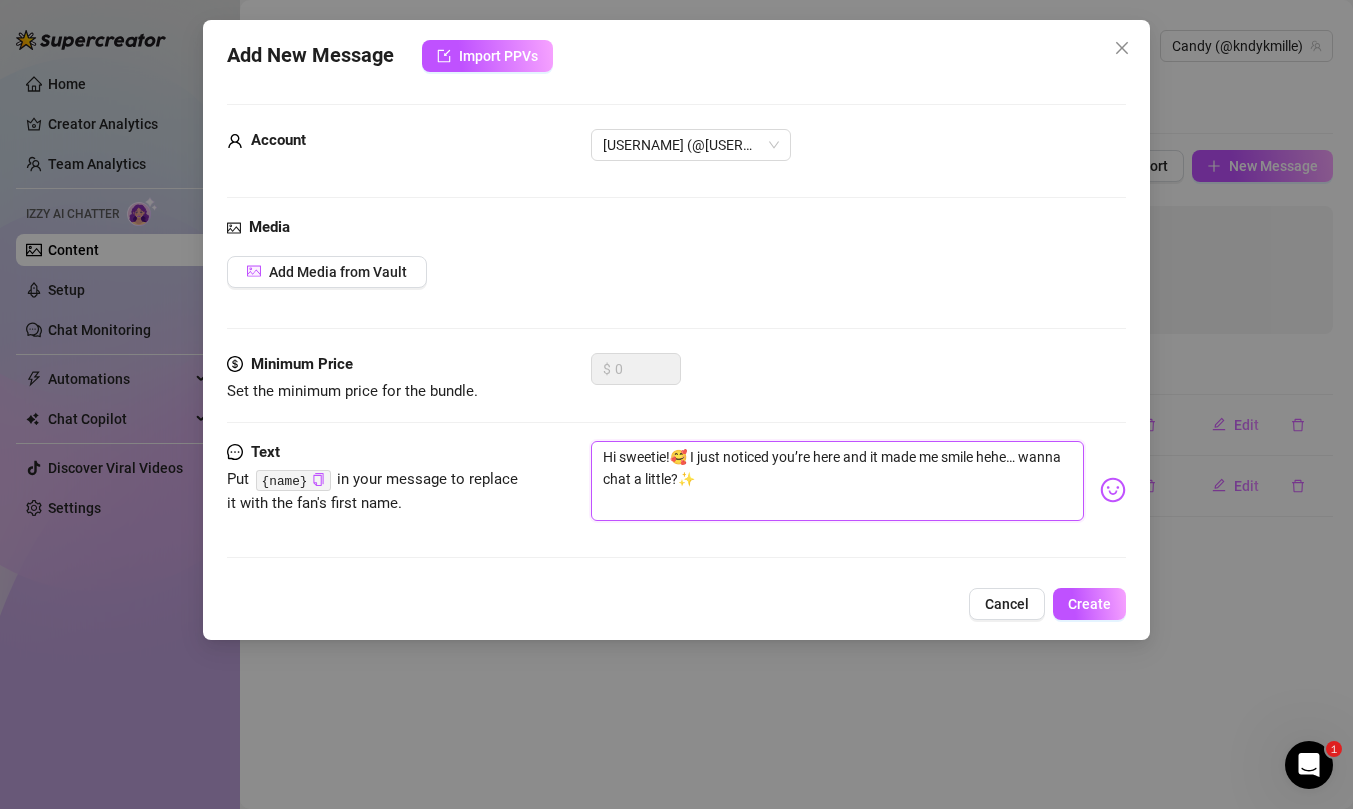 click on "Hi sweetie!🥰 I just noticed you’re here and it made me smile hehe… wanna chat a little?✨" at bounding box center (837, 481) 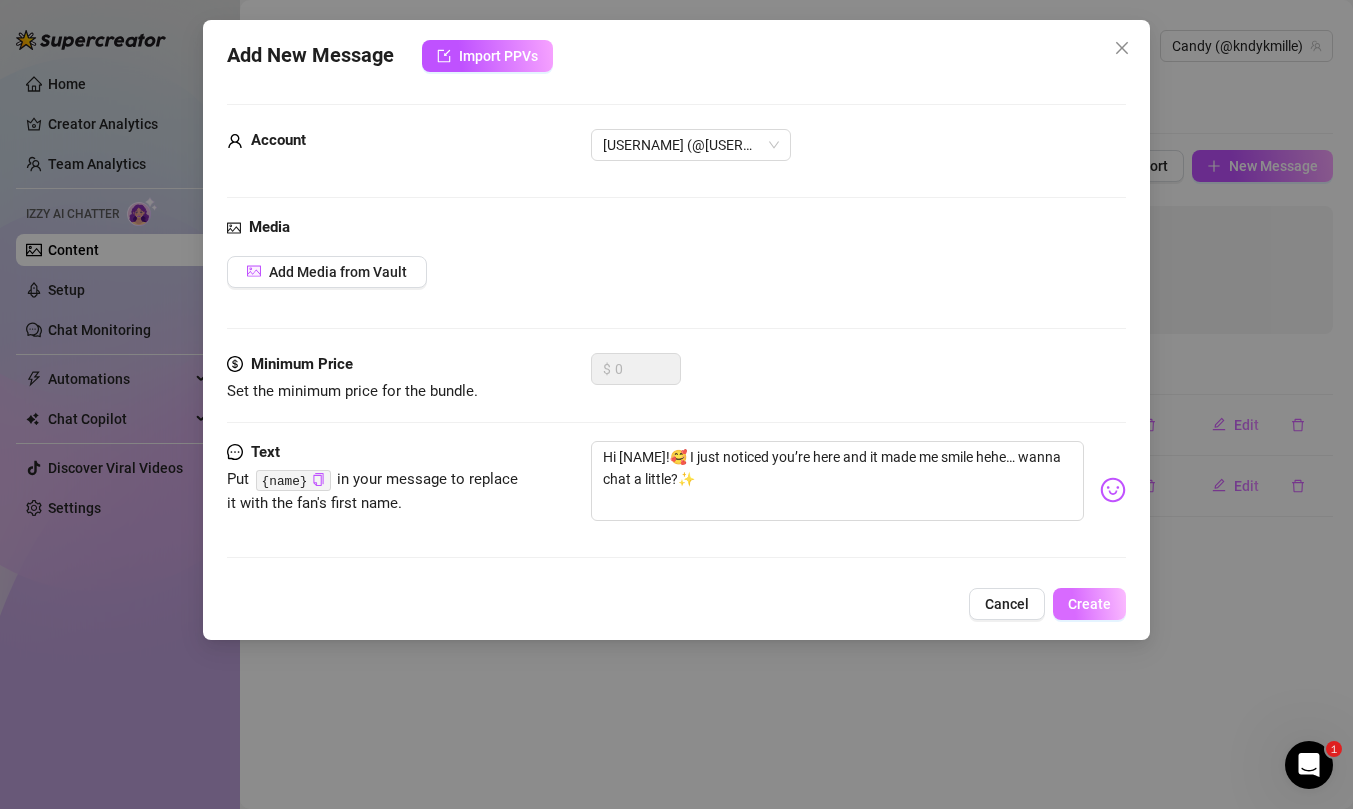 click on "Create" at bounding box center (1089, 604) 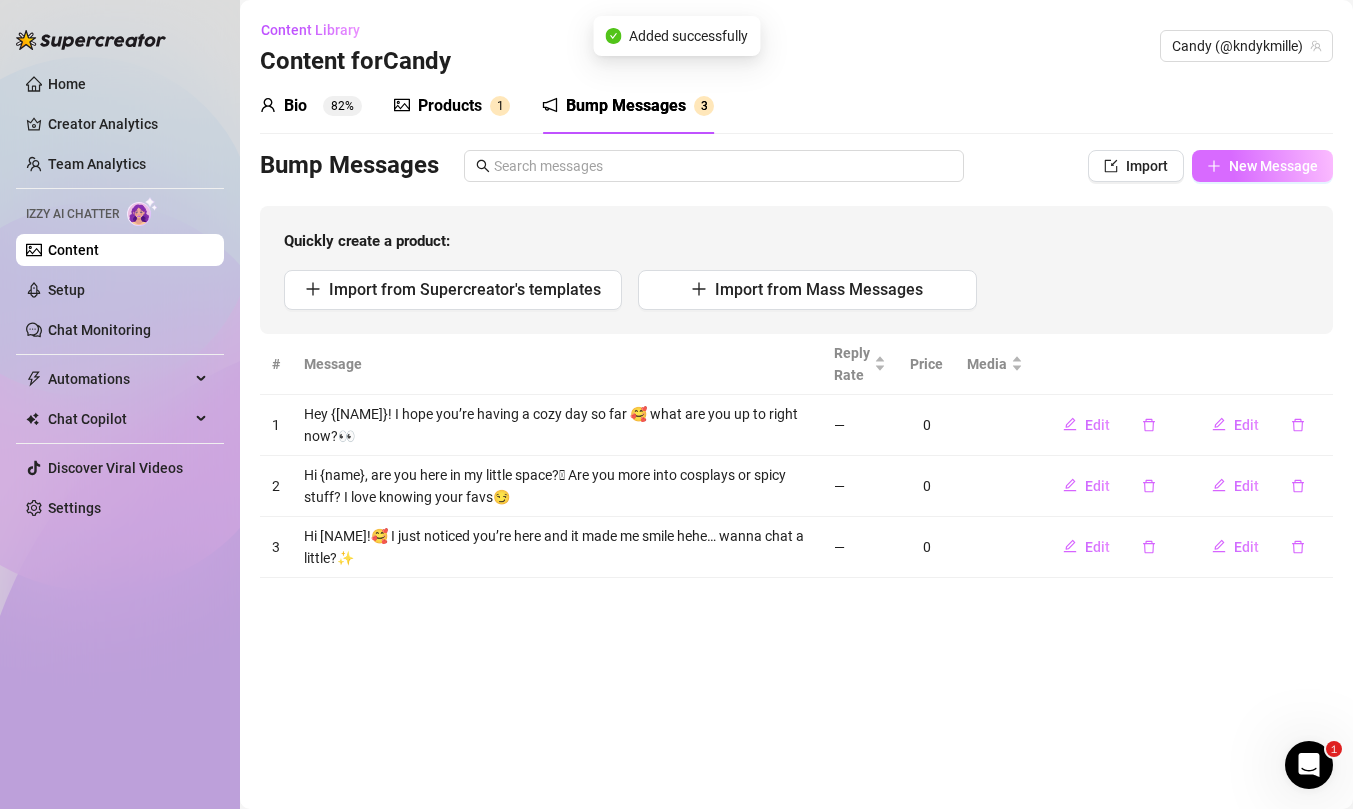 click on "New Message" at bounding box center [1262, 166] 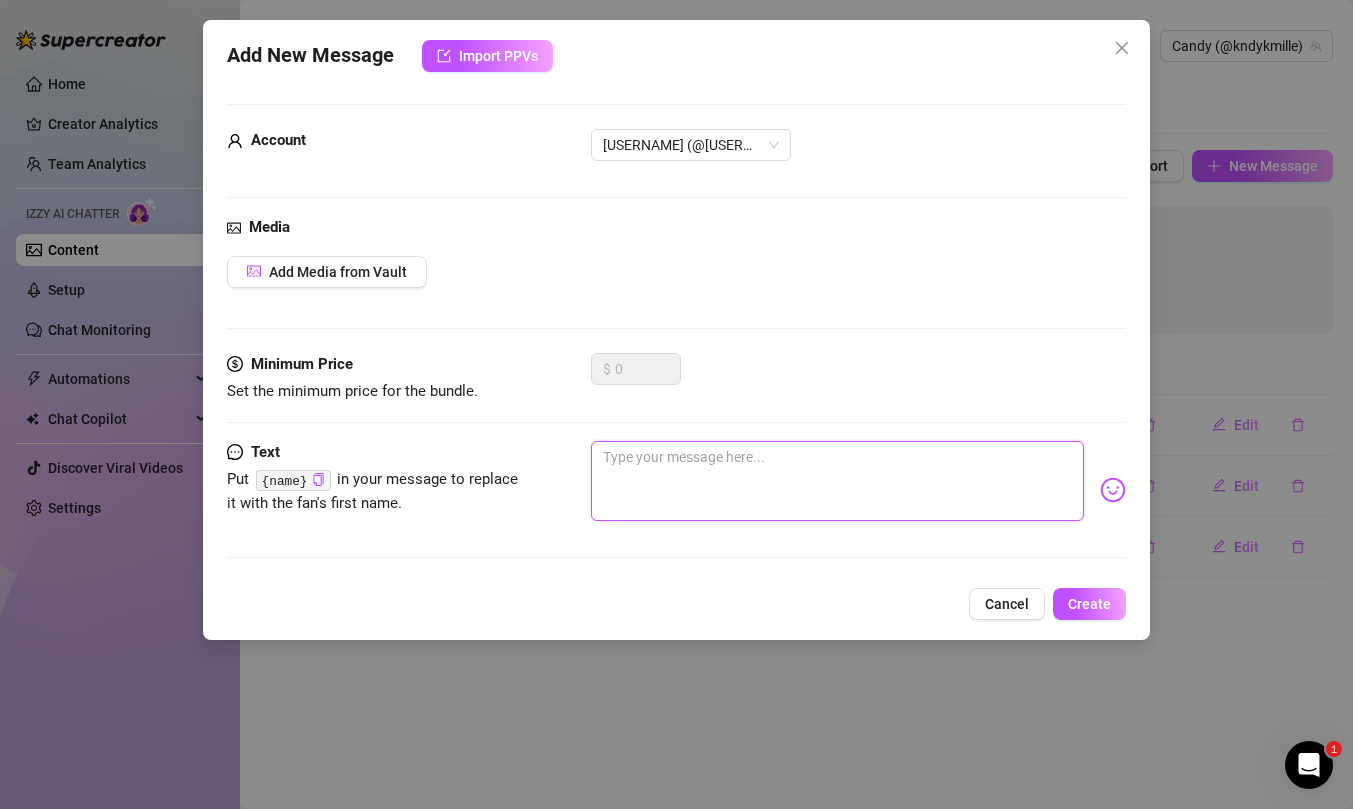 click at bounding box center (837, 481) 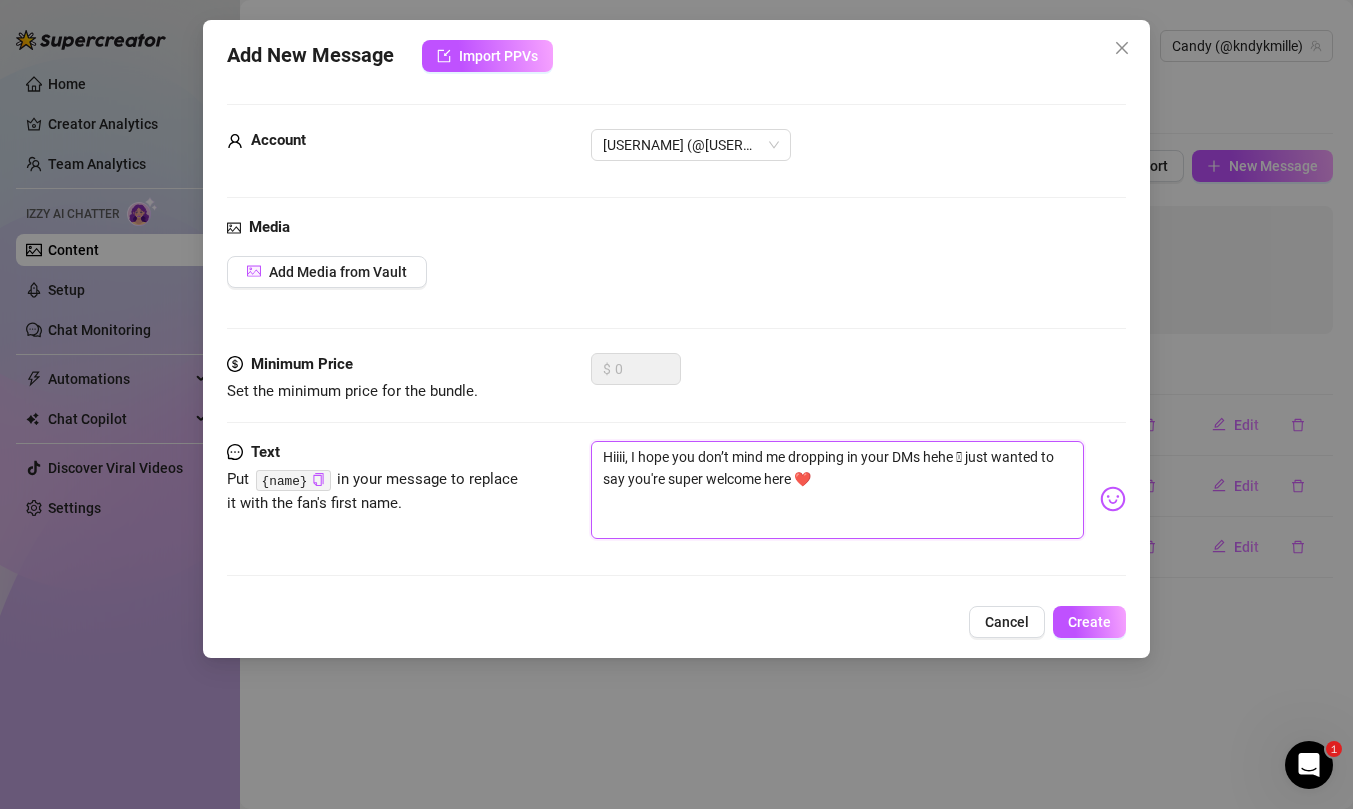 scroll, scrollTop: 0, scrollLeft: 0, axis: both 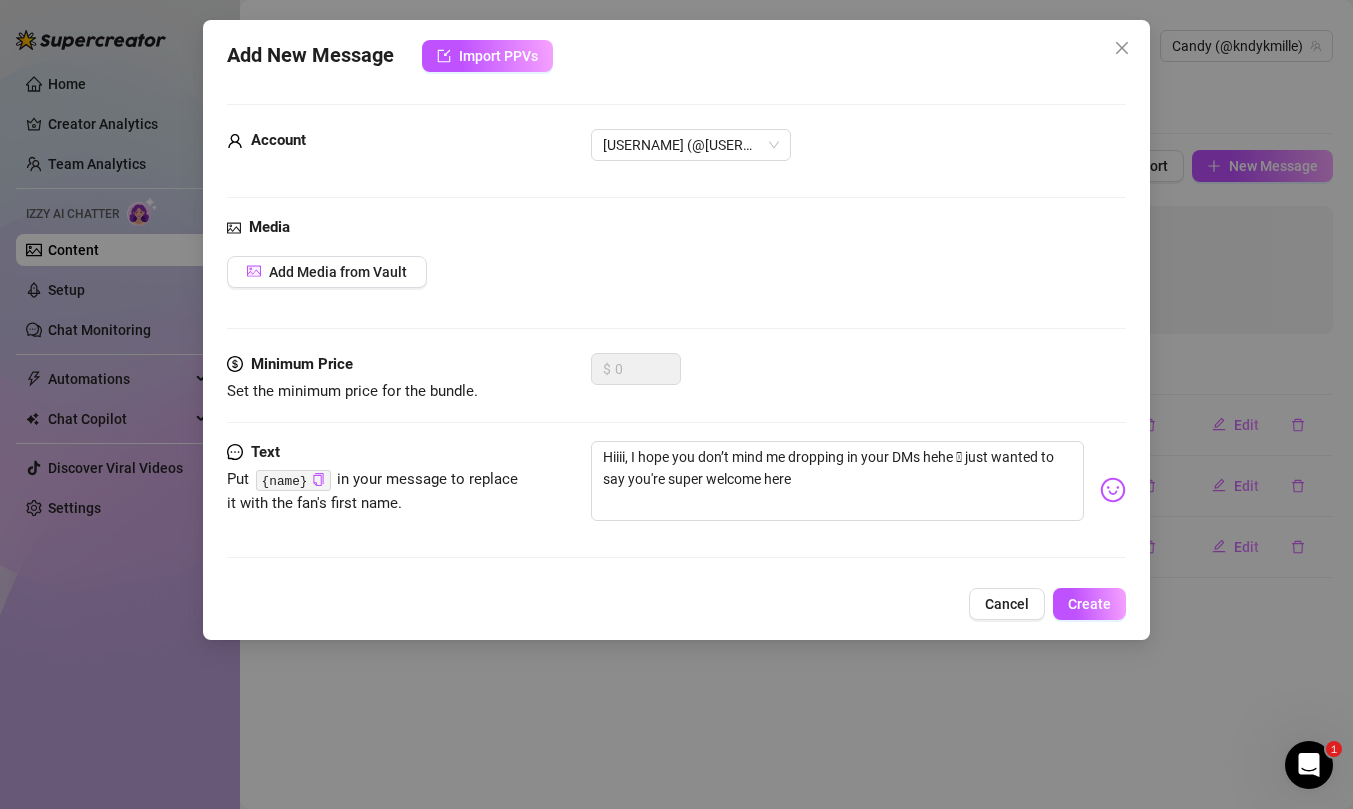 click at bounding box center [1113, 490] 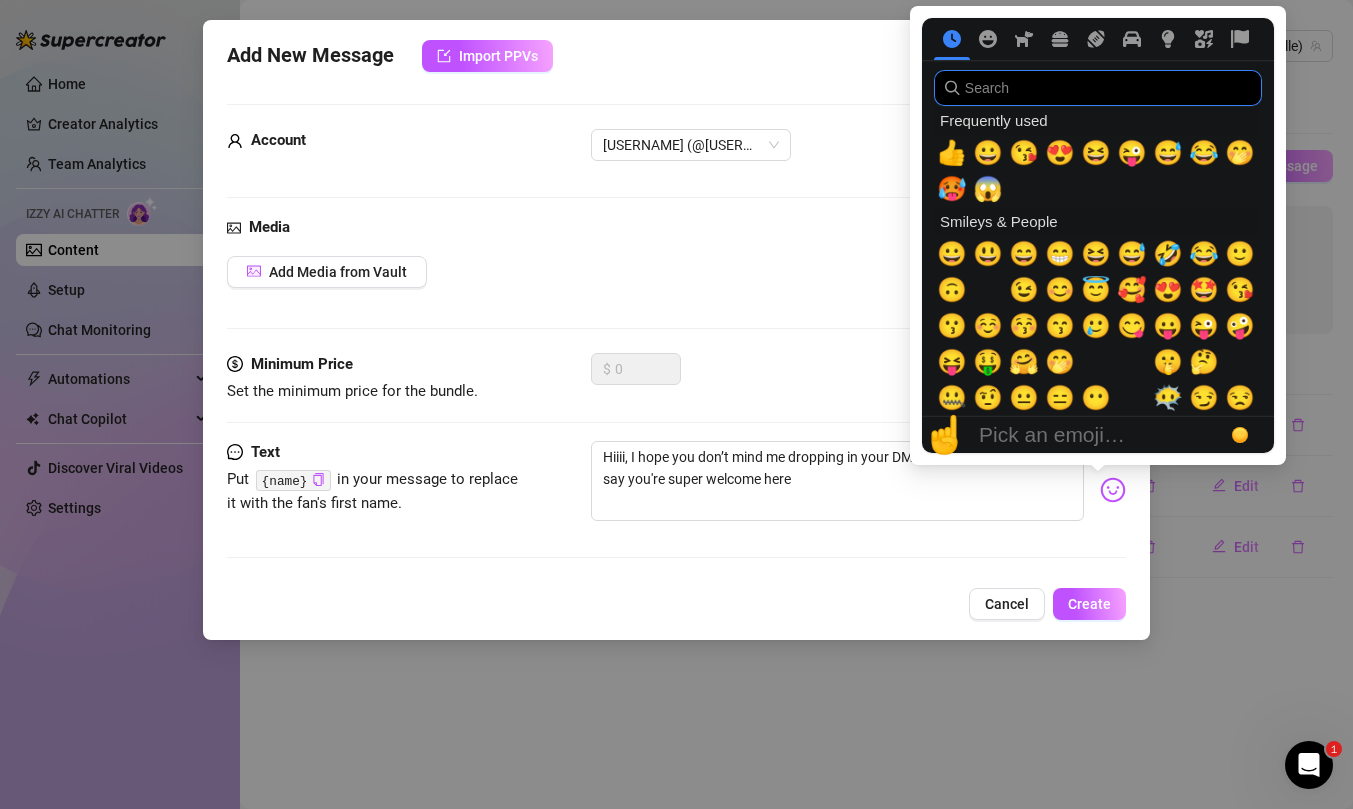 click at bounding box center (1098, 88) 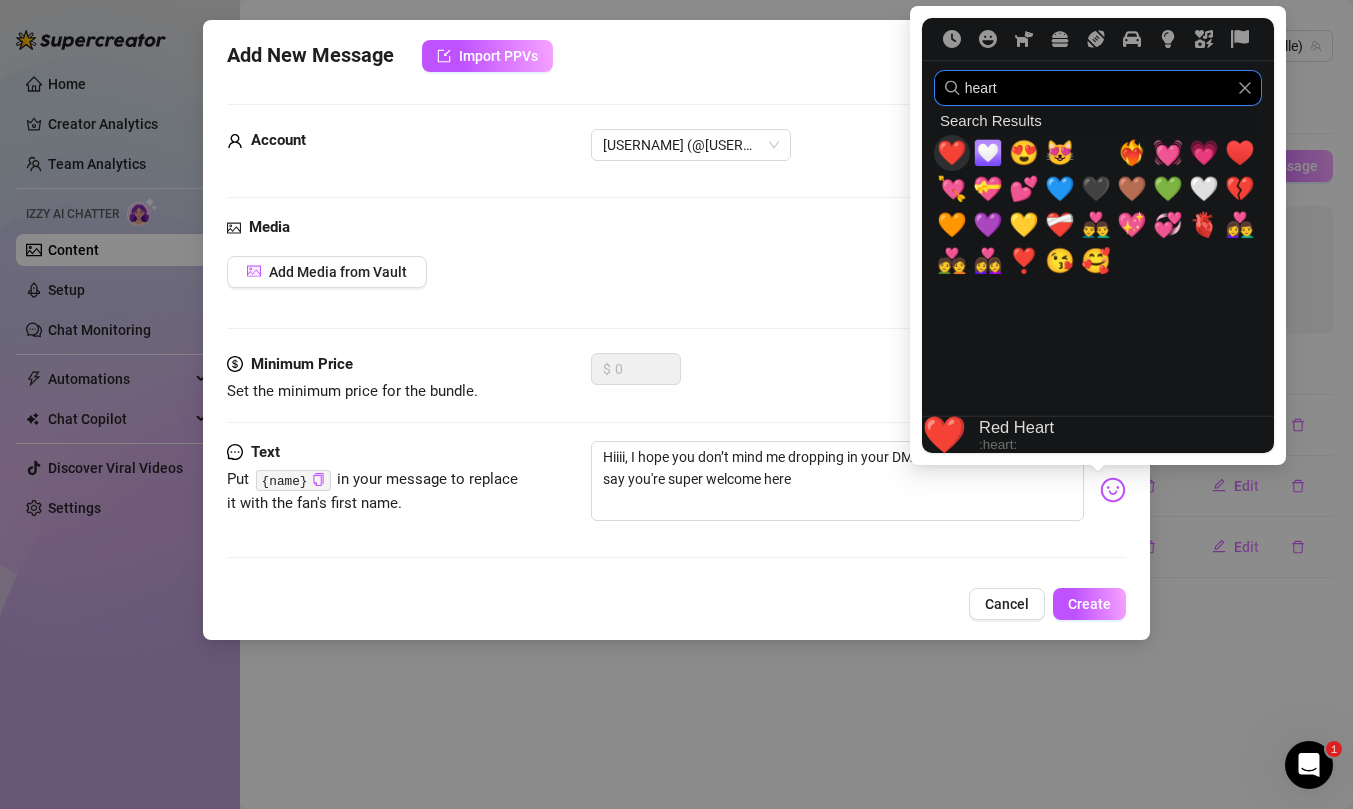 click on "❤️" at bounding box center [952, 153] 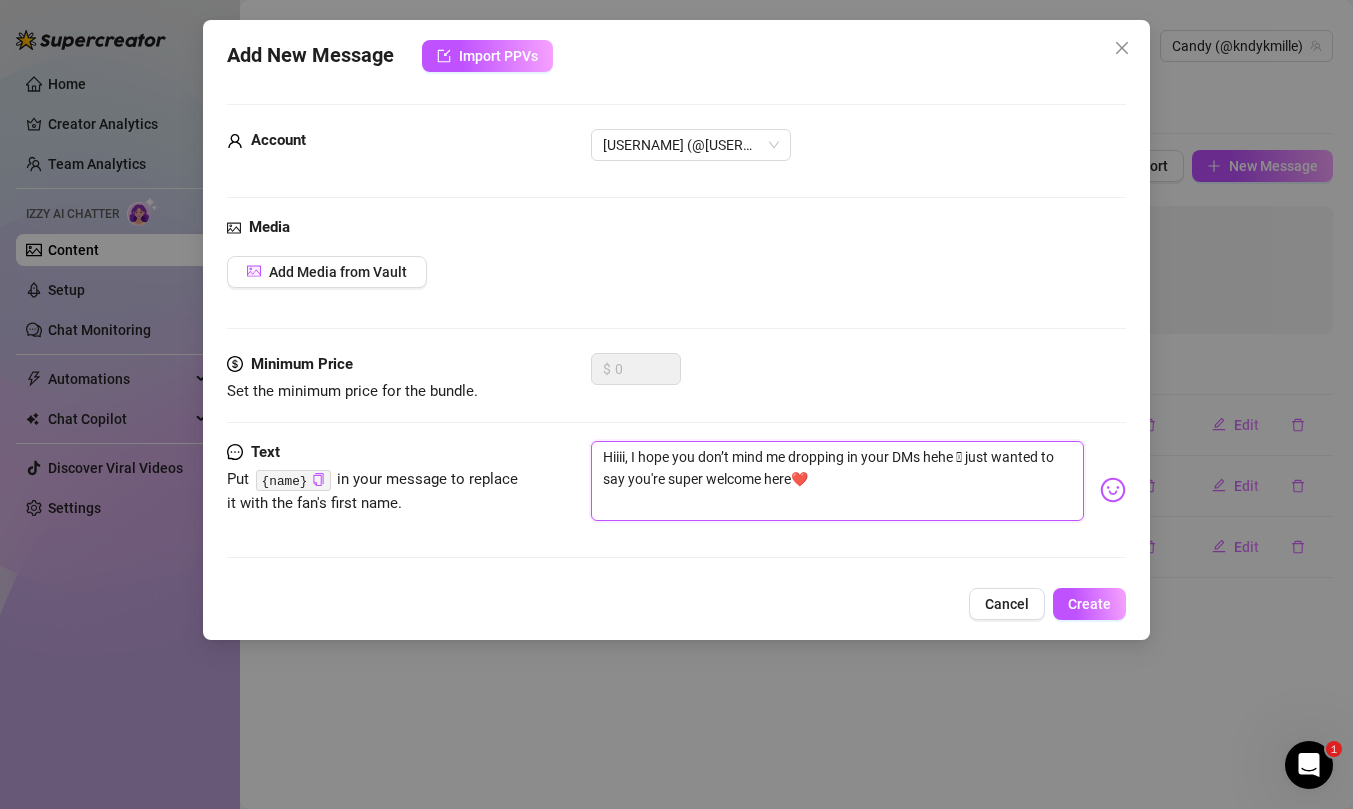 click on "Hiiii, I hope you don’t mind me dropping in your DMs hehe 🥹 just wanted to say you're super welcome here❤️" at bounding box center [837, 481] 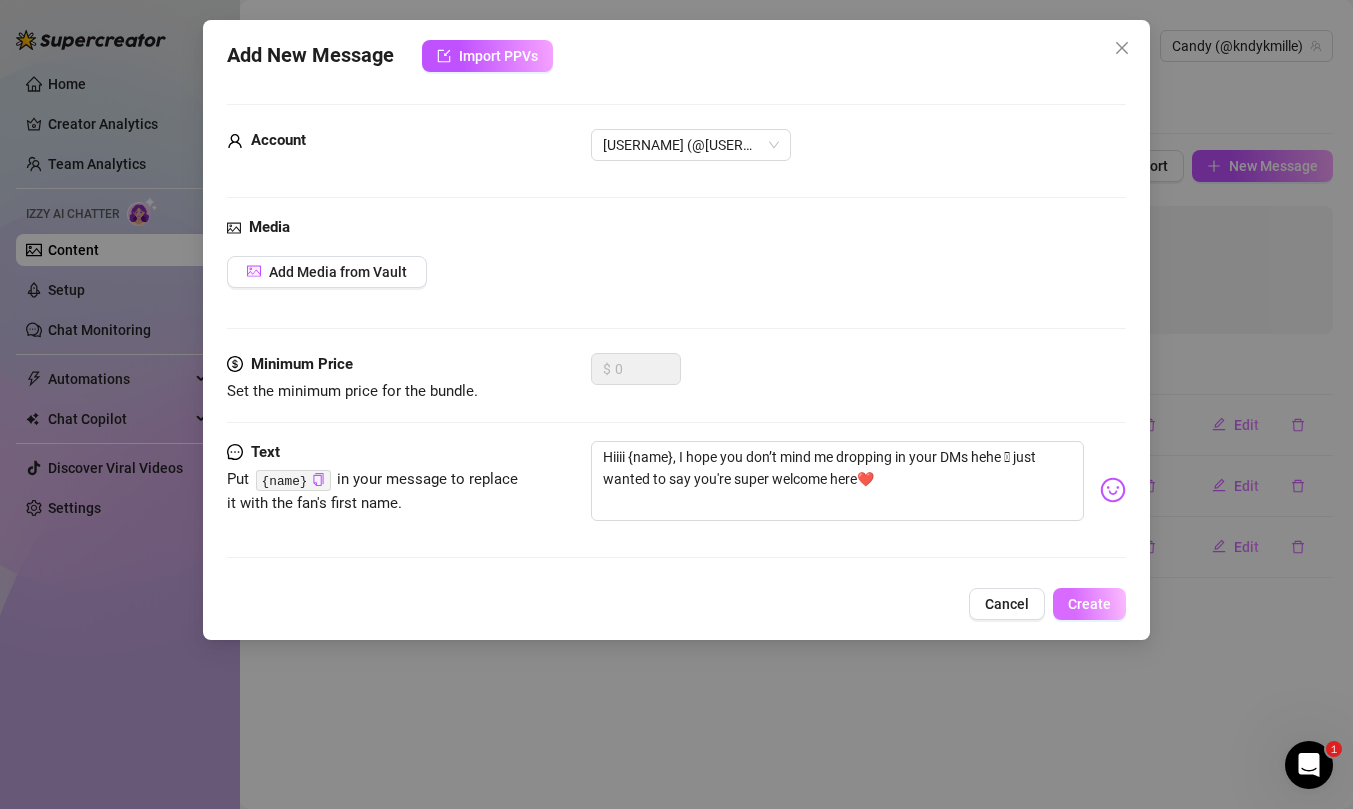 click on "Create" at bounding box center [1089, 604] 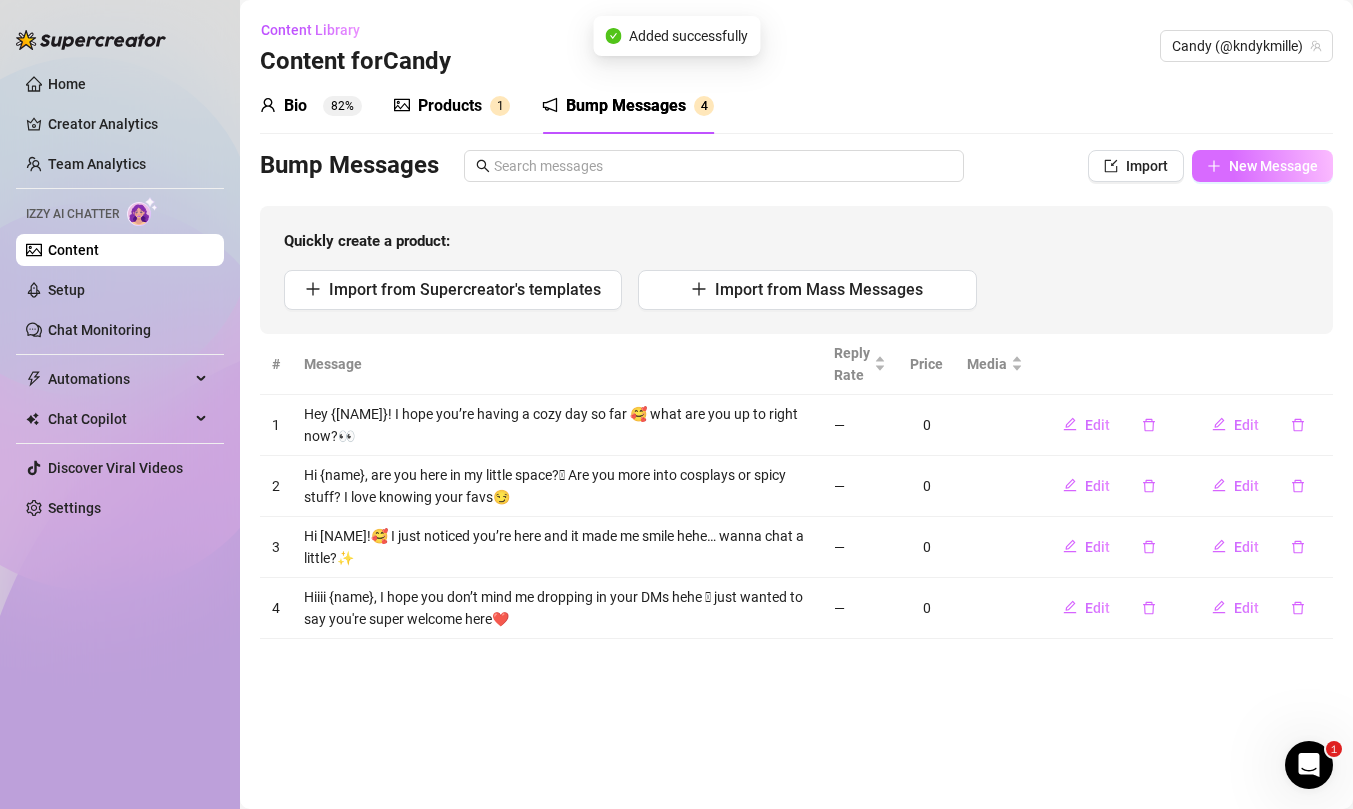 click on "New Message" at bounding box center (1273, 166) 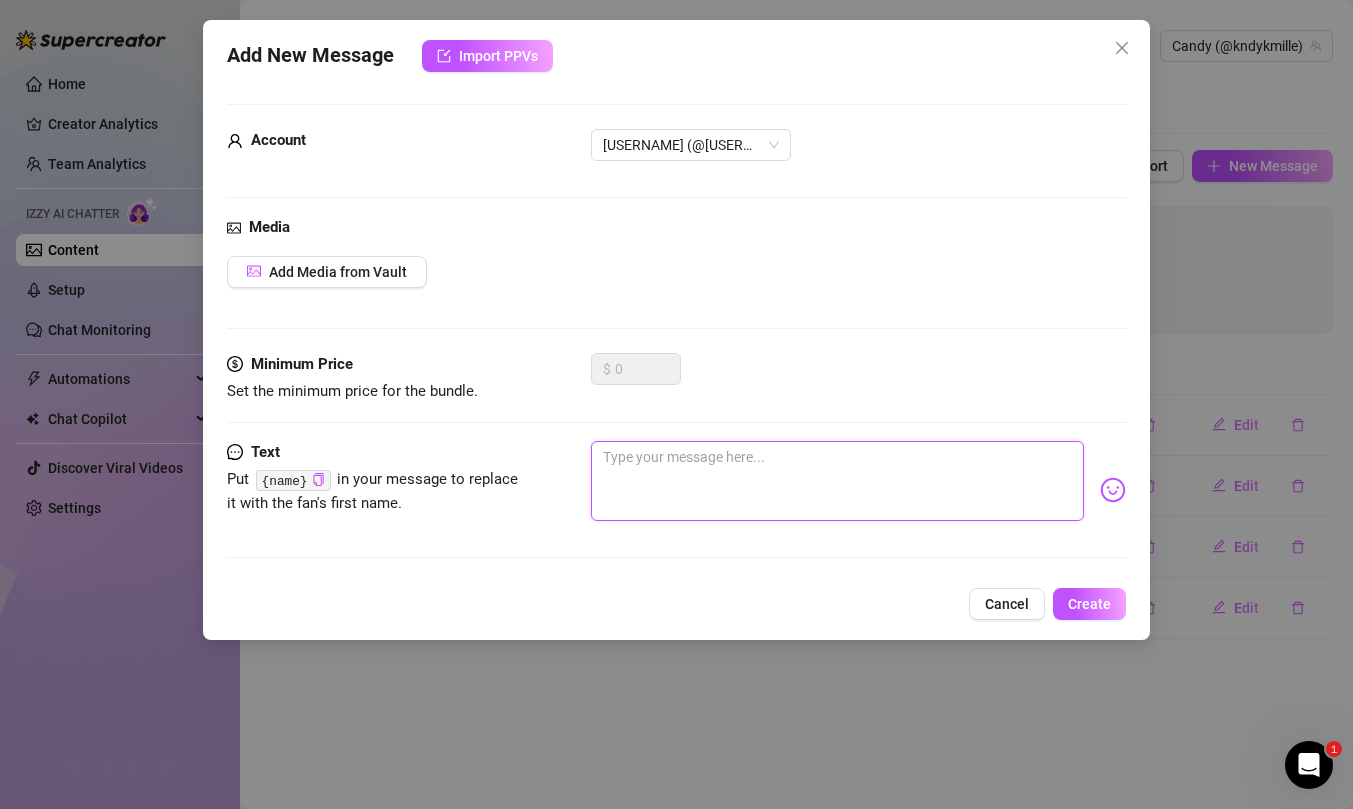 click at bounding box center (837, 481) 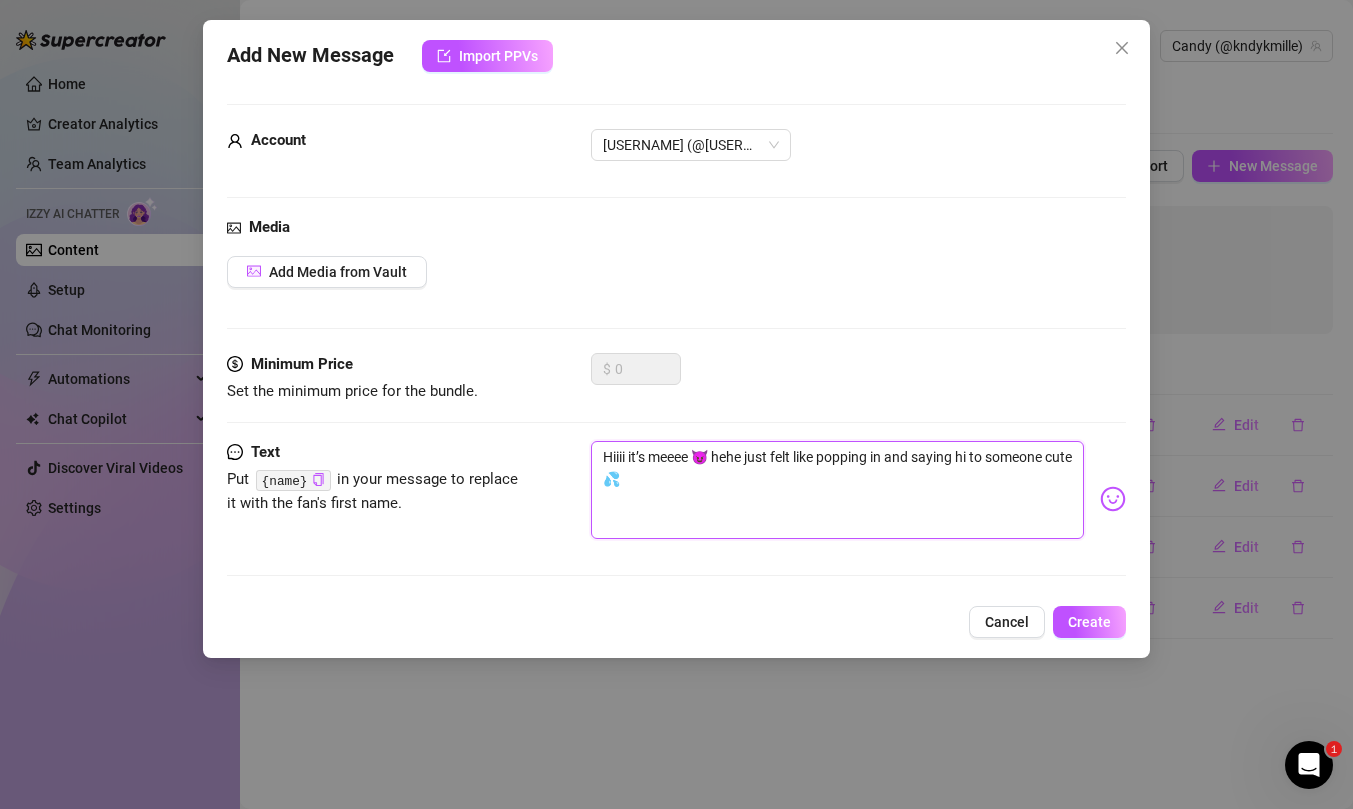 scroll, scrollTop: 0, scrollLeft: 0, axis: both 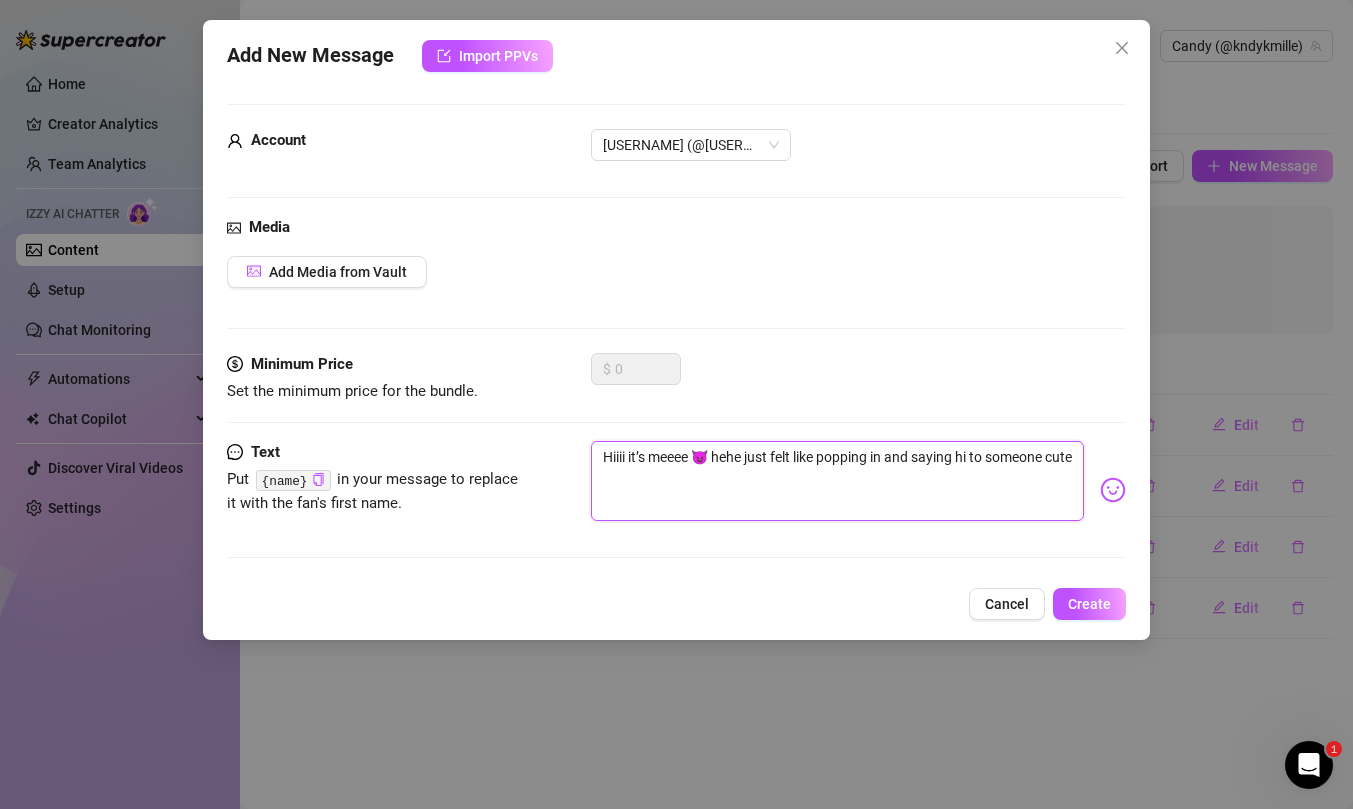 click on "Hiiii it’s meeee 😈 hehe just felt like popping in and saying hi to someone cute" at bounding box center [837, 481] 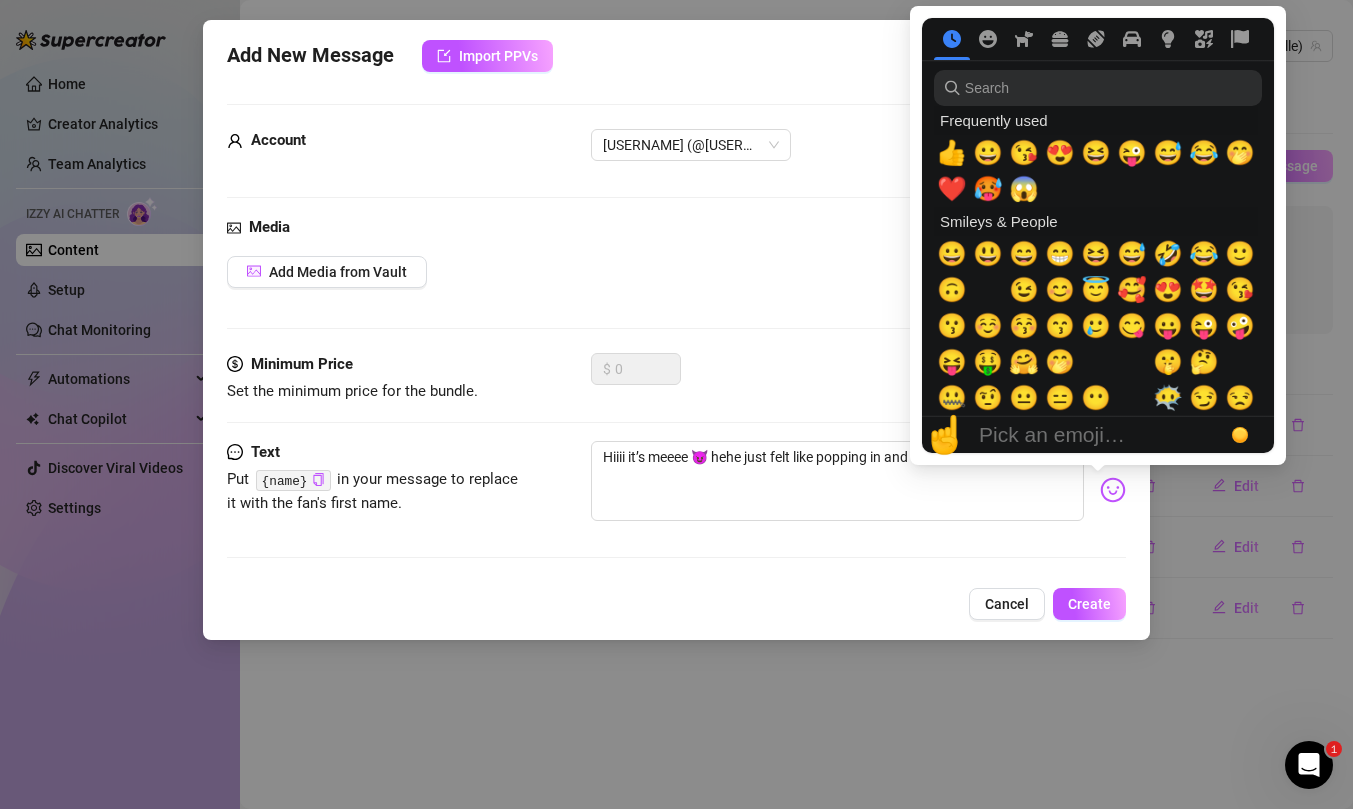 click at bounding box center (1113, 490) 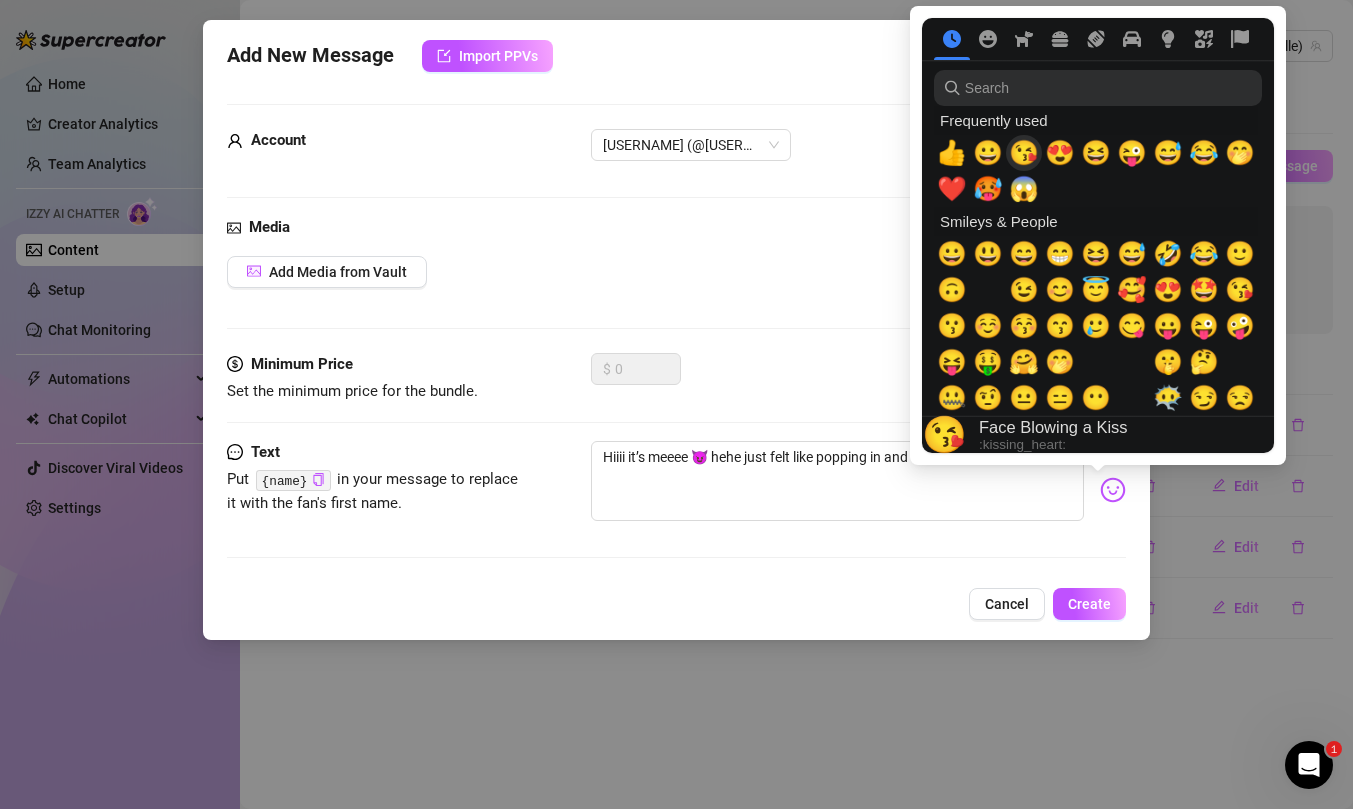 click on "😘" at bounding box center (1024, 153) 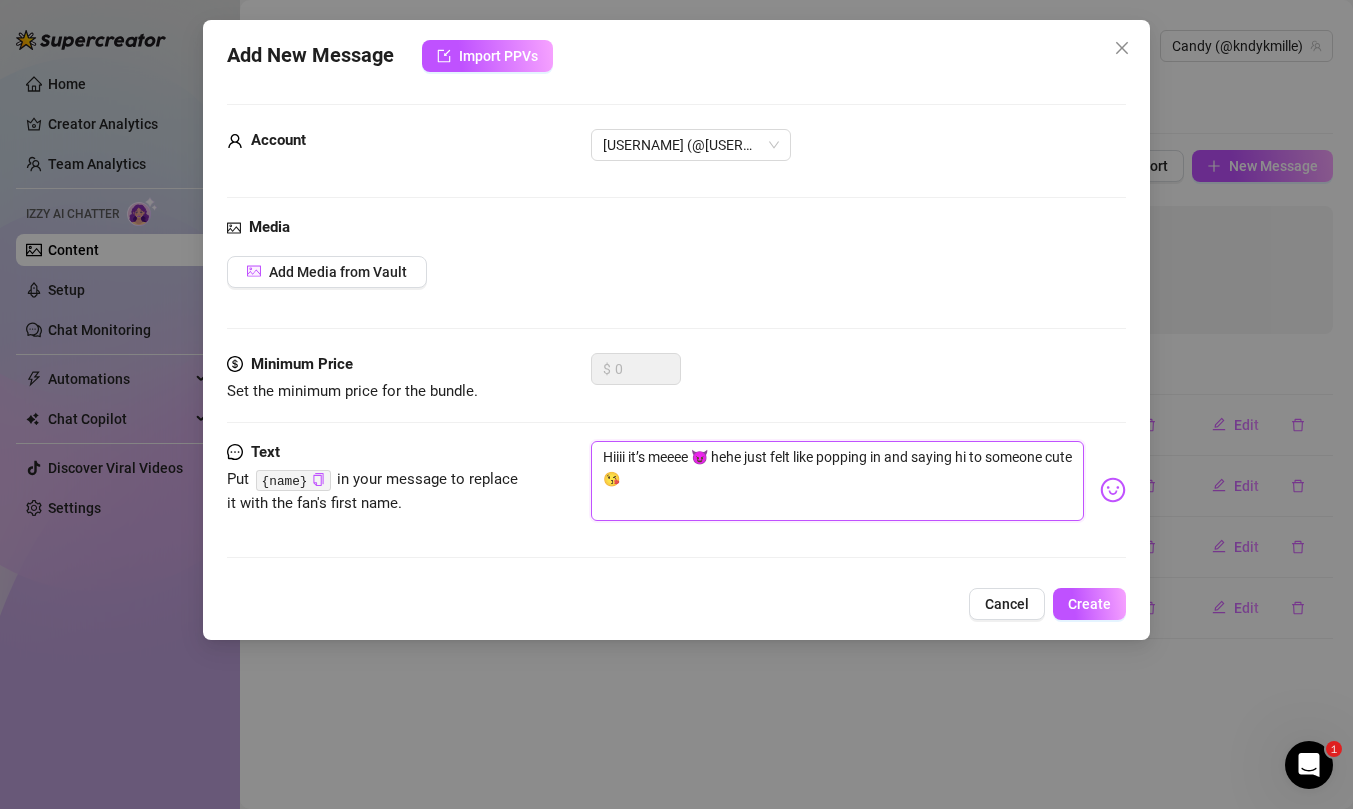 click on "Hiiii it’s meeee 😈 hehe just felt like popping in and saying hi to someone cute😘" at bounding box center [837, 481] 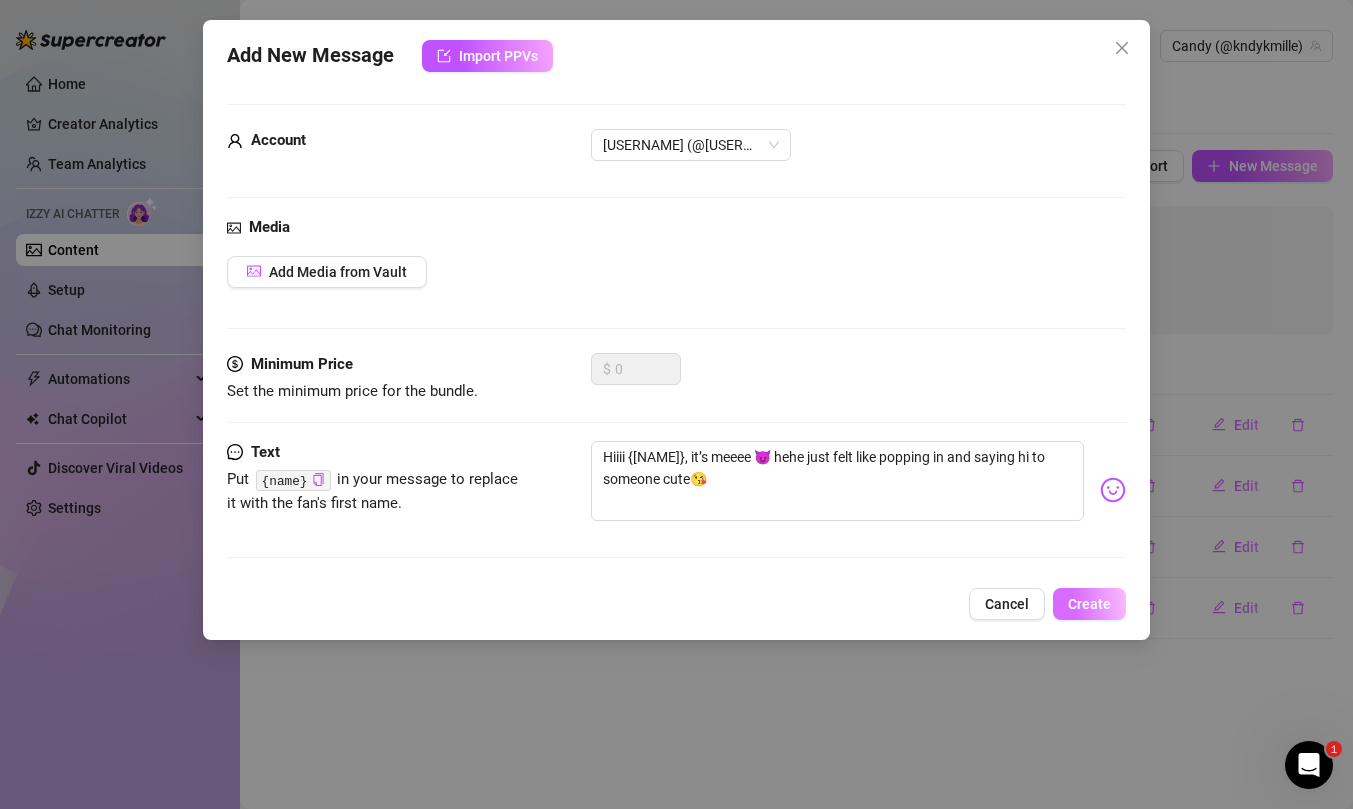 click on "Create" at bounding box center [1089, 604] 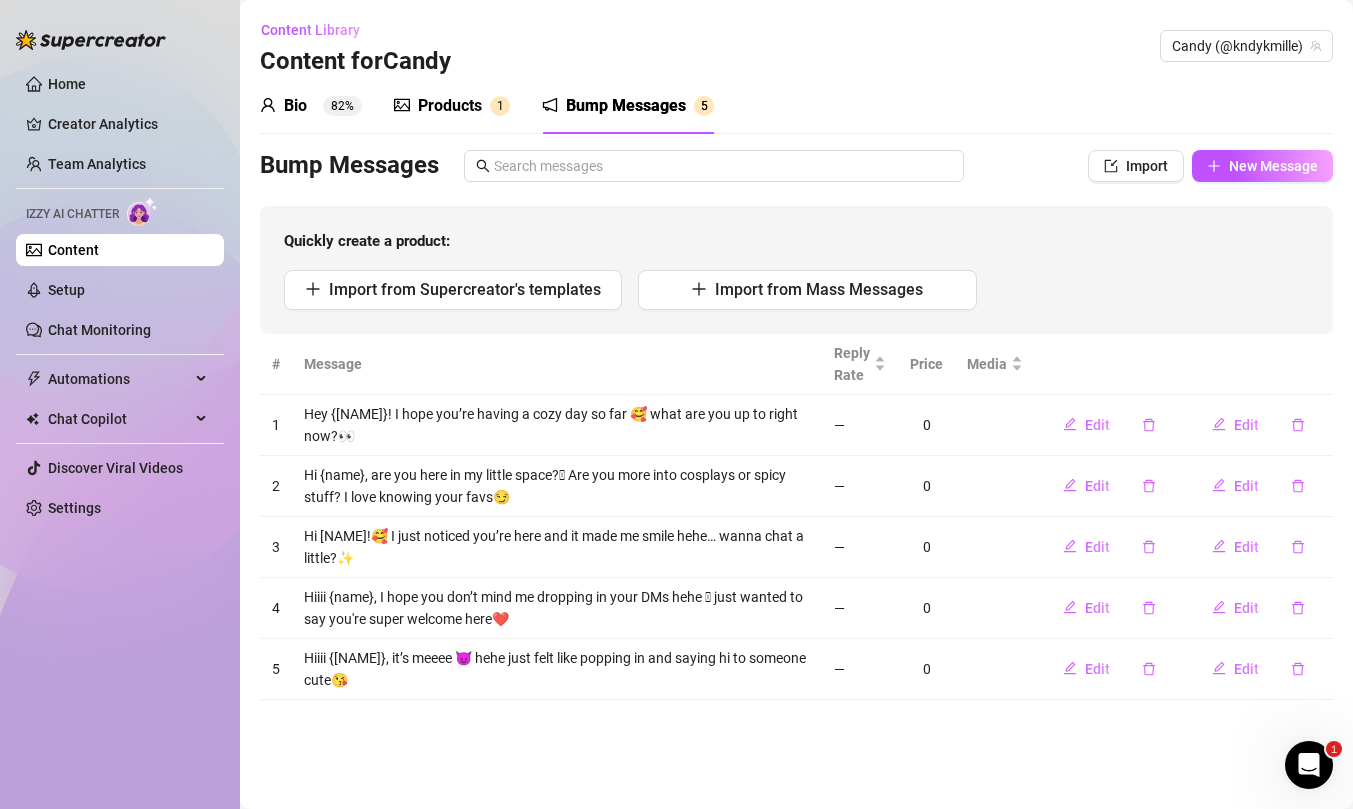 click on "Bump Messages 5" at bounding box center (628, 106) 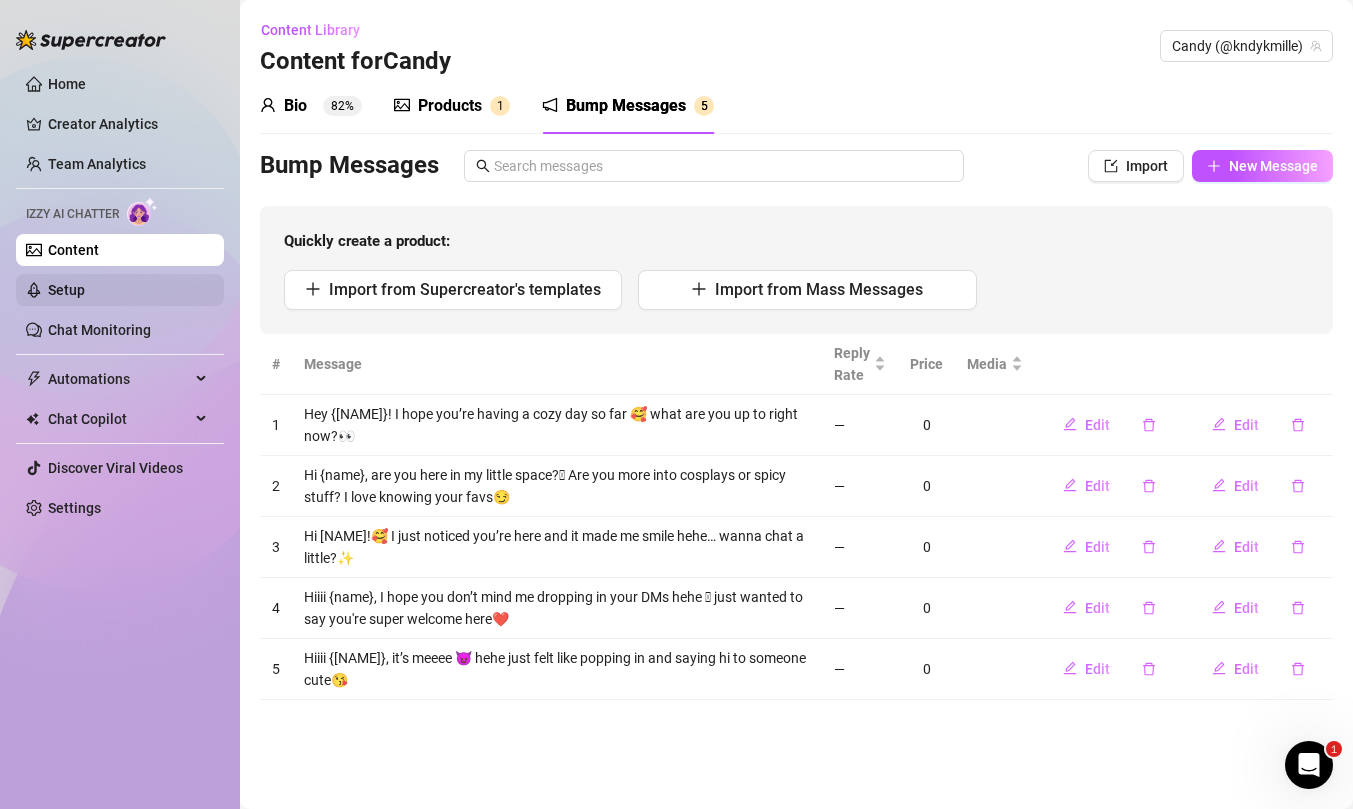 click on "Setup" at bounding box center [66, 290] 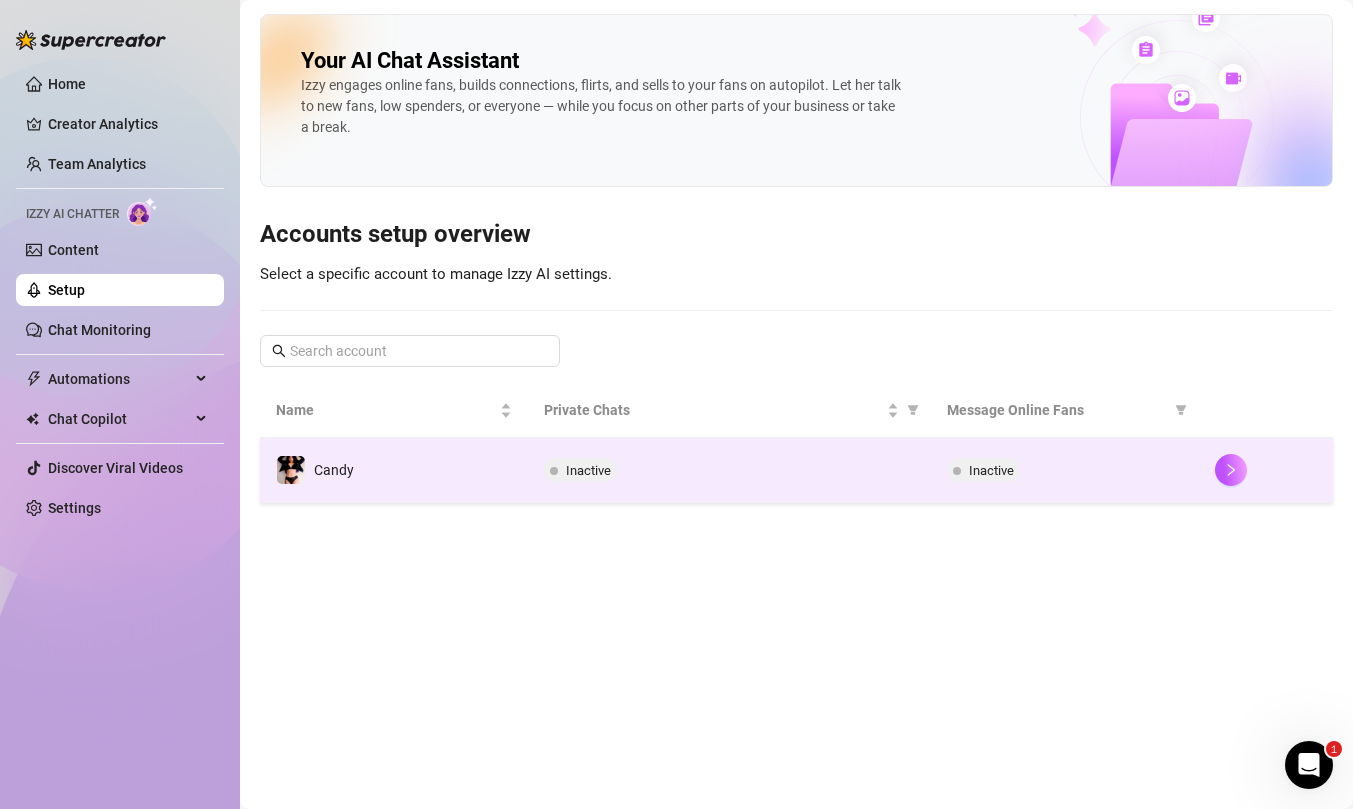 click on "Inactive" at bounding box center (729, 470) 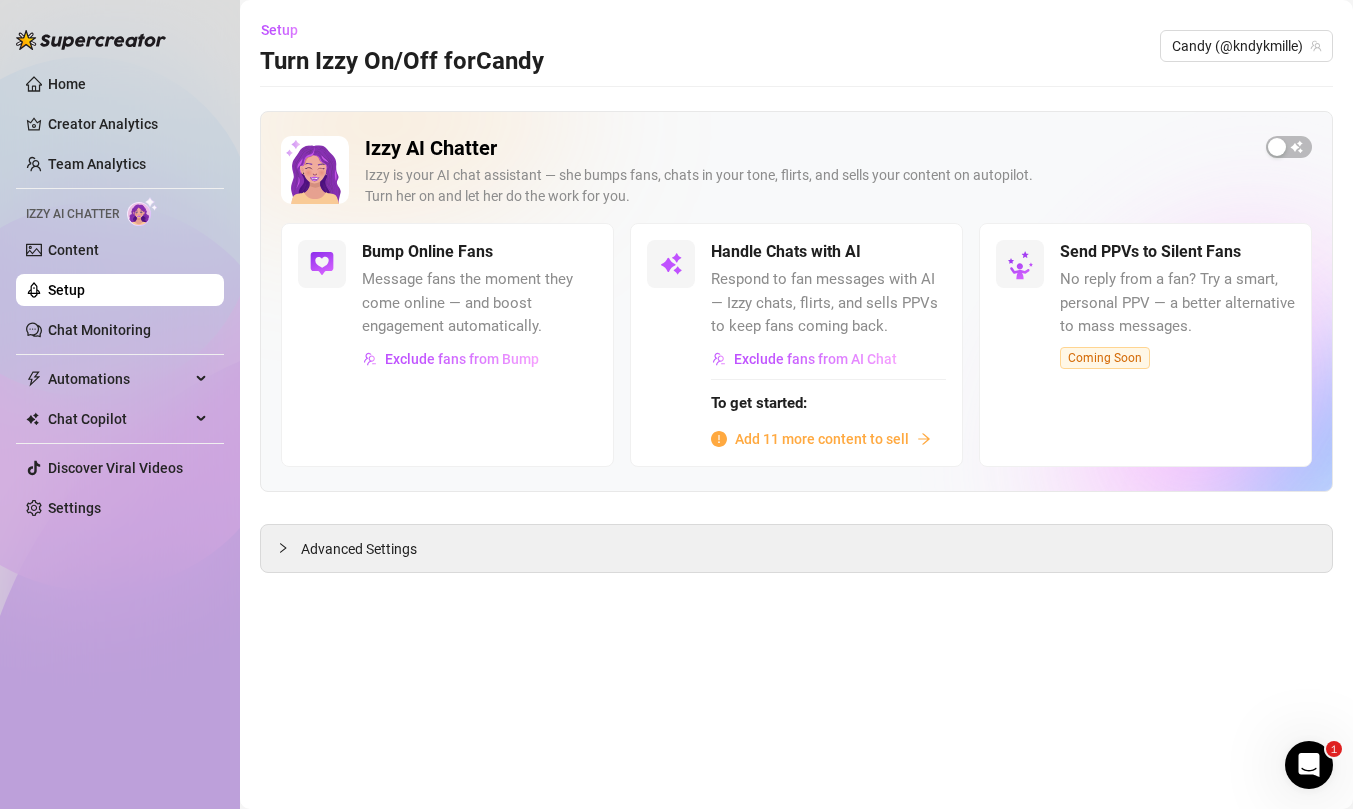 click on "Bump Online Fans Message fans the moment they come online — and boost engagement automatically. Exclude fans from Bump" at bounding box center (447, 344) 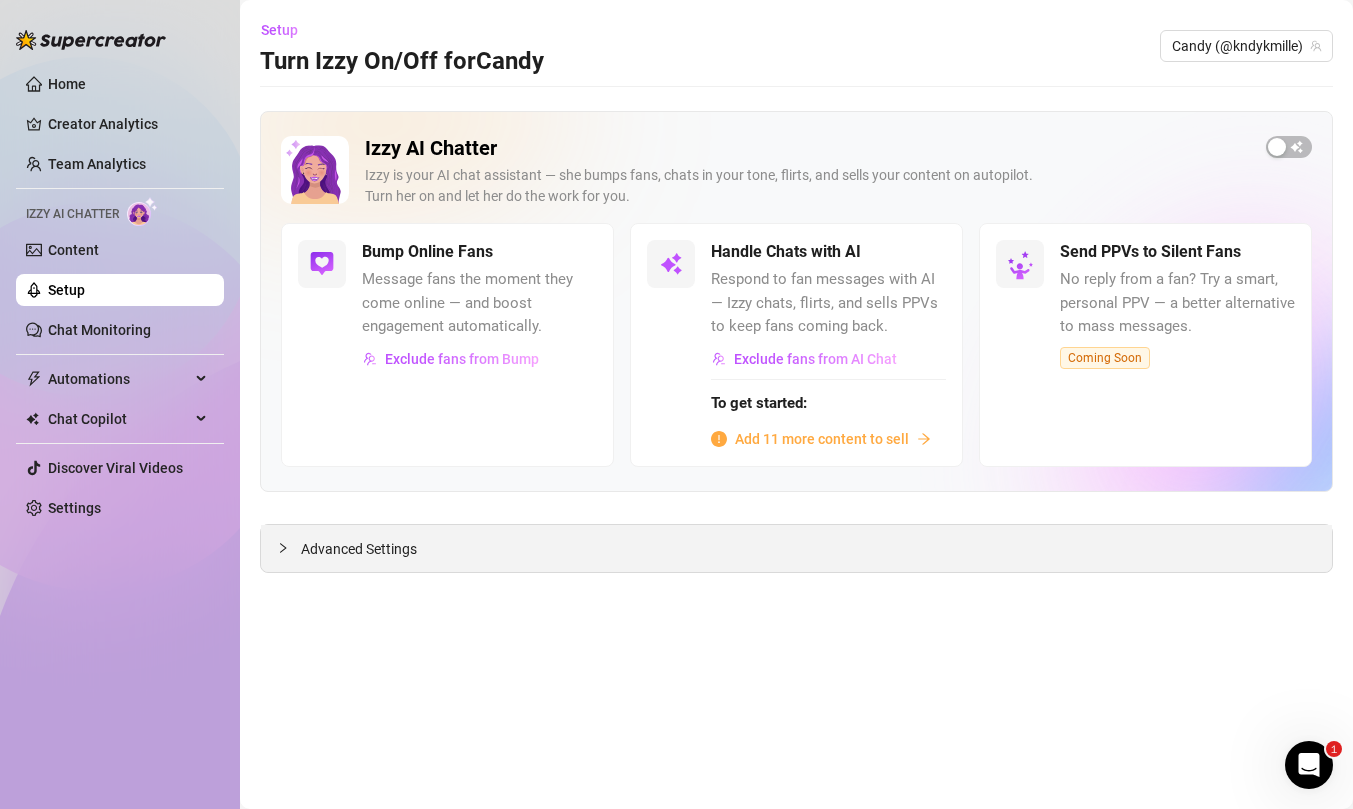click on "Advanced Settings" at bounding box center (359, 549) 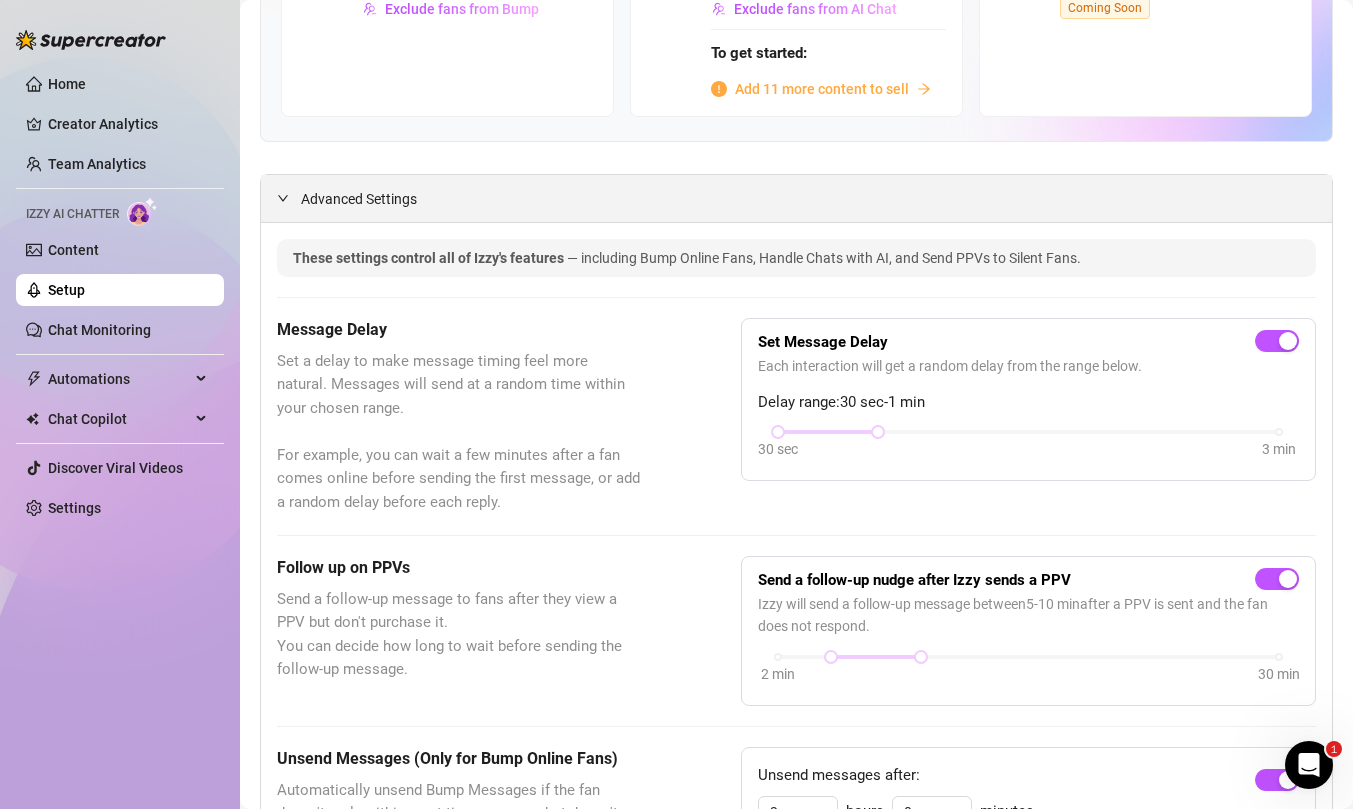 scroll, scrollTop: 310, scrollLeft: 0, axis: vertical 